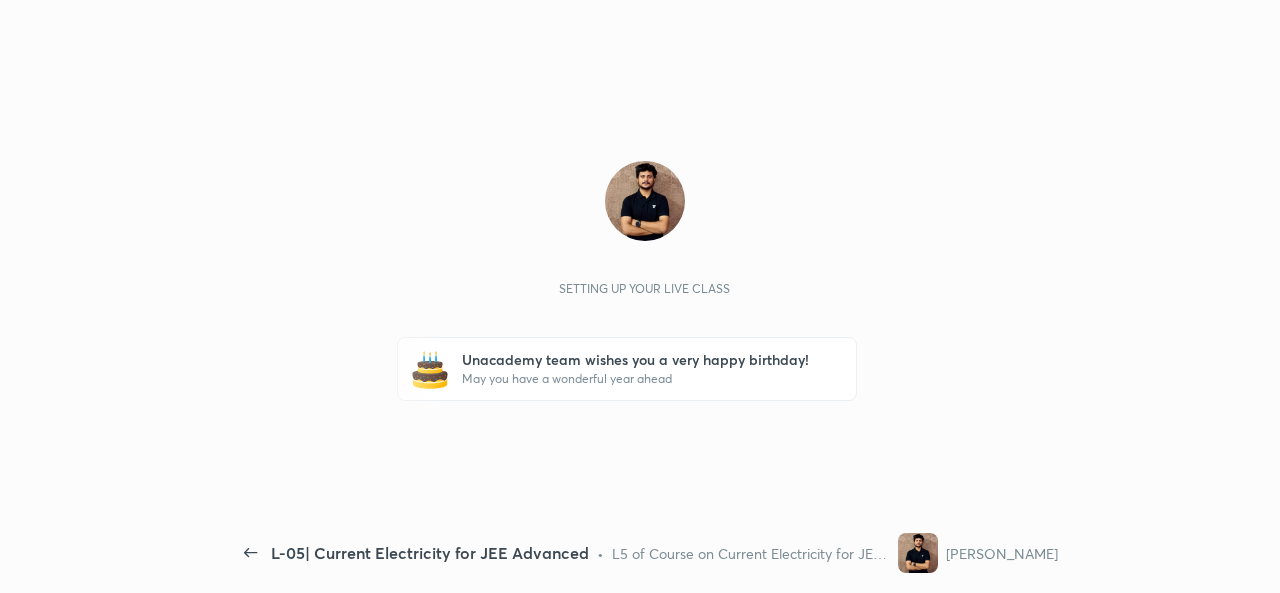 scroll, scrollTop: 0, scrollLeft: 0, axis: both 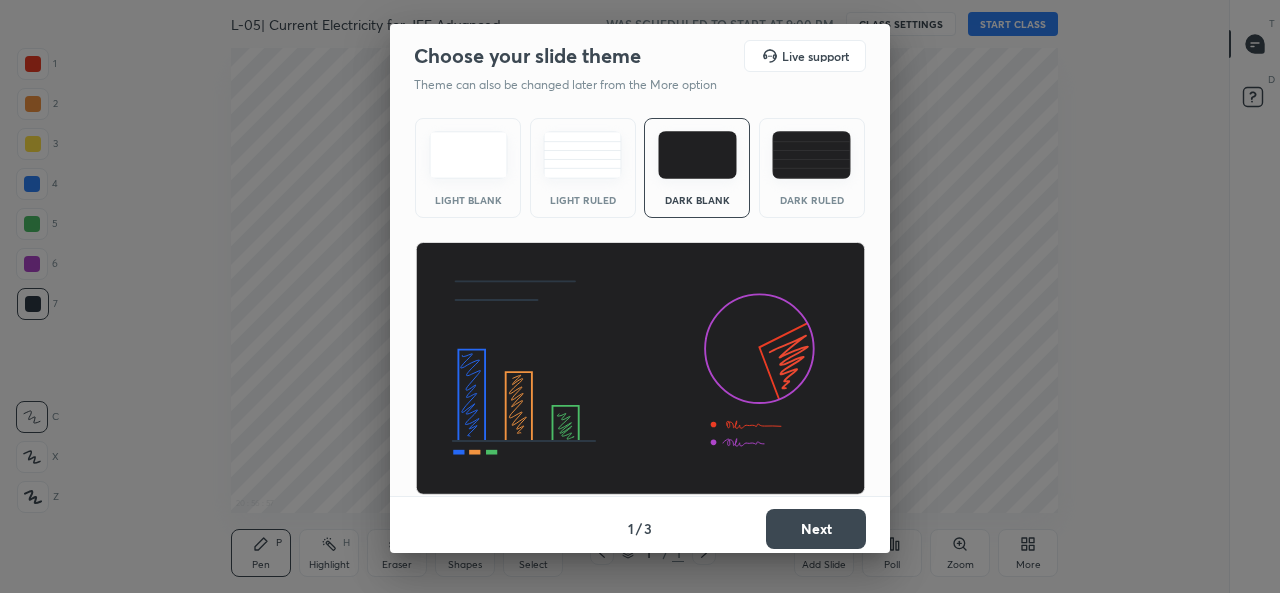 click on "Next" at bounding box center [816, 529] 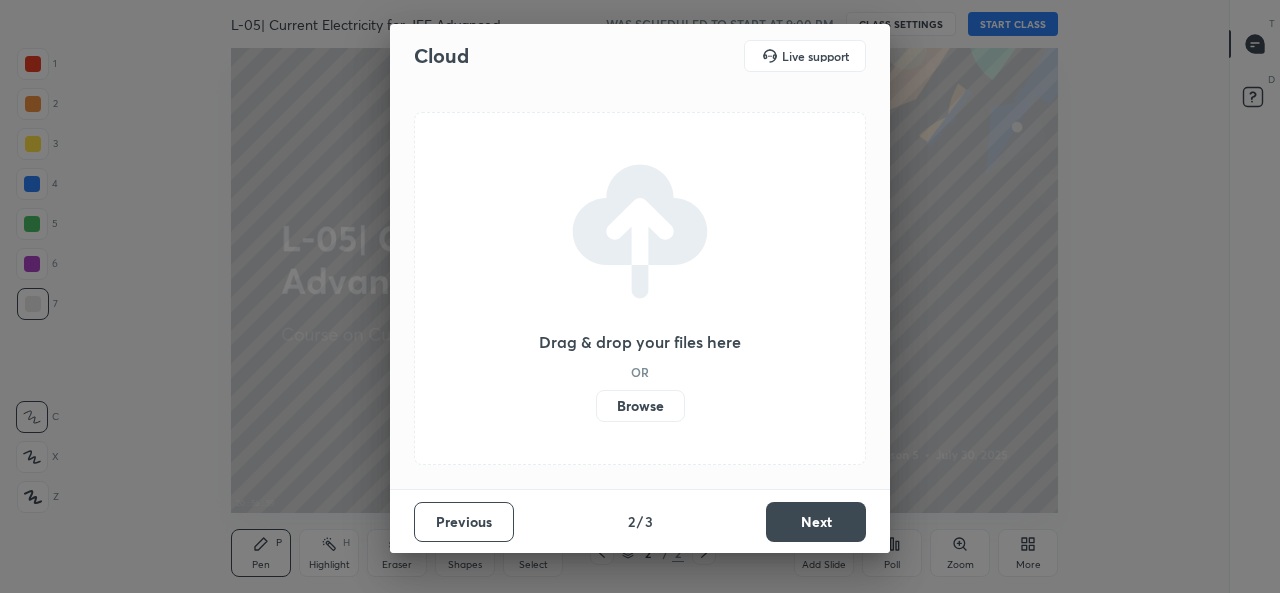 click on "Browse" at bounding box center [640, 406] 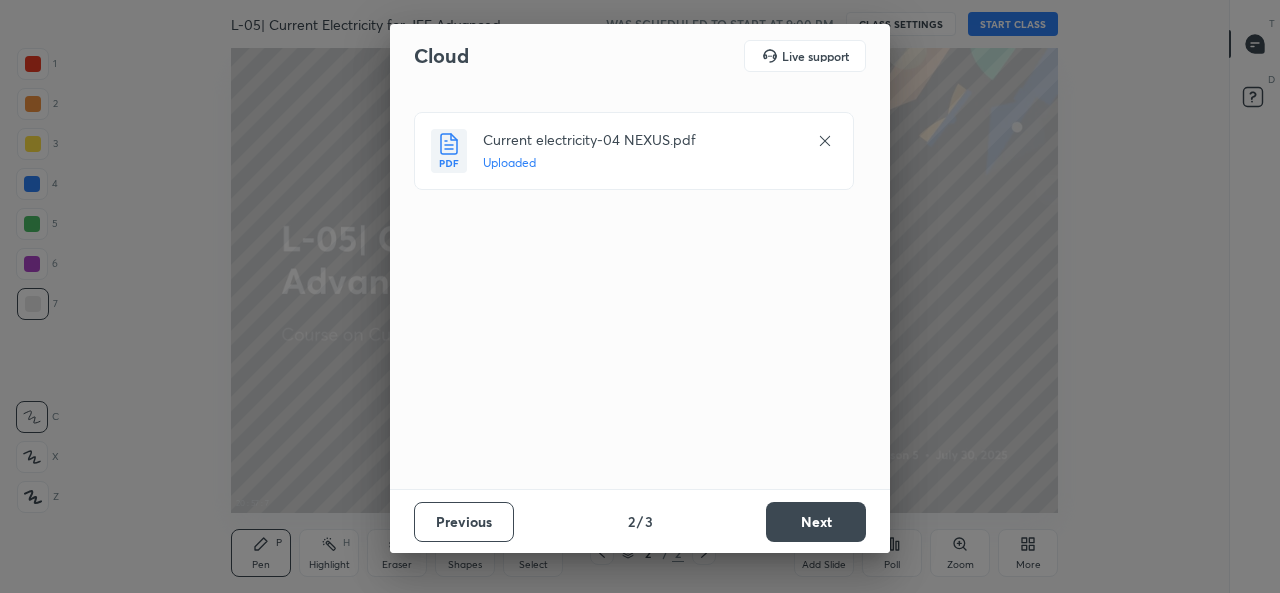 click on "Next" at bounding box center (816, 522) 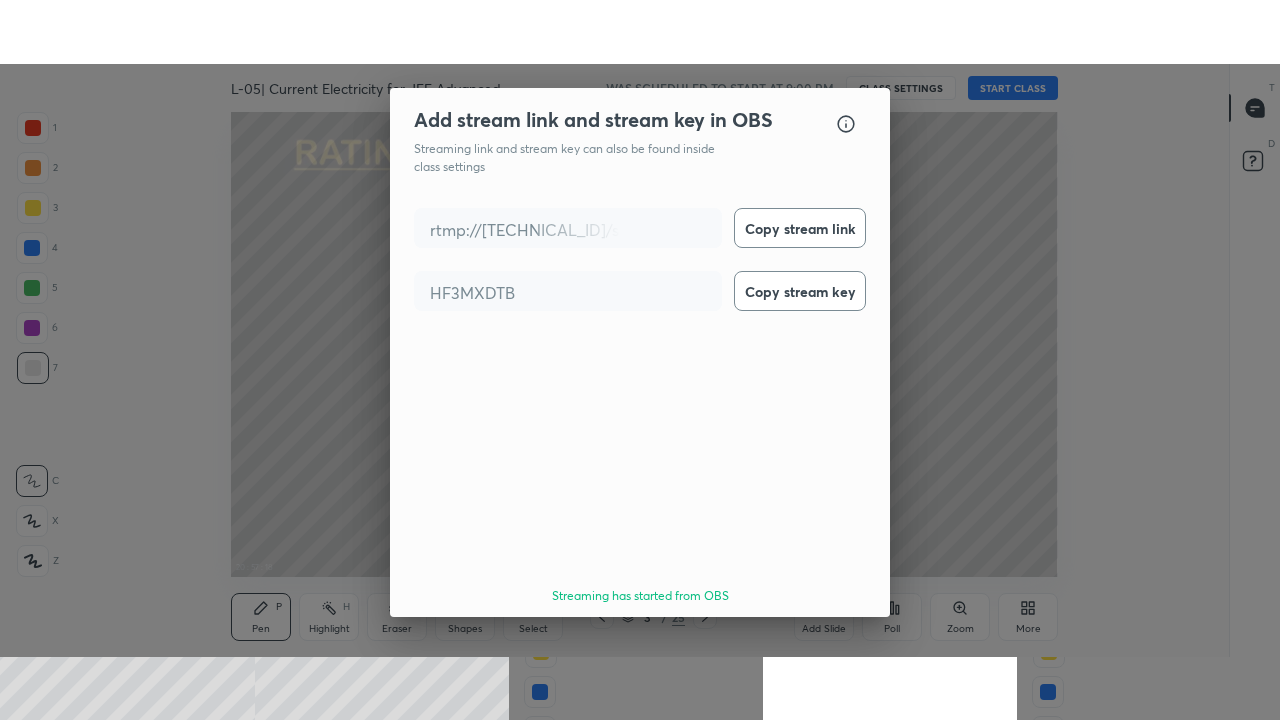 scroll, scrollTop: 64, scrollLeft: 0, axis: vertical 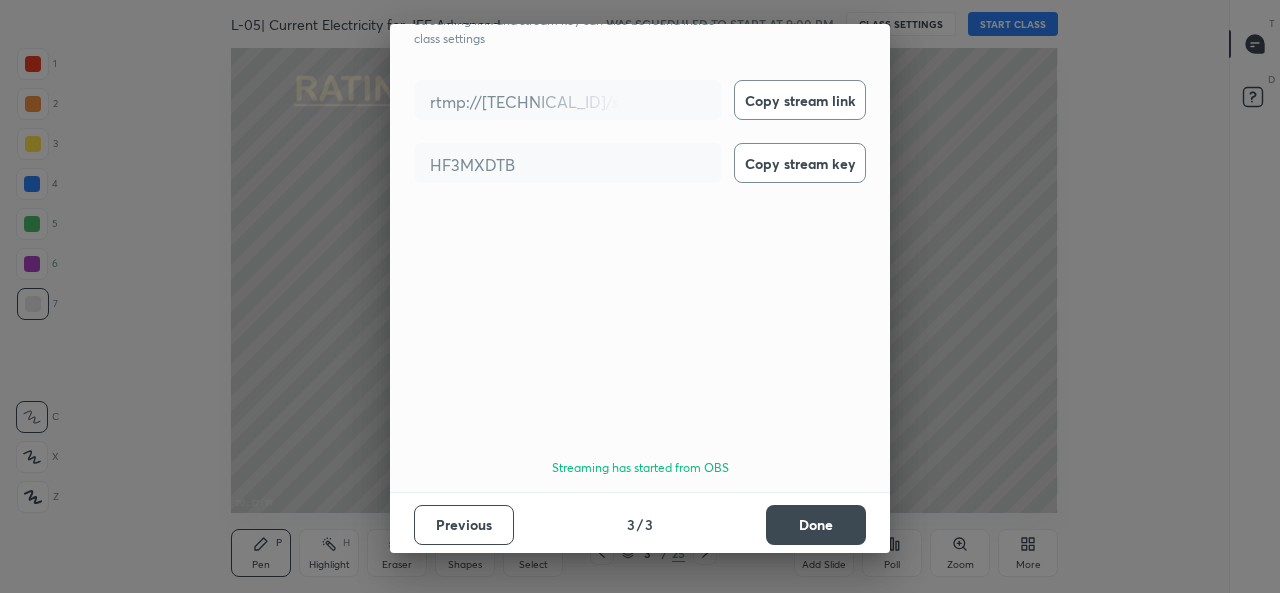 click on "Done" at bounding box center [816, 525] 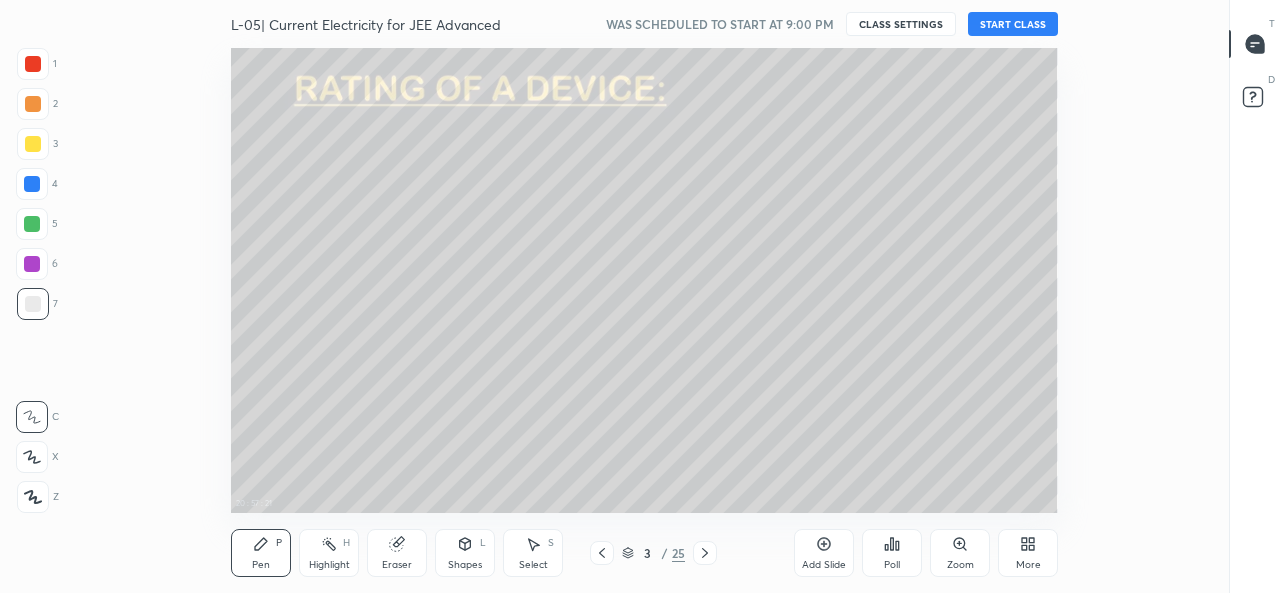 click on "More" at bounding box center [1028, 553] 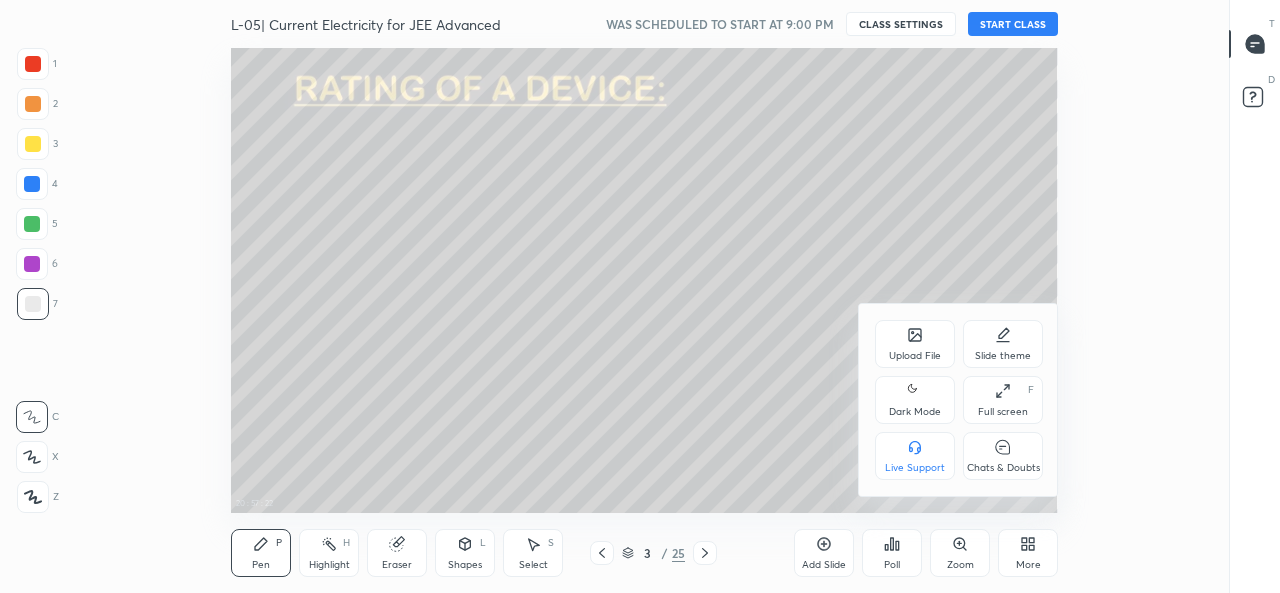click on "Full screen F" at bounding box center [1003, 400] 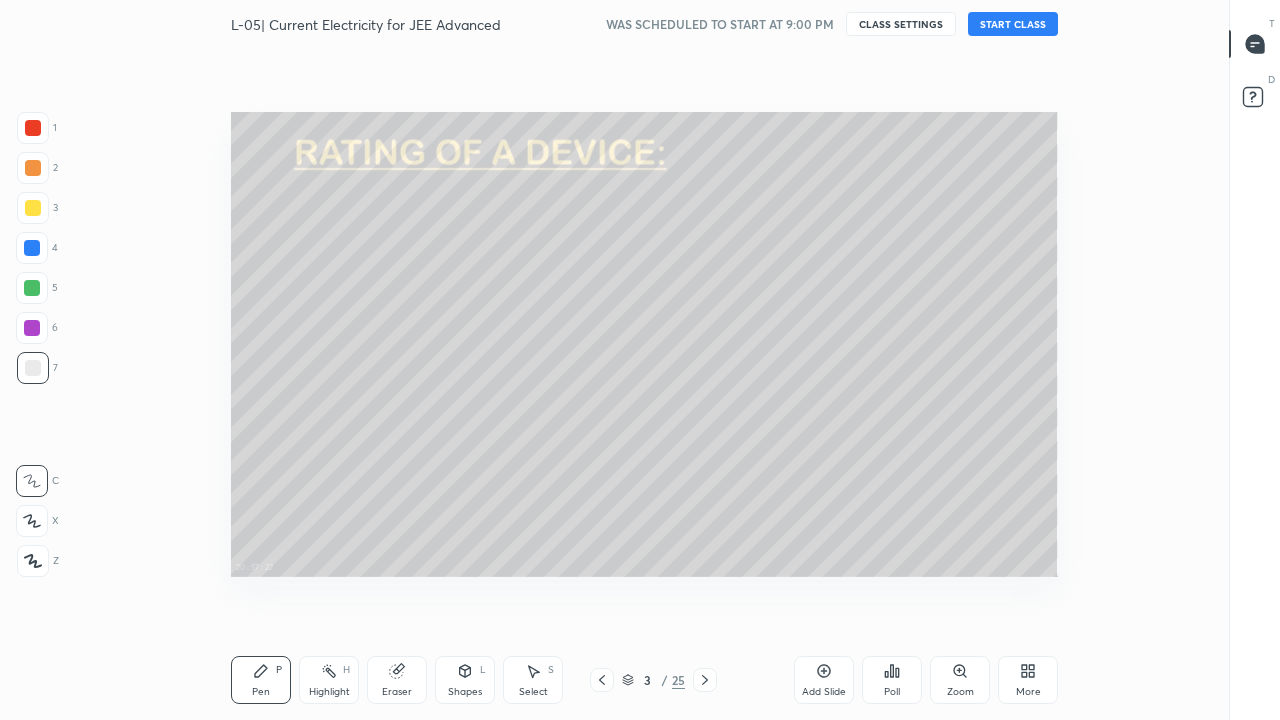 scroll, scrollTop: 99408, scrollLeft: 98838, axis: both 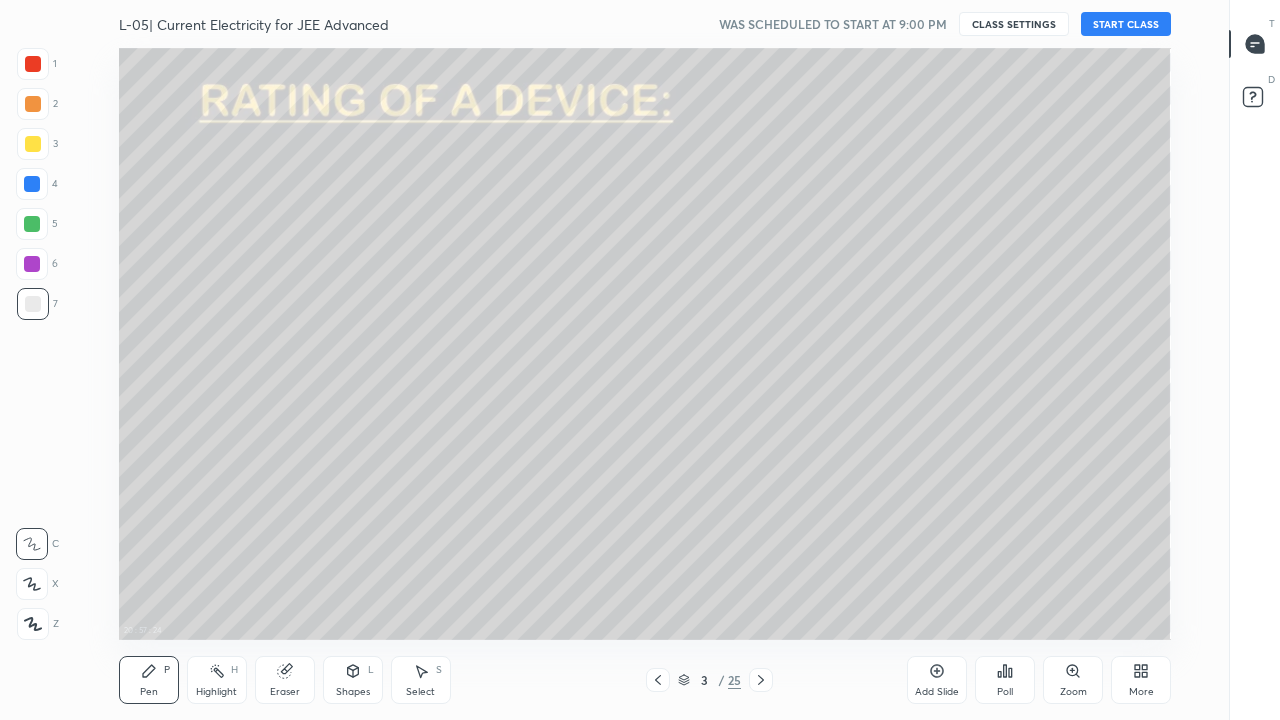 click on "More" at bounding box center (1141, 692) 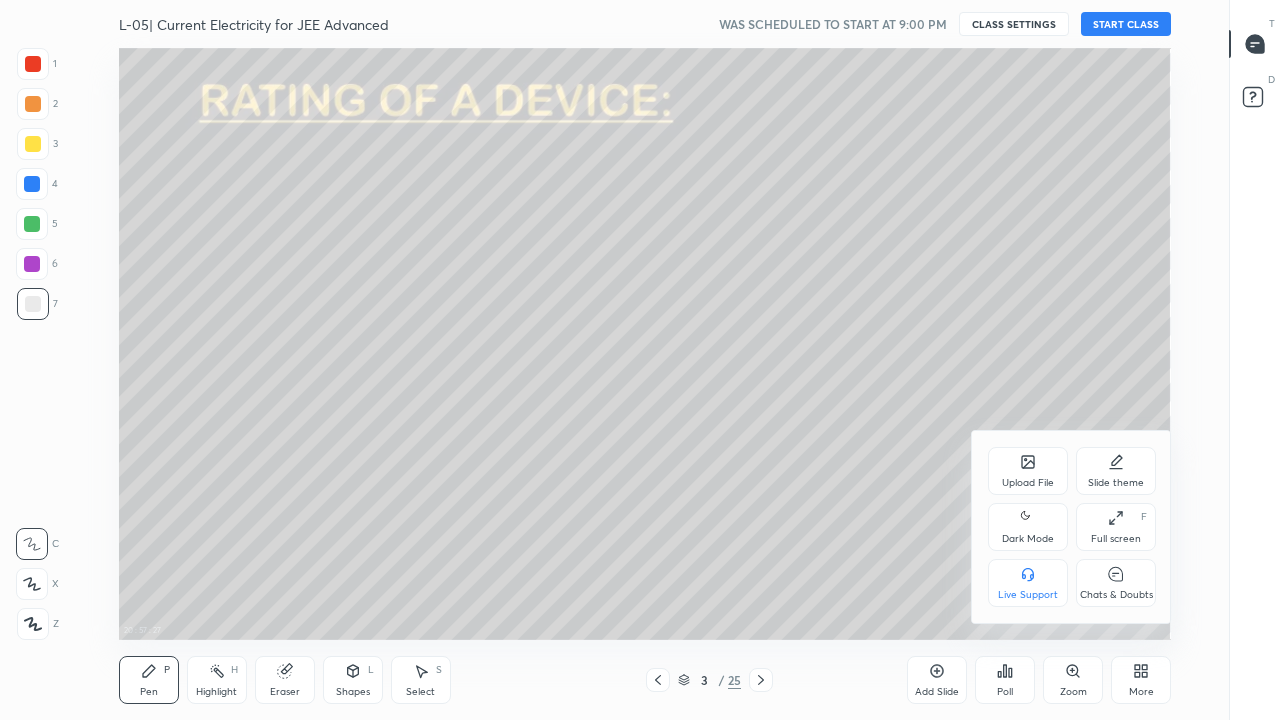 click 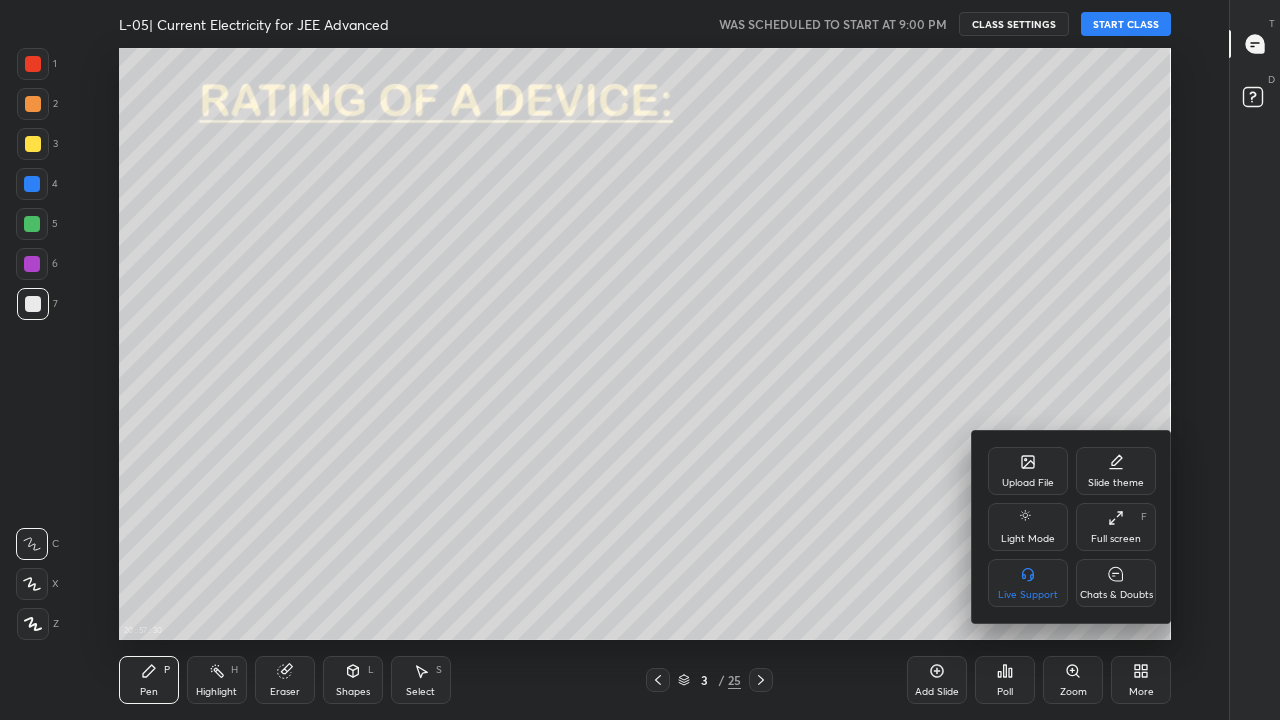 click at bounding box center [640, 360] 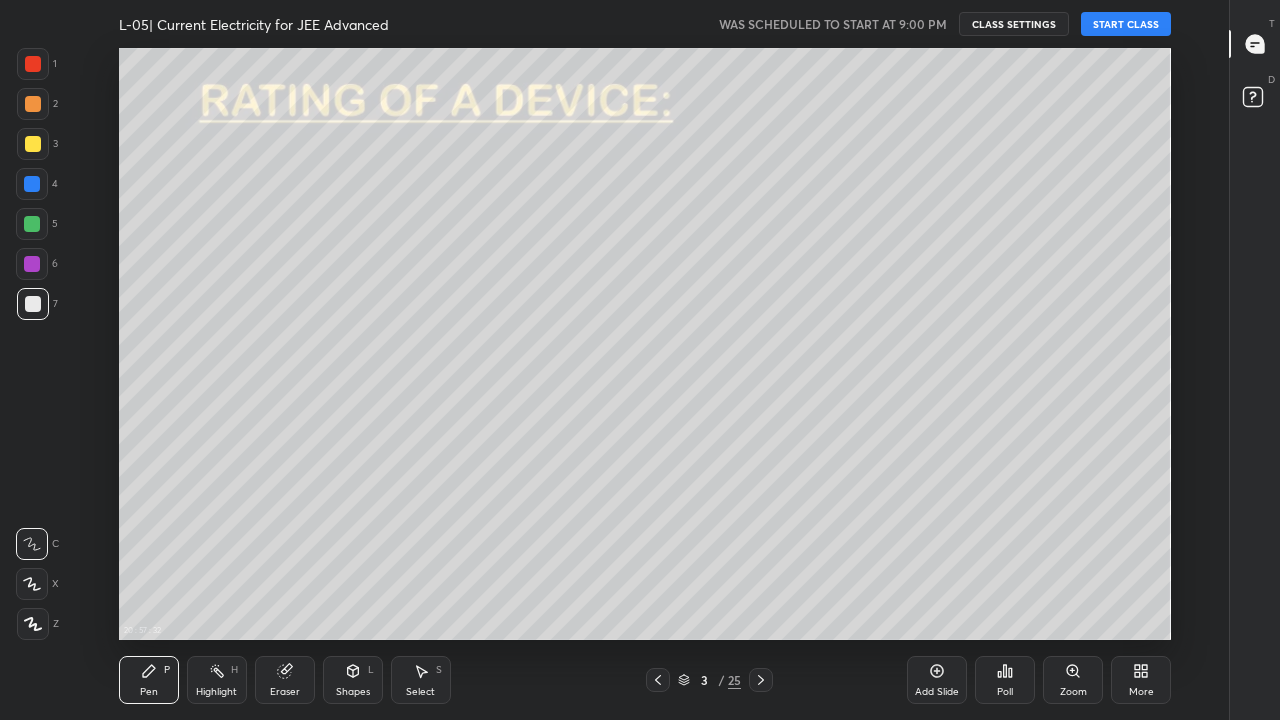 click at bounding box center [761, 680] 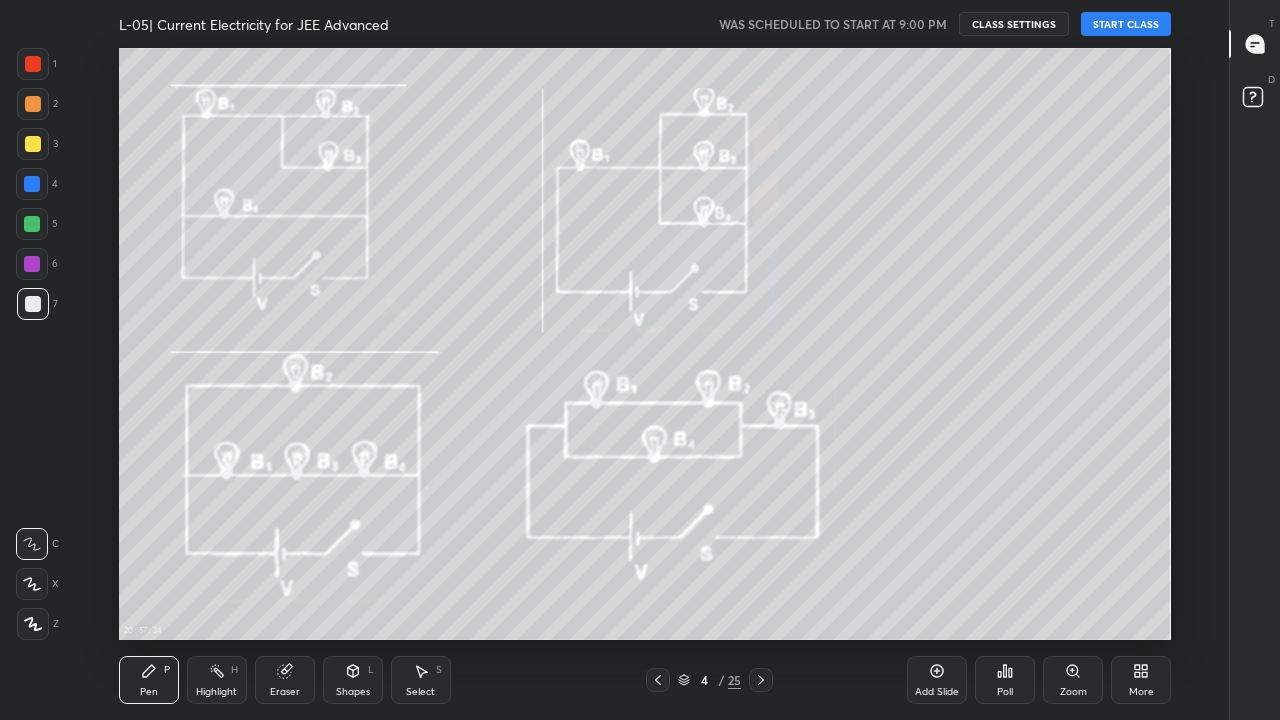 click 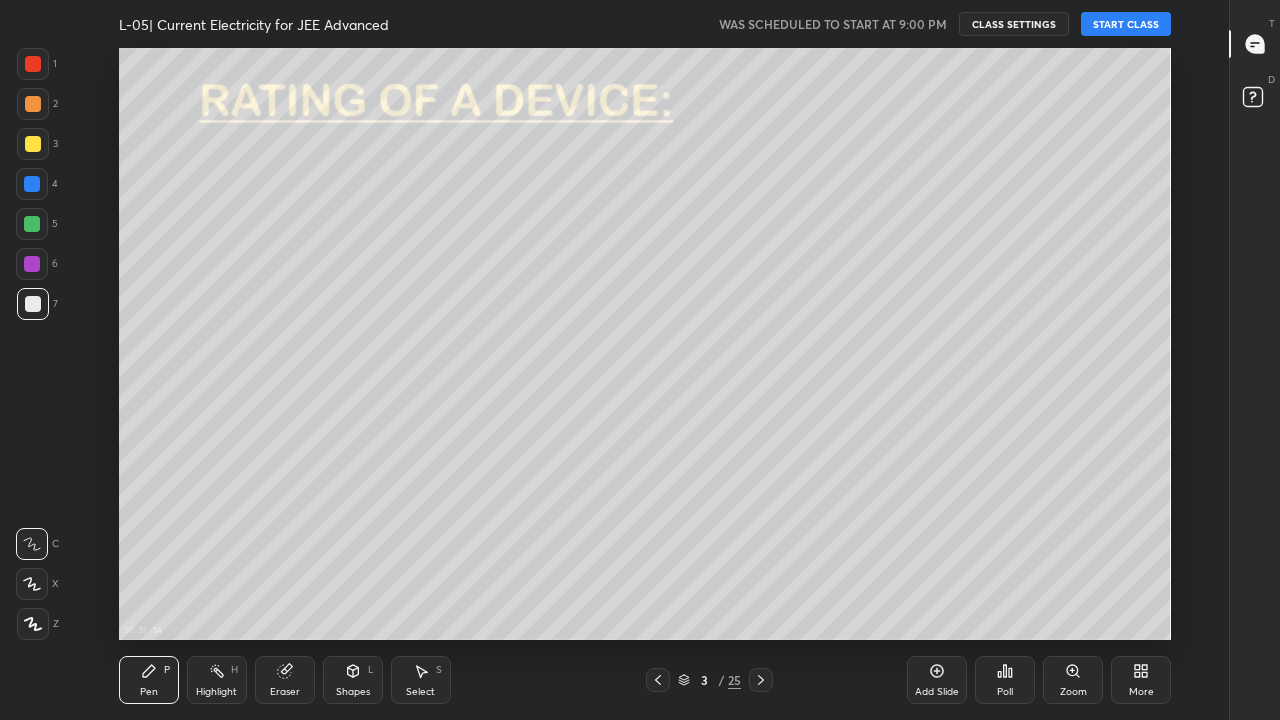 click 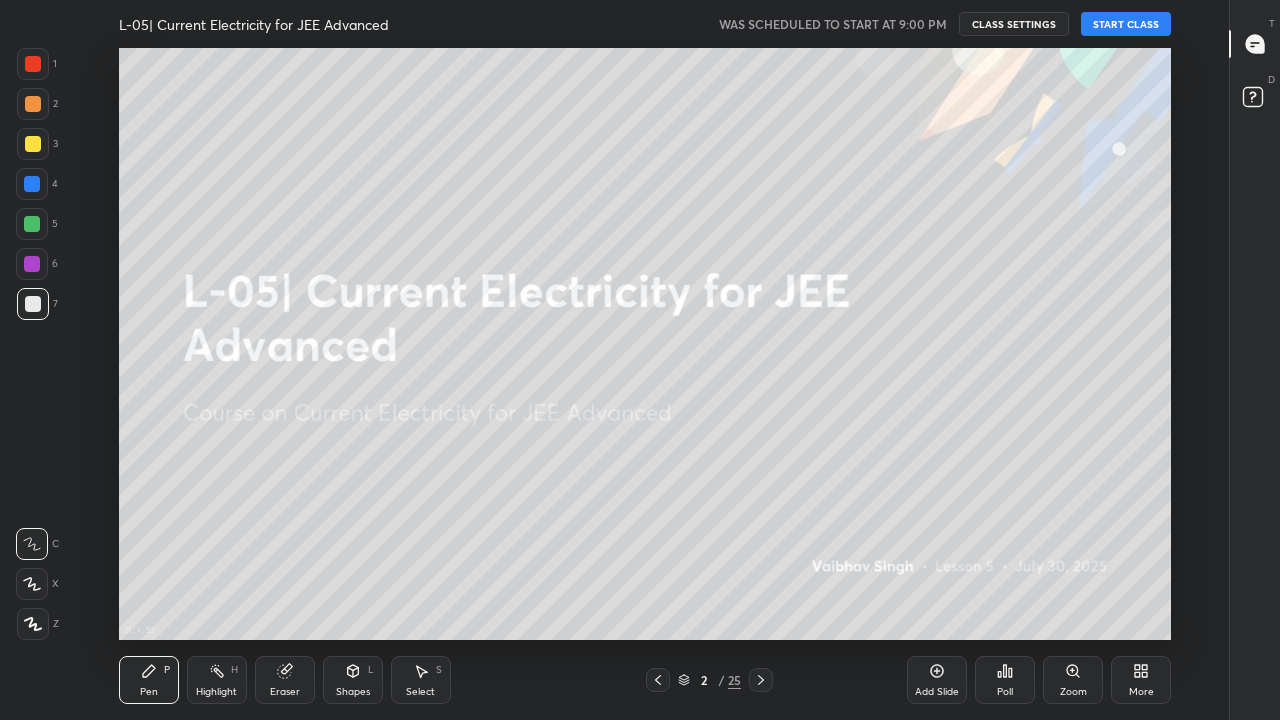 click on "START CLASS" at bounding box center (1126, 24) 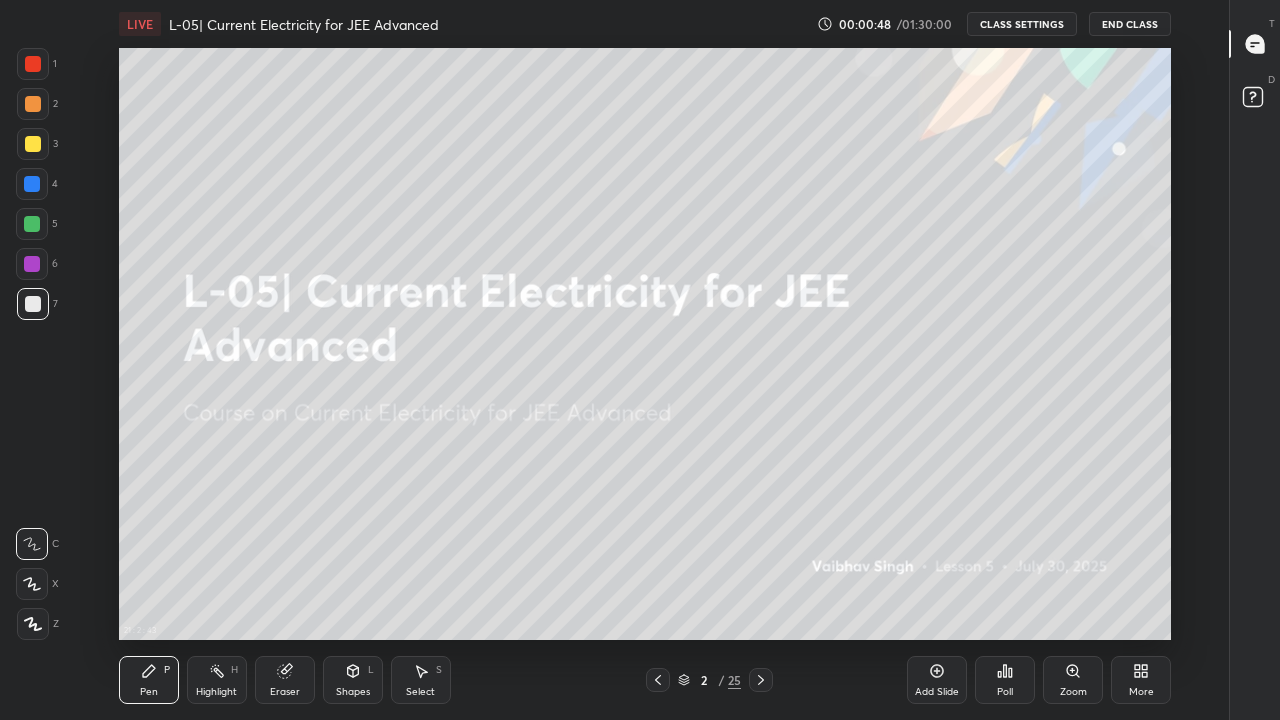 click at bounding box center (33, 624) 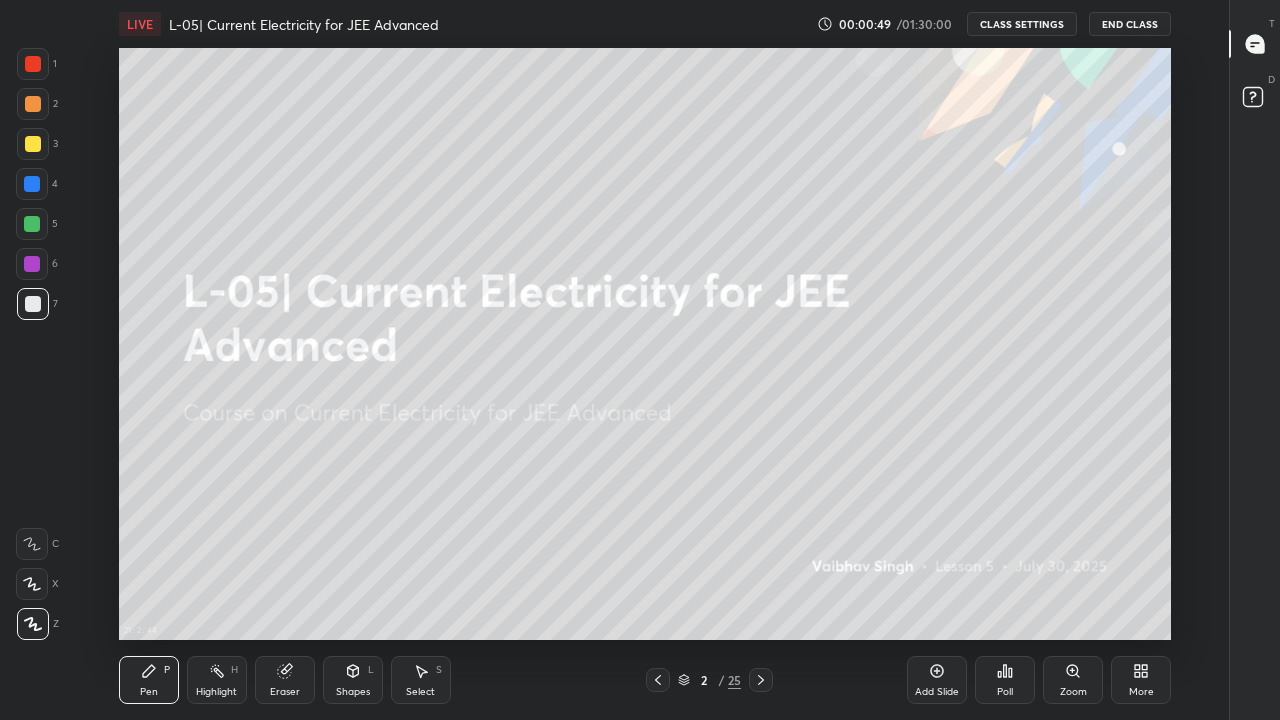 click at bounding box center (32, 264) 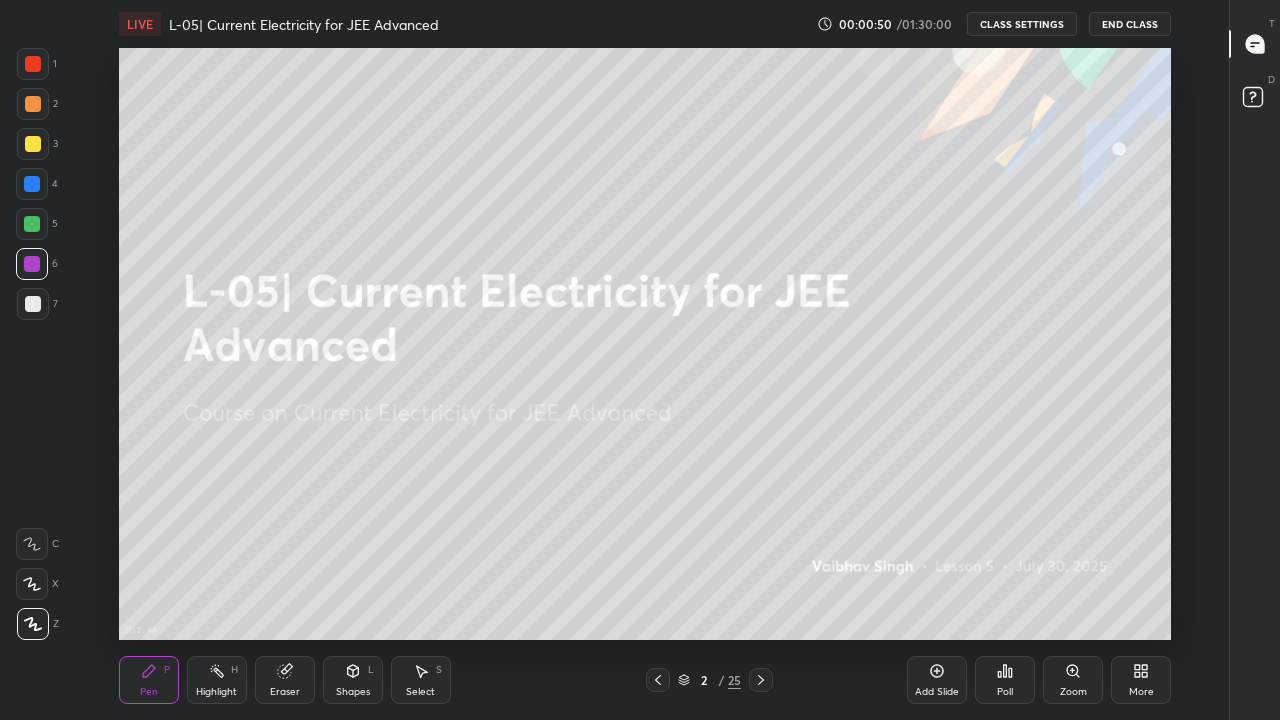 click at bounding box center (32, 224) 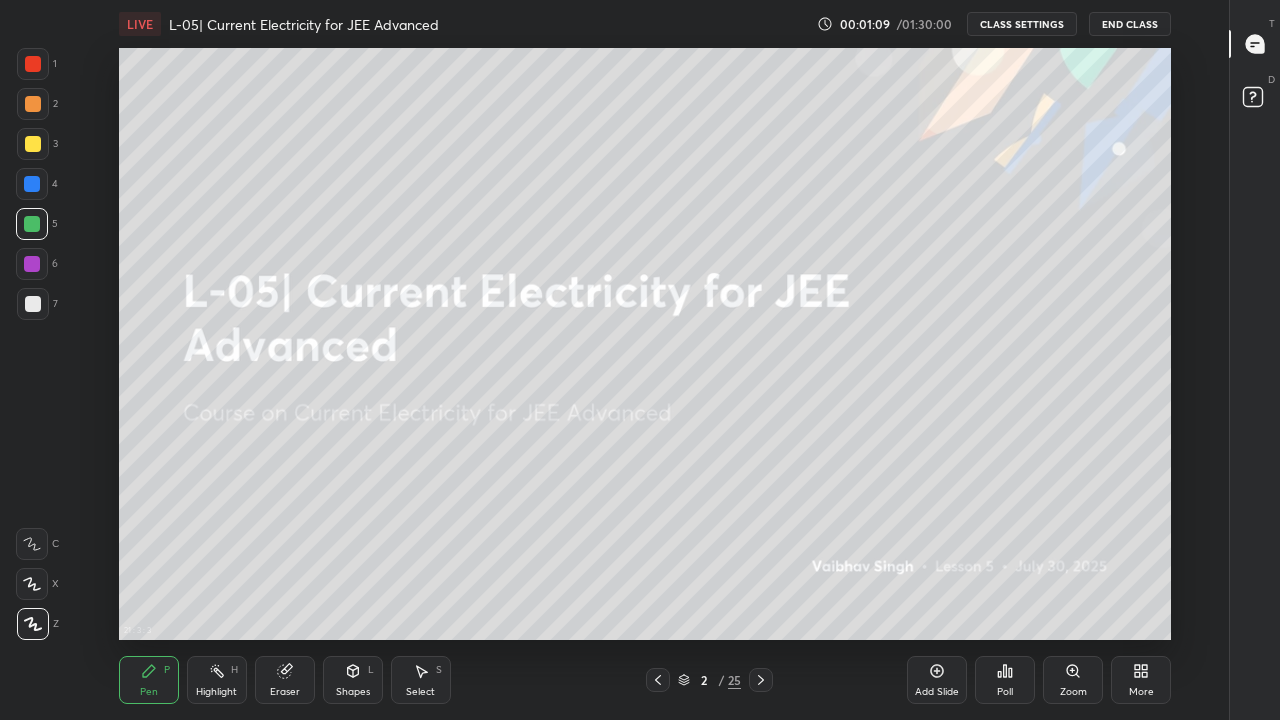 click 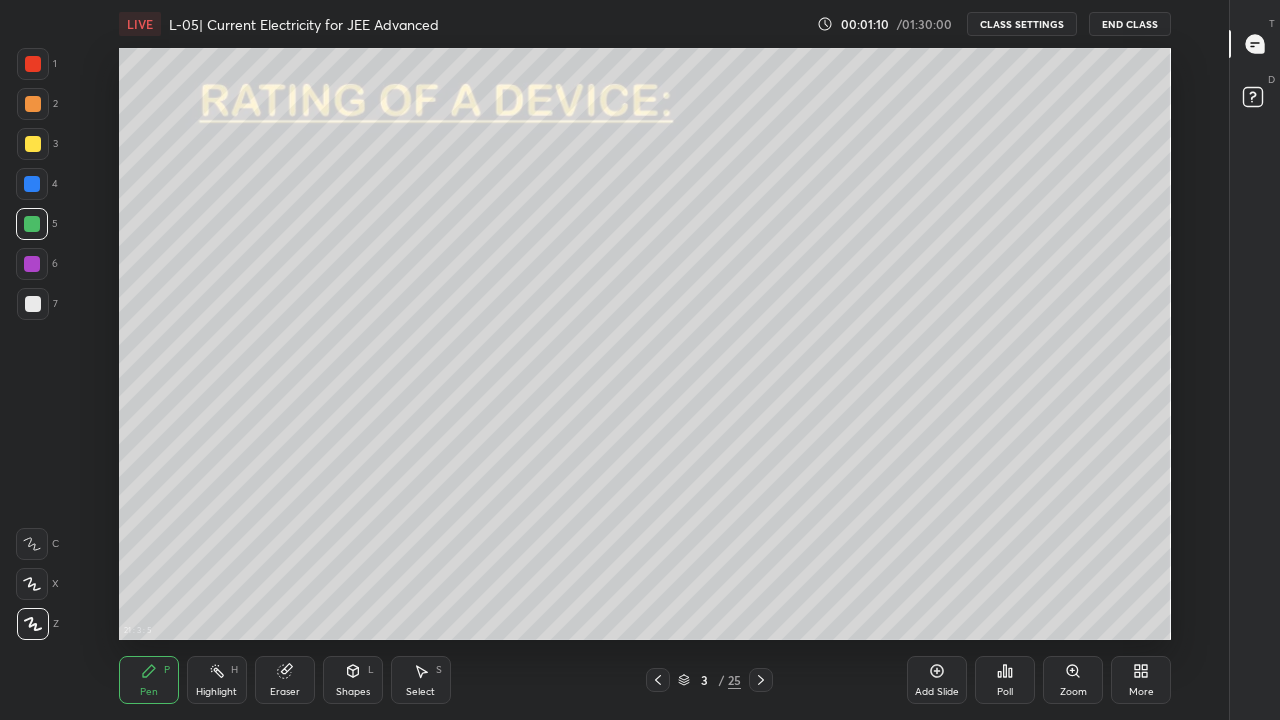 click 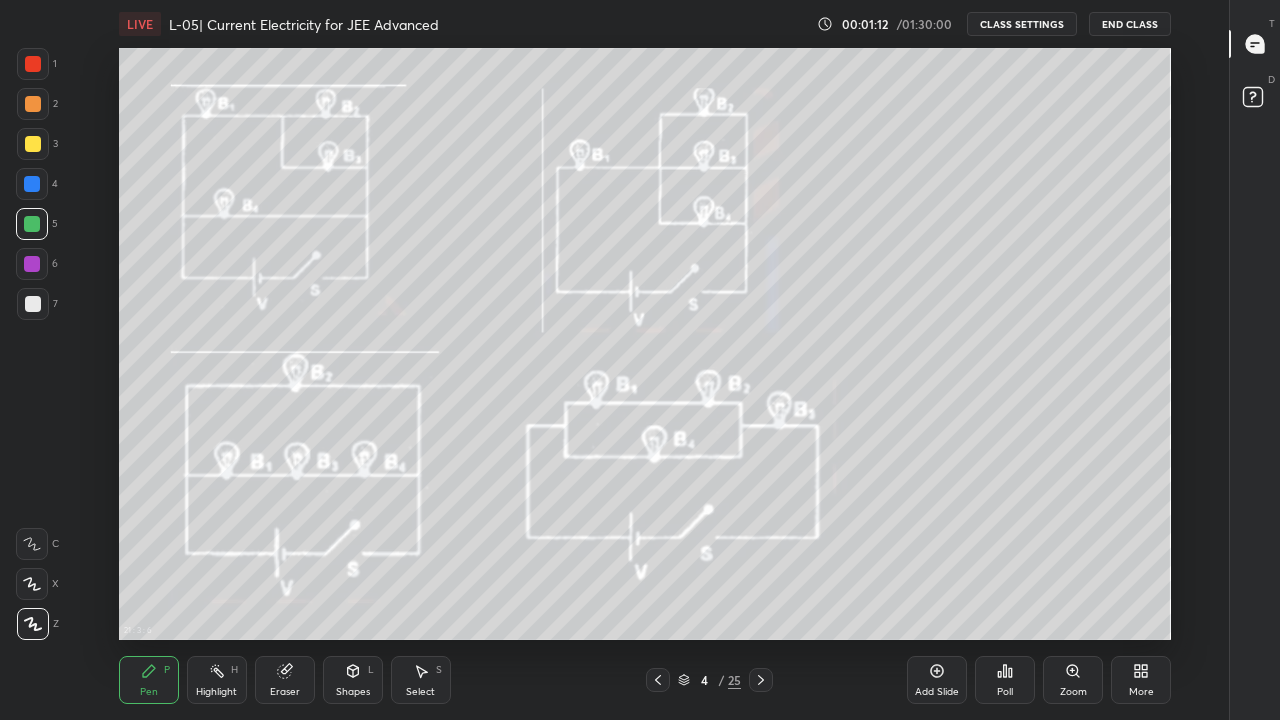 click at bounding box center (761, 680) 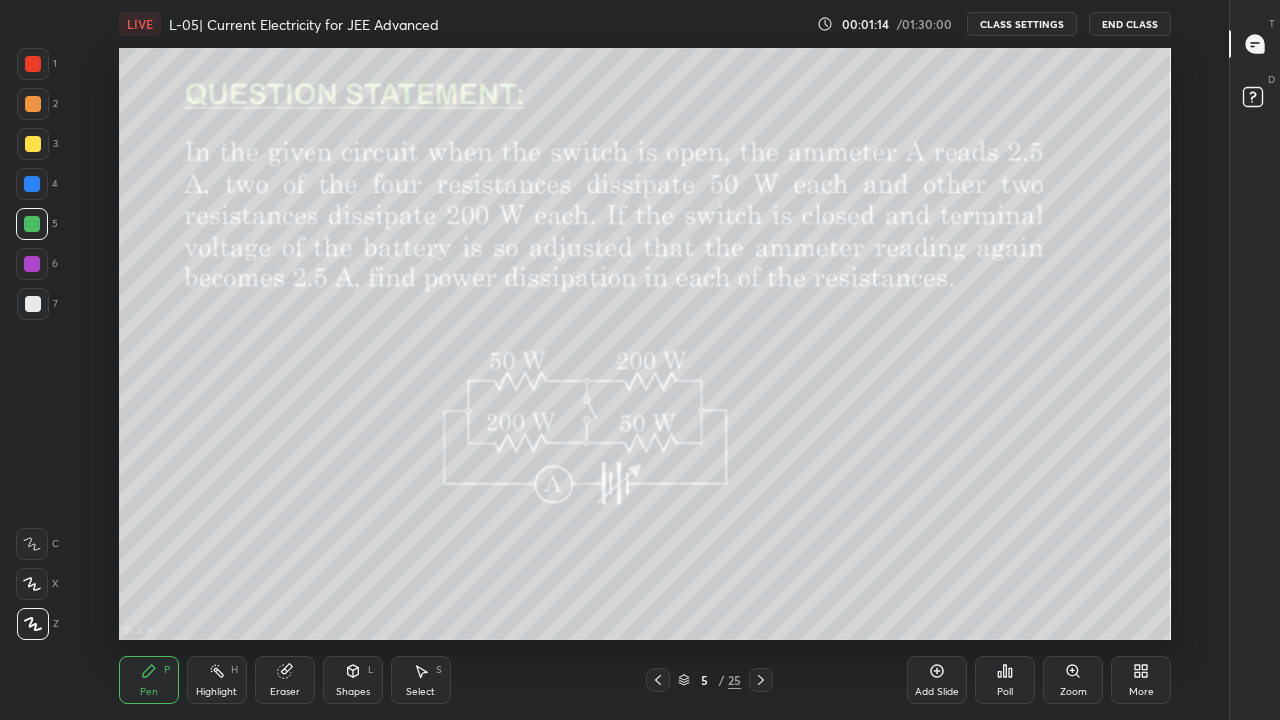 click at bounding box center [761, 680] 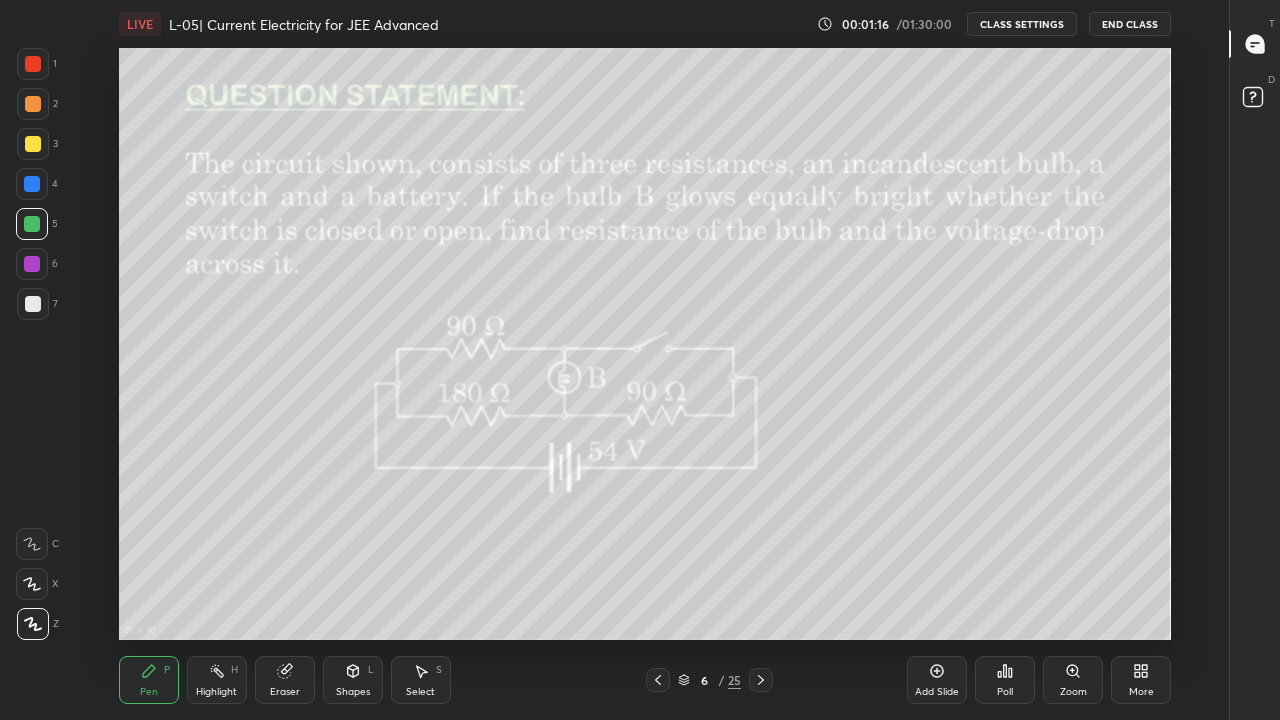 click 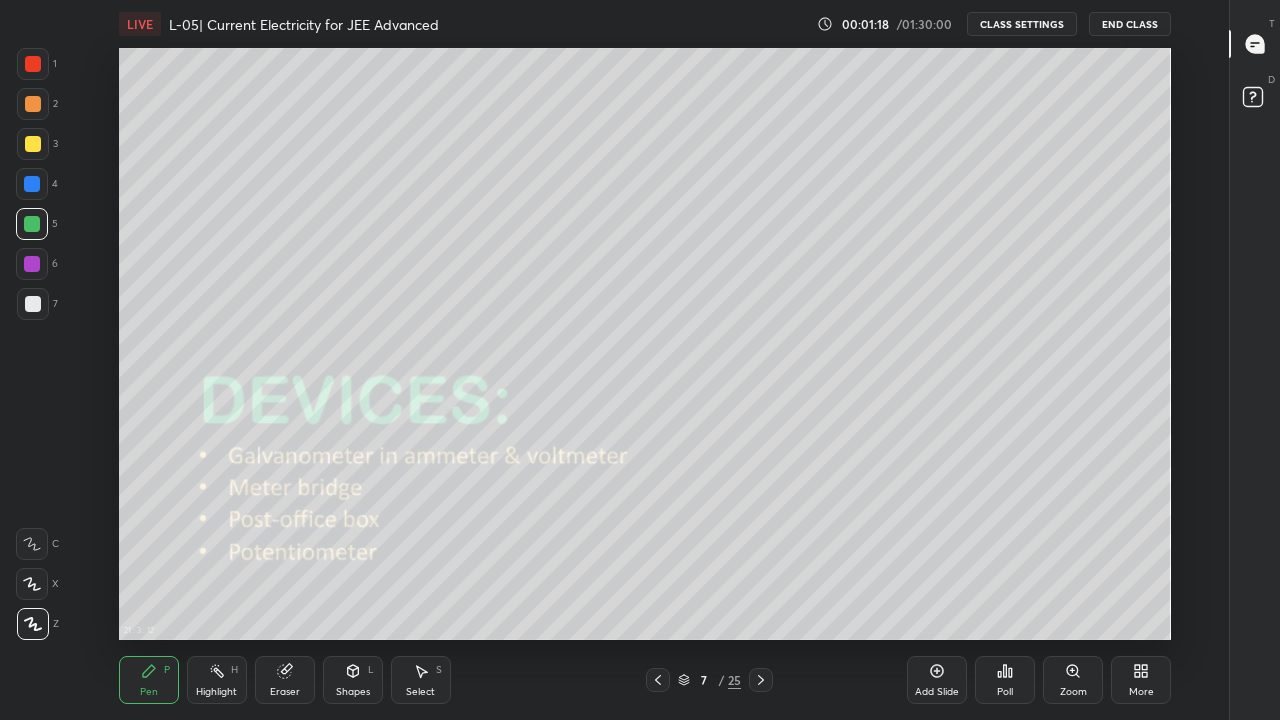 click on "7 / 25" at bounding box center (709, 680) 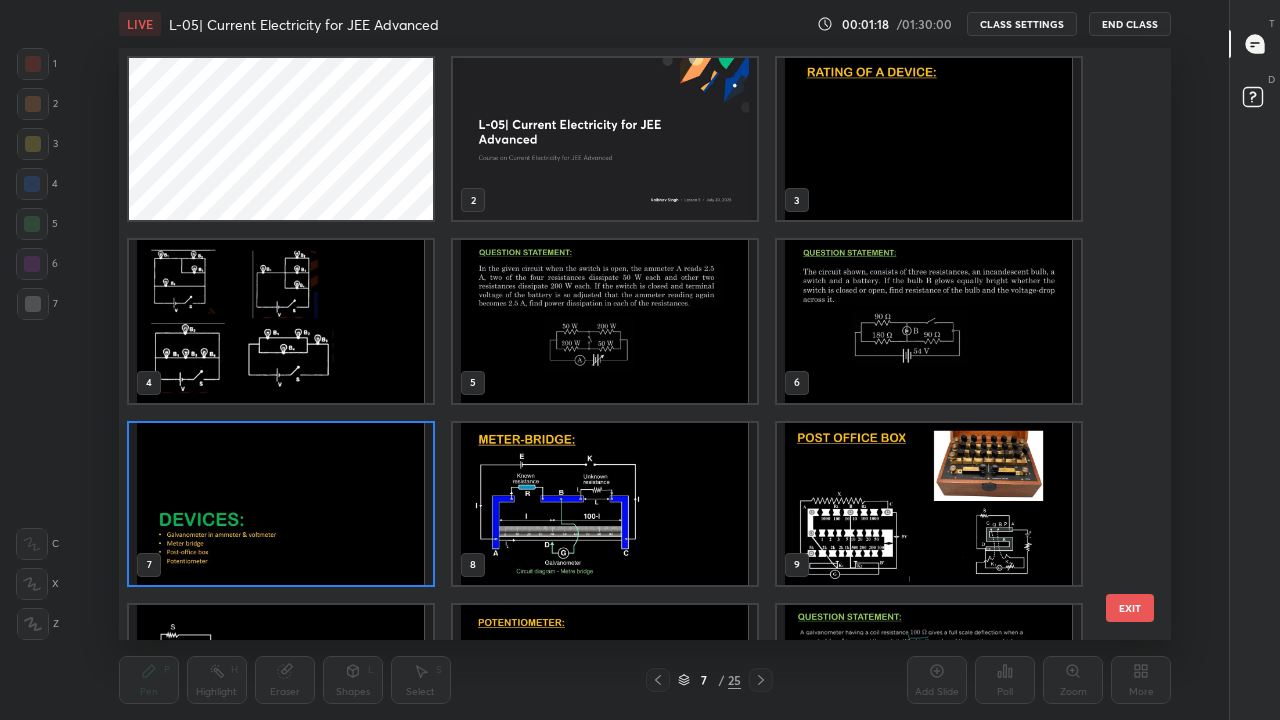 scroll, scrollTop: 7, scrollLeft: 10, axis: both 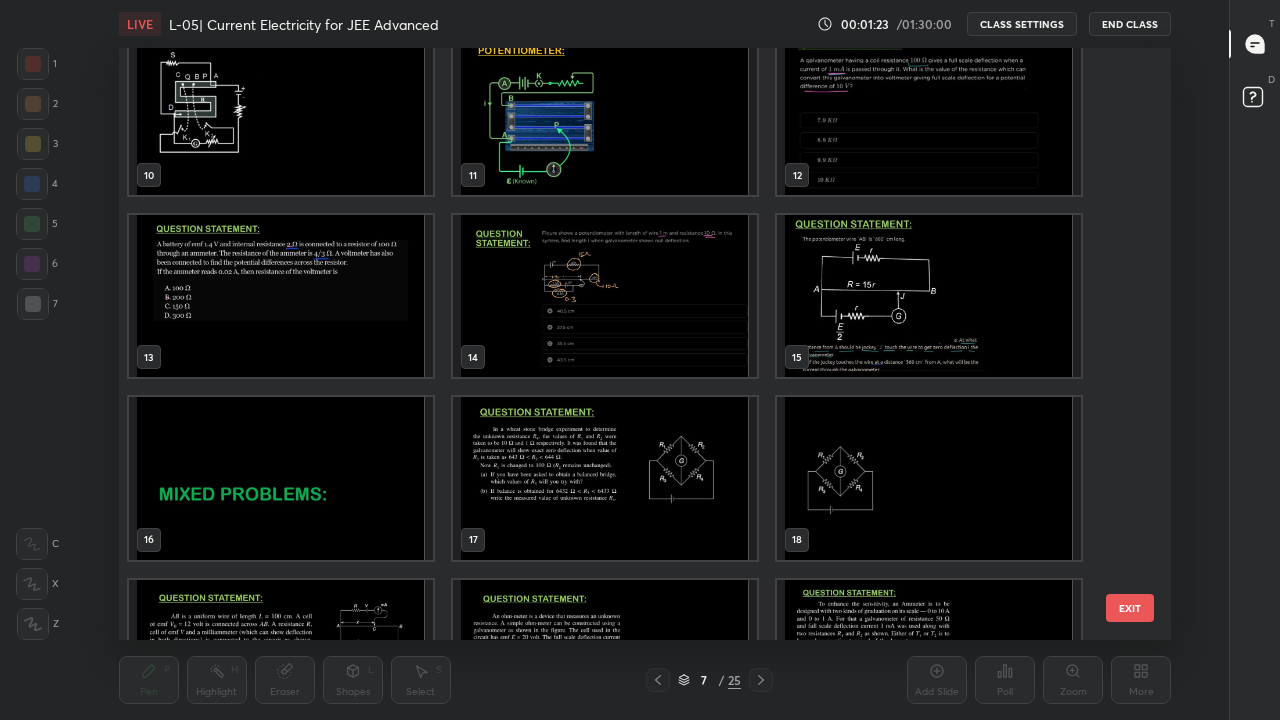 click at bounding box center [281, 296] 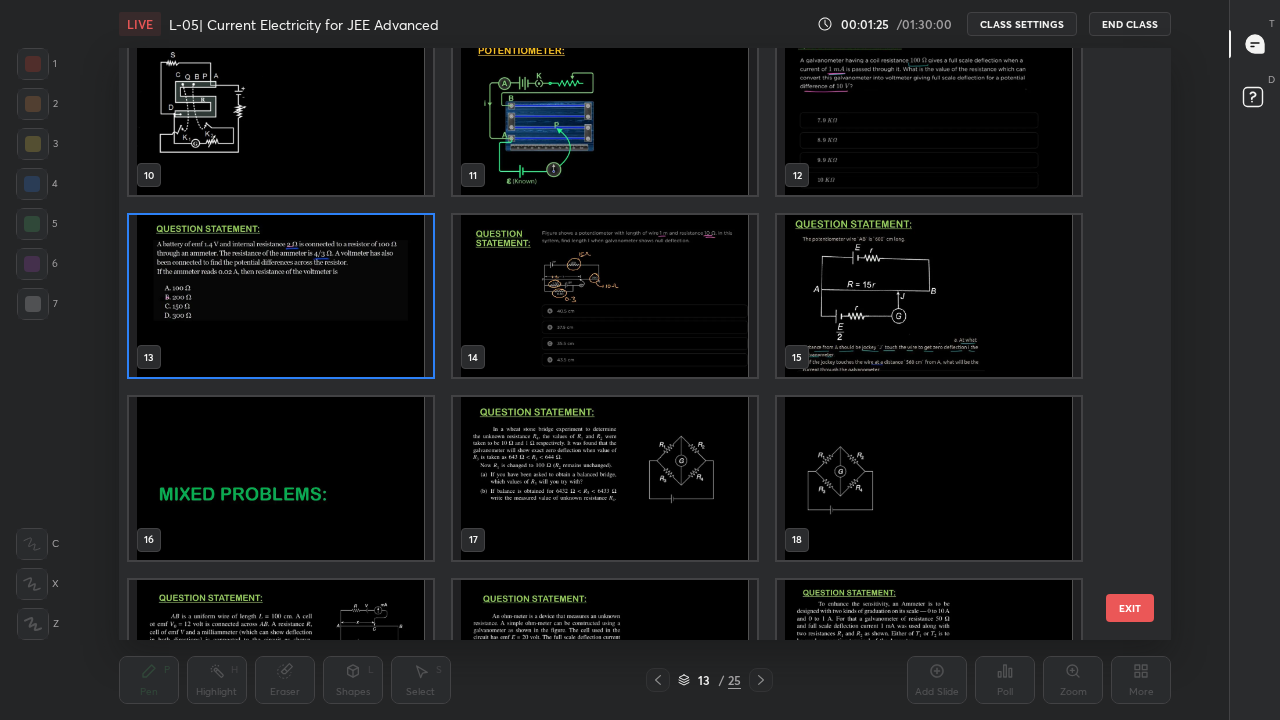 click at bounding box center (281, 296) 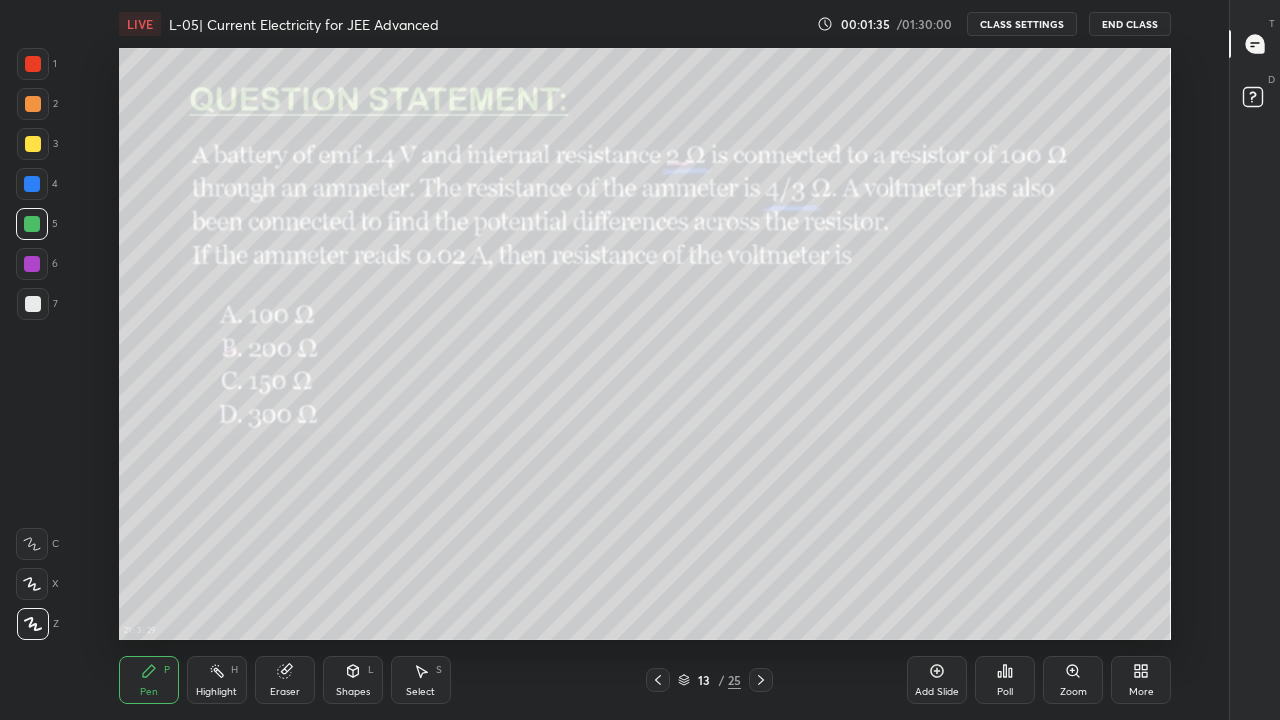 click on "13" at bounding box center [704, 680] 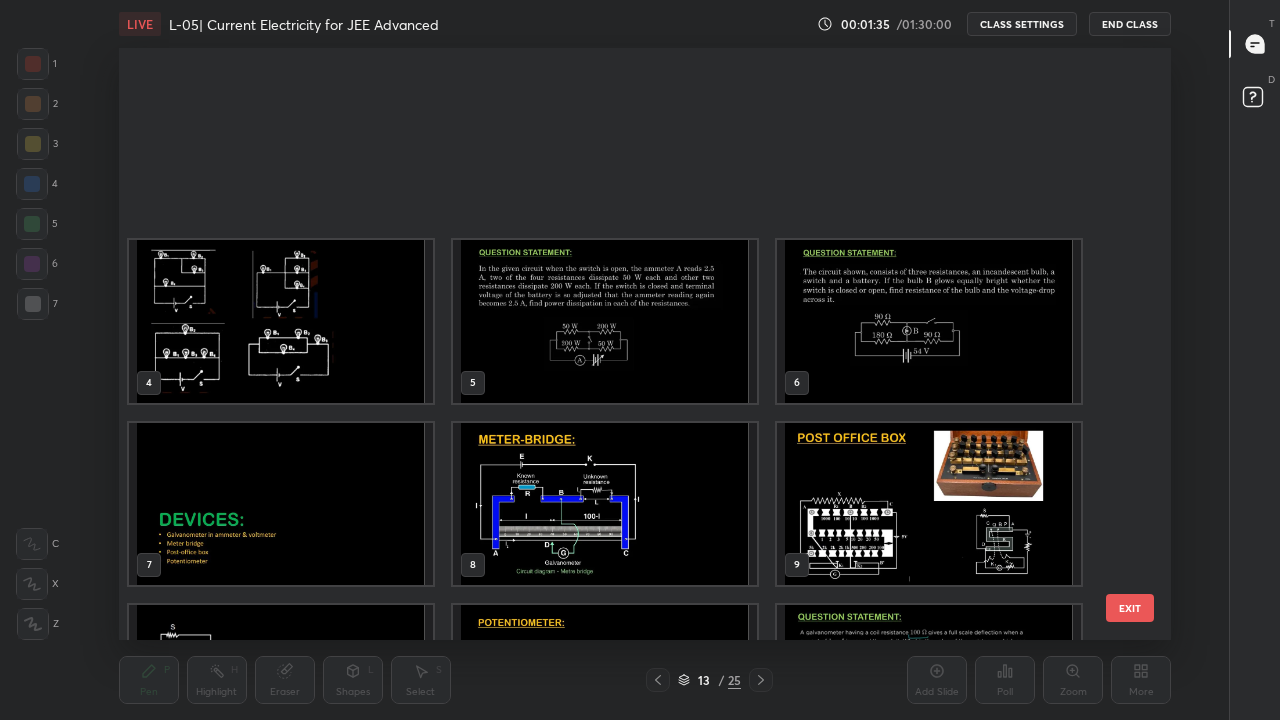 scroll, scrollTop: 319, scrollLeft: 0, axis: vertical 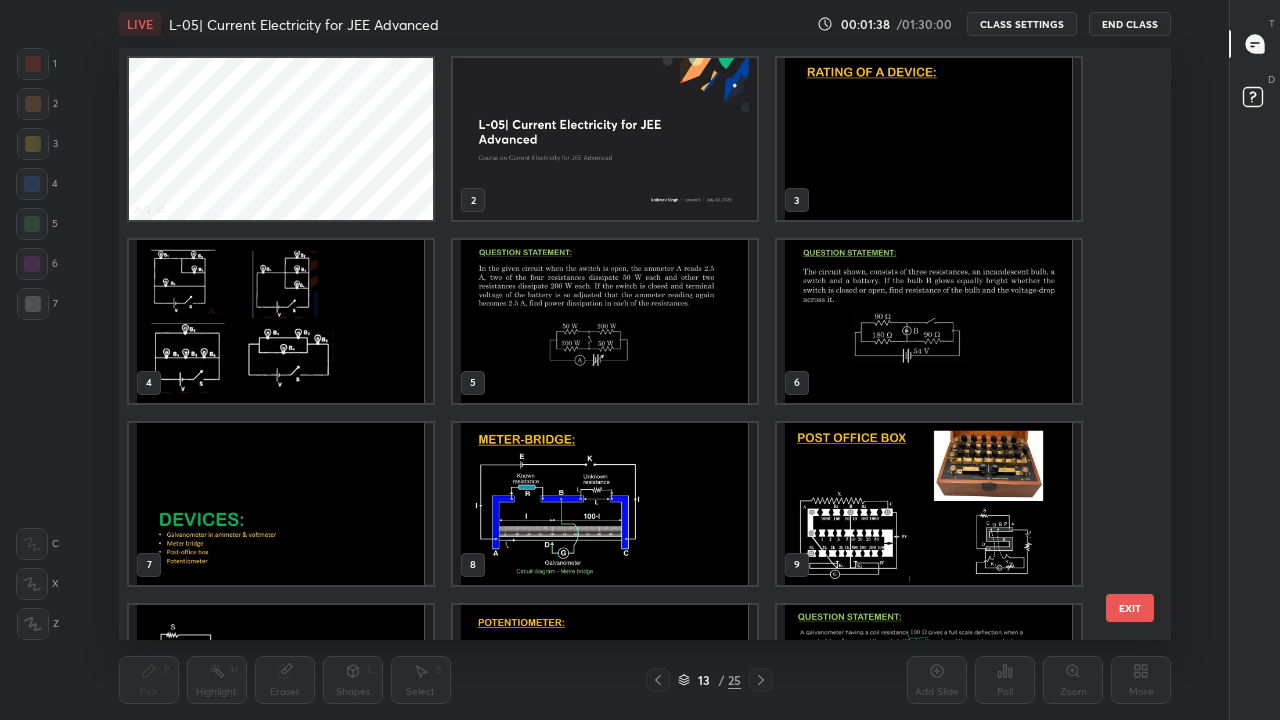 click at bounding box center [929, 321] 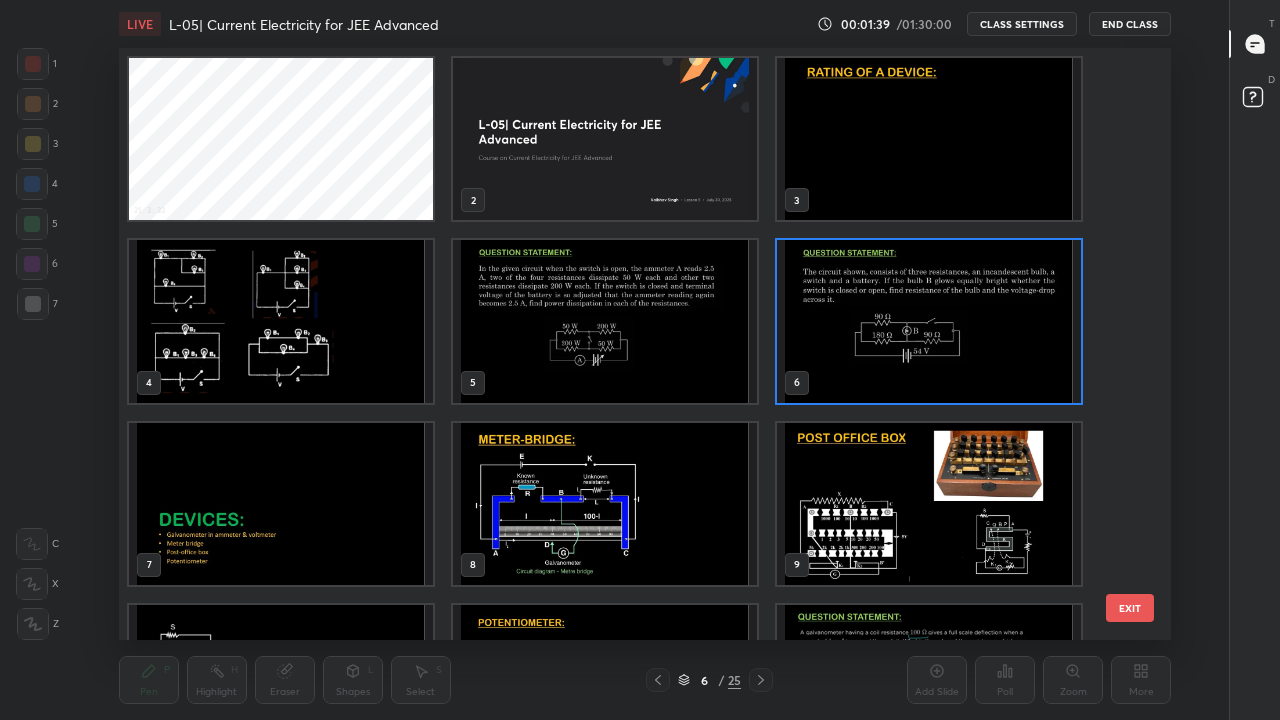 click at bounding box center [929, 321] 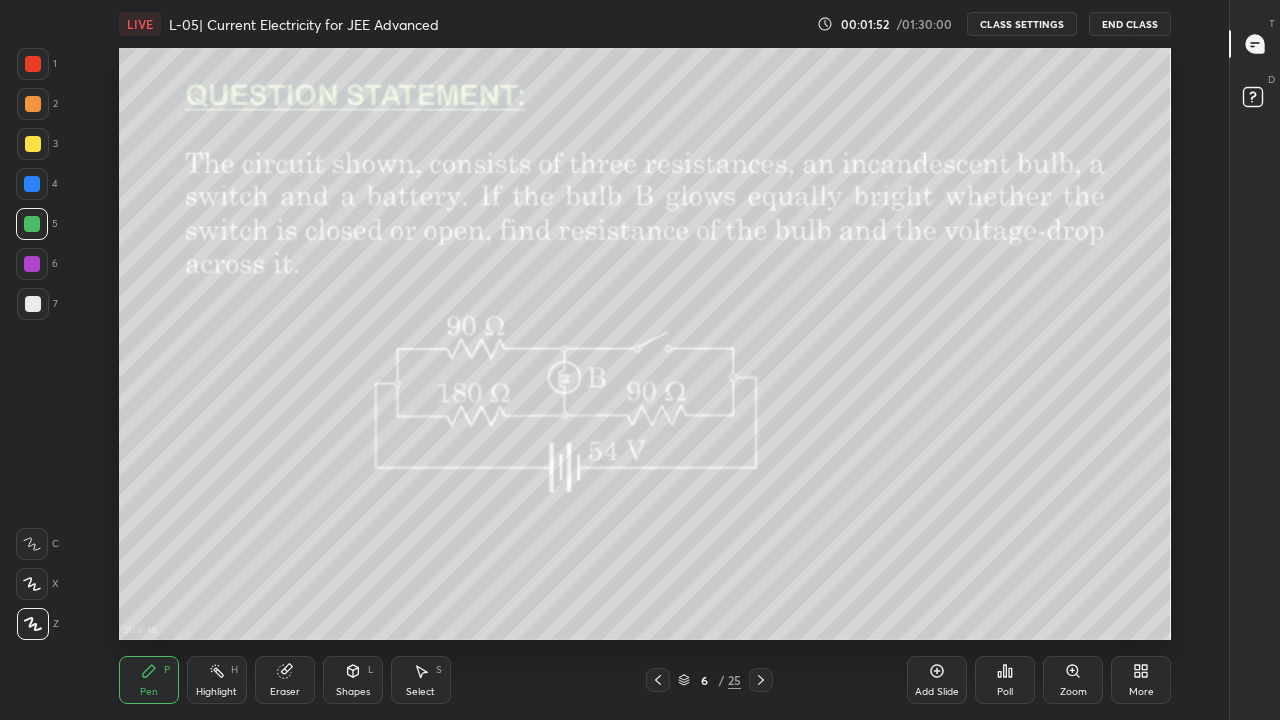 click on "Eraser" at bounding box center [285, 680] 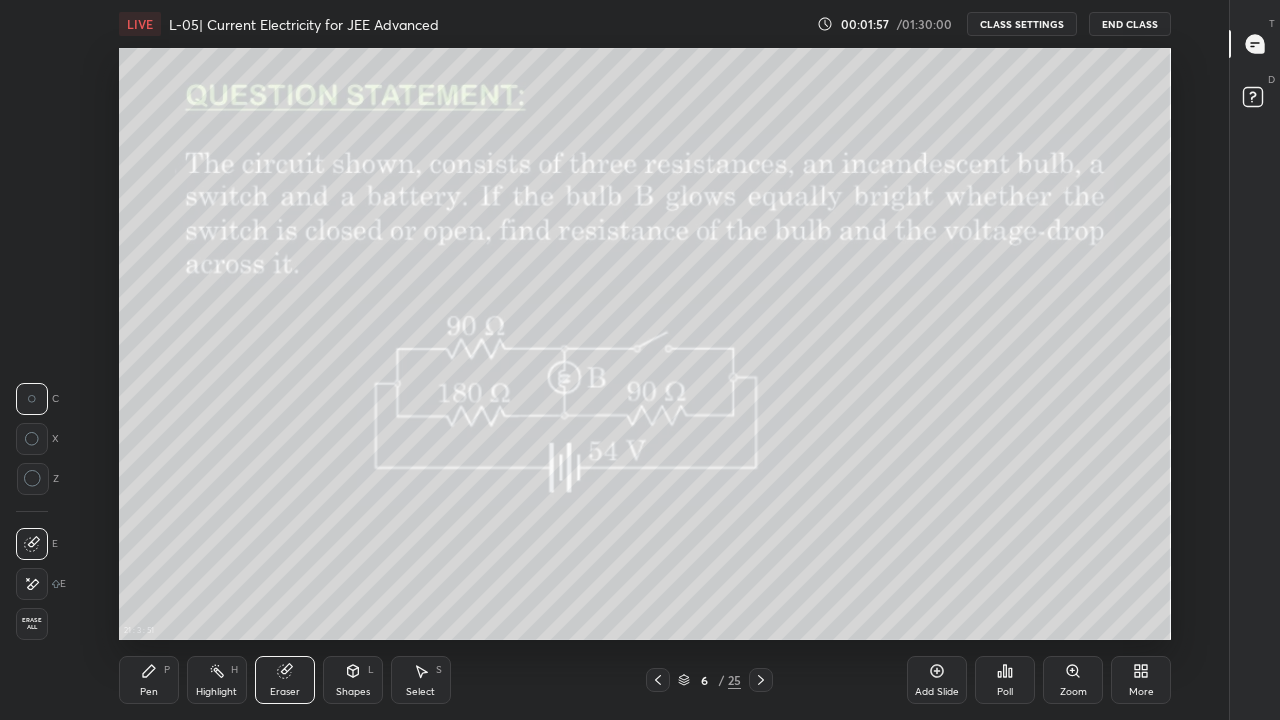 click 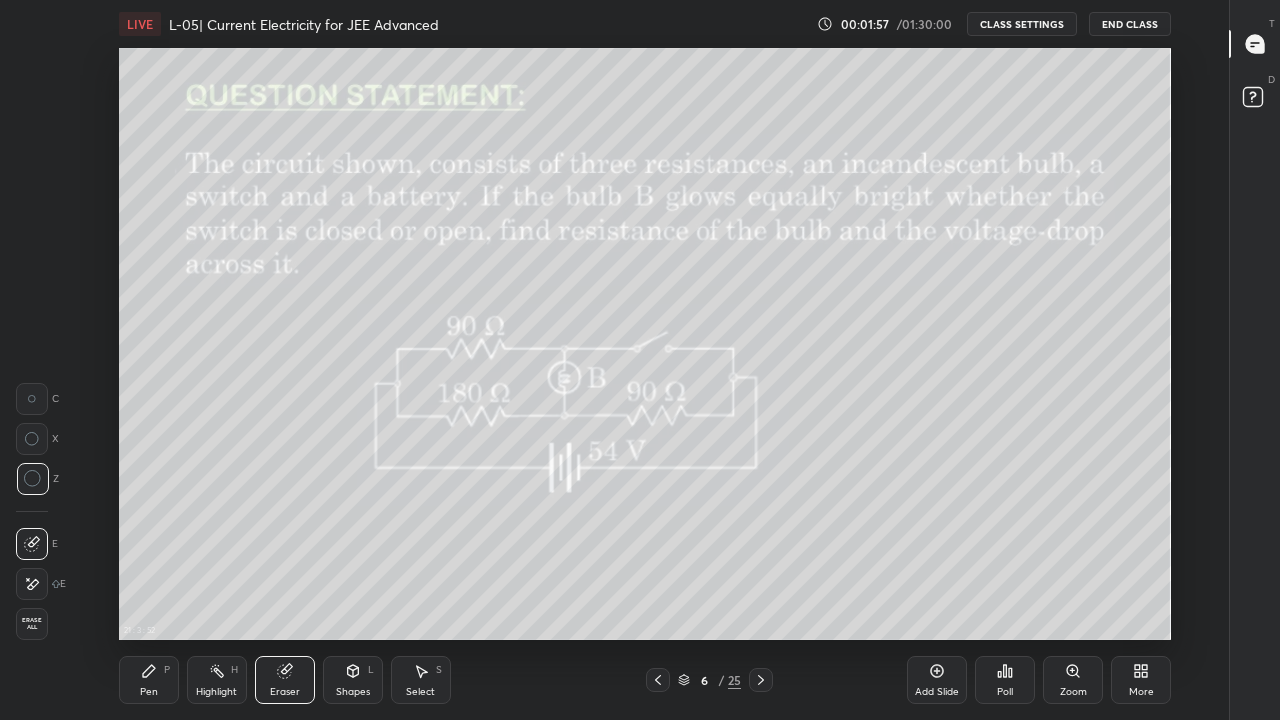 click on "Pen" at bounding box center (149, 692) 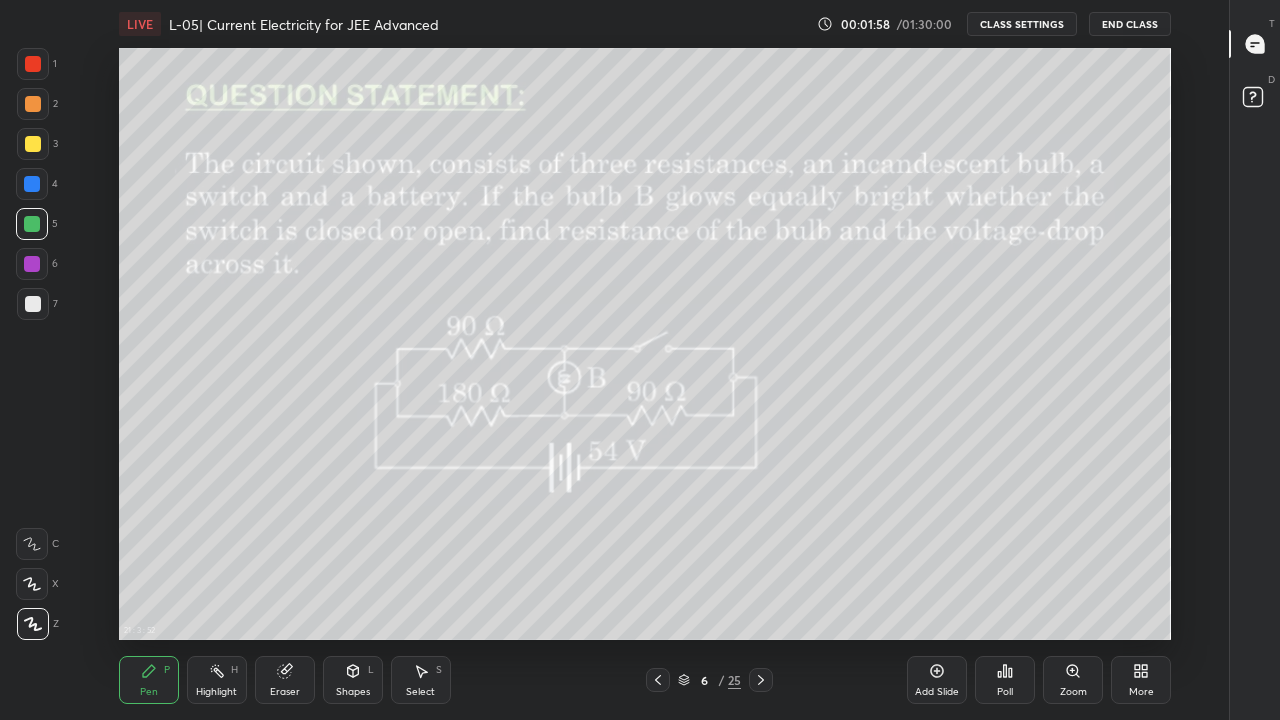 click on "Pen" at bounding box center (149, 692) 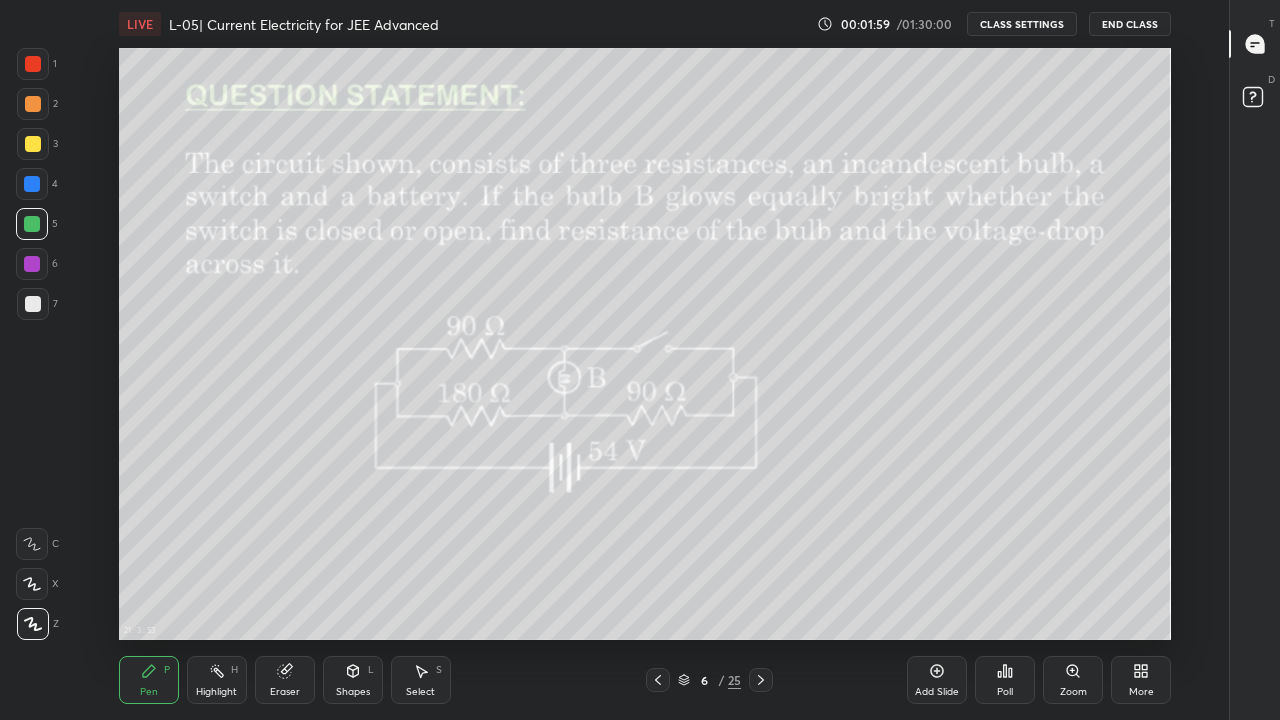click at bounding box center (32, 264) 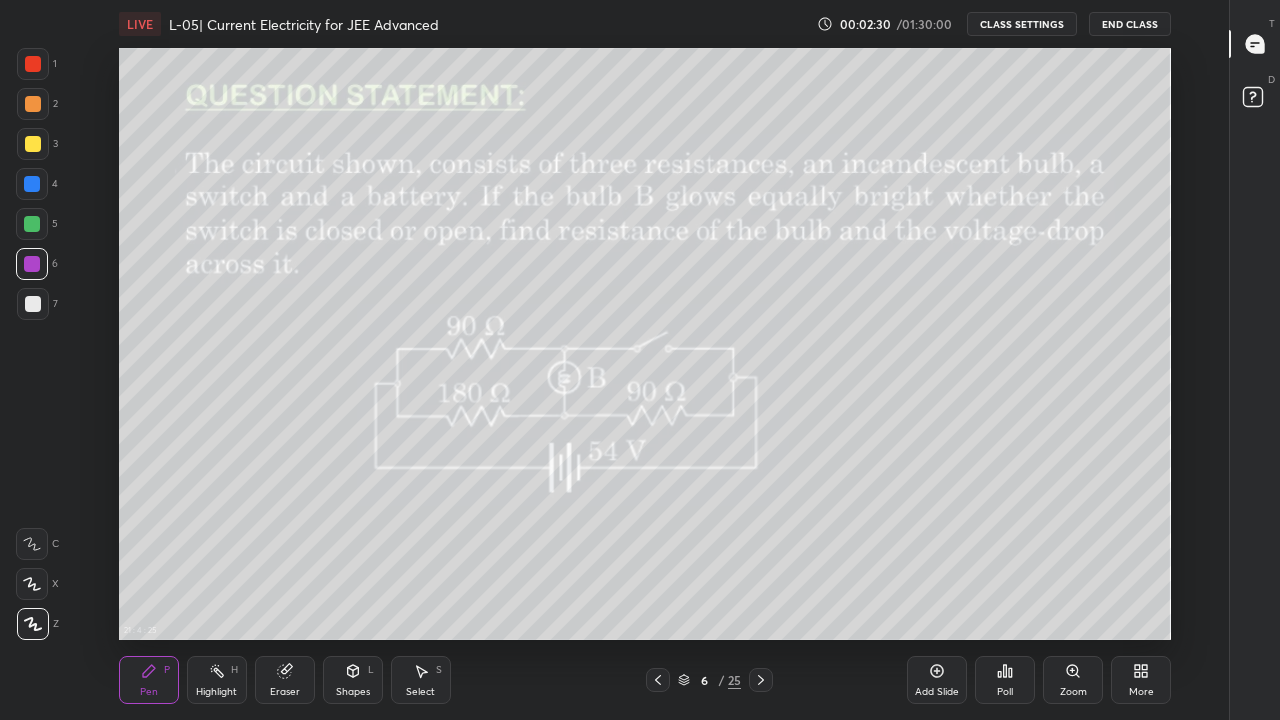 click at bounding box center [32, 184] 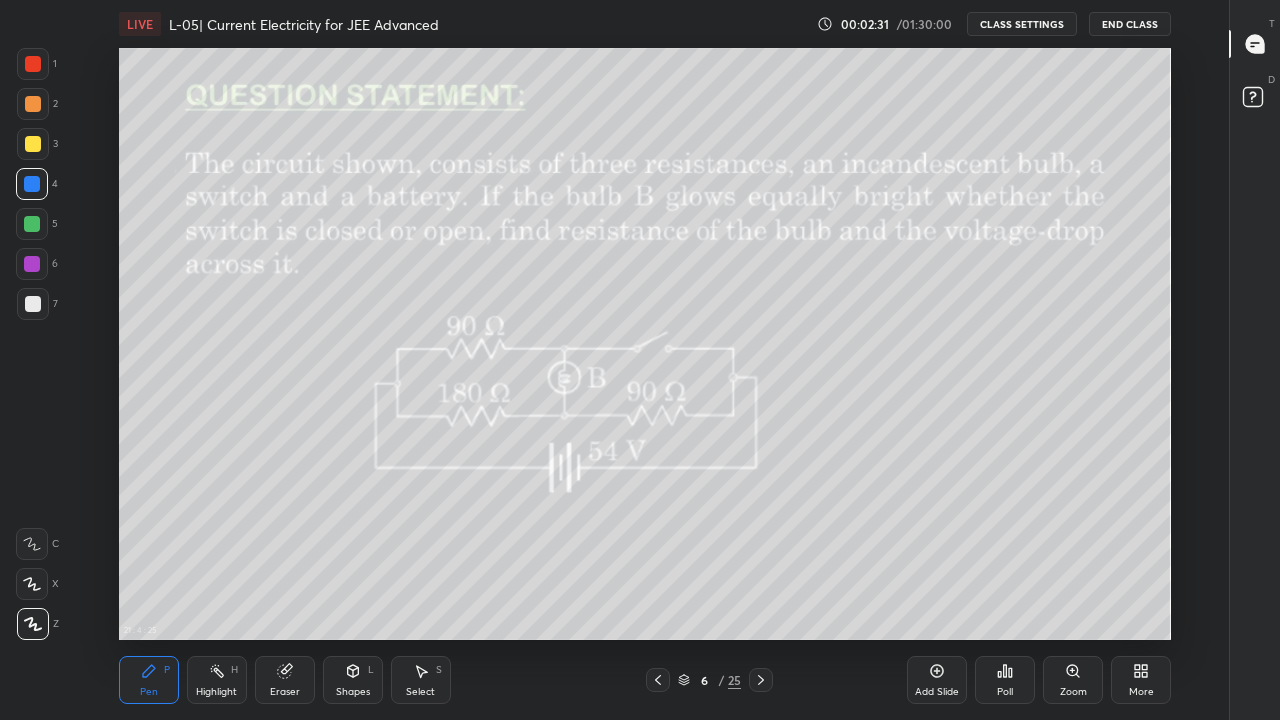 click at bounding box center (33, 144) 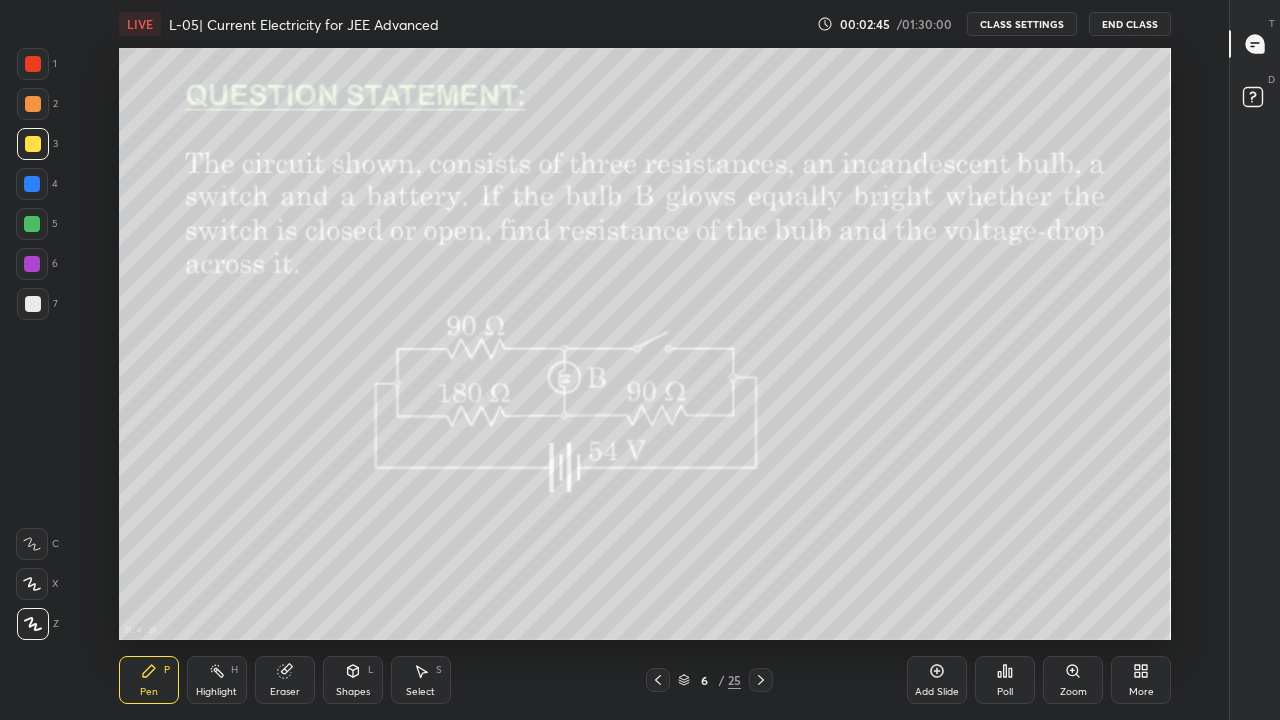 click on "Eraser" at bounding box center [285, 680] 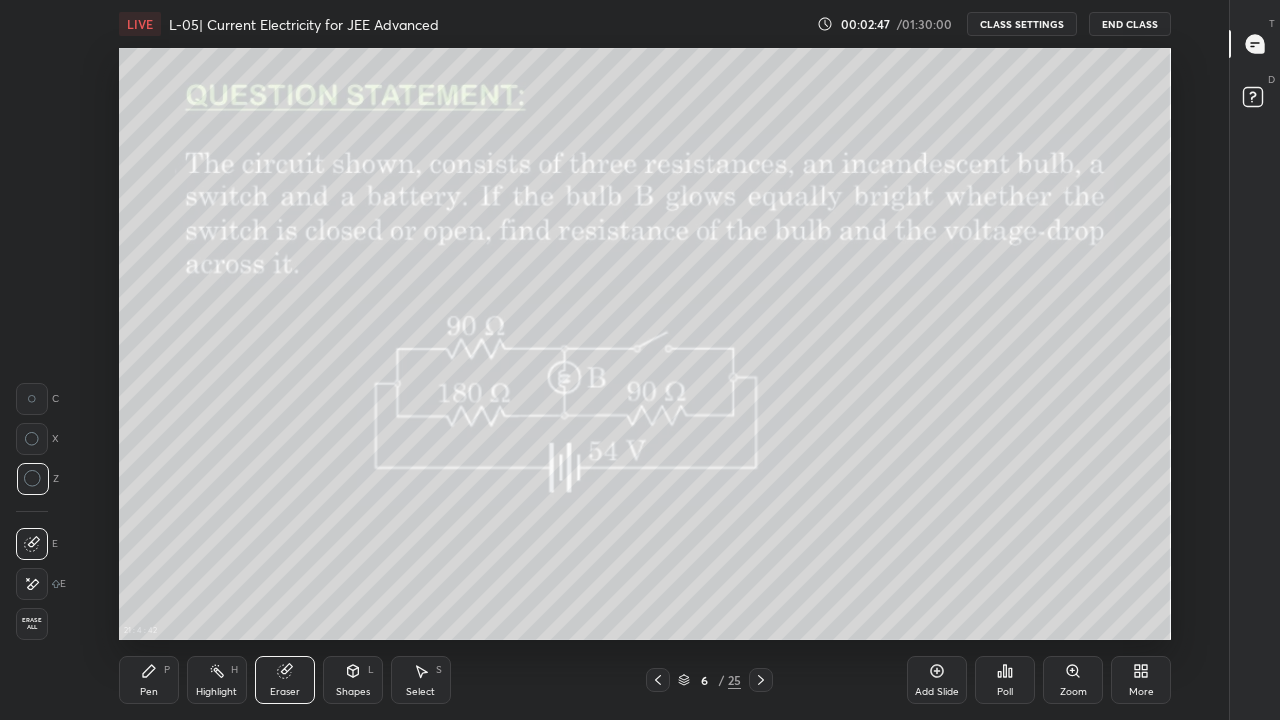 click on "Pen P" at bounding box center [149, 680] 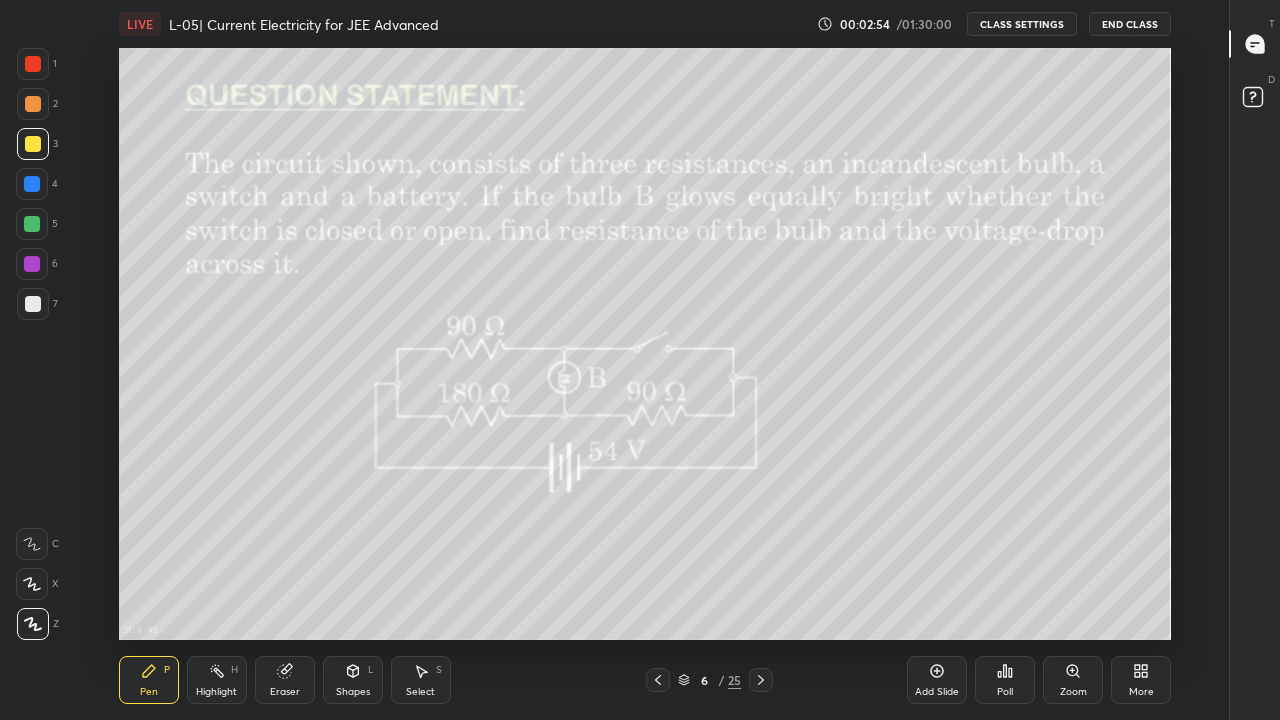 click on "Add Slide" at bounding box center [937, 680] 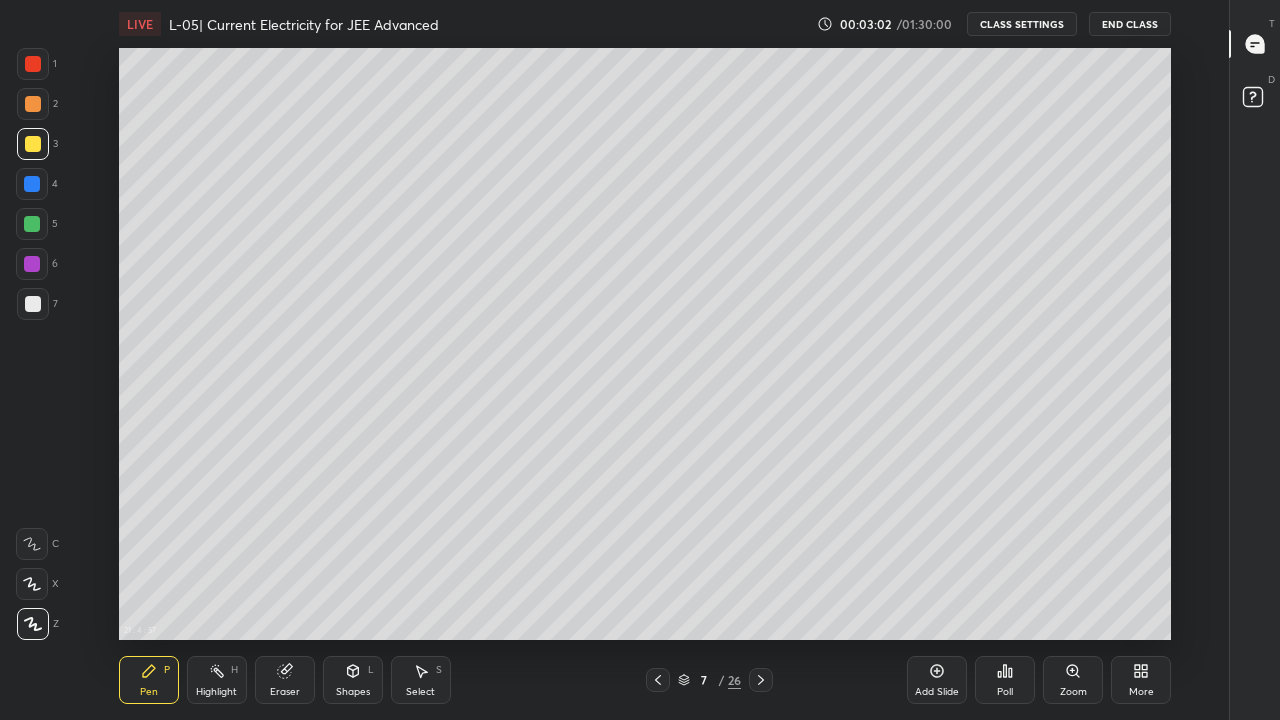 click at bounding box center (658, 680) 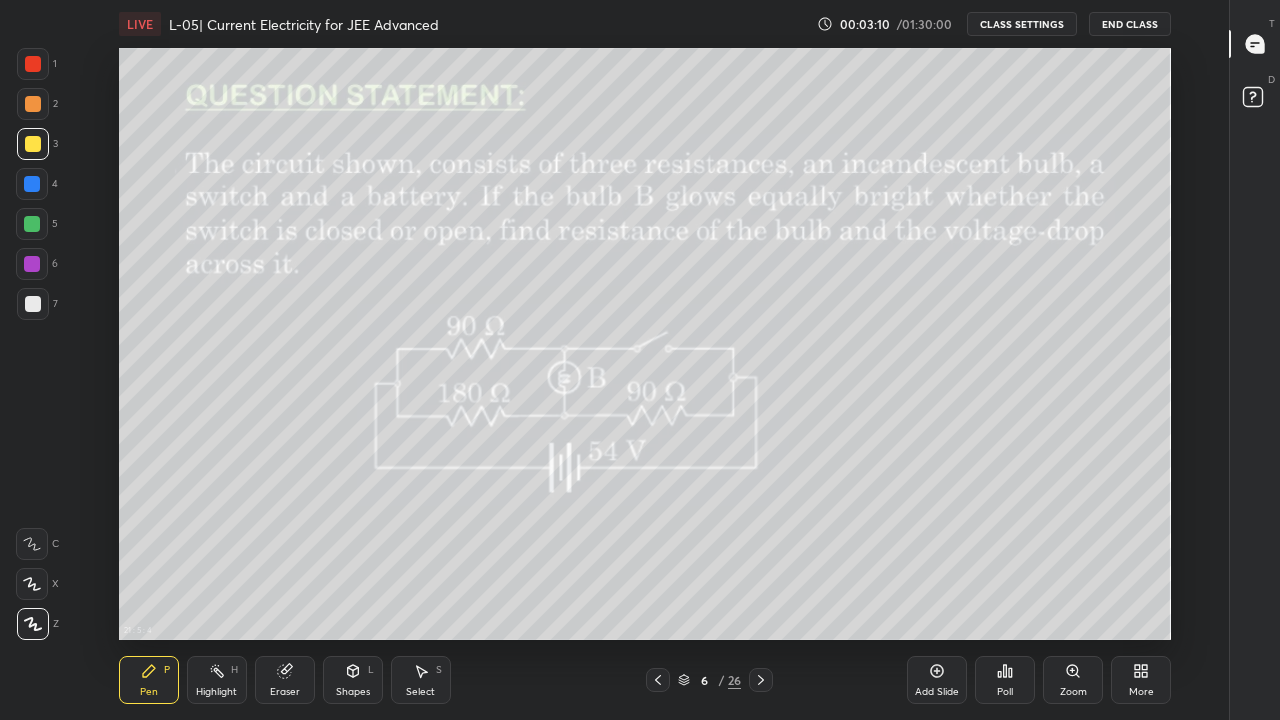 click 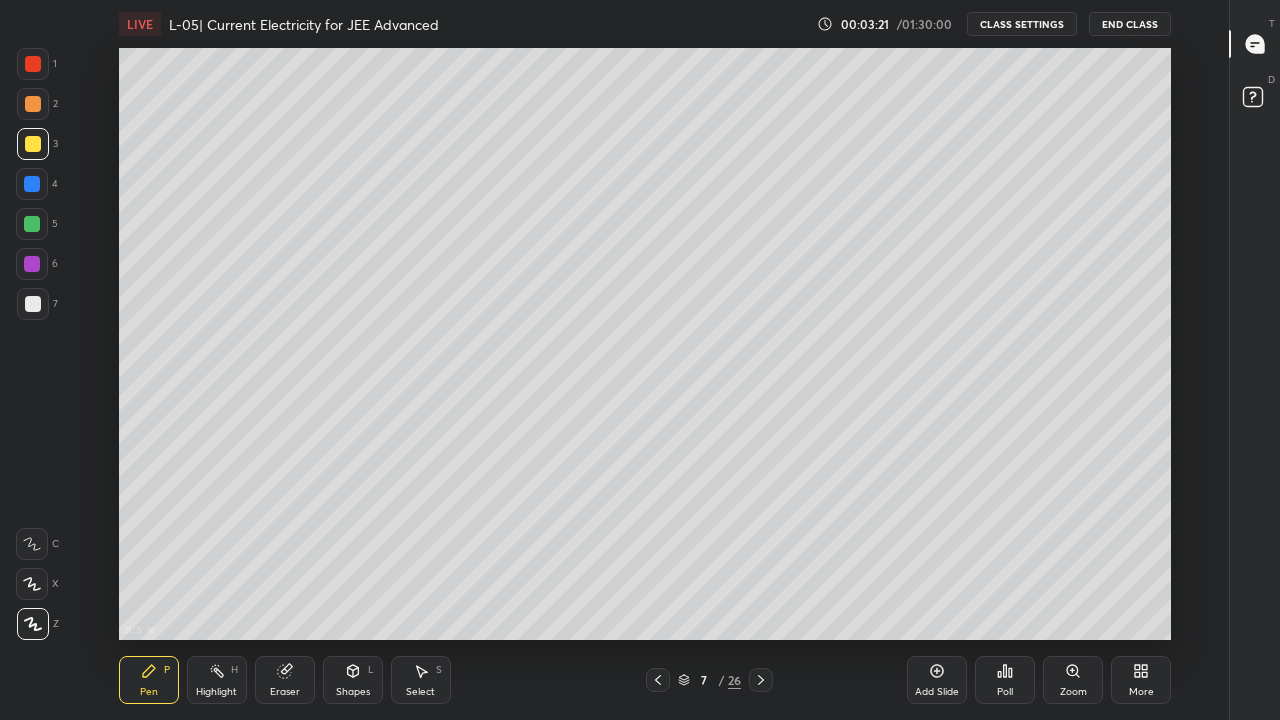 click 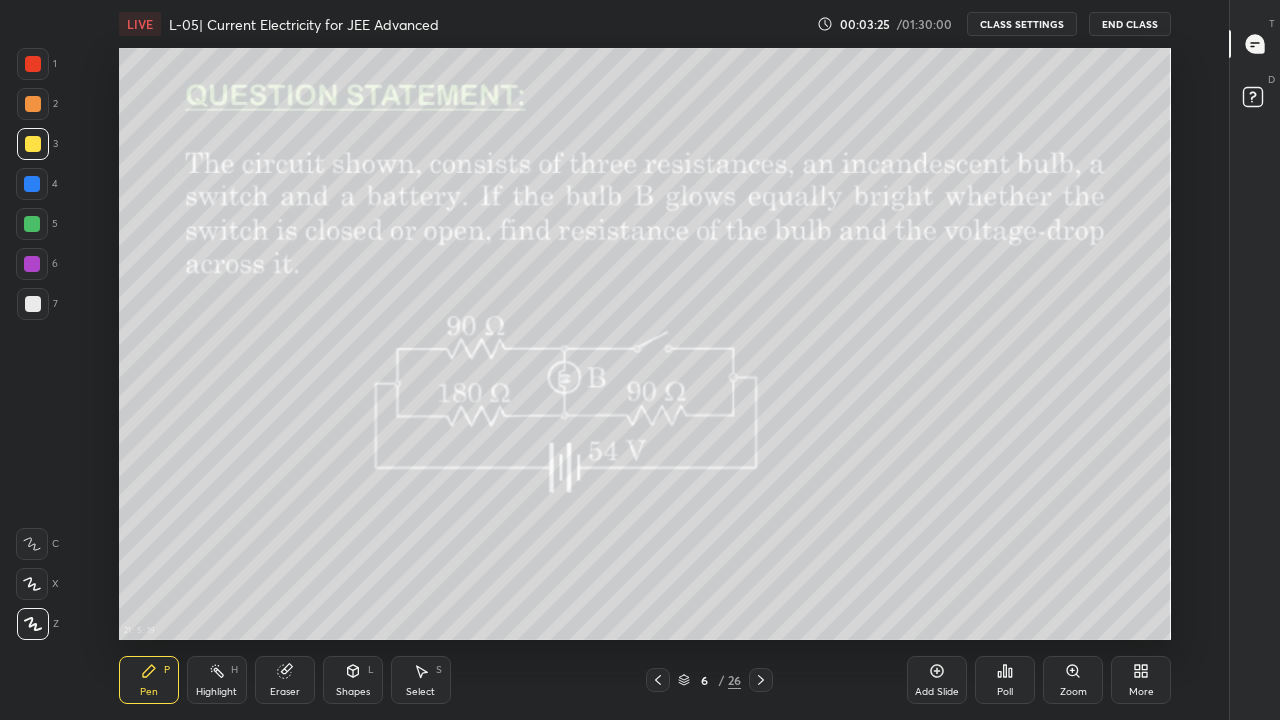 click 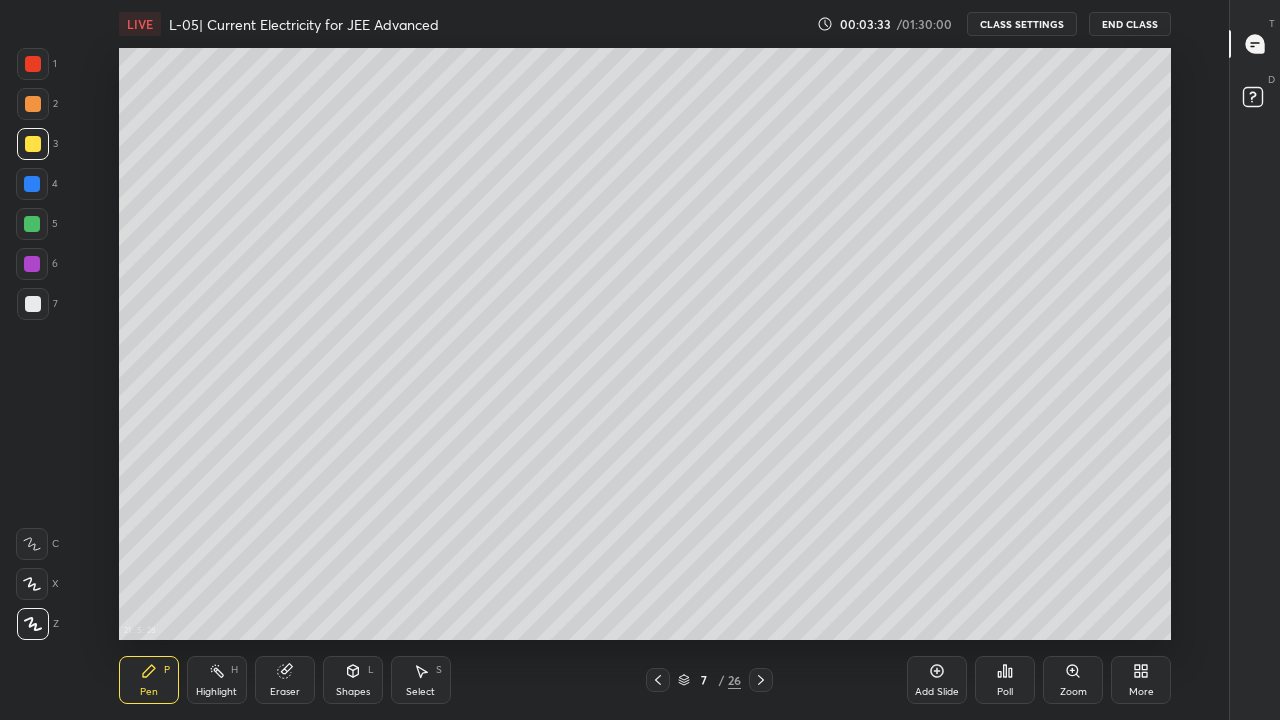 click 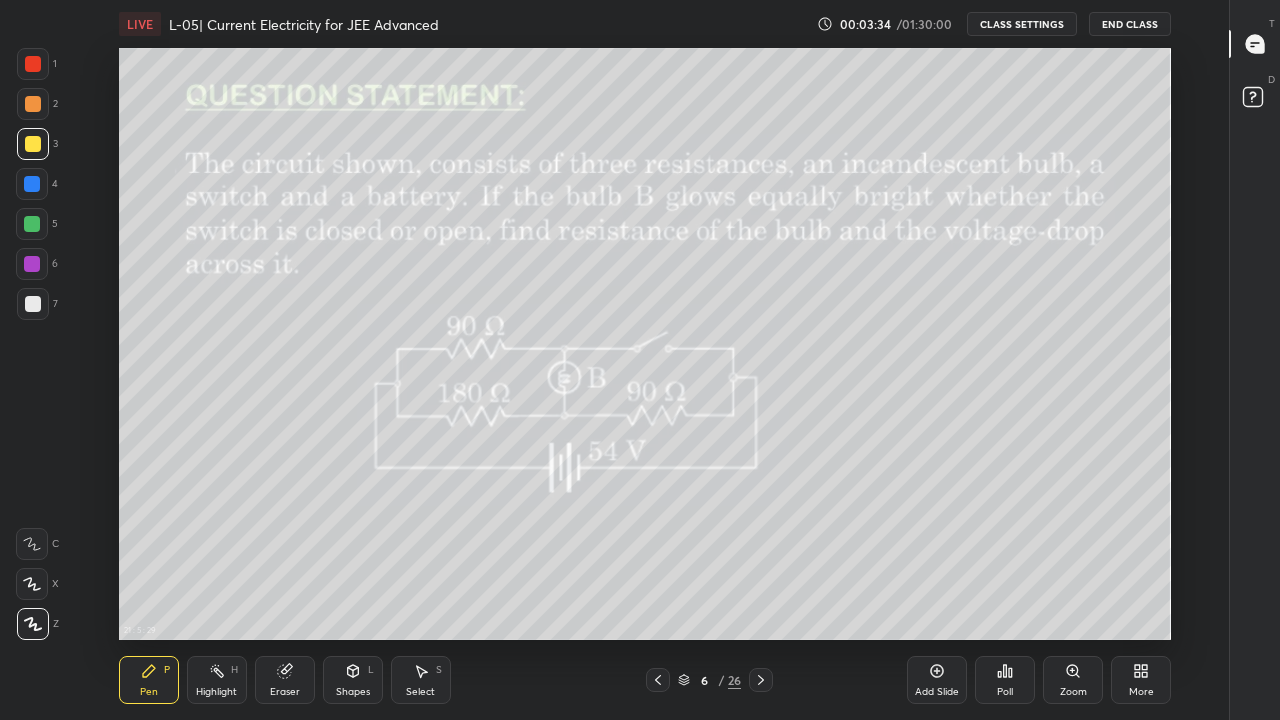 click 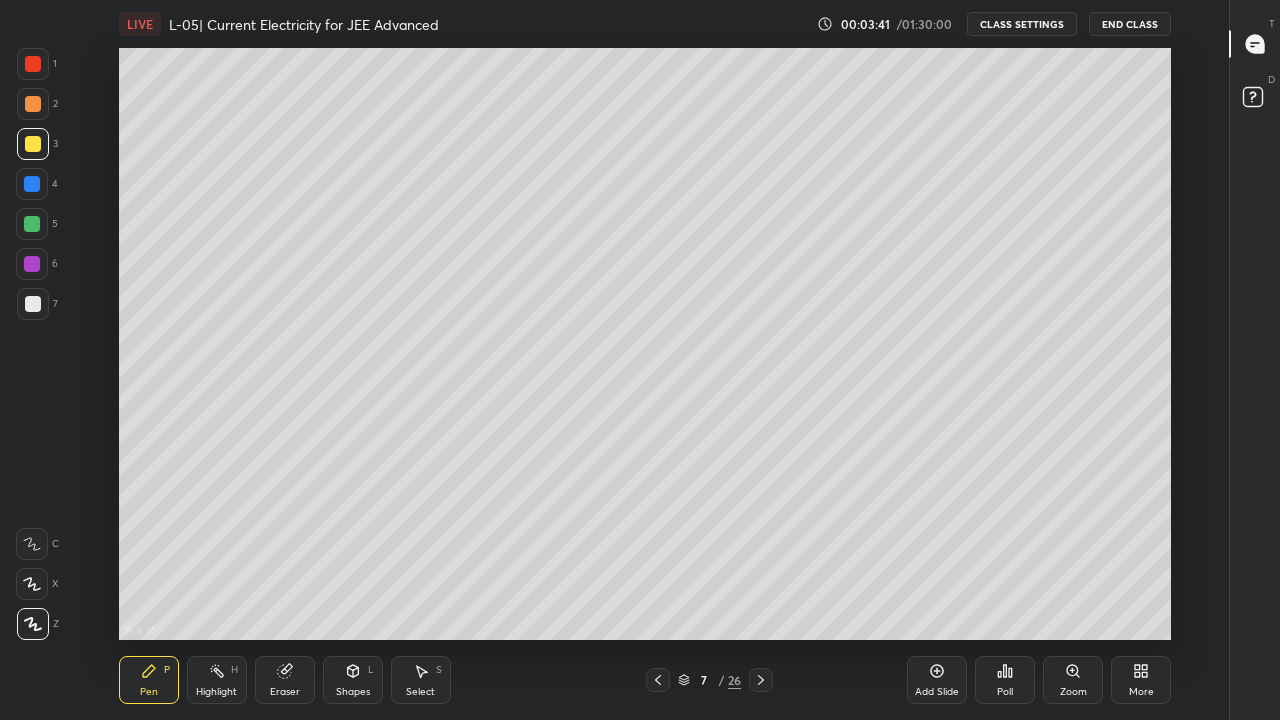 click 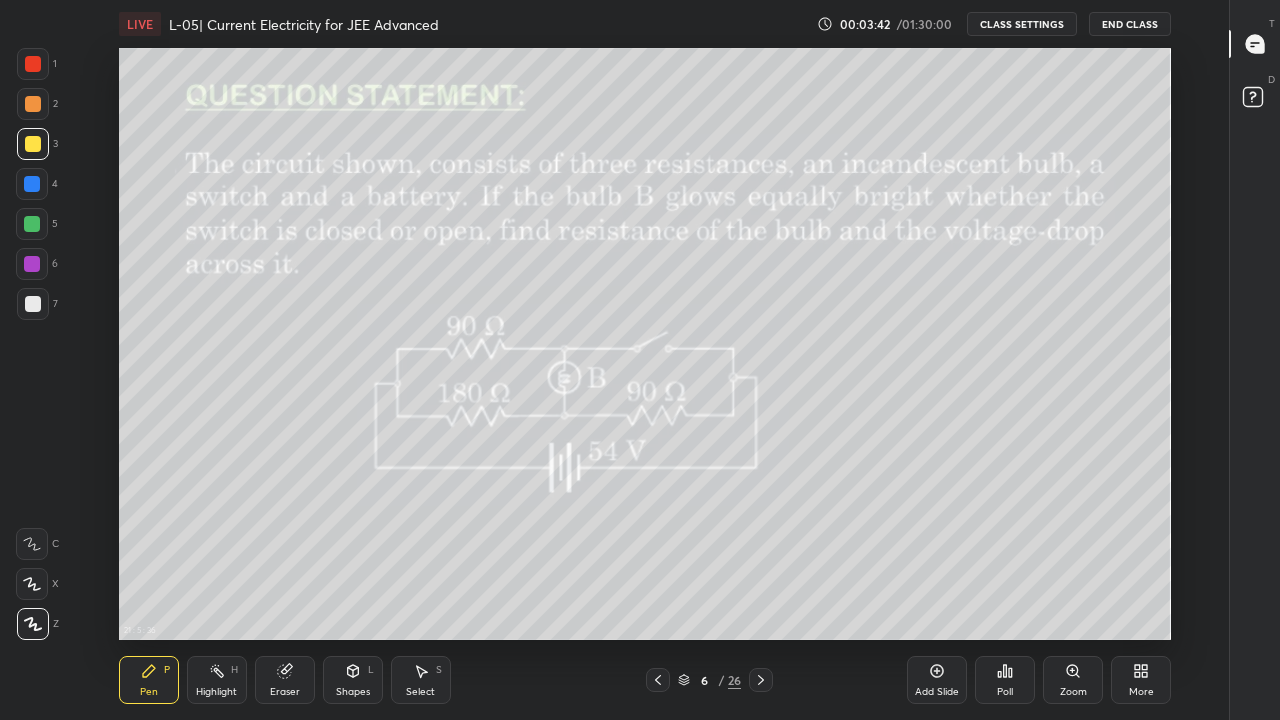 click 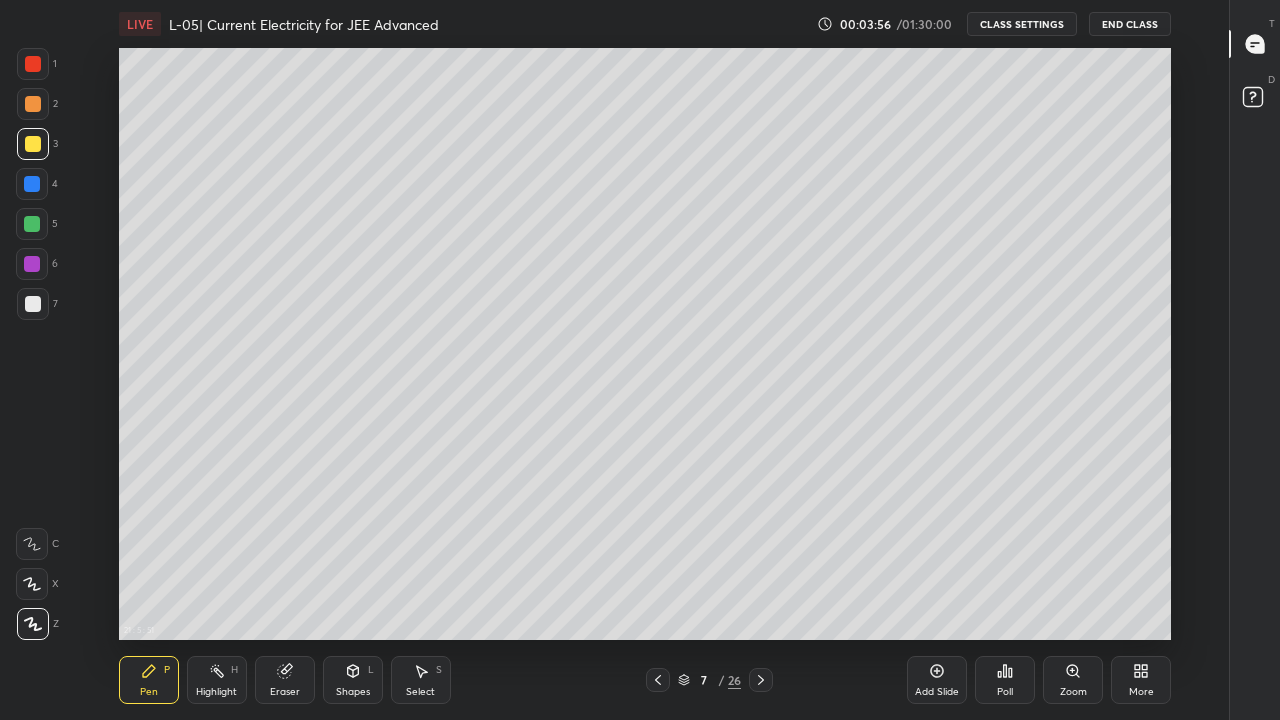 click at bounding box center [33, 64] 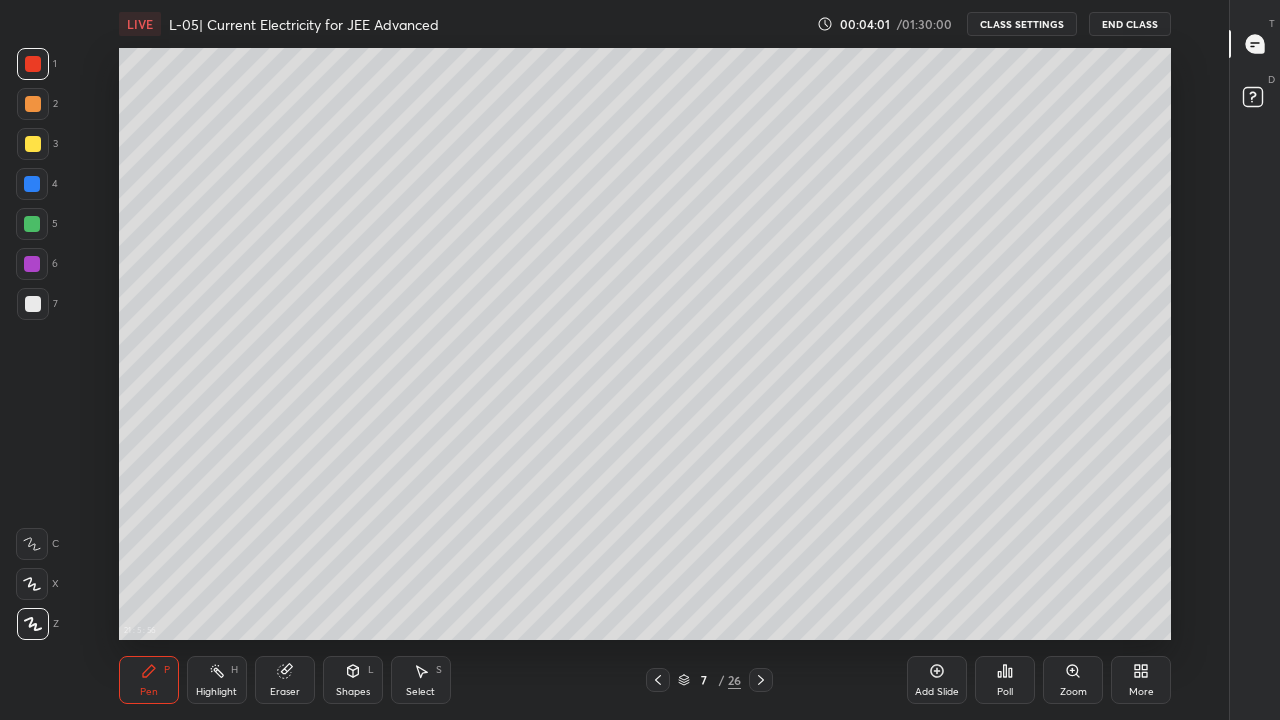 click on "Eraser" at bounding box center [285, 680] 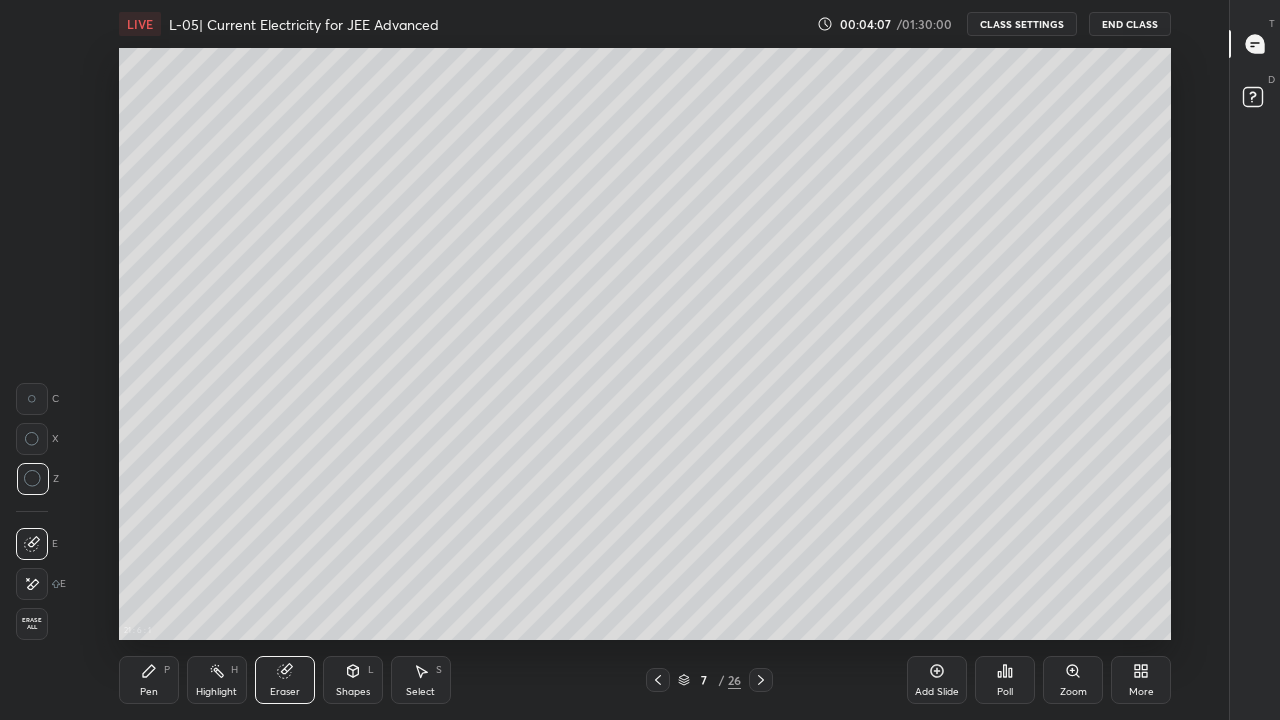 click on "Pen" at bounding box center [149, 692] 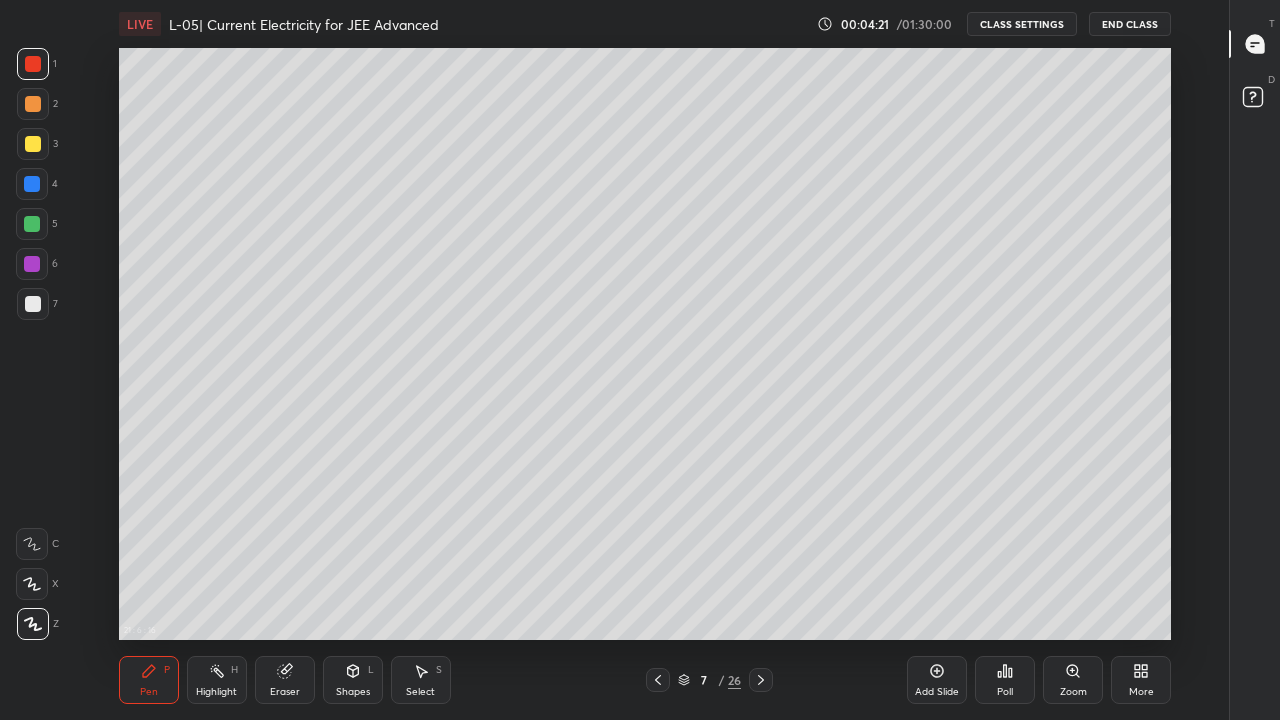 click at bounding box center (32, 264) 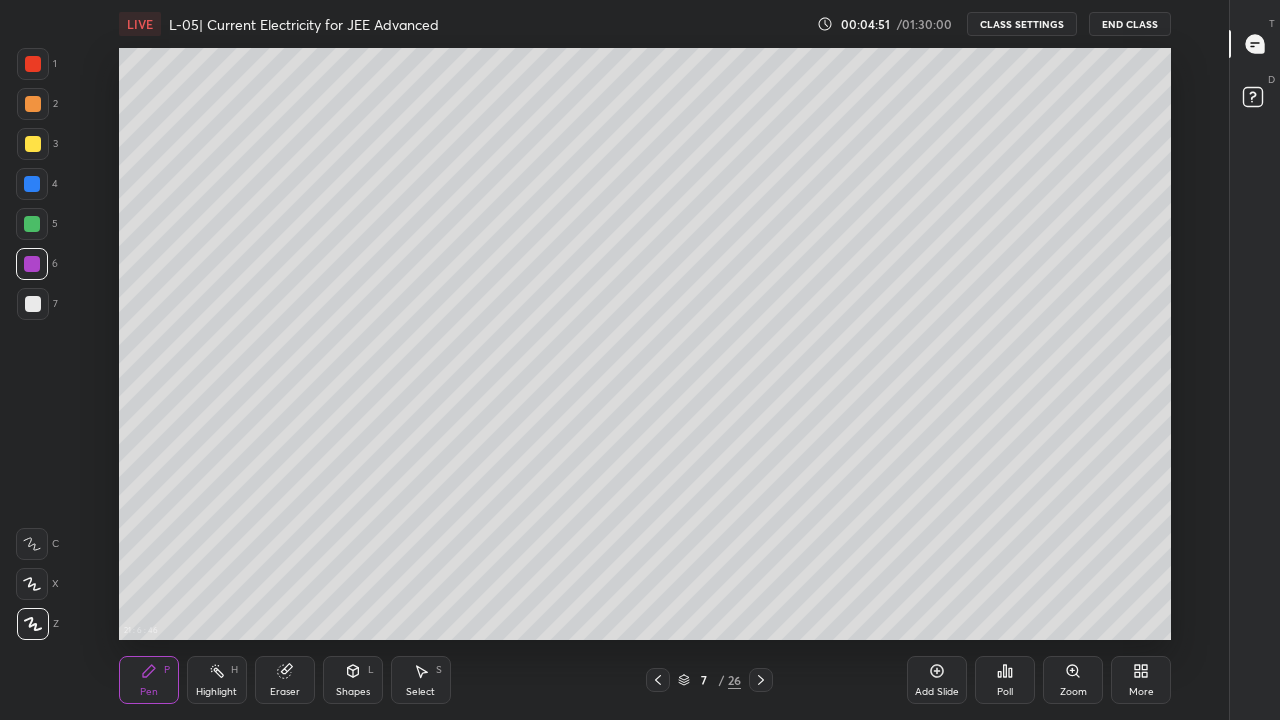 click at bounding box center [33, 304] 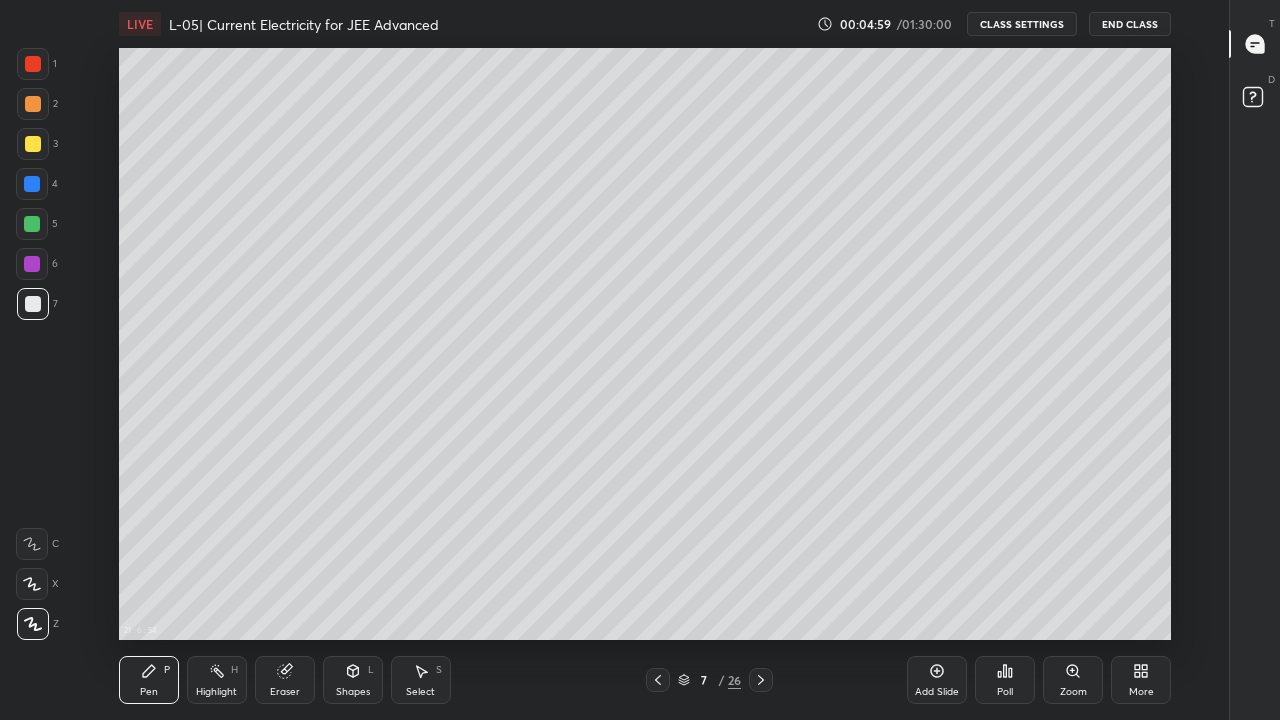 click 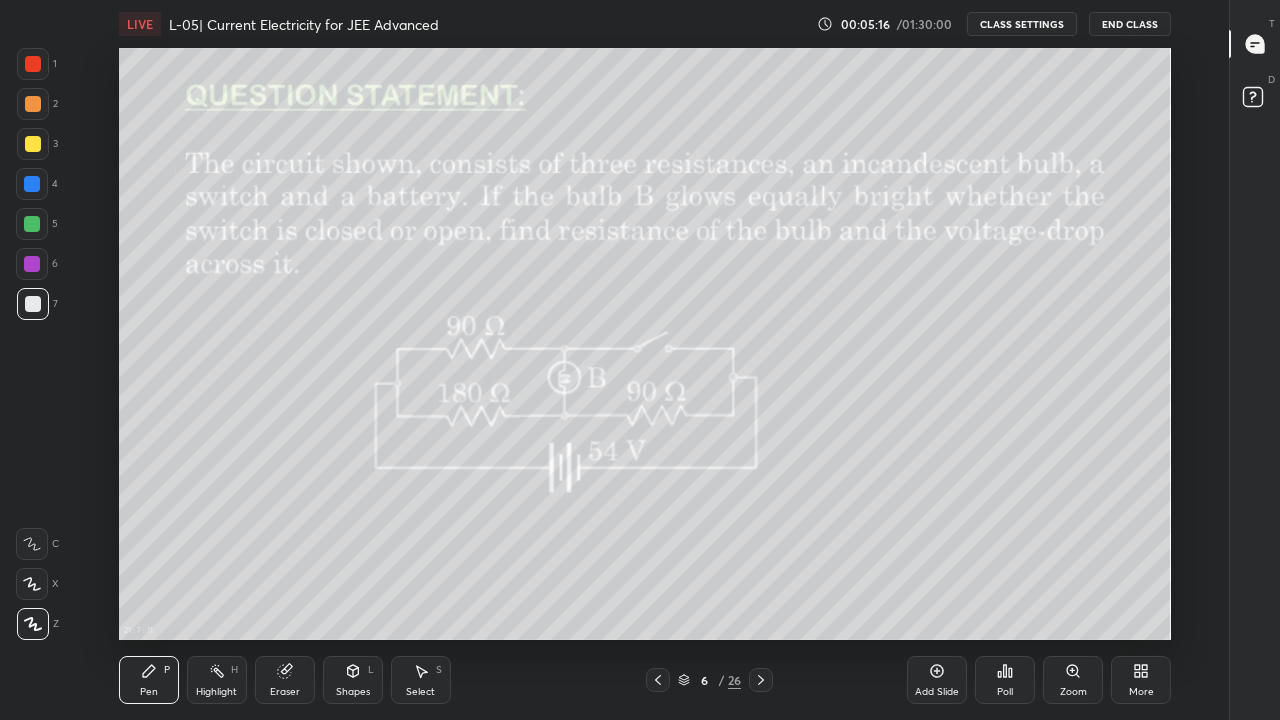 click 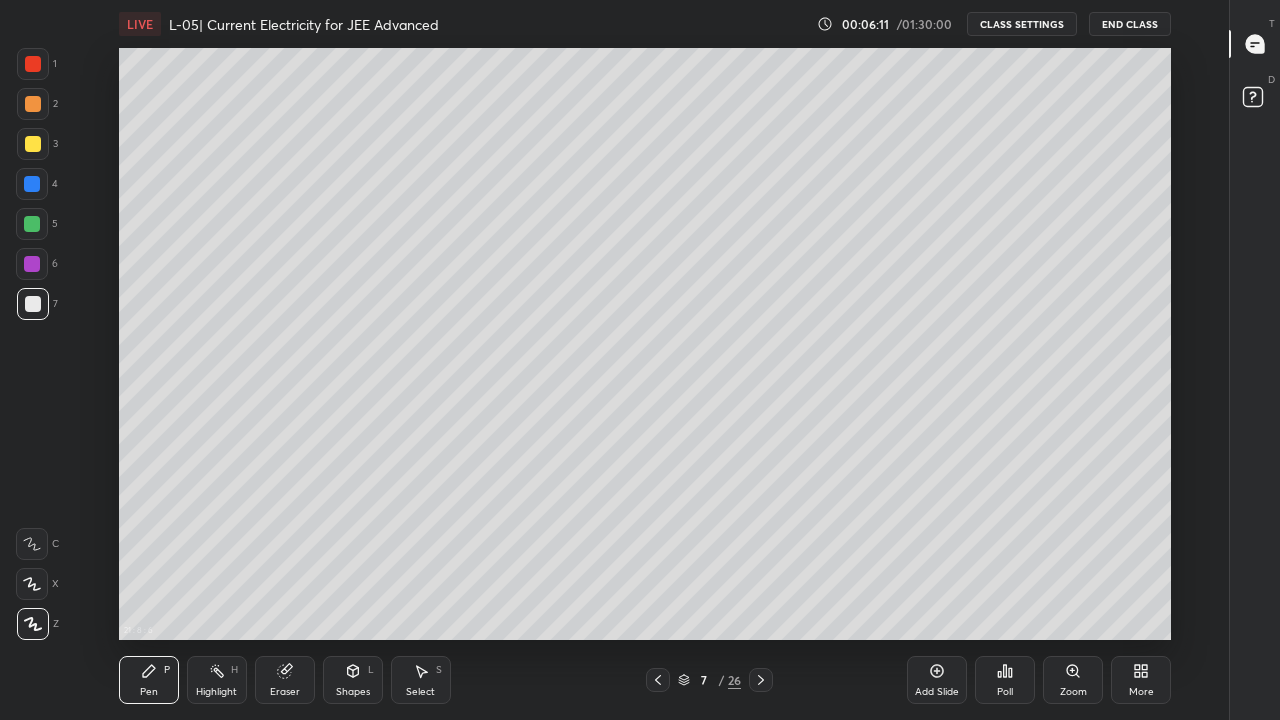 click at bounding box center [32, 264] 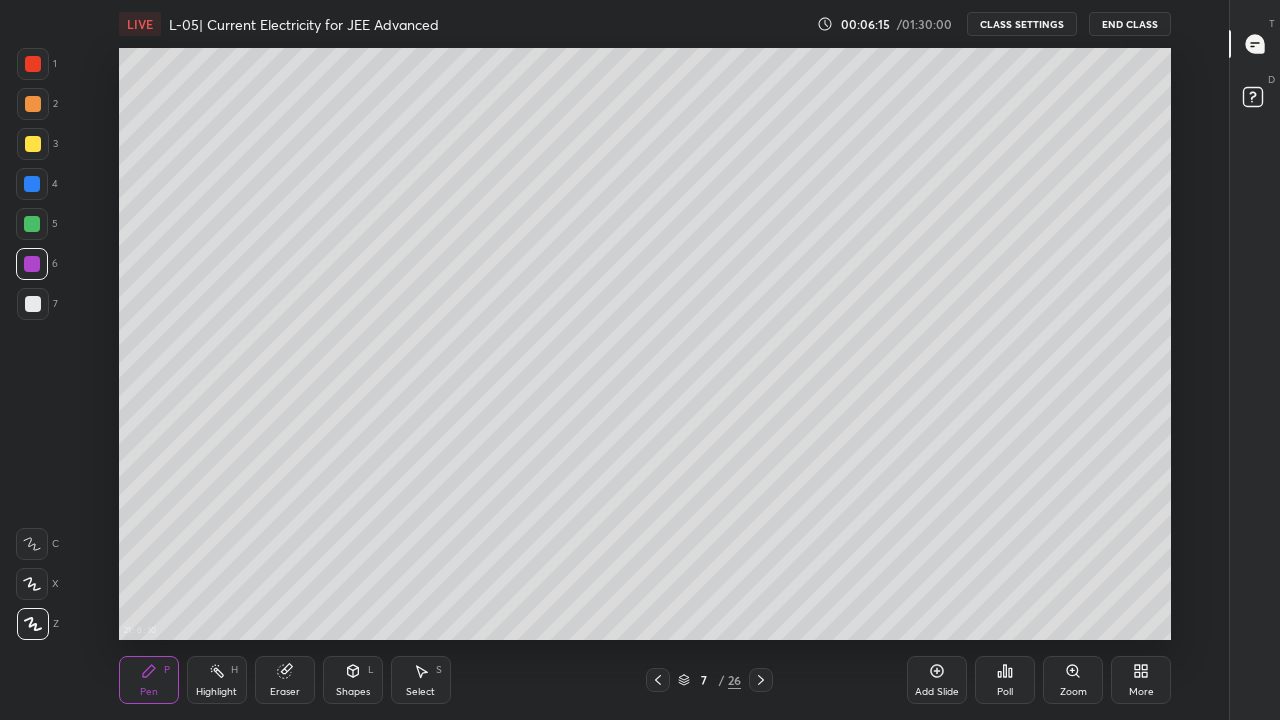 click at bounding box center [33, 144] 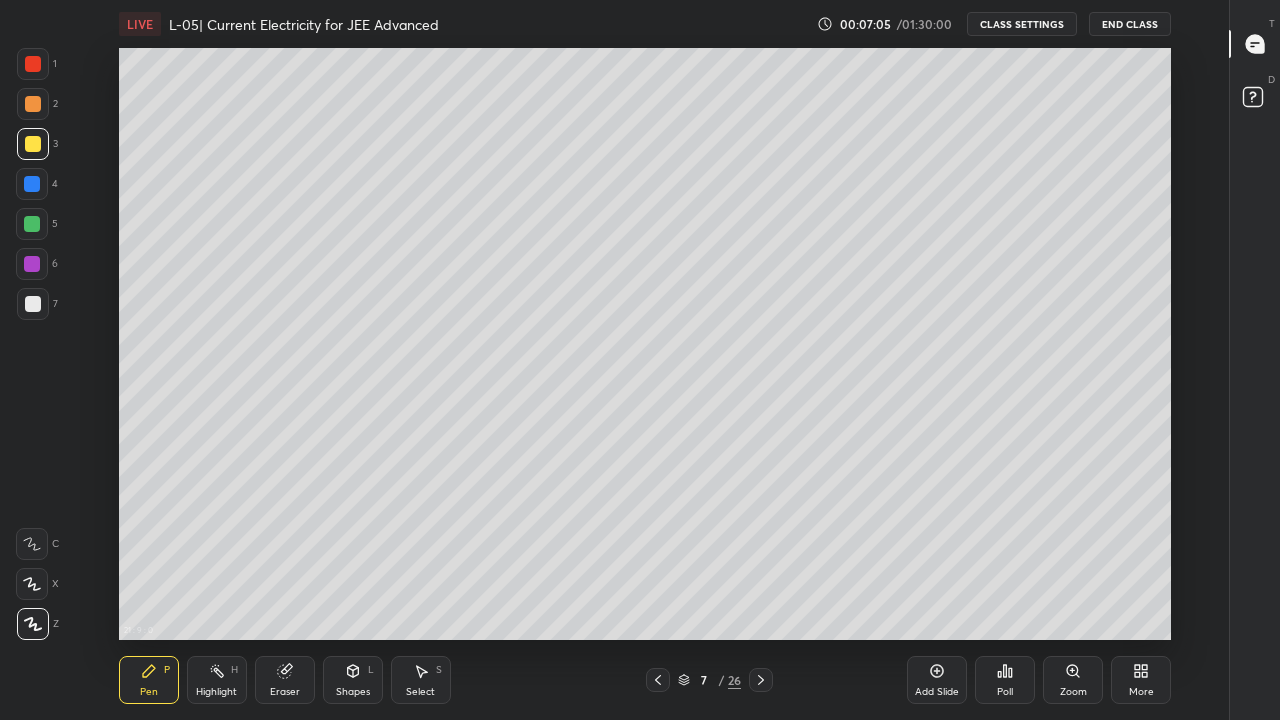 click on "21 : 9 : 0 Setting up your live class Unacademy team wishes you a very happy birthday! May you have a wonderful year ahead" at bounding box center (645, 344) 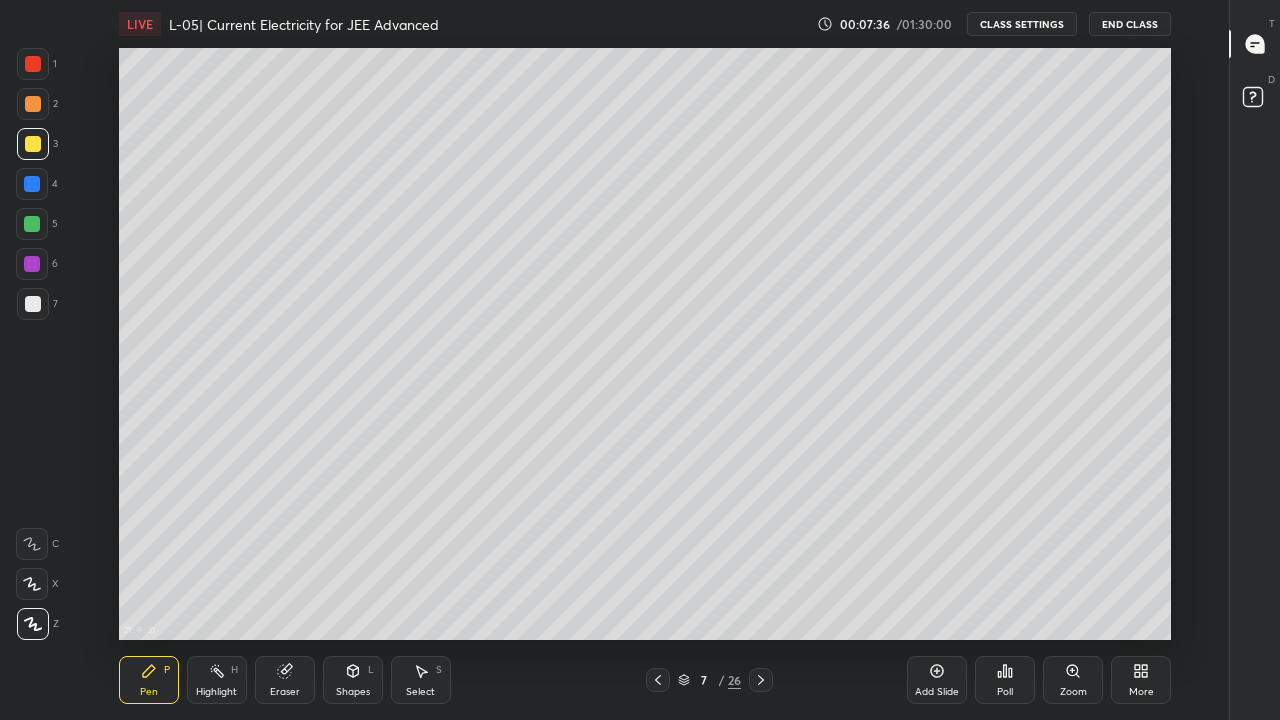 click 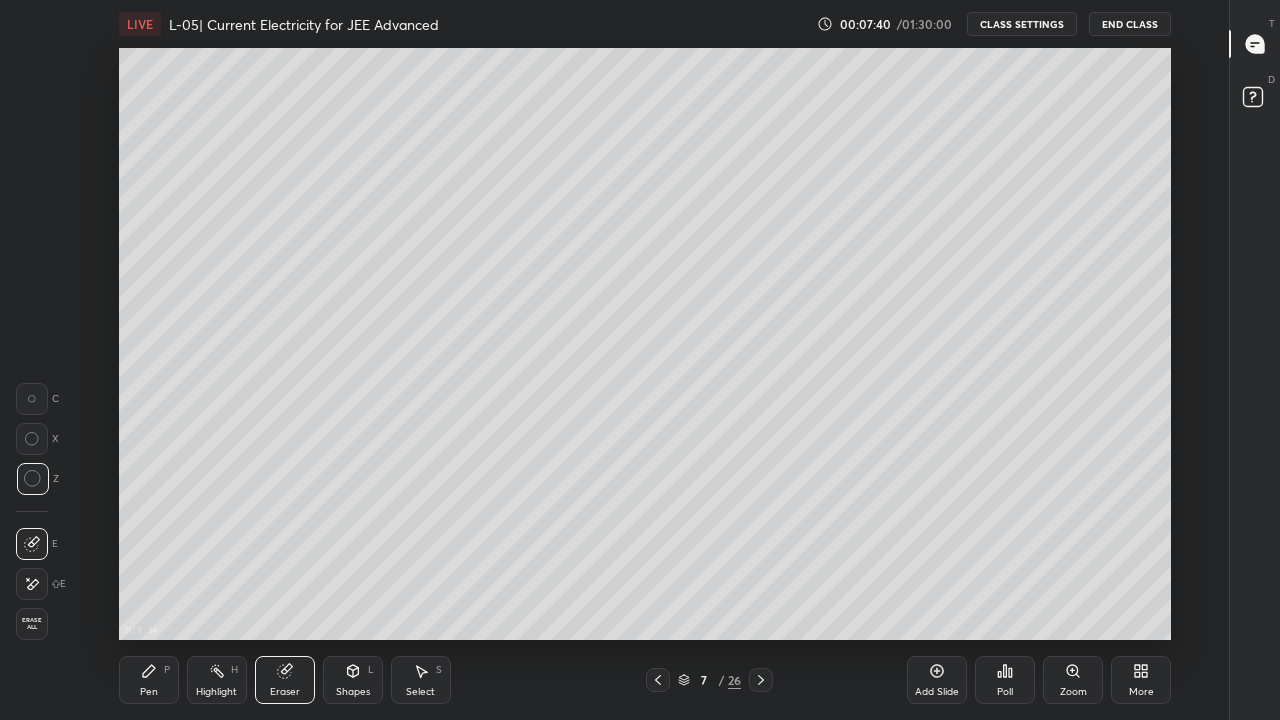 click on "Pen P" at bounding box center (149, 680) 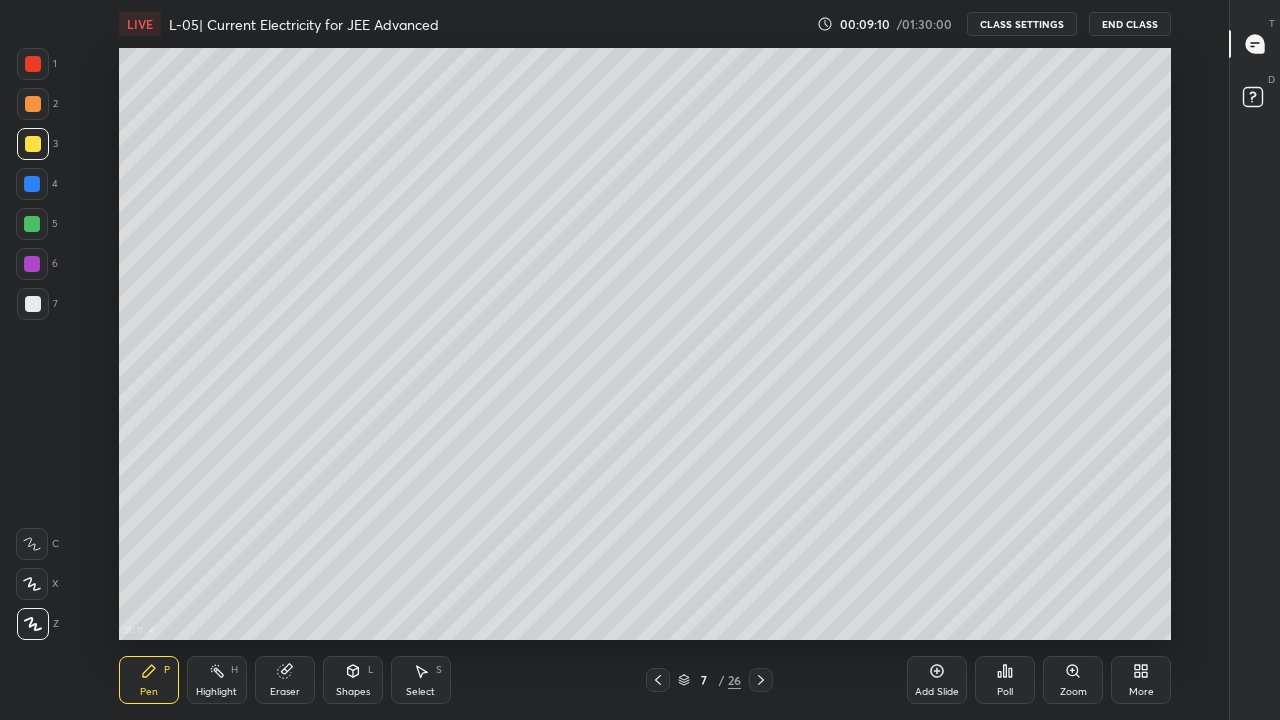click at bounding box center (33, 64) 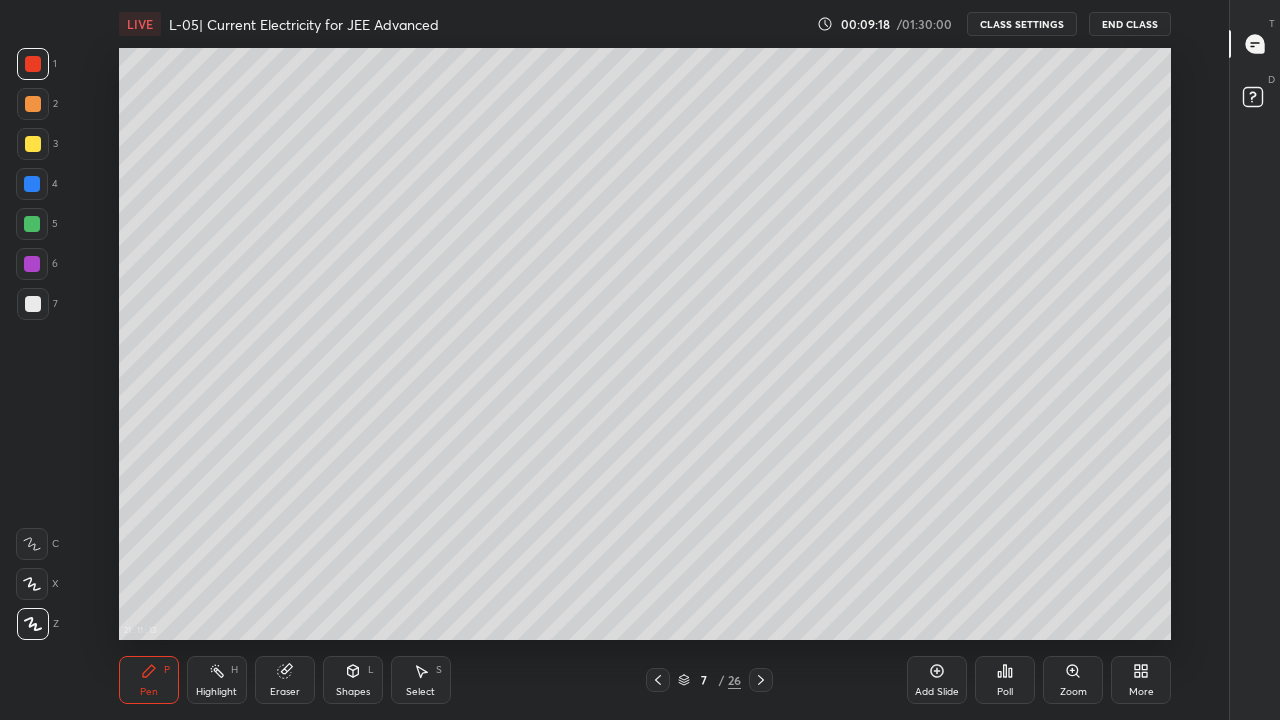 click 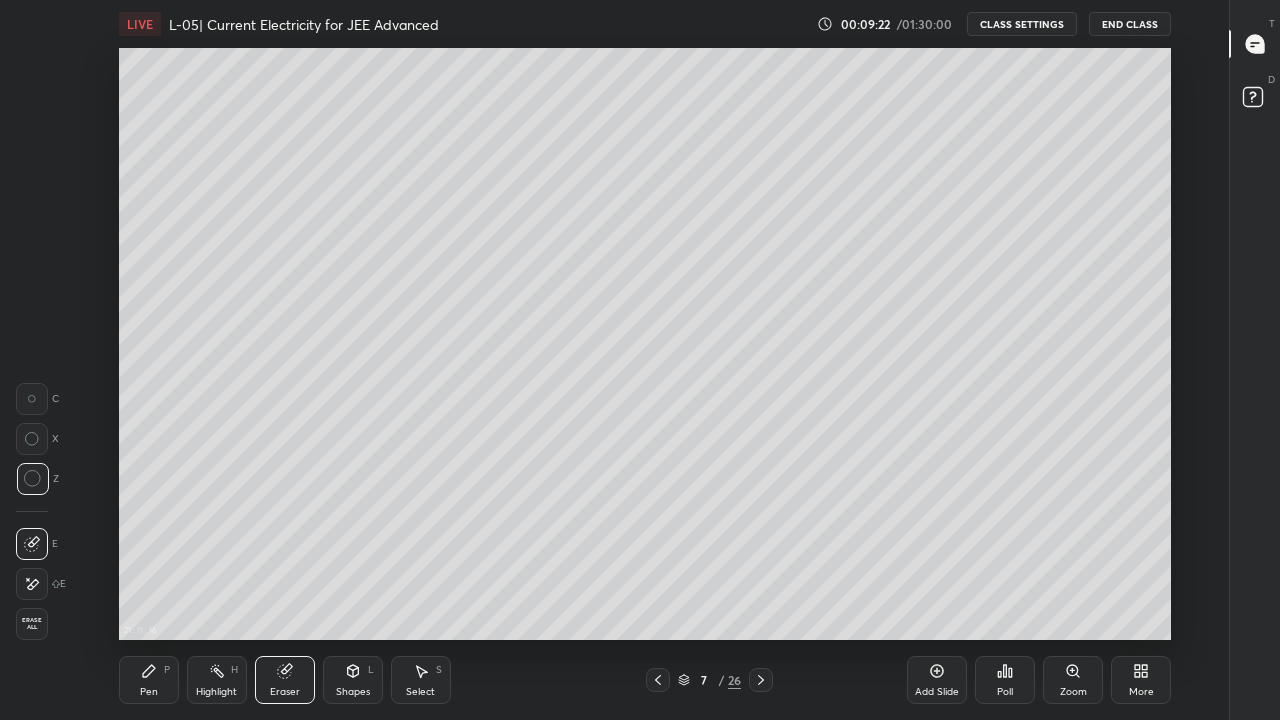 click 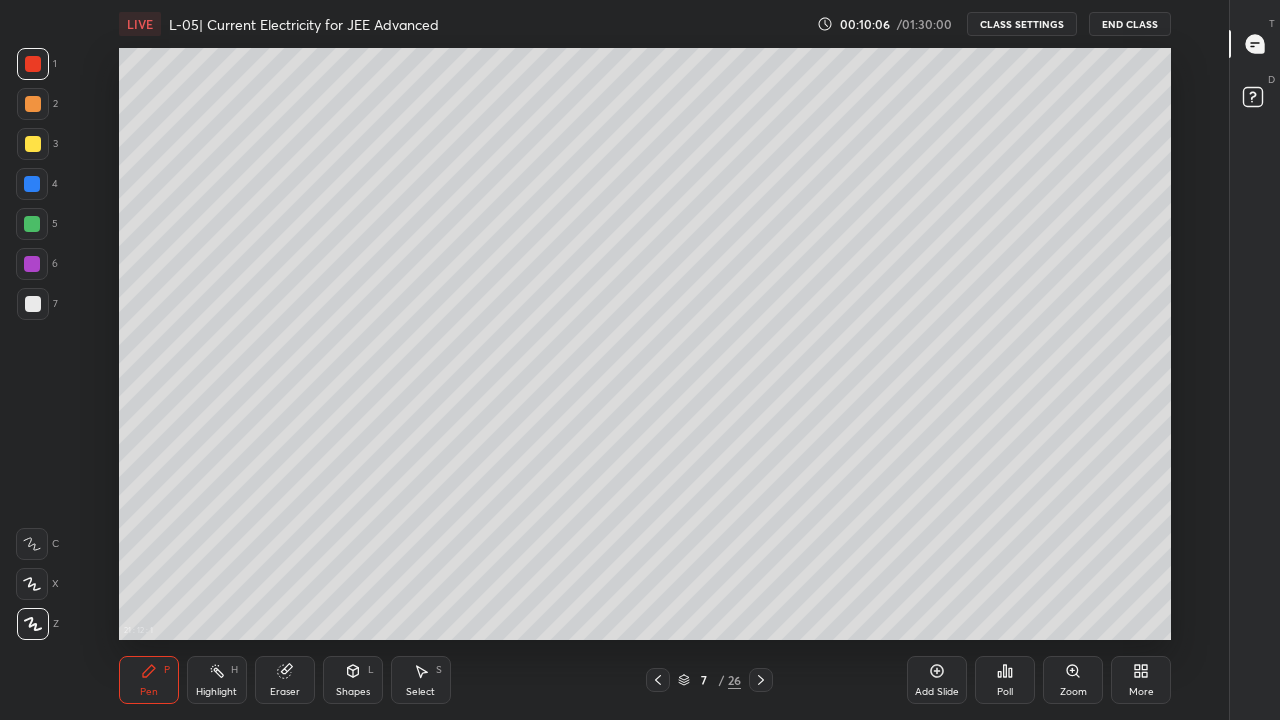 click on "/" at bounding box center [721, 680] 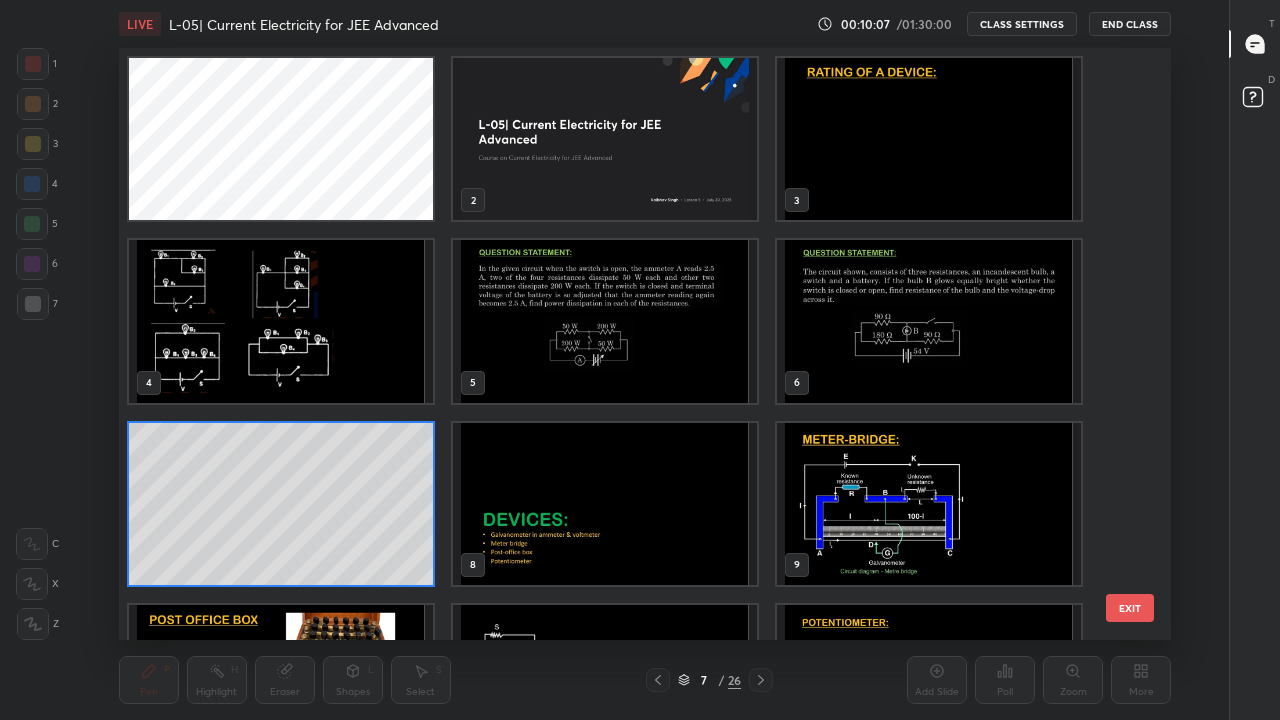 scroll, scrollTop: 7, scrollLeft: 10, axis: both 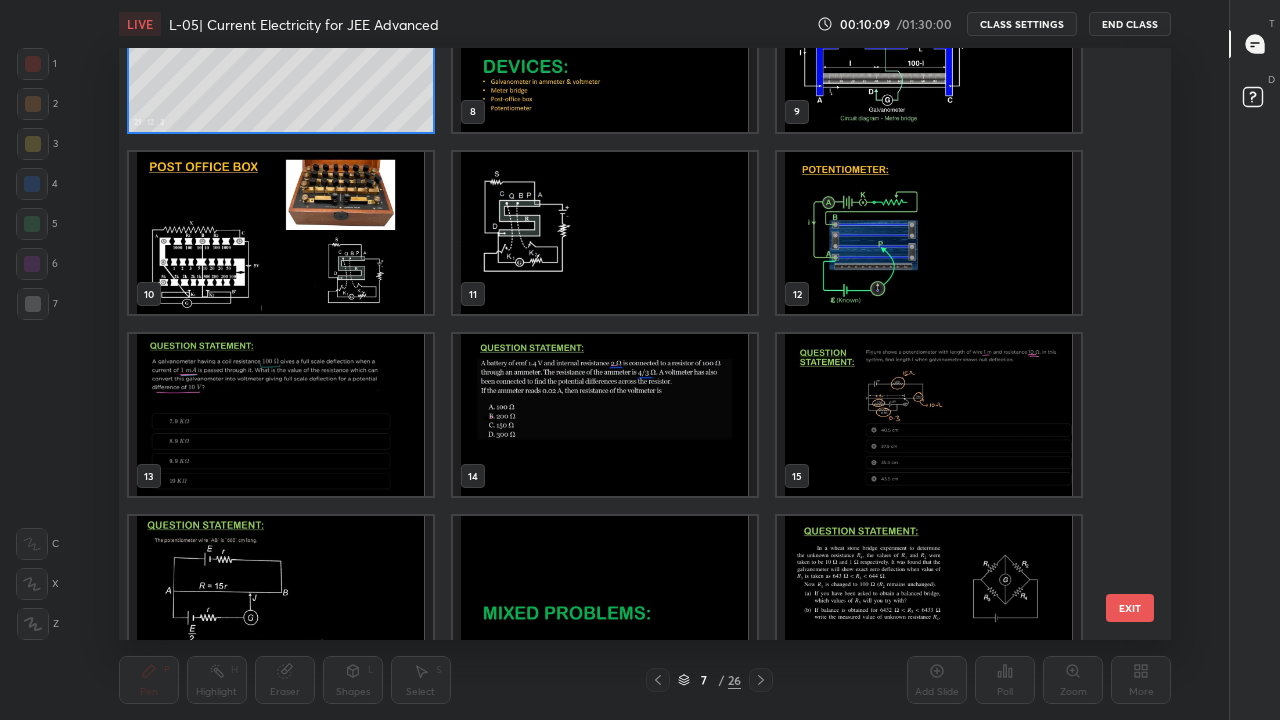 click at bounding box center (605, 415) 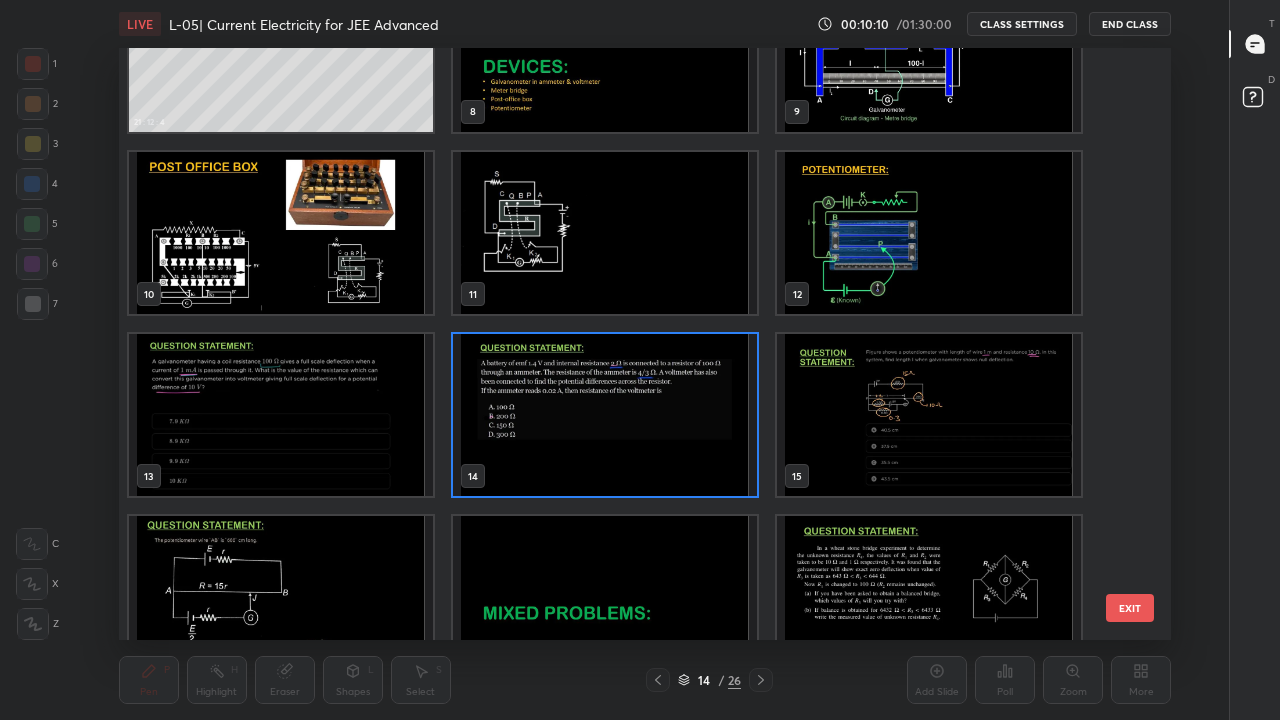 click at bounding box center [605, 415] 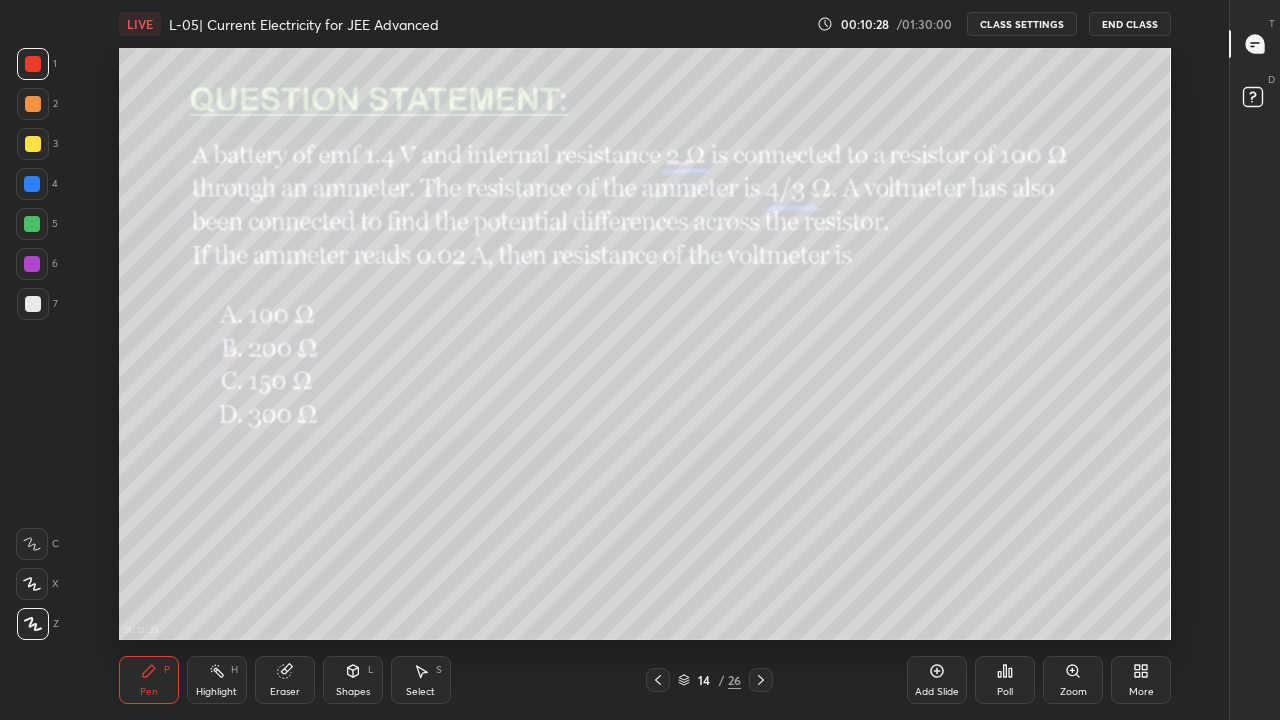 click on "/" at bounding box center [721, 680] 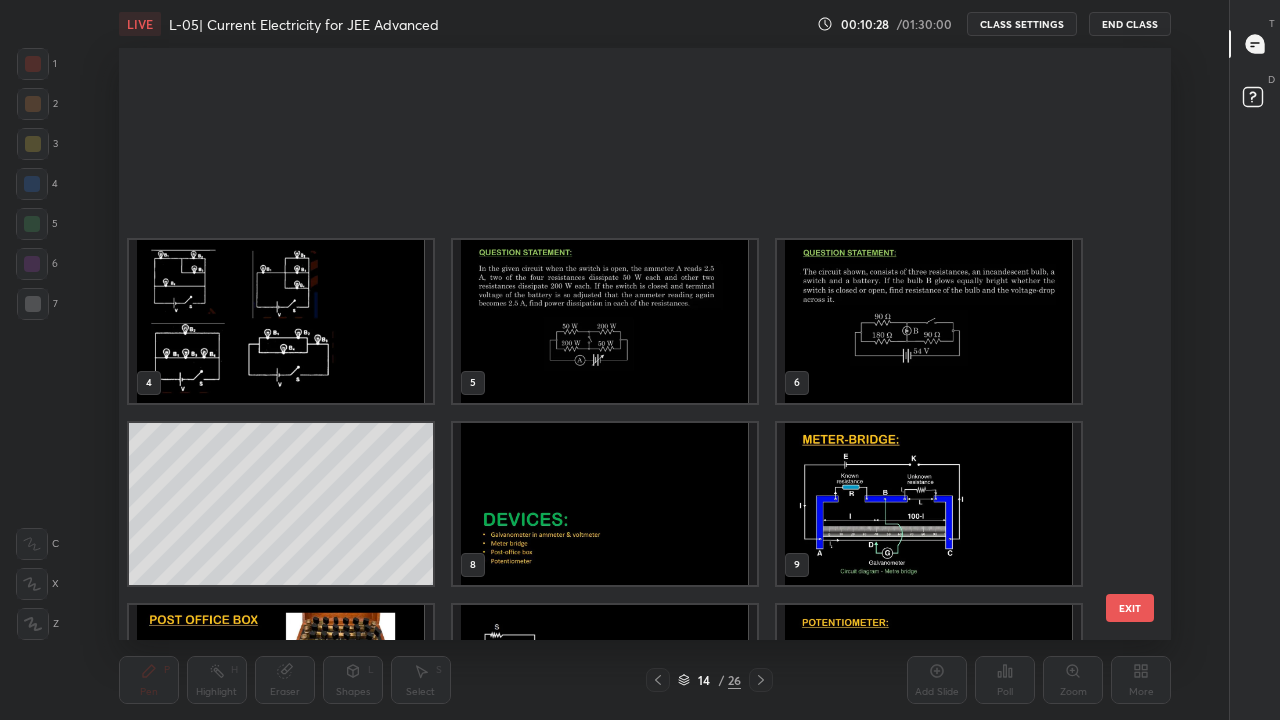 scroll, scrollTop: 319, scrollLeft: 0, axis: vertical 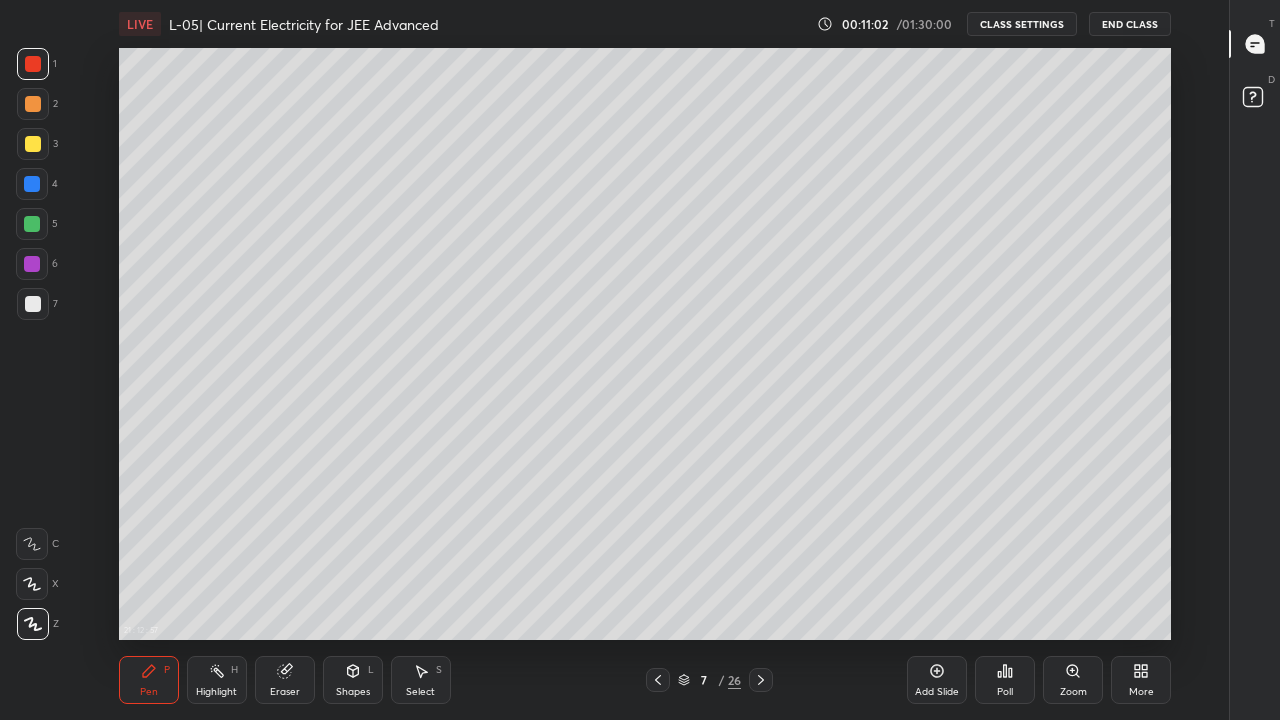 click on "7" at bounding box center [704, 680] 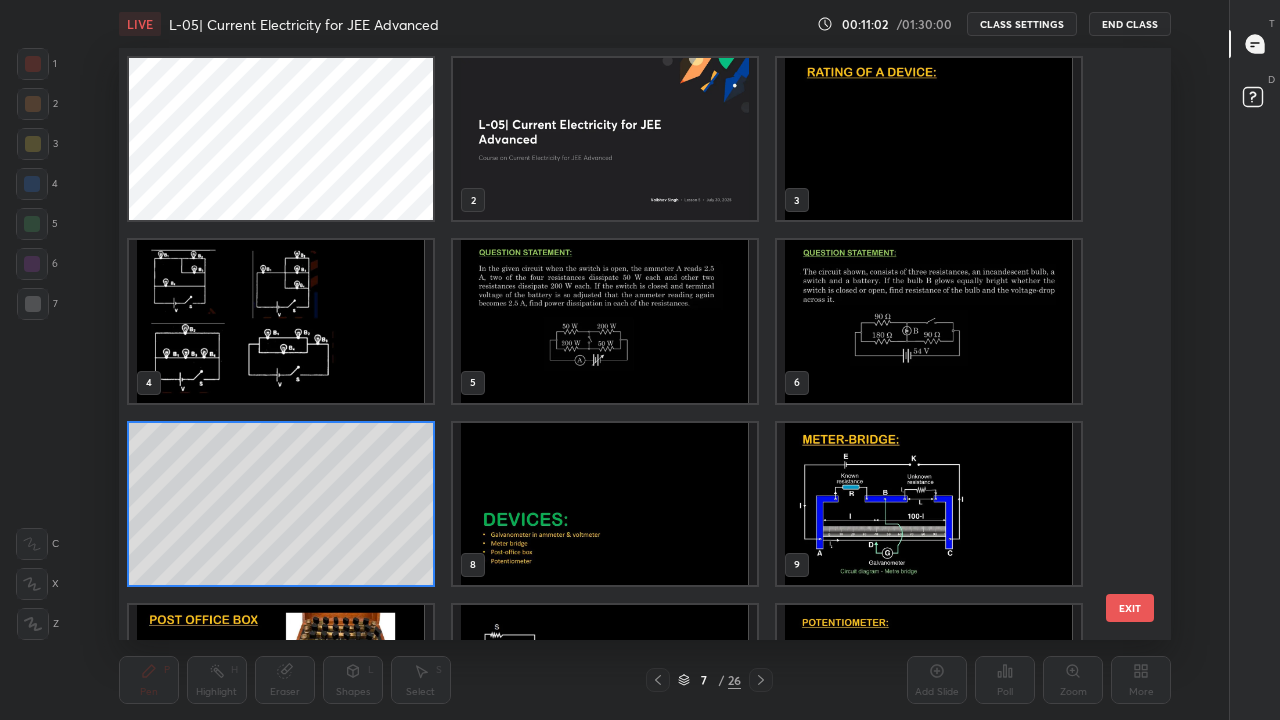 scroll, scrollTop: 7, scrollLeft: 10, axis: both 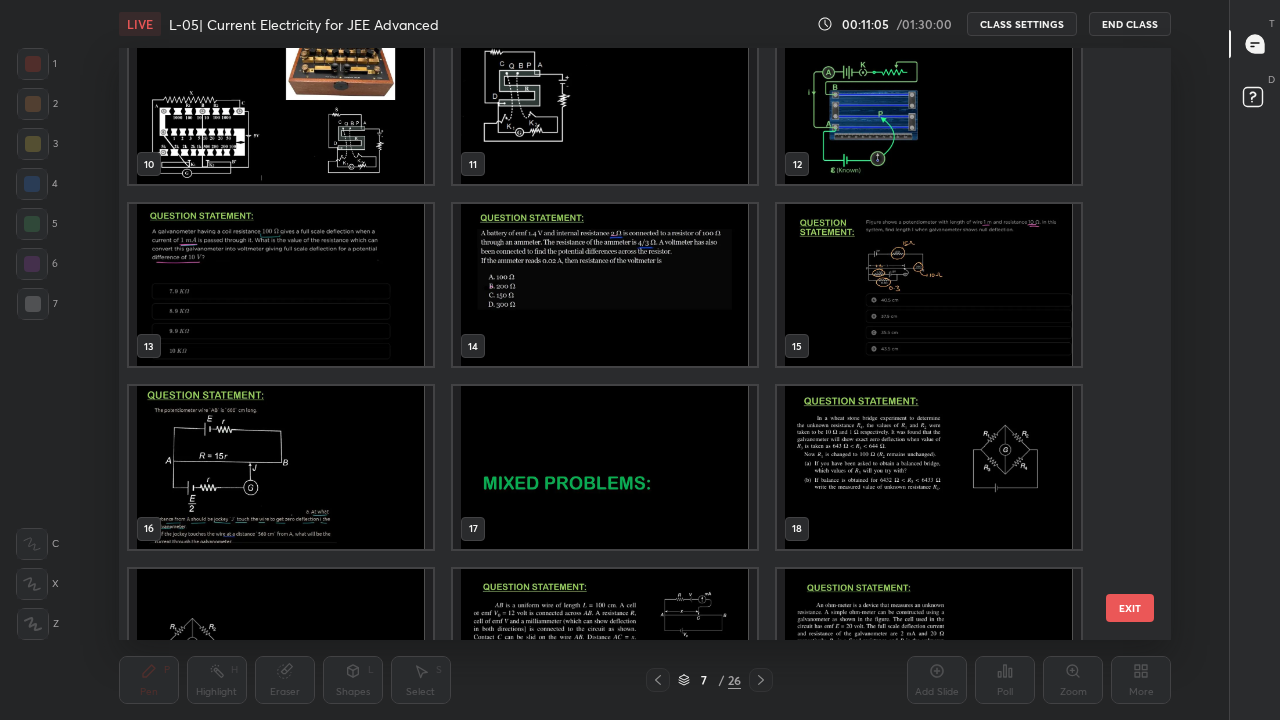 click at bounding box center [605, 285] 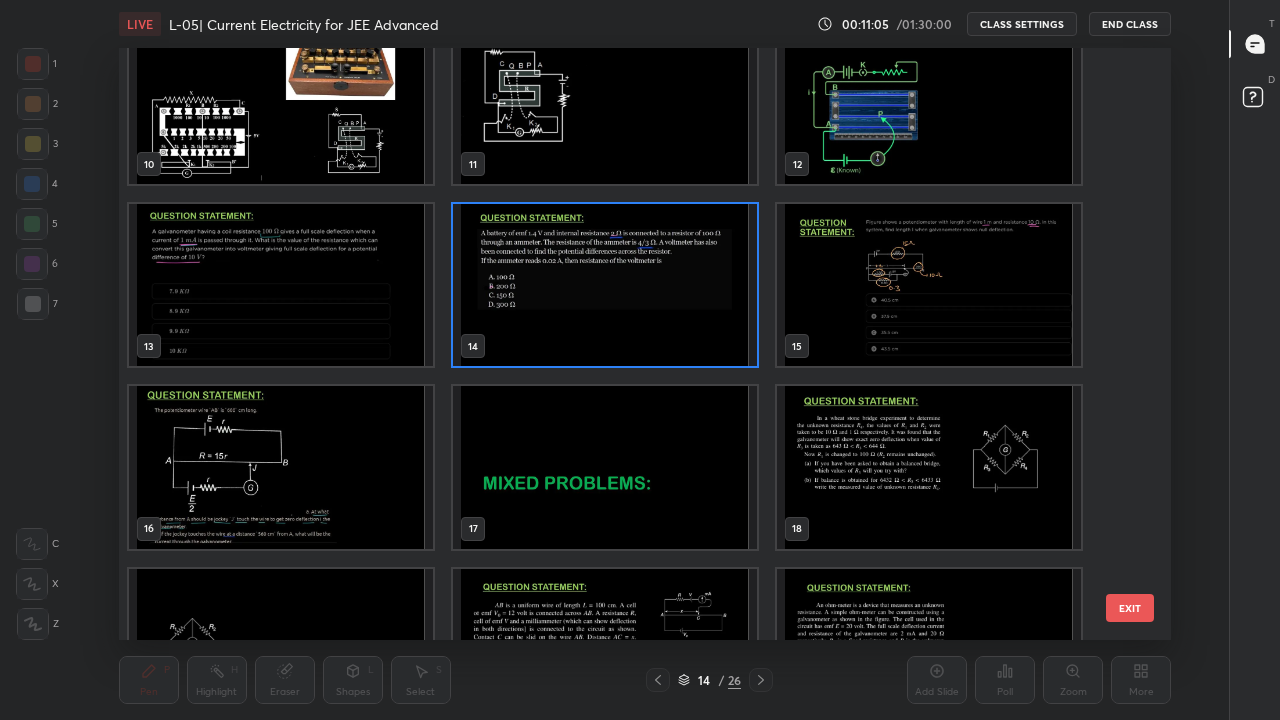 click at bounding box center (605, 285) 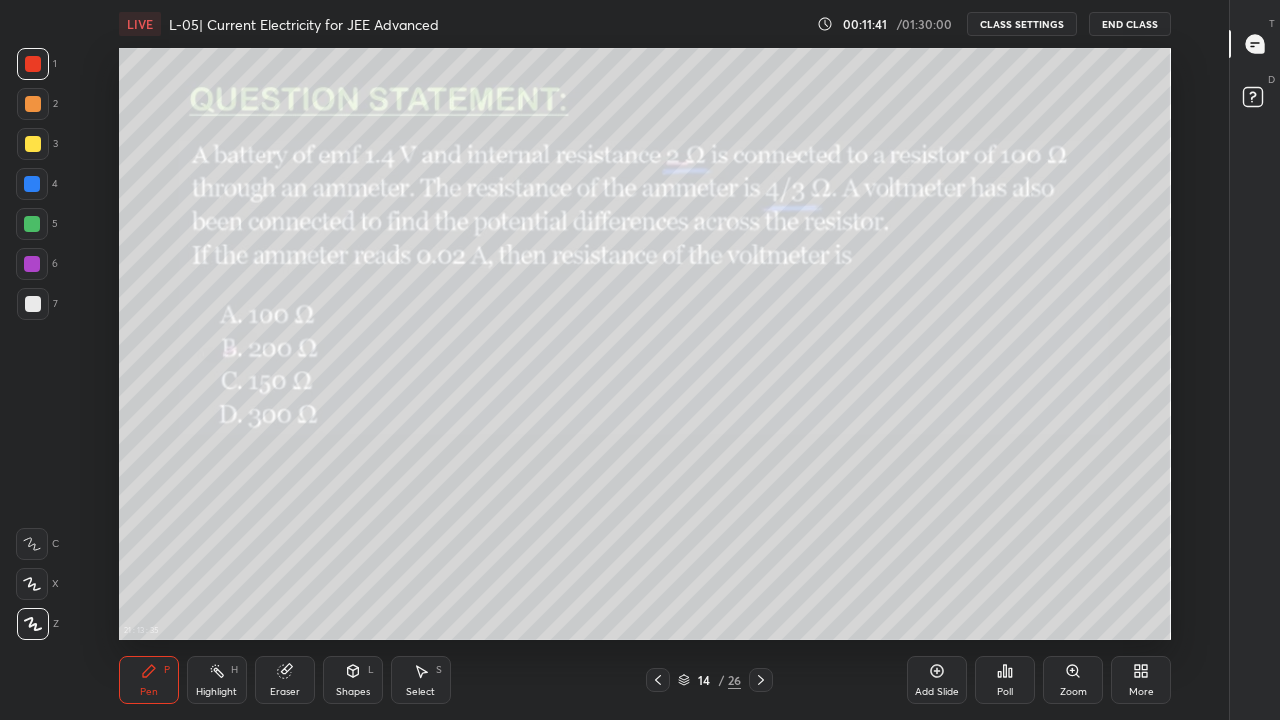 click on "Eraser" at bounding box center (285, 680) 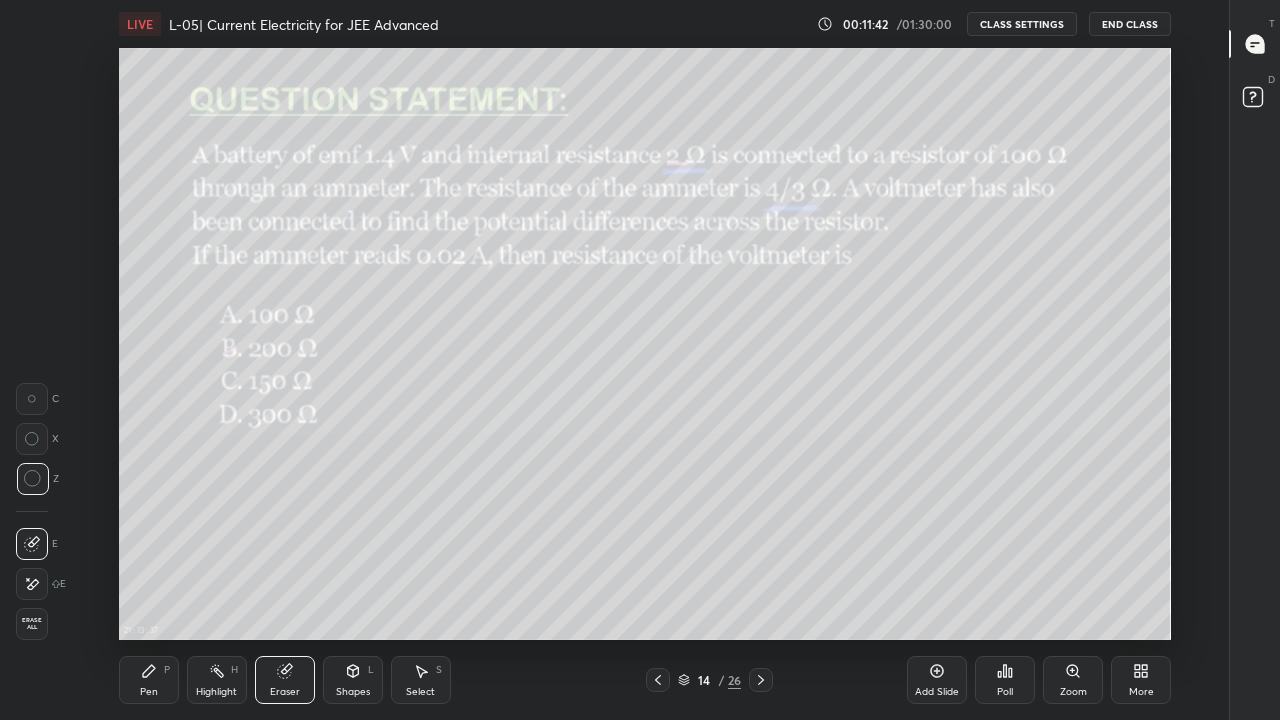 click on "Pen P" at bounding box center (149, 680) 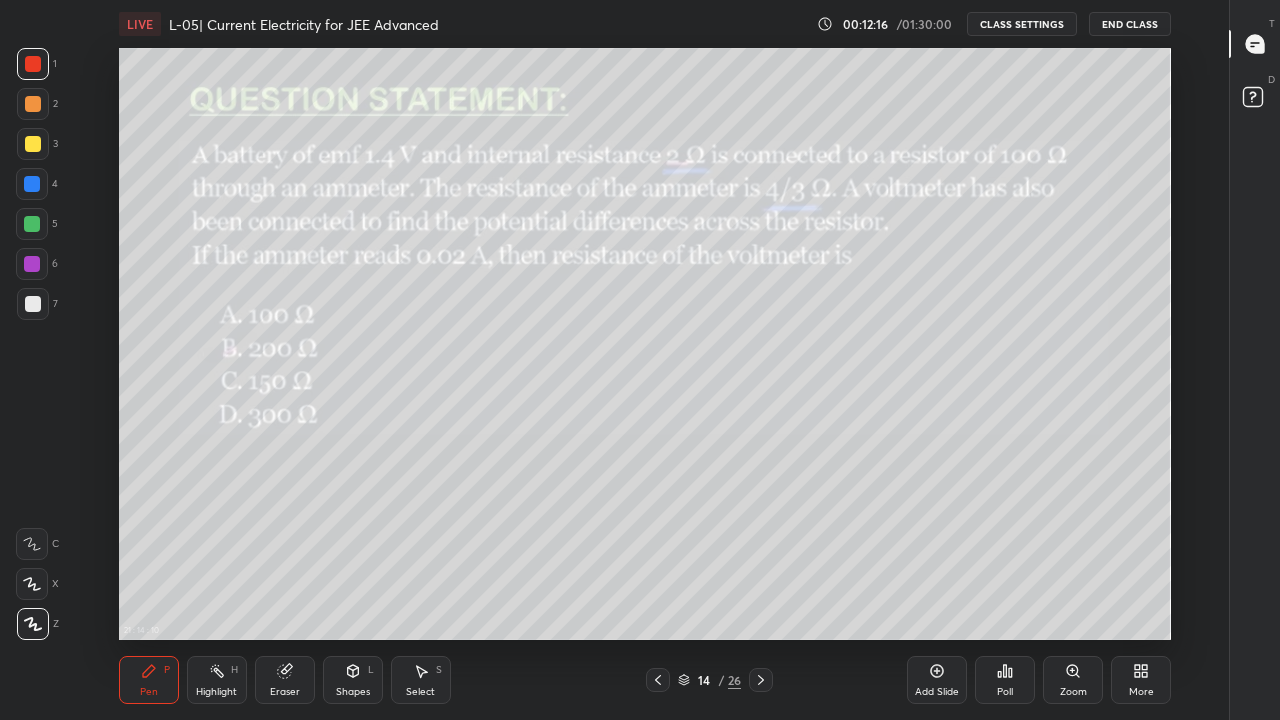 click on "Eraser" at bounding box center (285, 692) 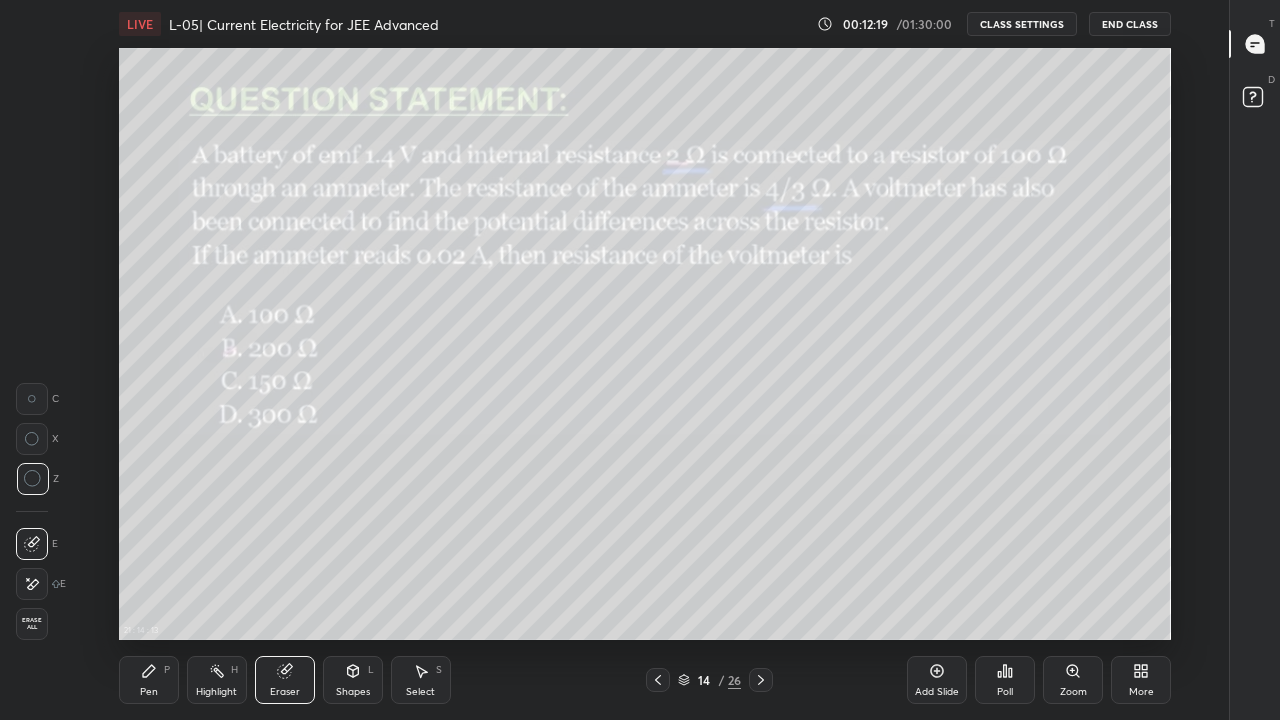 click on "Pen P" at bounding box center [149, 680] 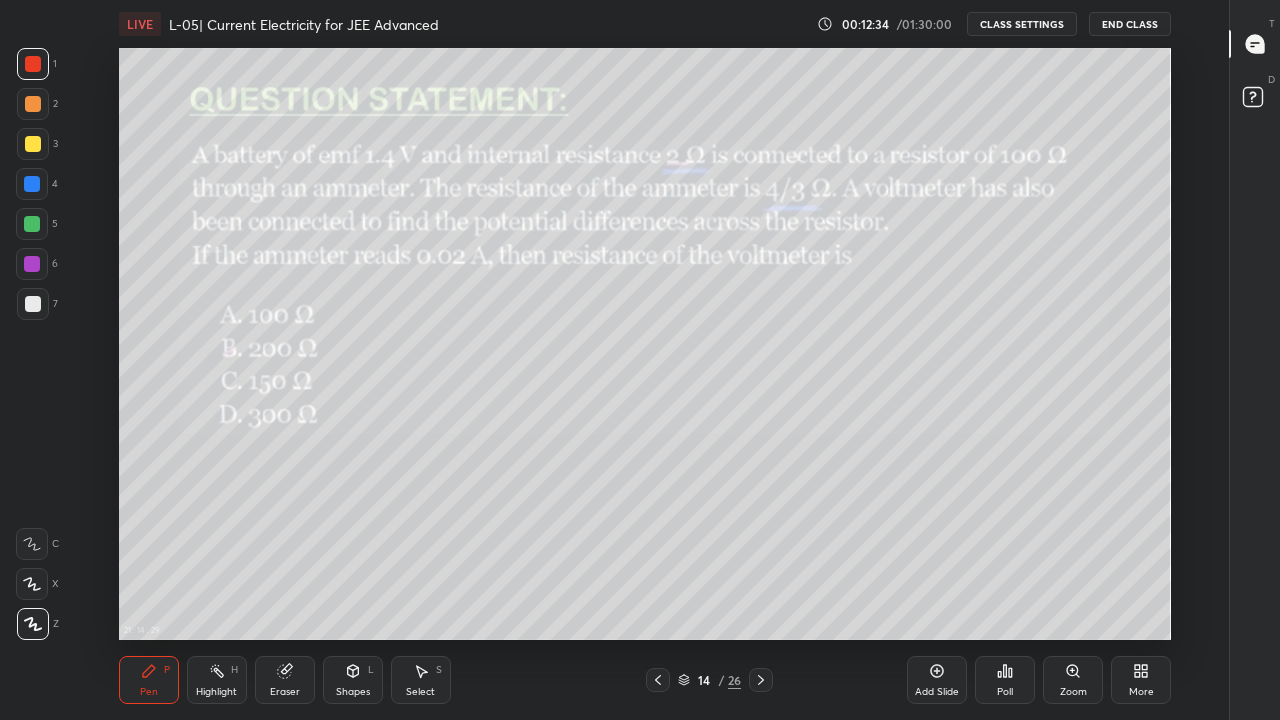 click on "Eraser" at bounding box center [285, 680] 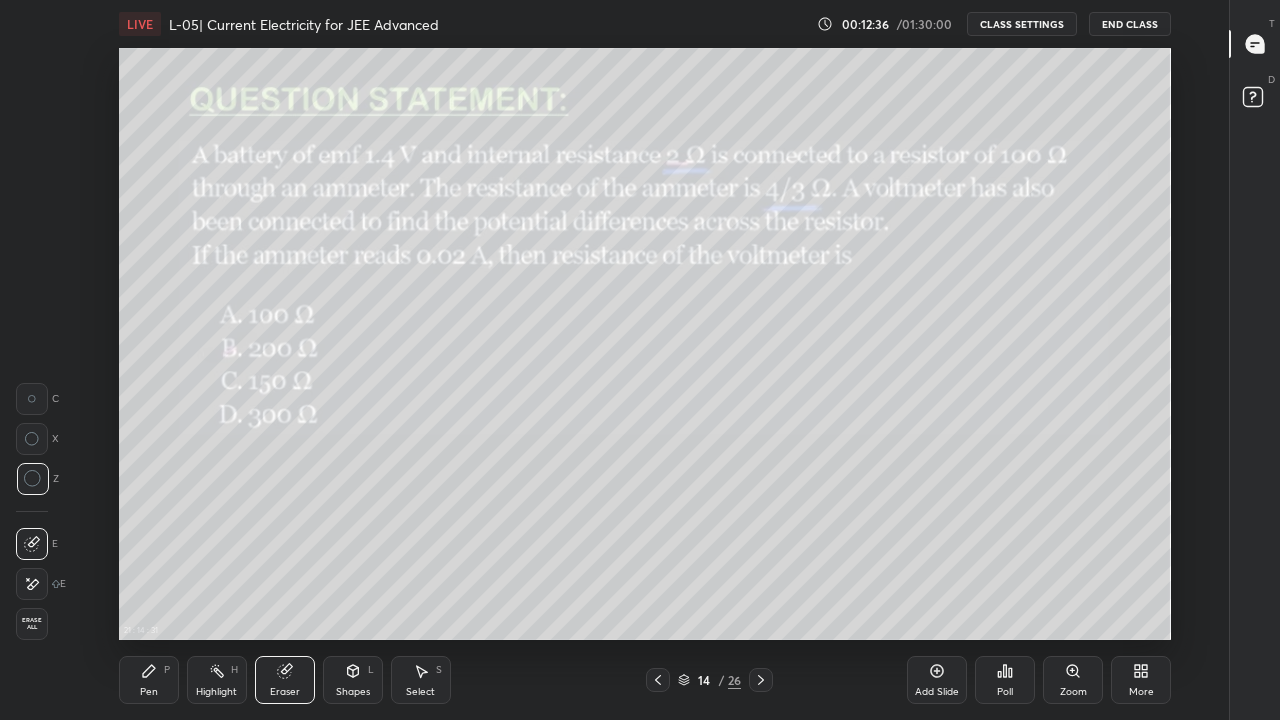 click on "Pen P" at bounding box center [149, 680] 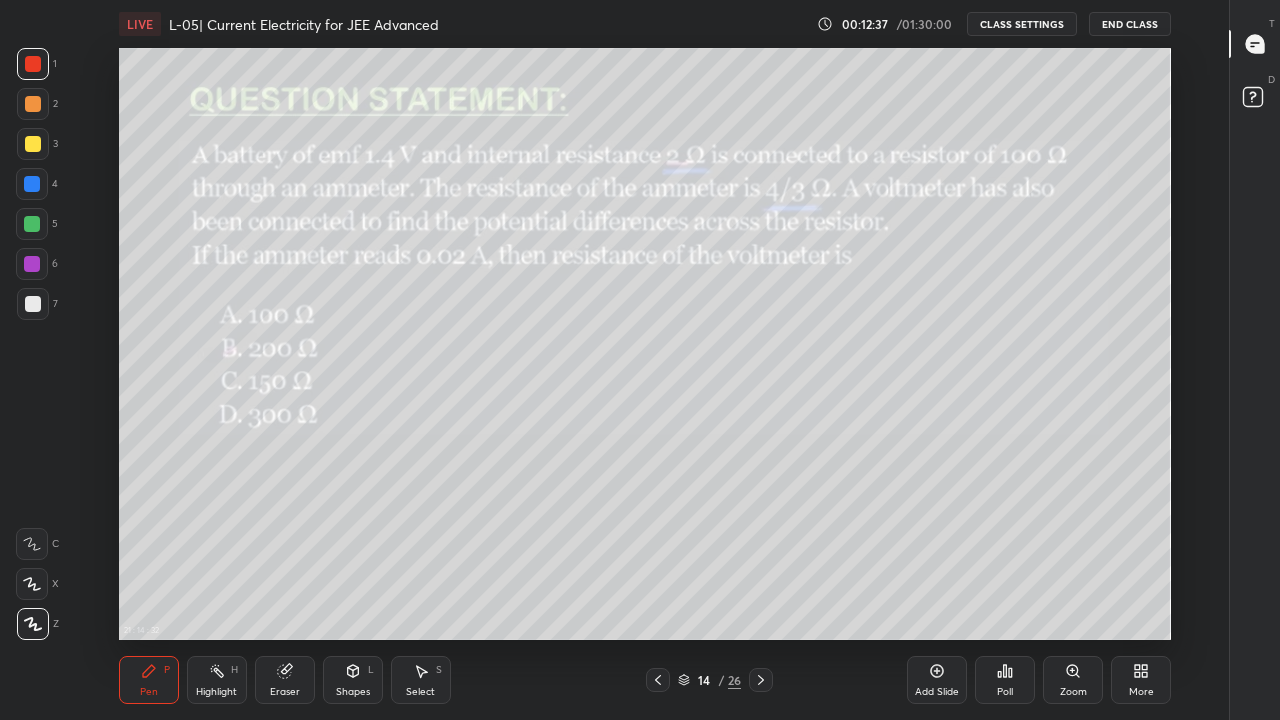 click at bounding box center [32, 264] 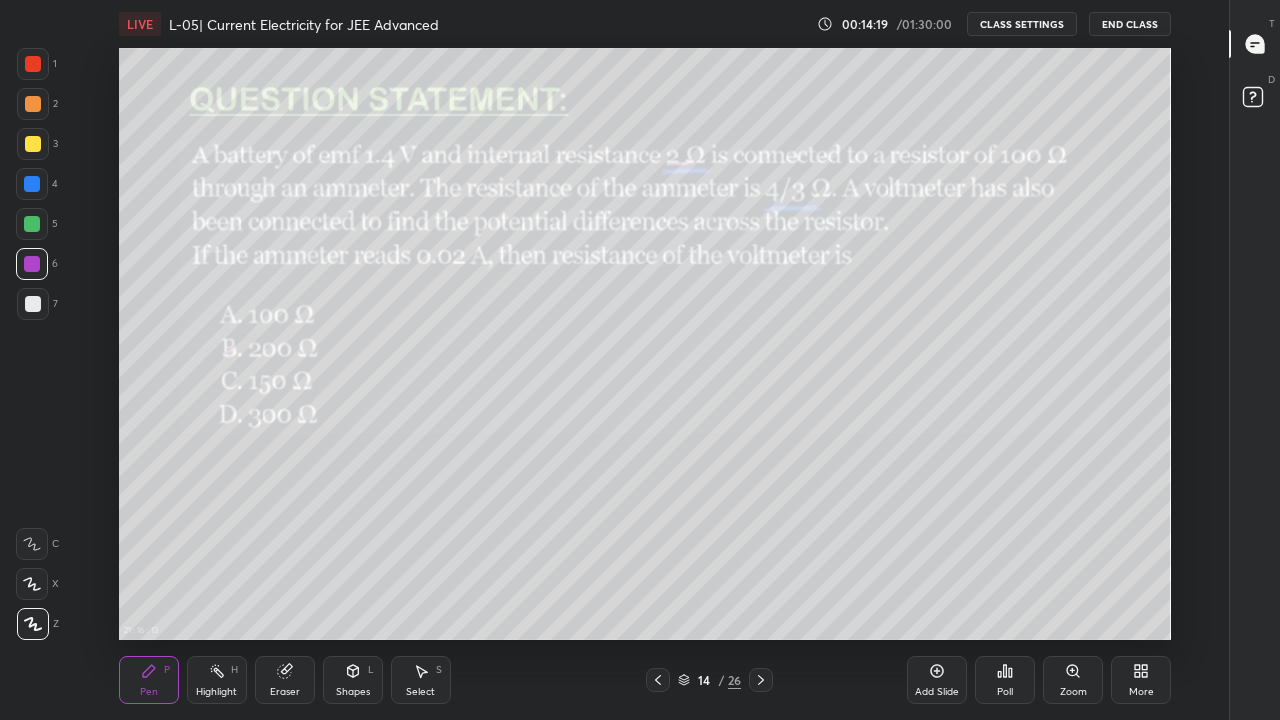 click at bounding box center [33, 144] 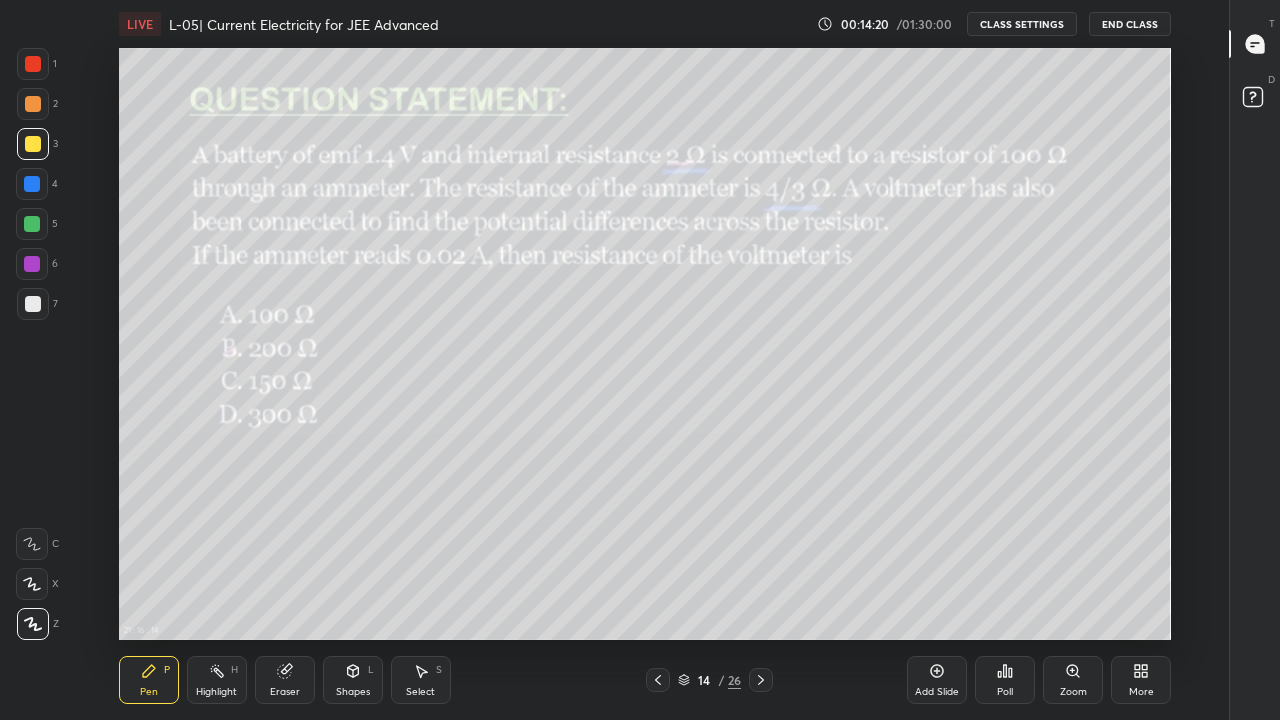 click on "Pen P" at bounding box center [149, 680] 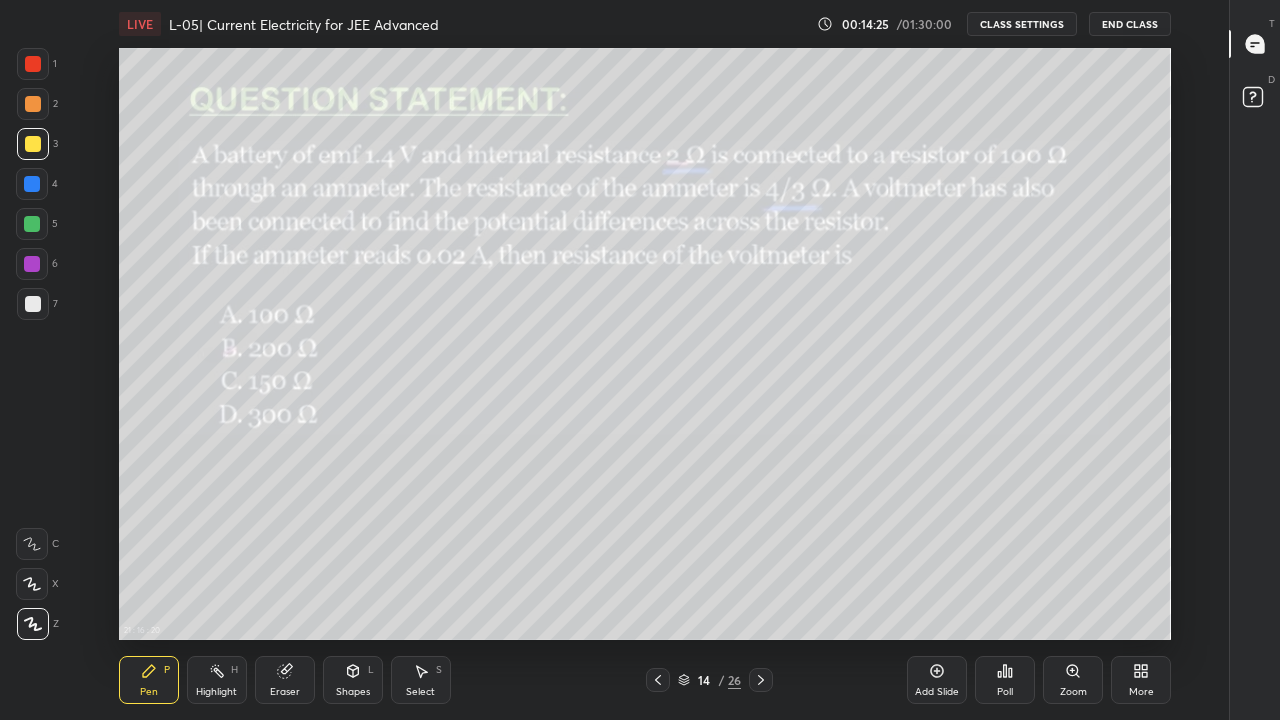 click 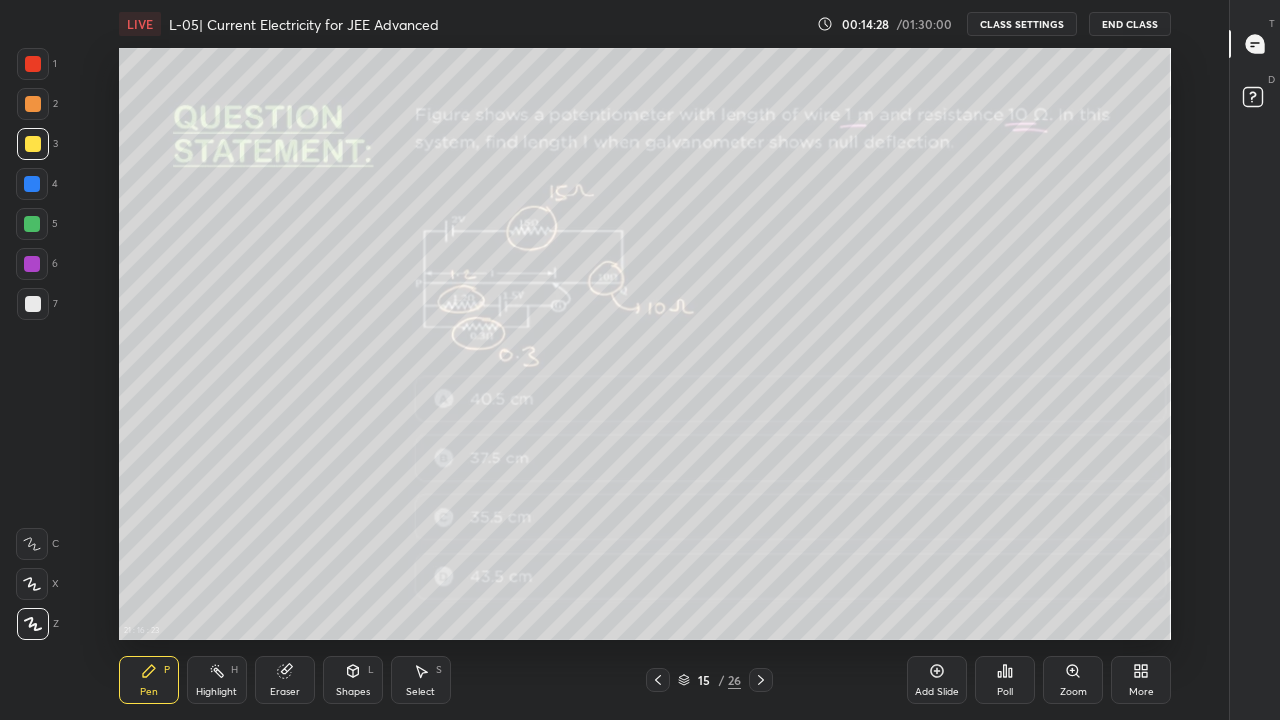 click 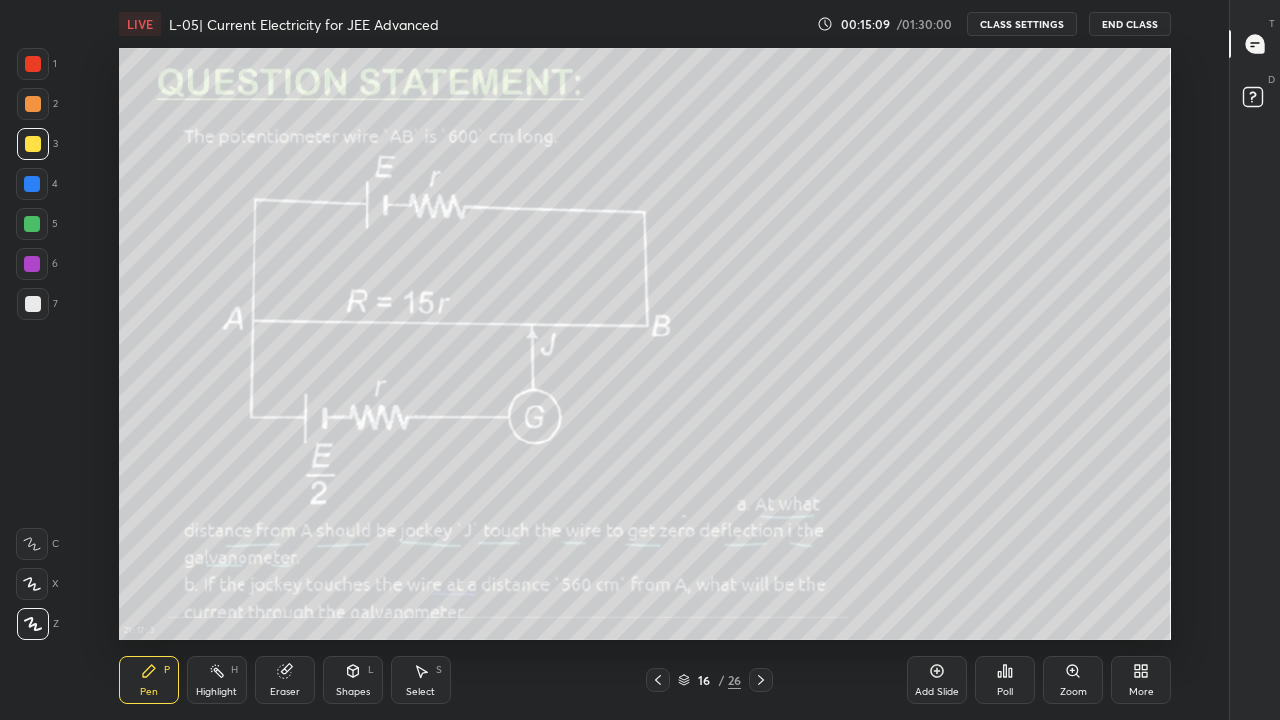 click 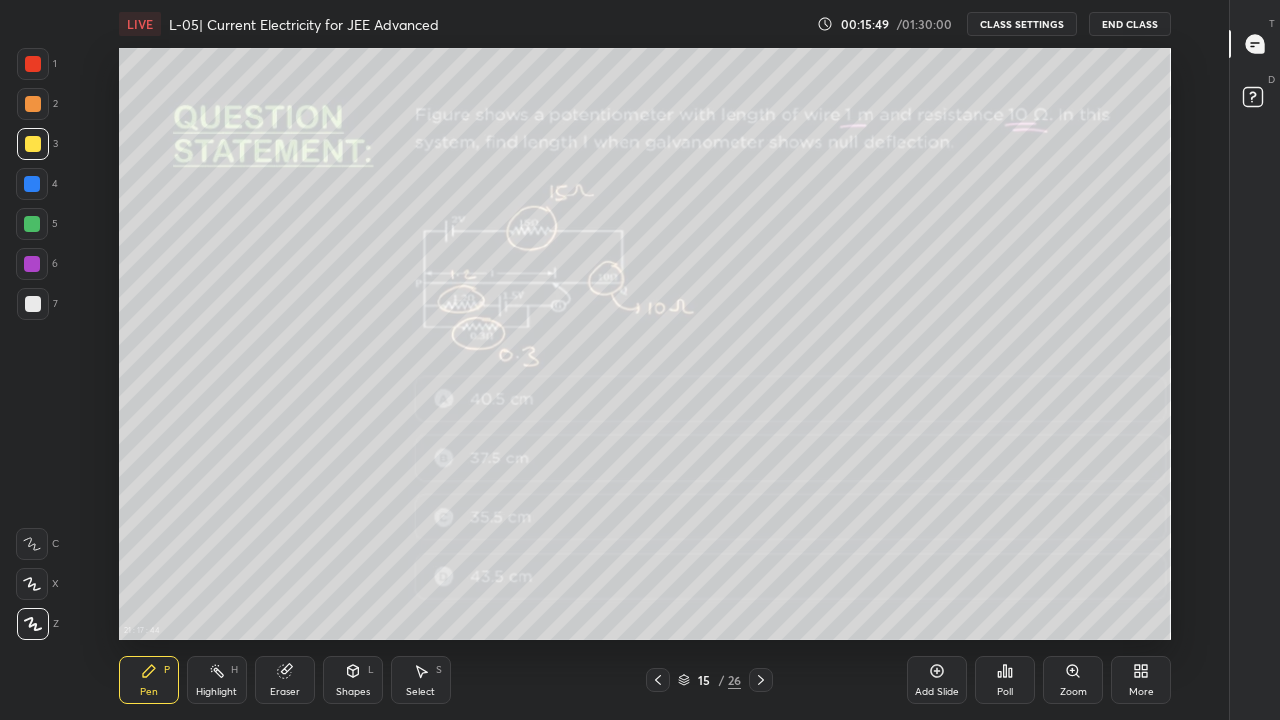 click at bounding box center (761, 680) 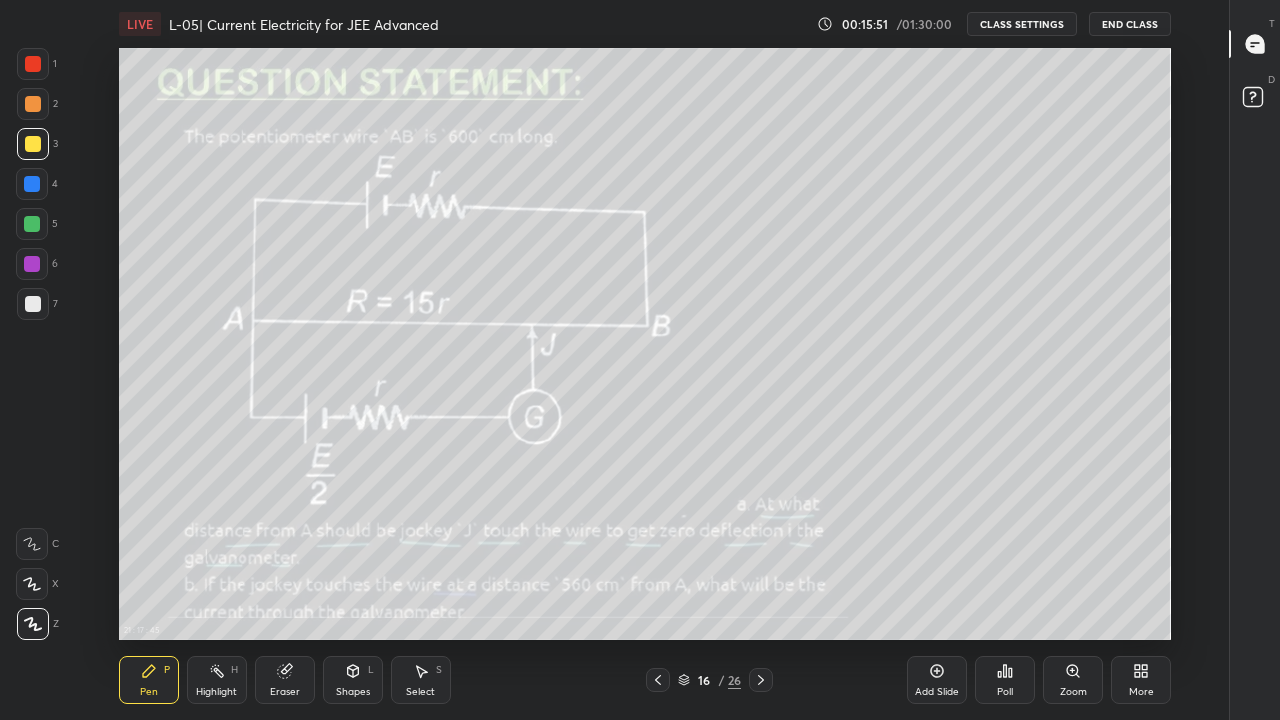 click on "Add Slide" at bounding box center [937, 692] 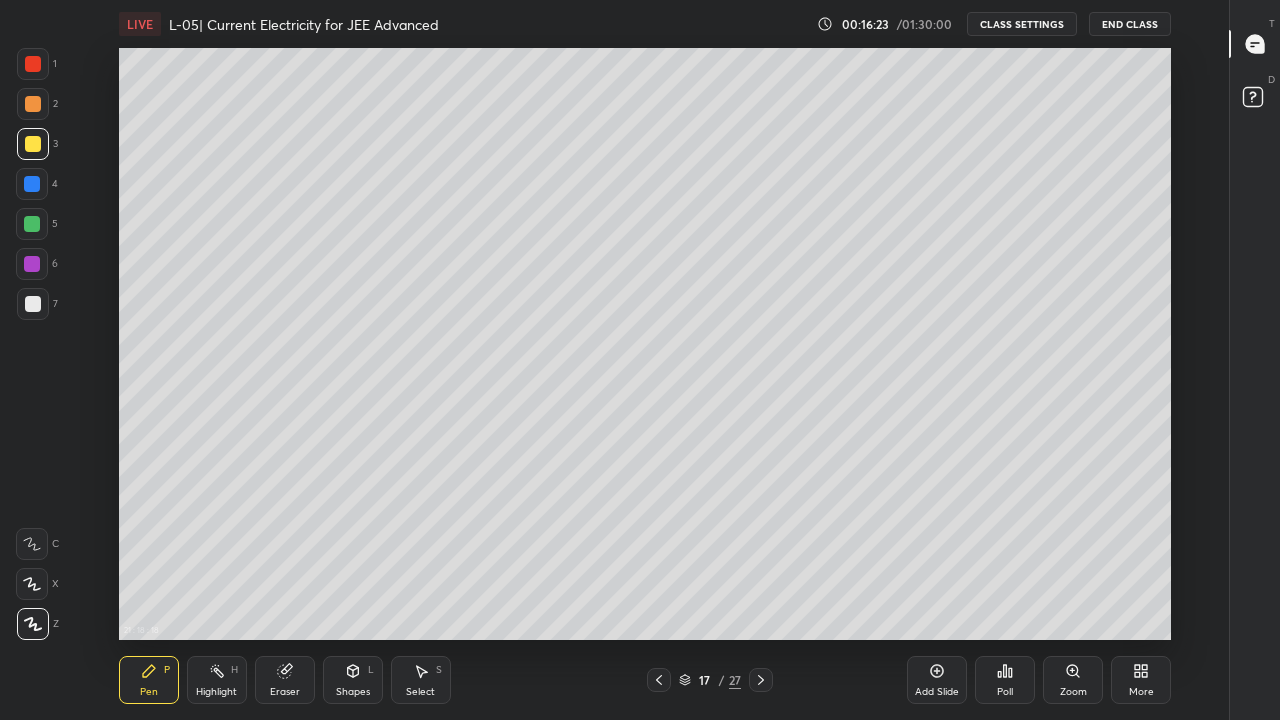 click at bounding box center [33, 104] 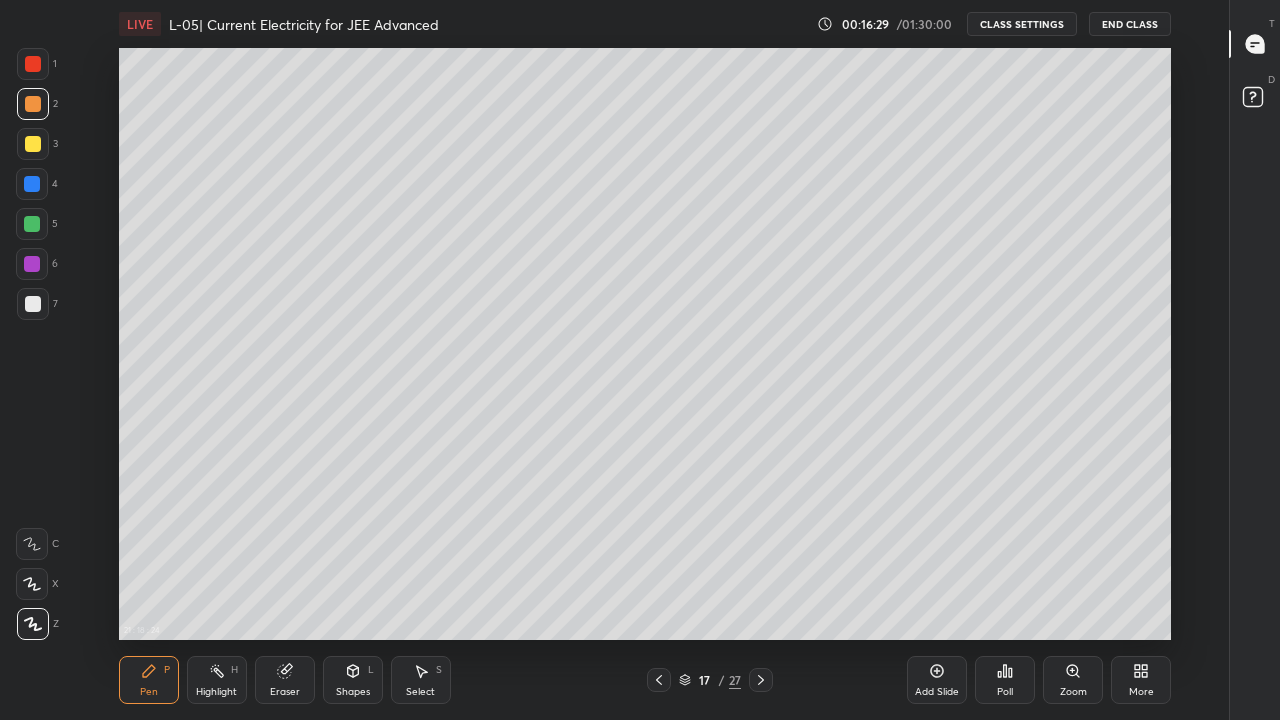 click at bounding box center [32, 264] 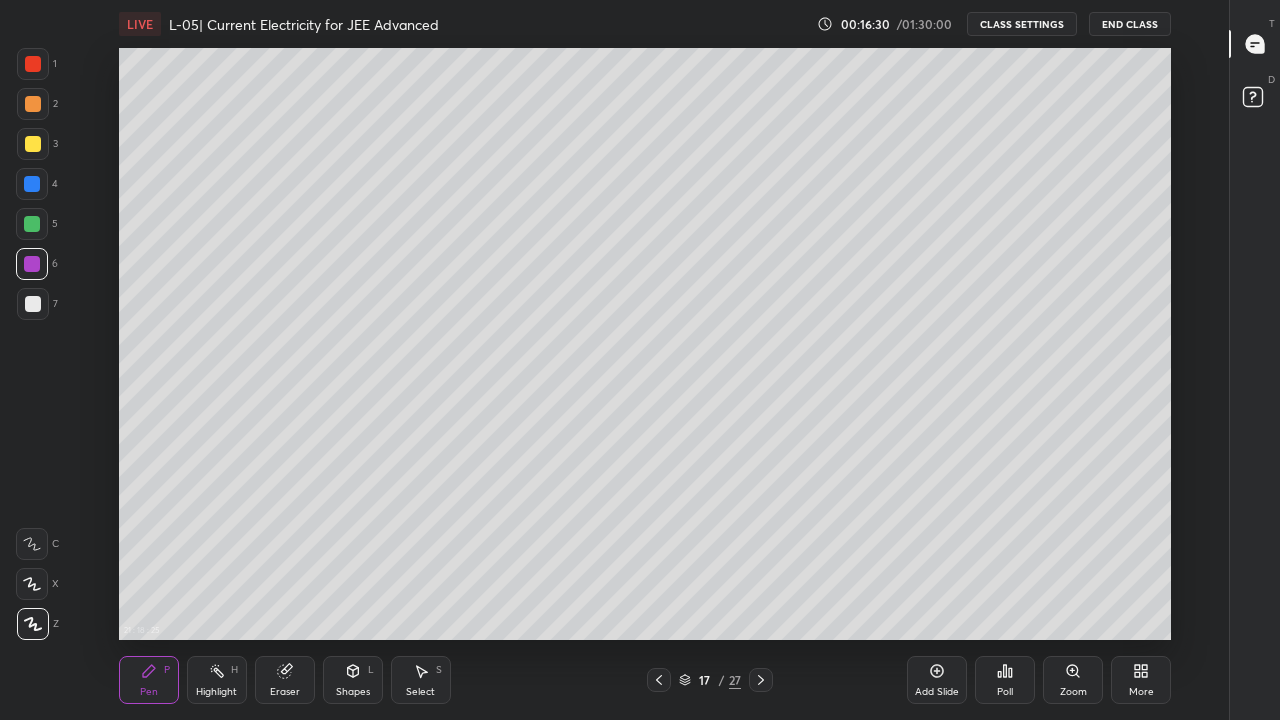 click at bounding box center [32, 224] 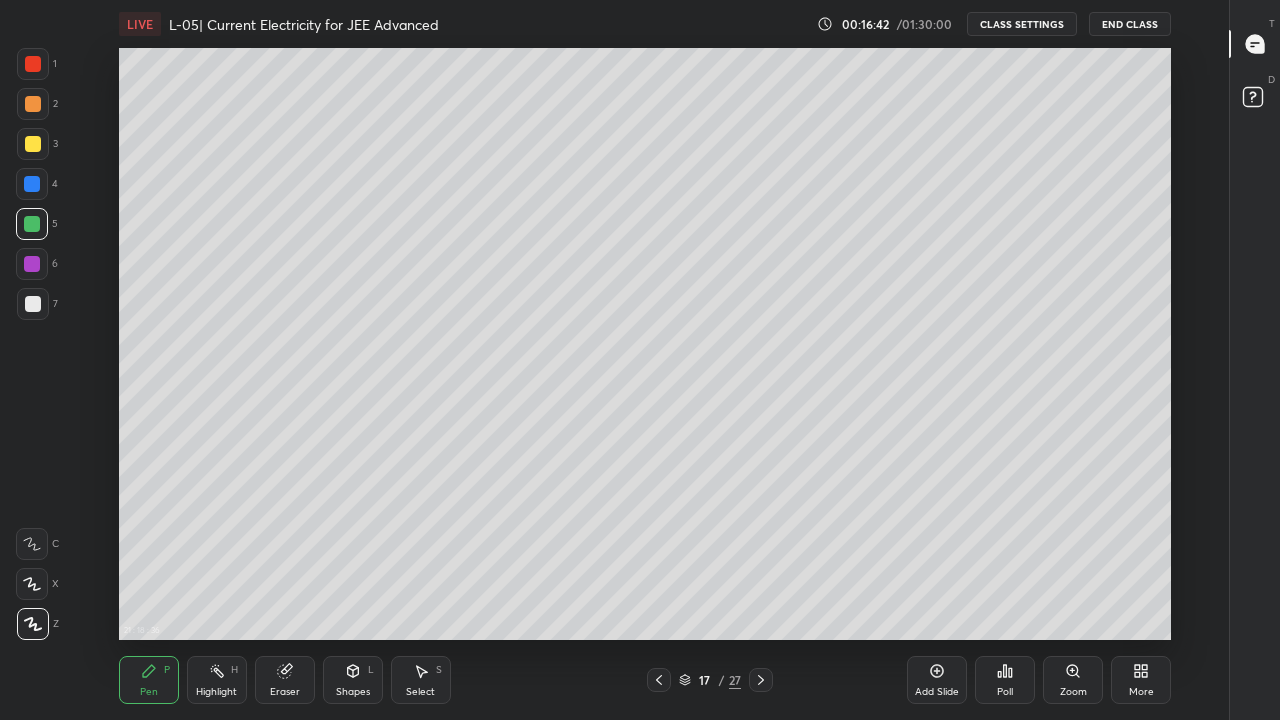click at bounding box center [33, 64] 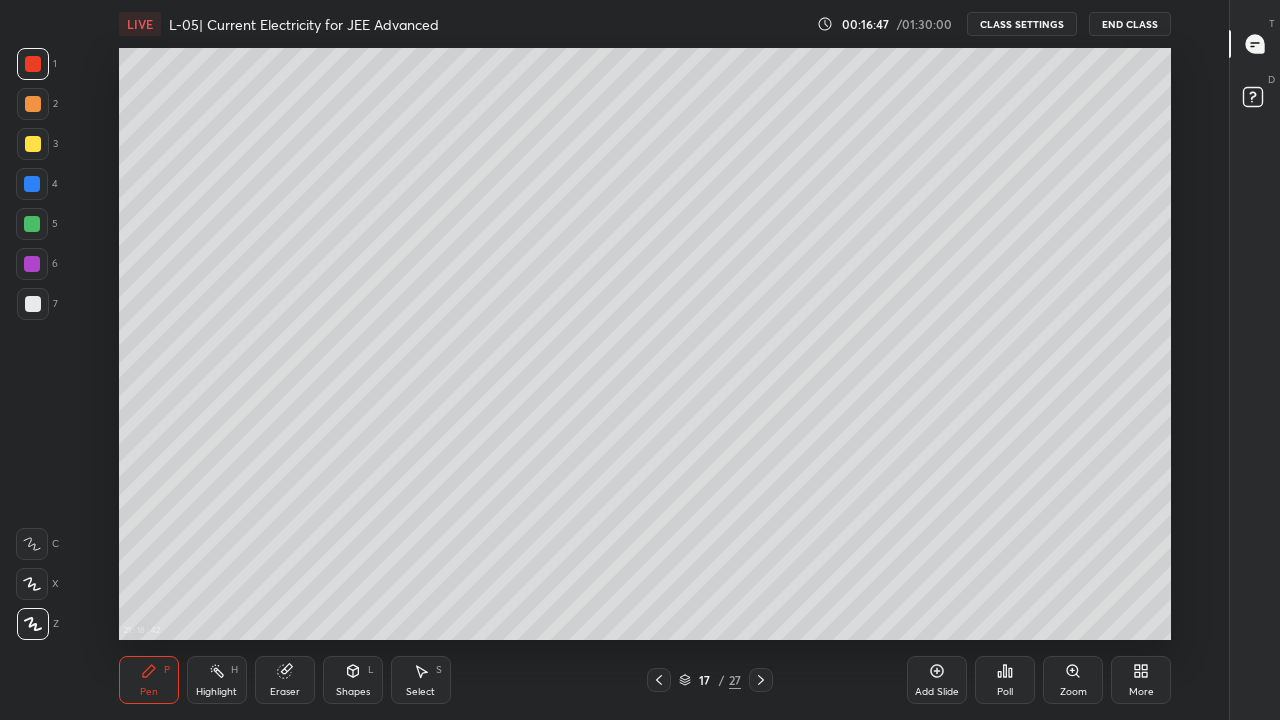 click at bounding box center [32, 224] 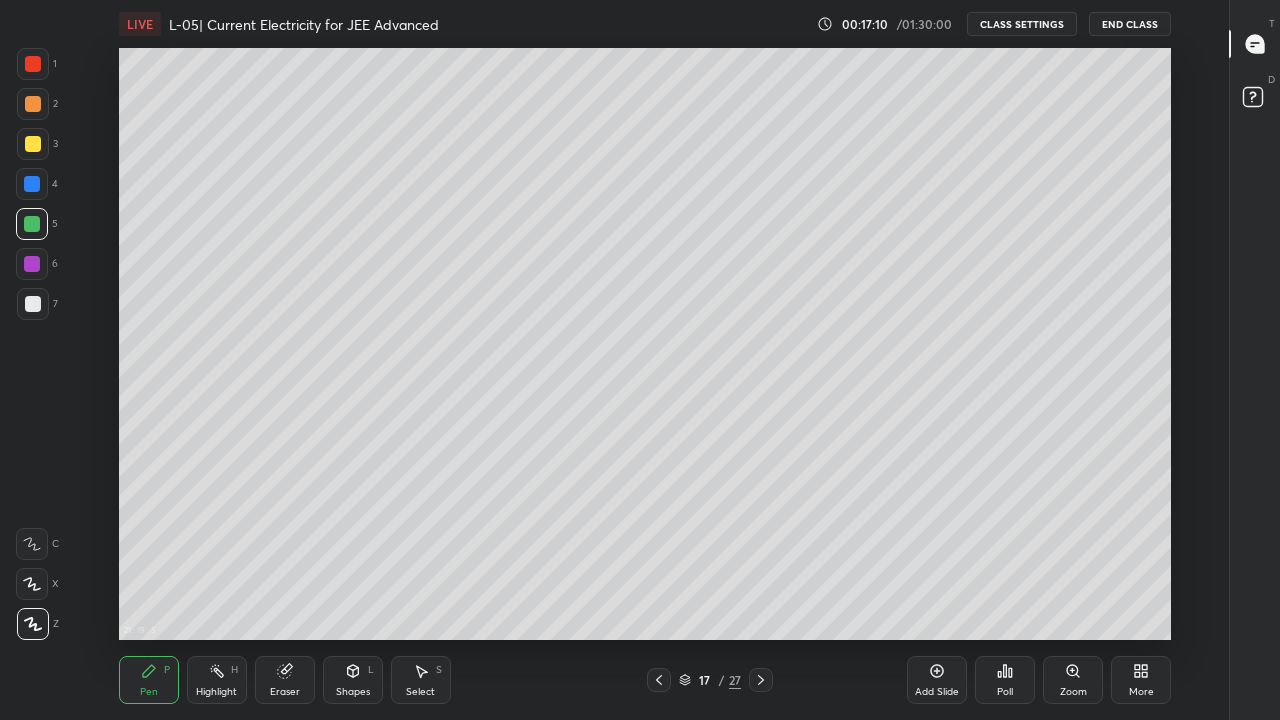 click at bounding box center (32, 264) 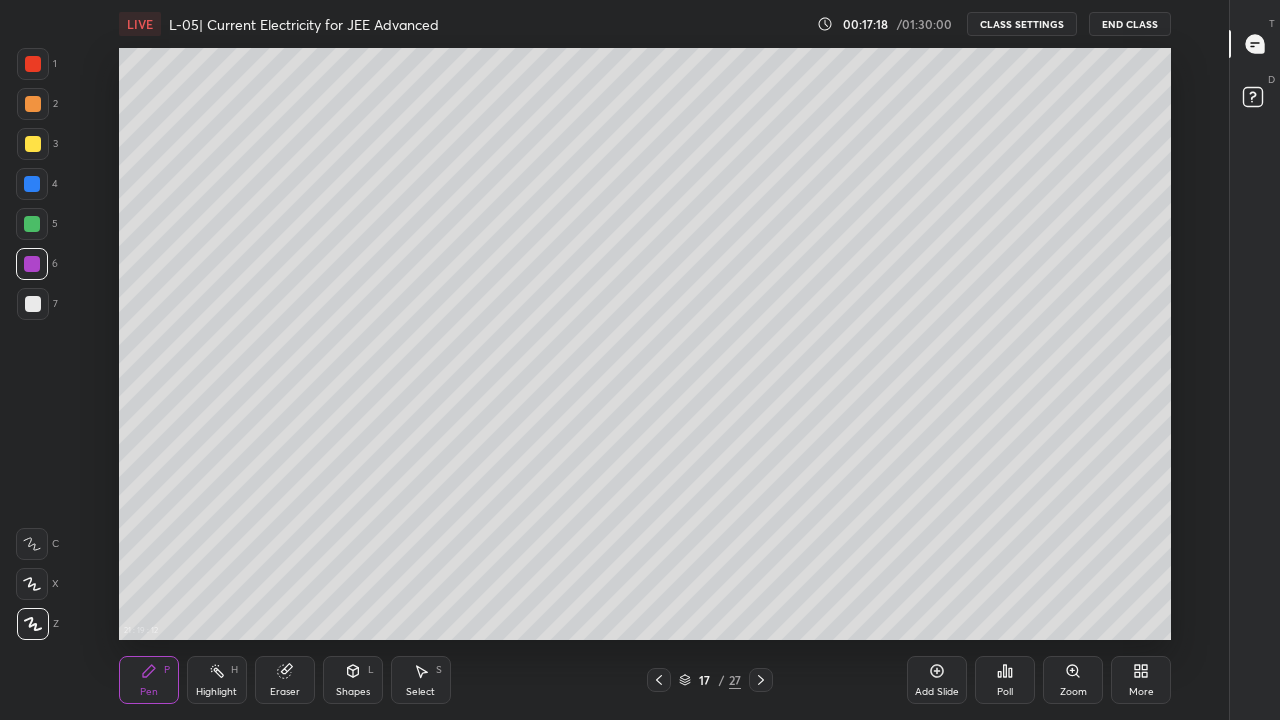 click at bounding box center (33, 144) 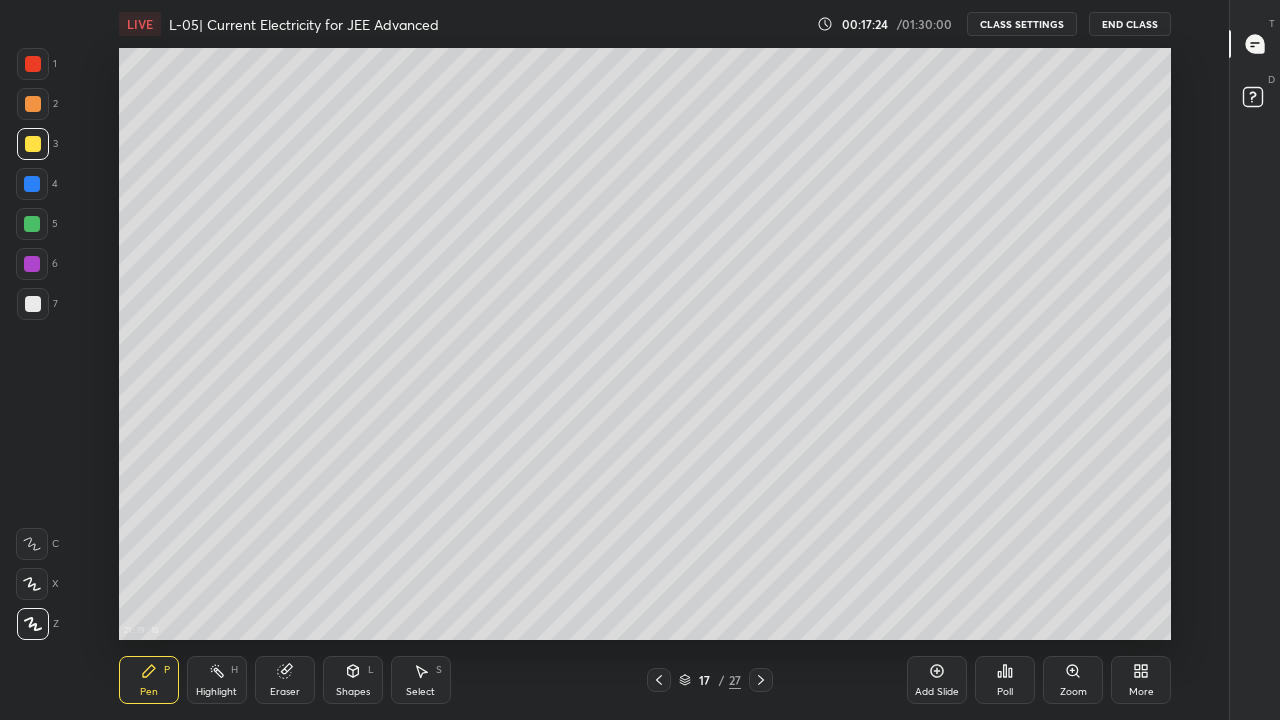 click on "Eraser" at bounding box center (285, 680) 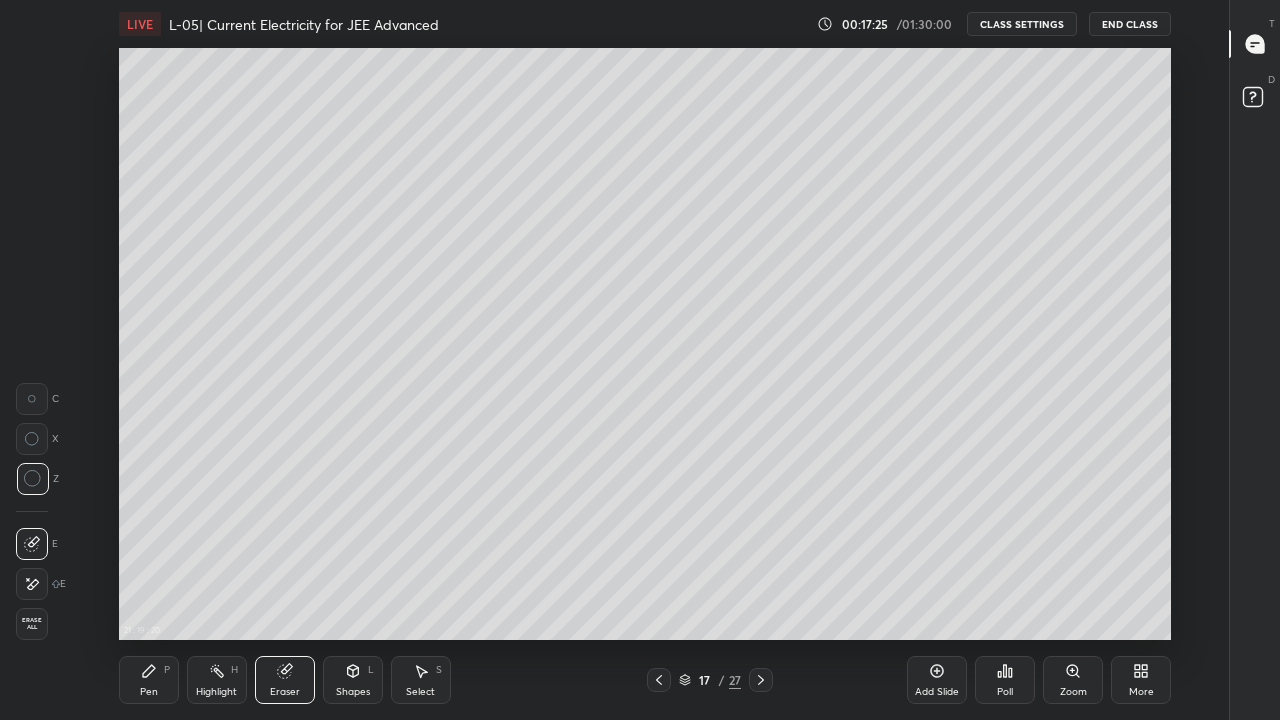 click on "Pen" at bounding box center (149, 692) 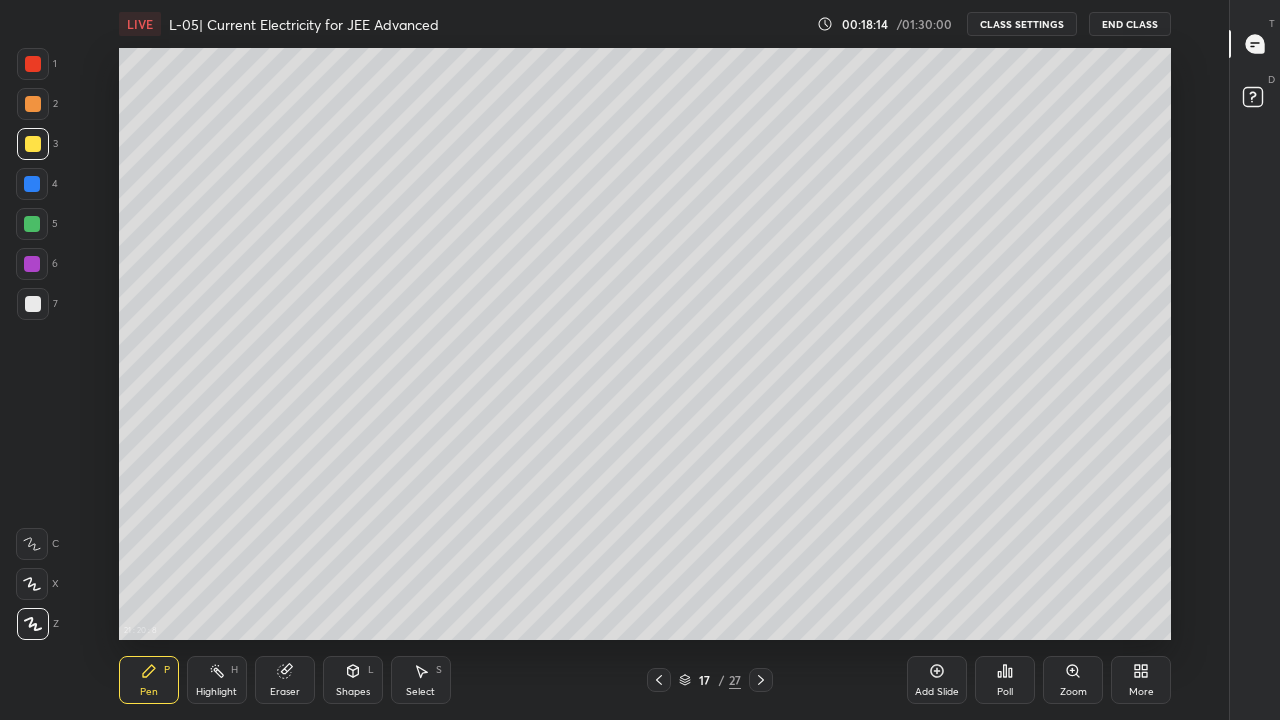click at bounding box center (33, 304) 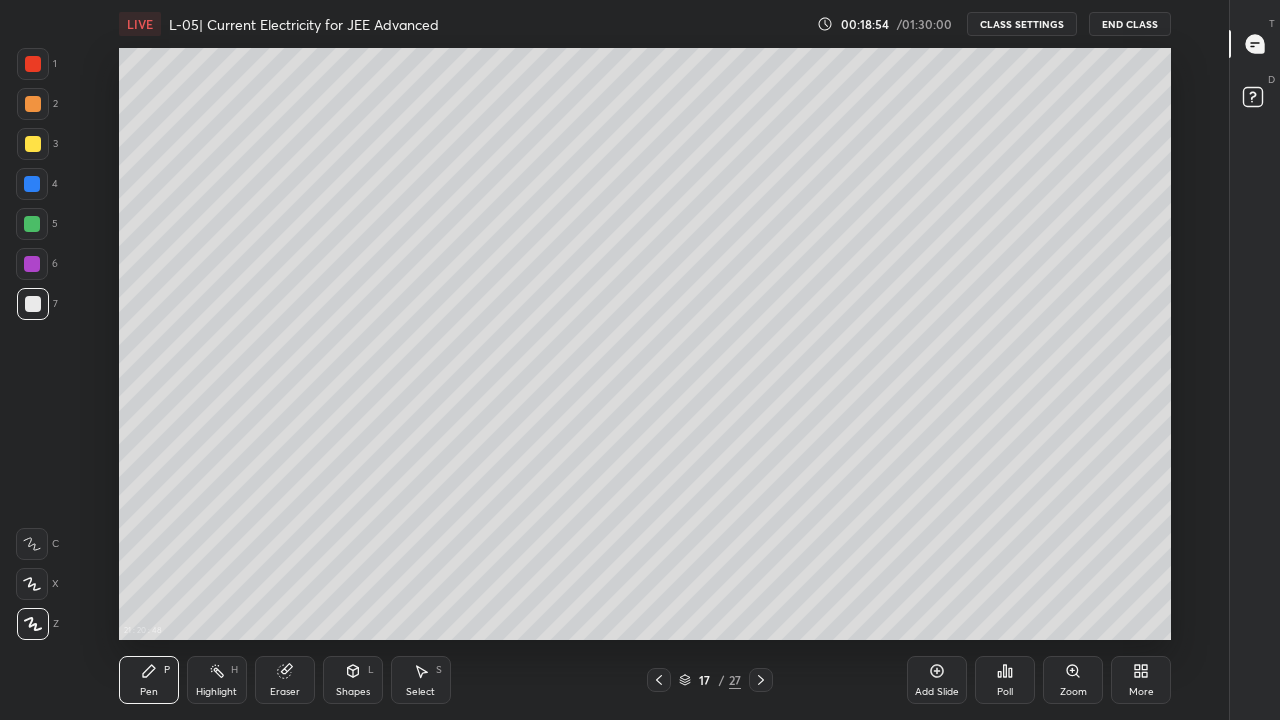 click 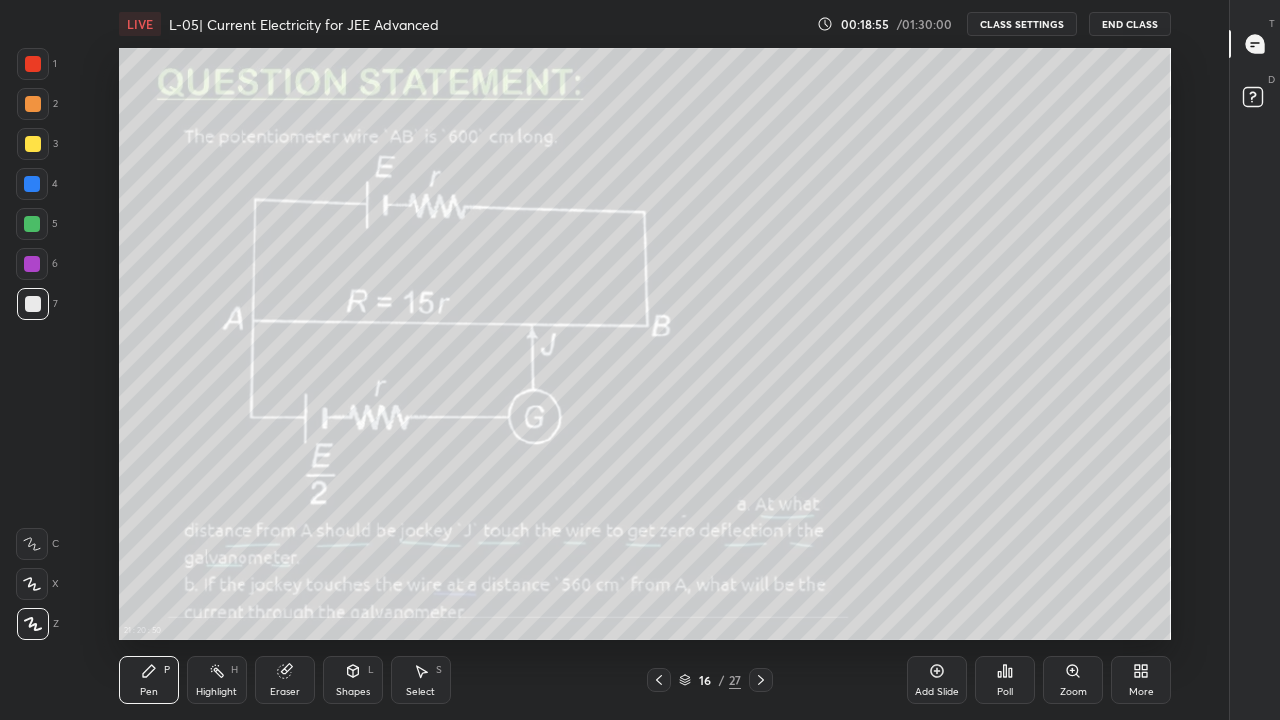 click at bounding box center (659, 680) 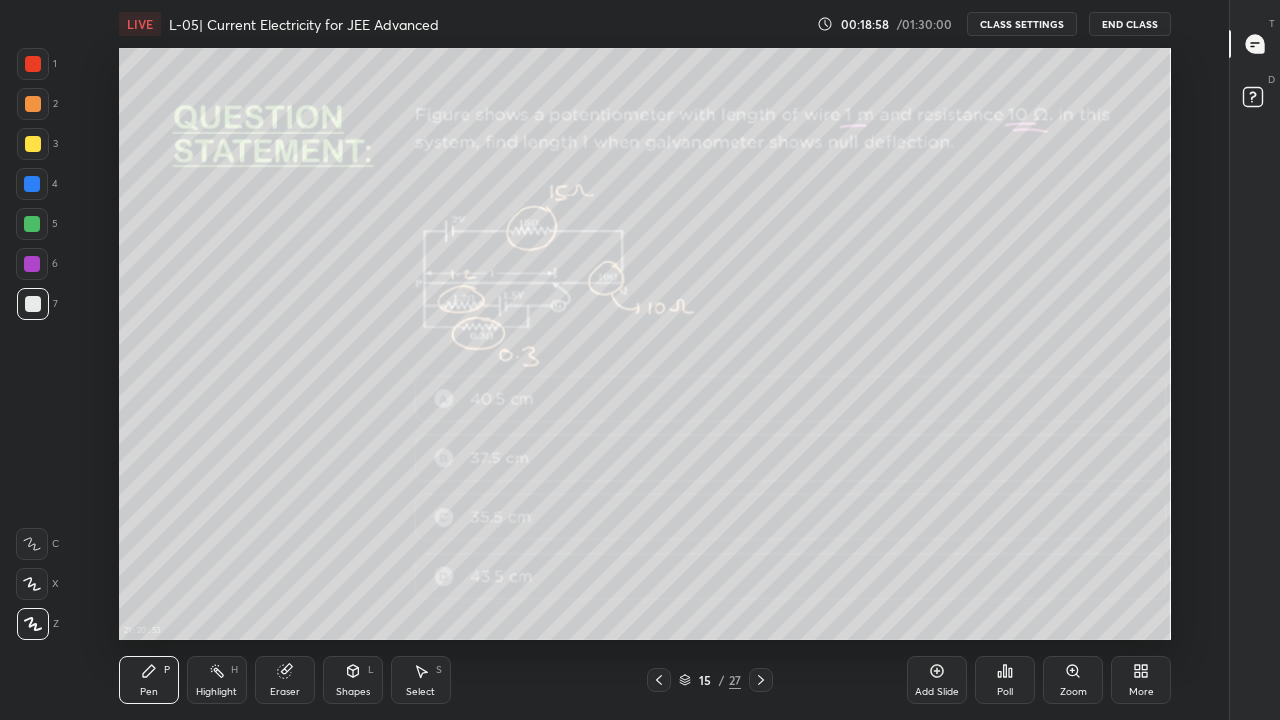 click 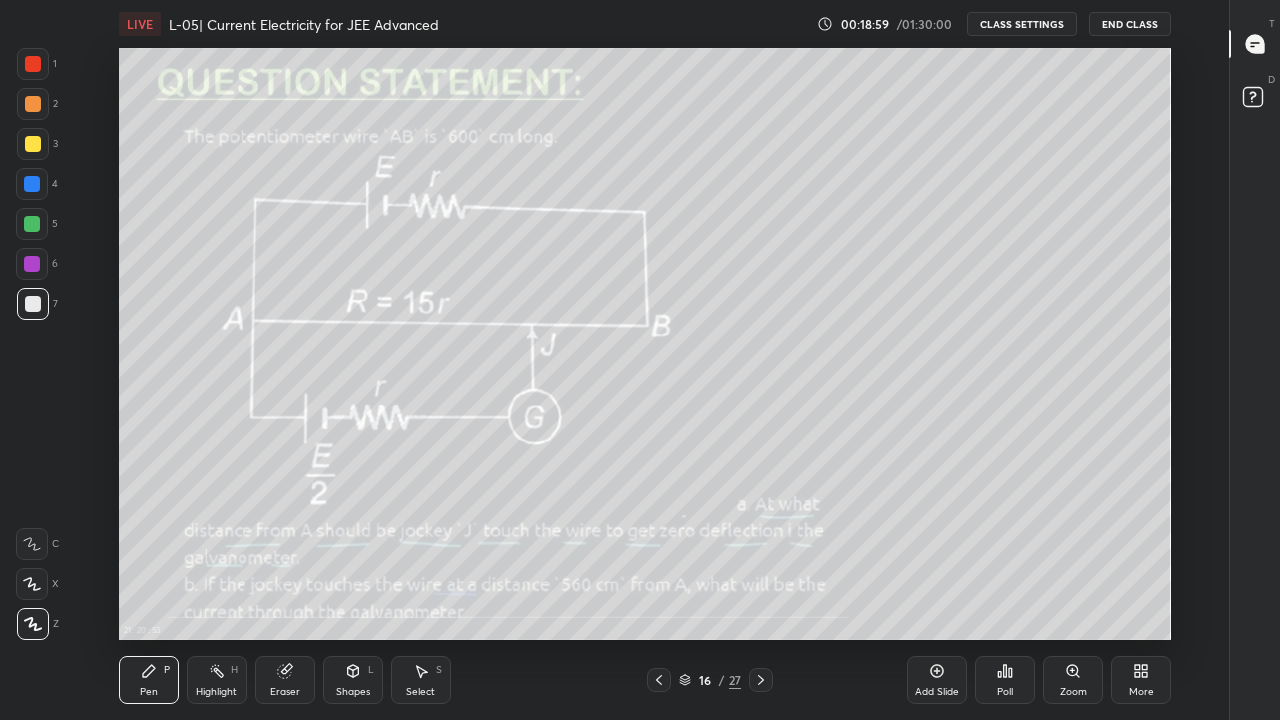 click 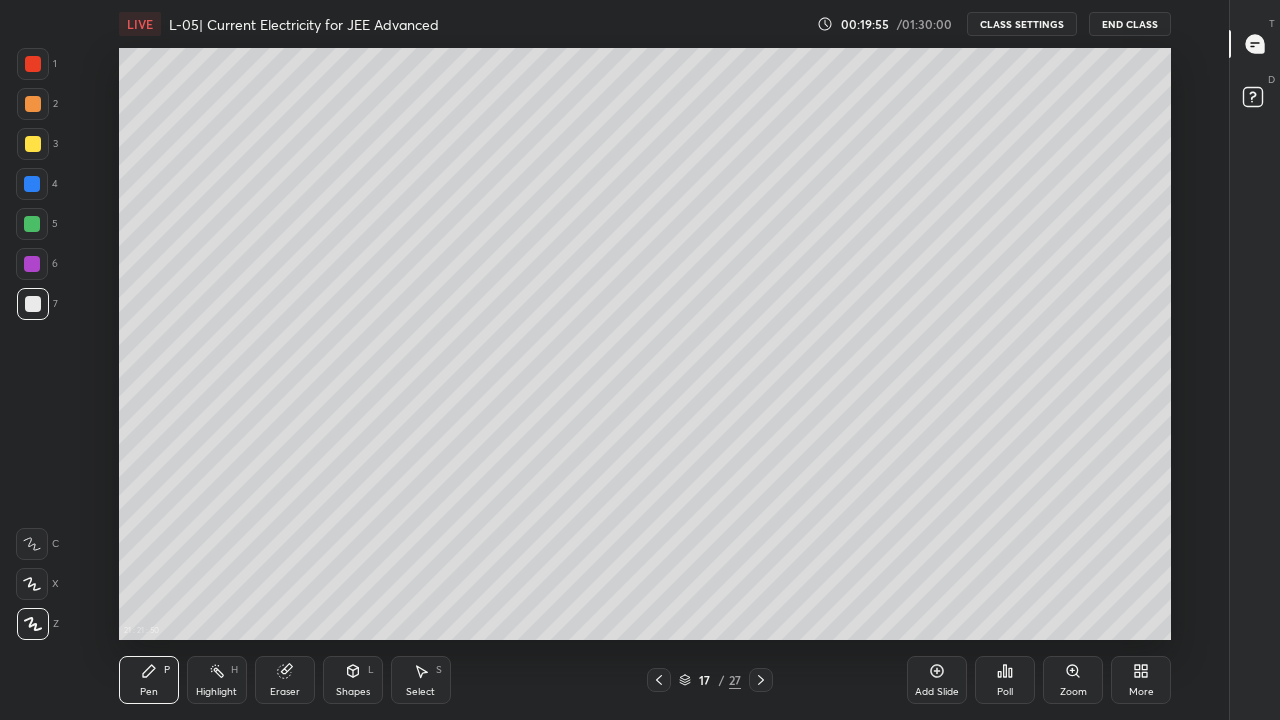 click at bounding box center (33, 144) 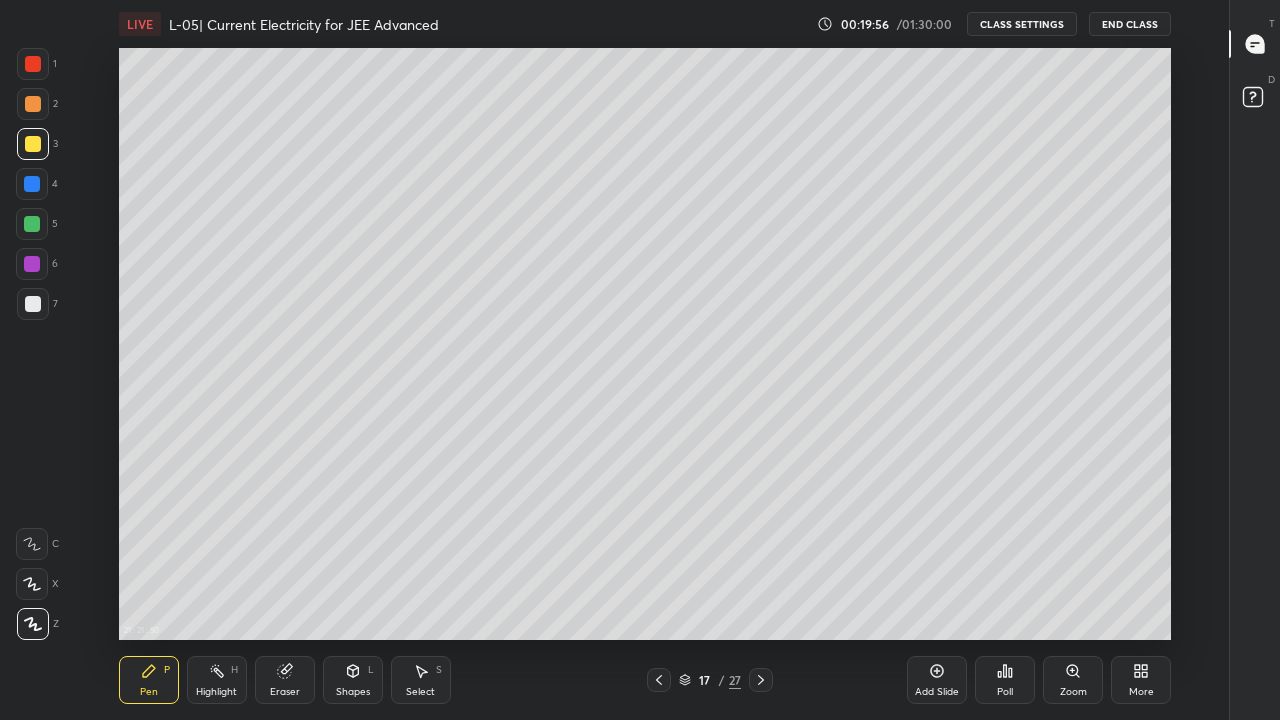 click at bounding box center [33, 104] 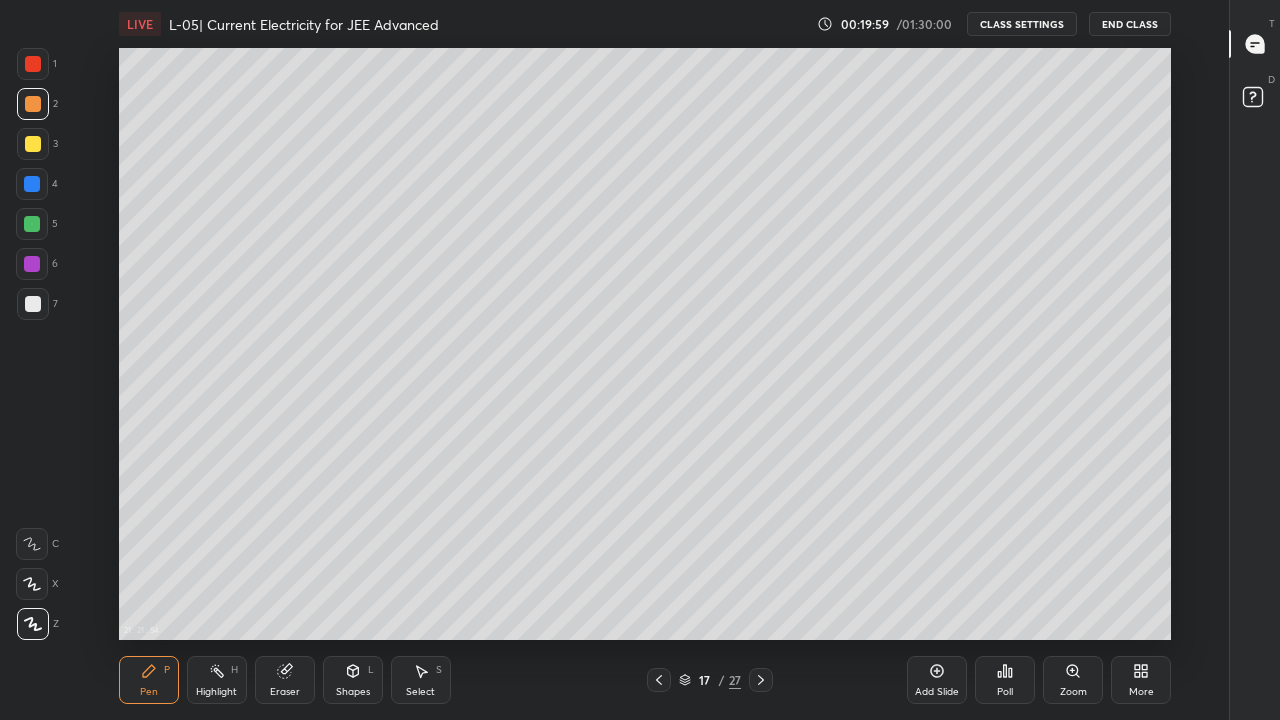 click 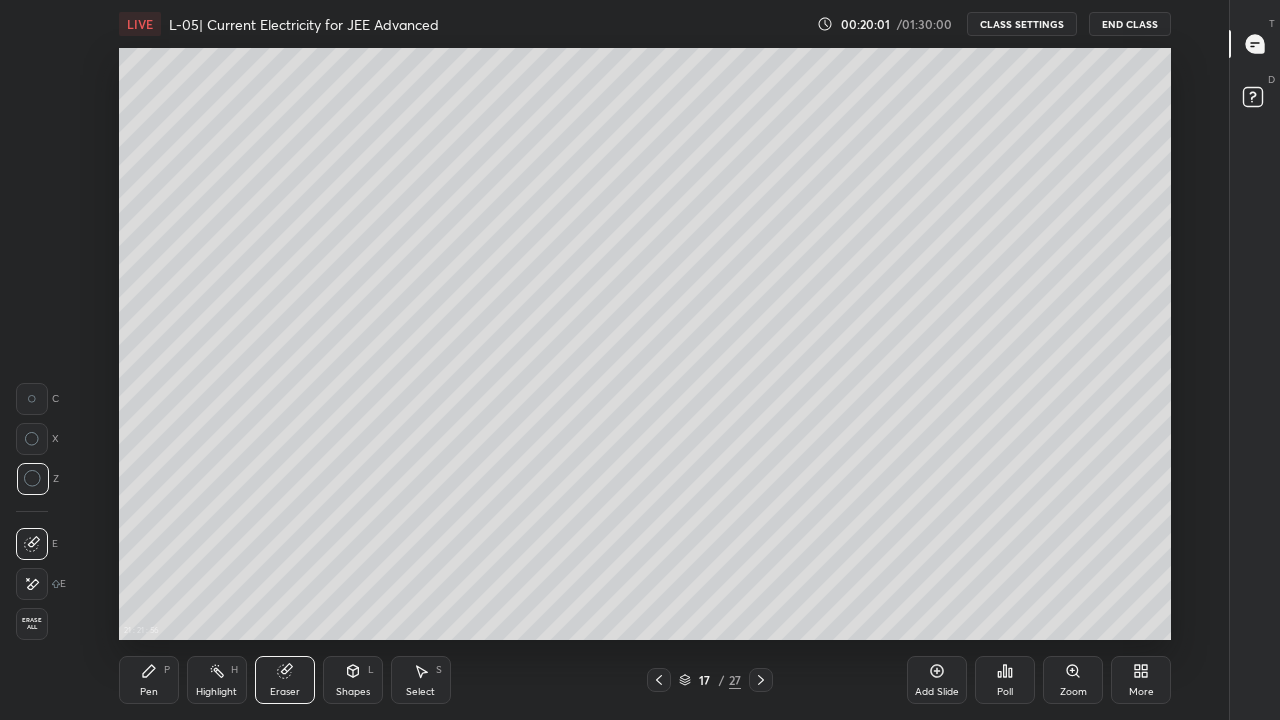 click on "Pen P" at bounding box center (149, 680) 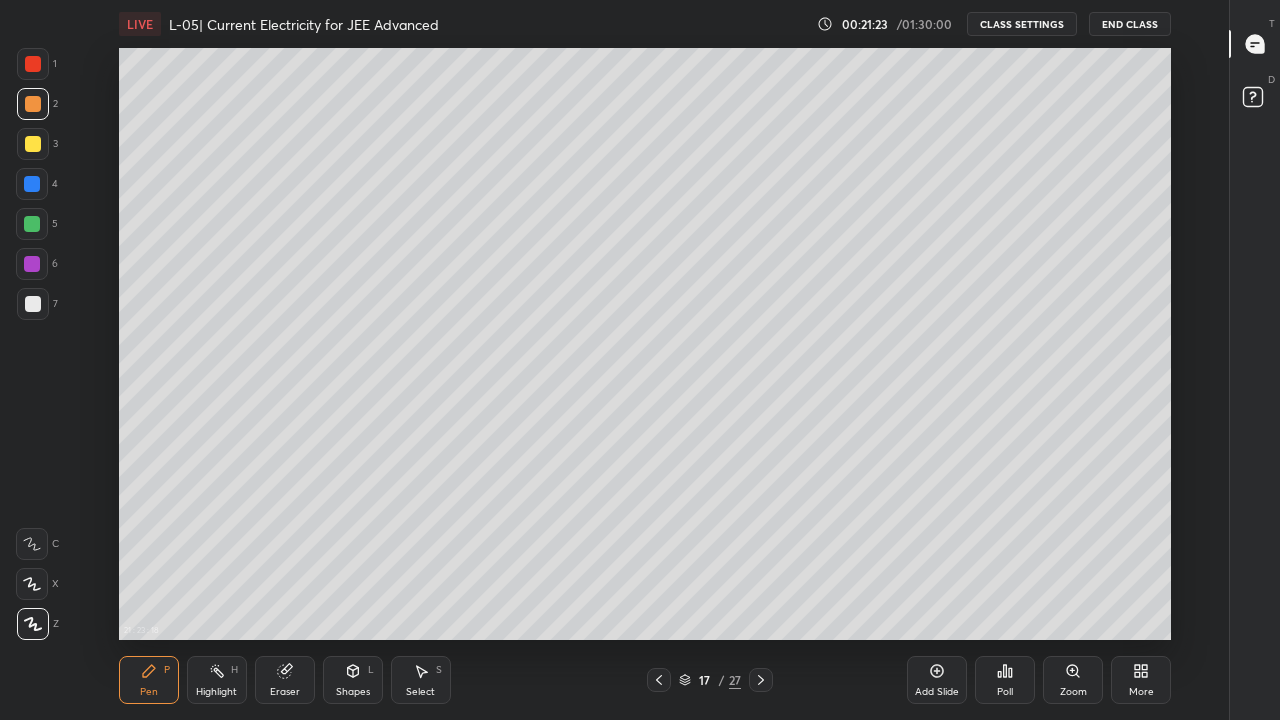 click on "Eraser" at bounding box center [285, 680] 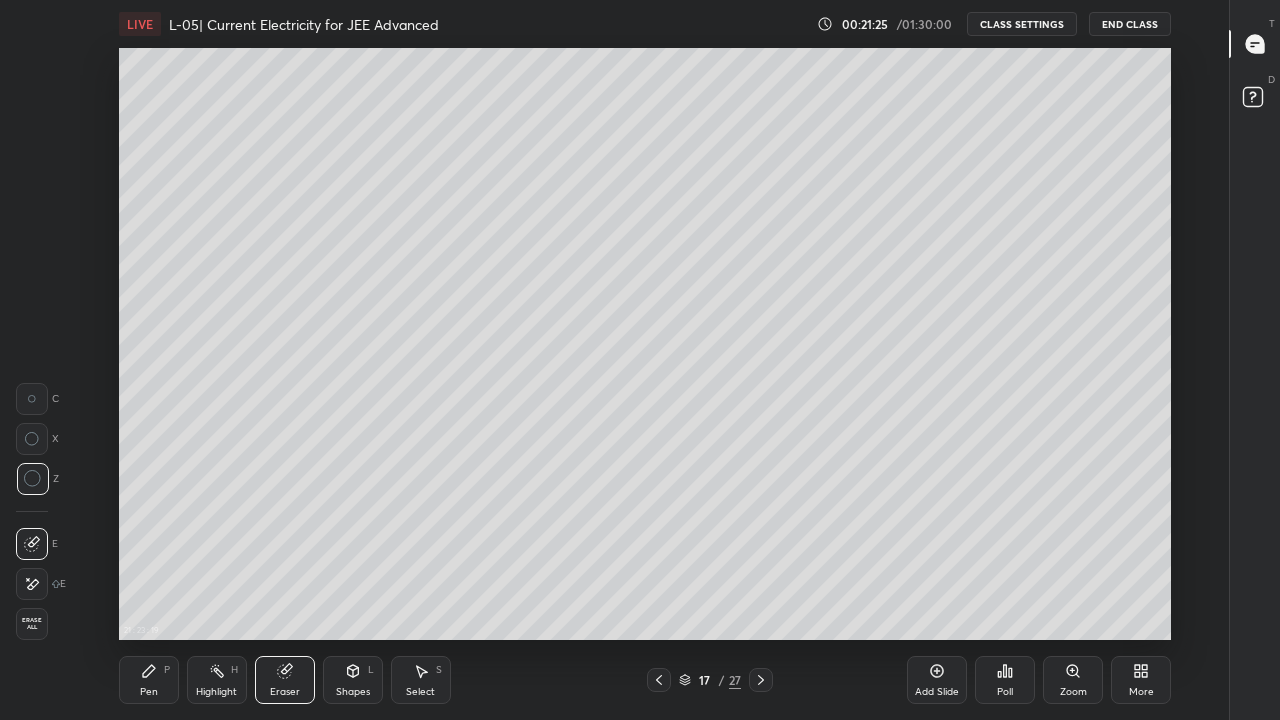 click on "Pen P" at bounding box center (149, 680) 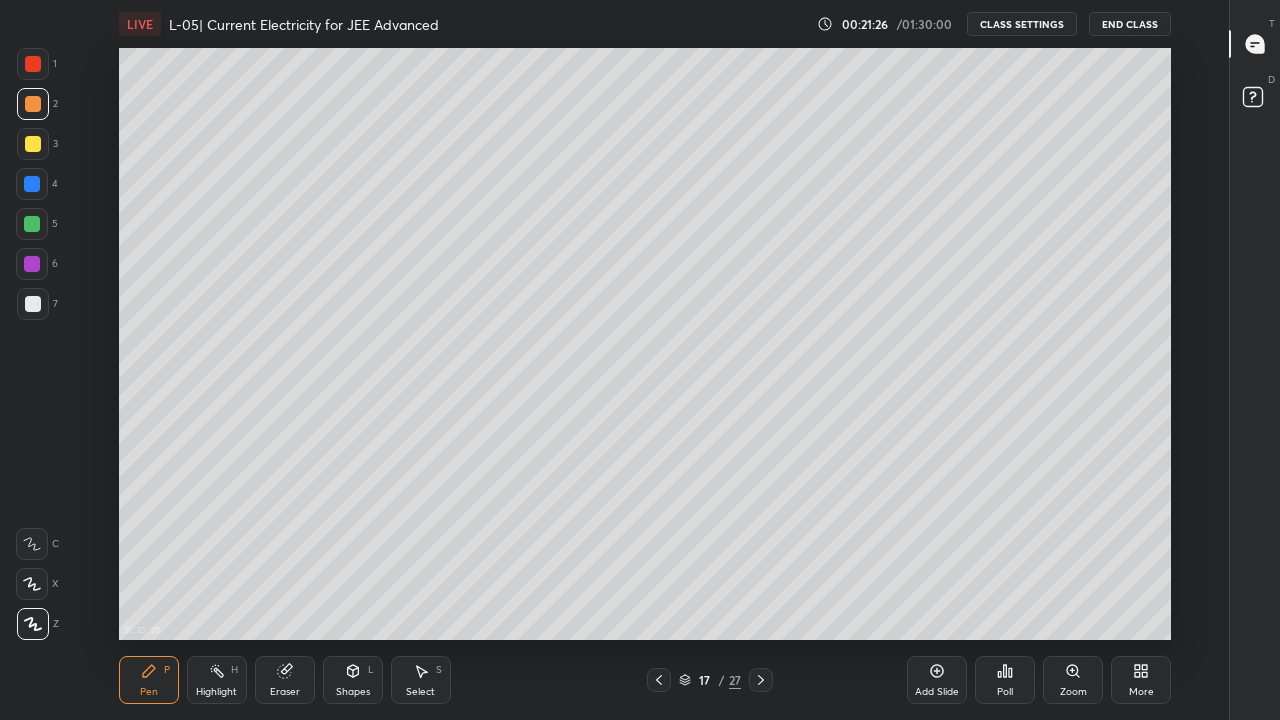 click on "Eraser" at bounding box center [285, 680] 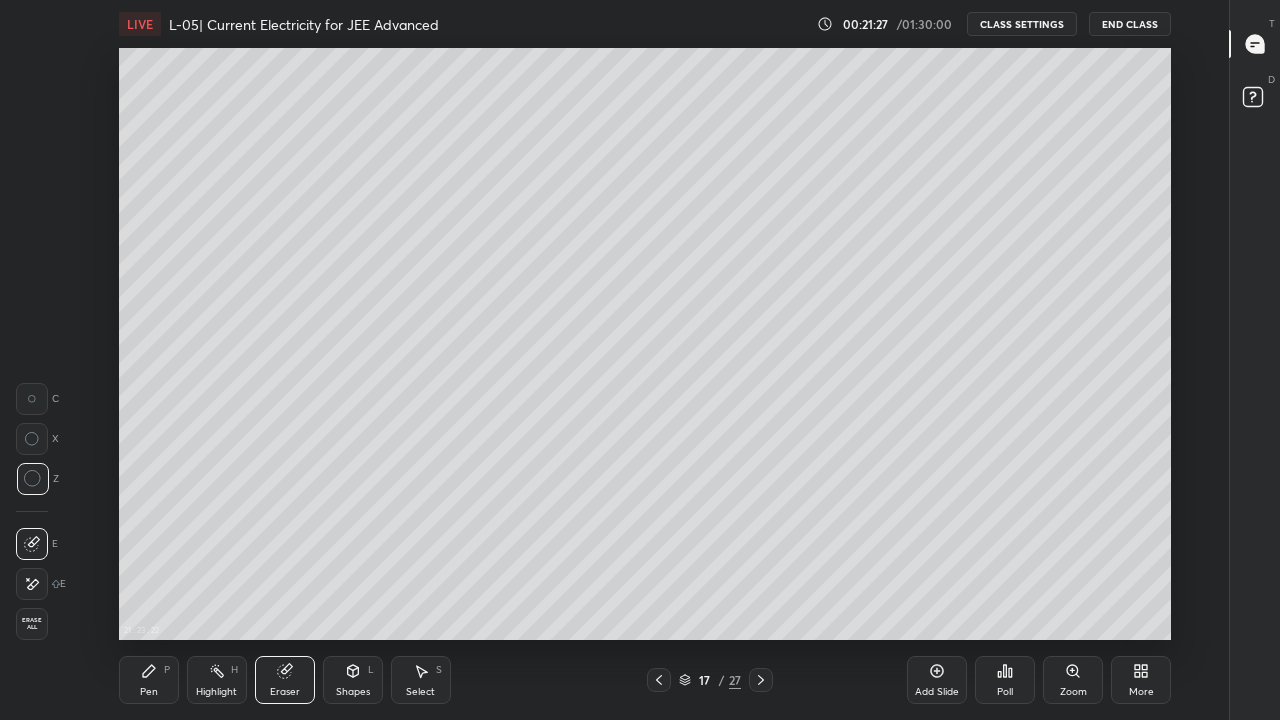 click on "Pen P" at bounding box center (149, 680) 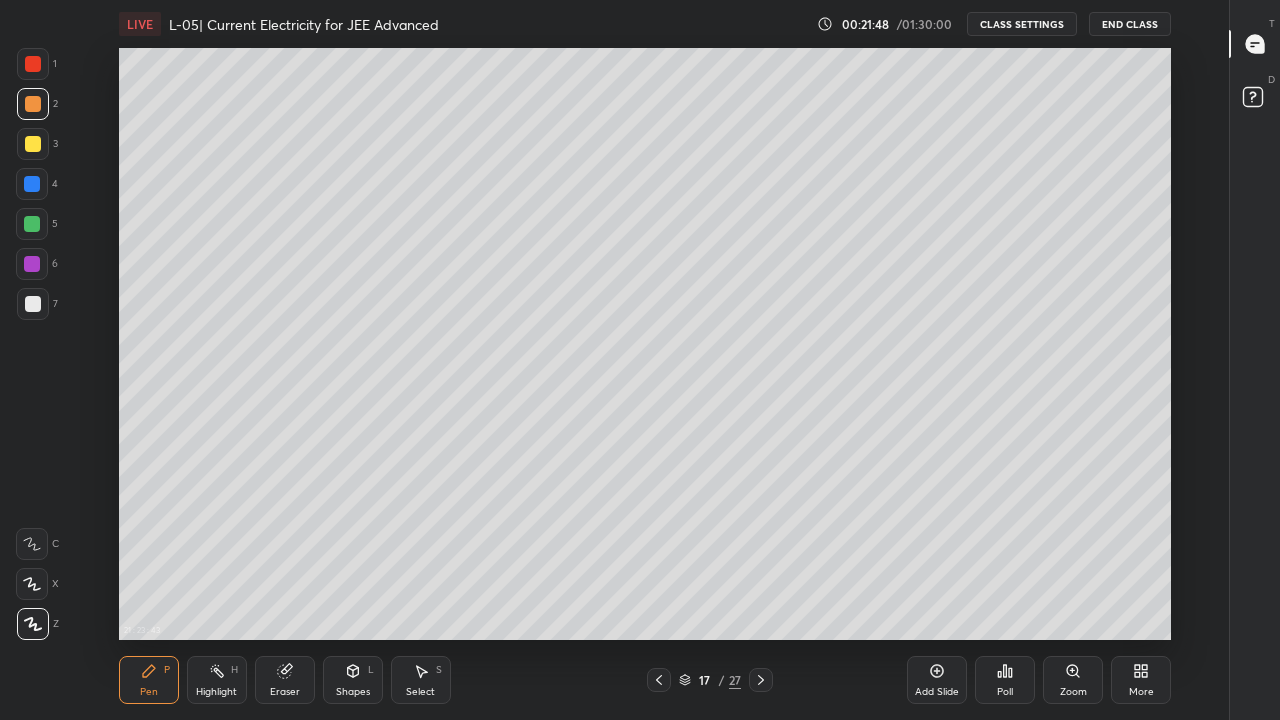click on "Add Slide" at bounding box center (937, 692) 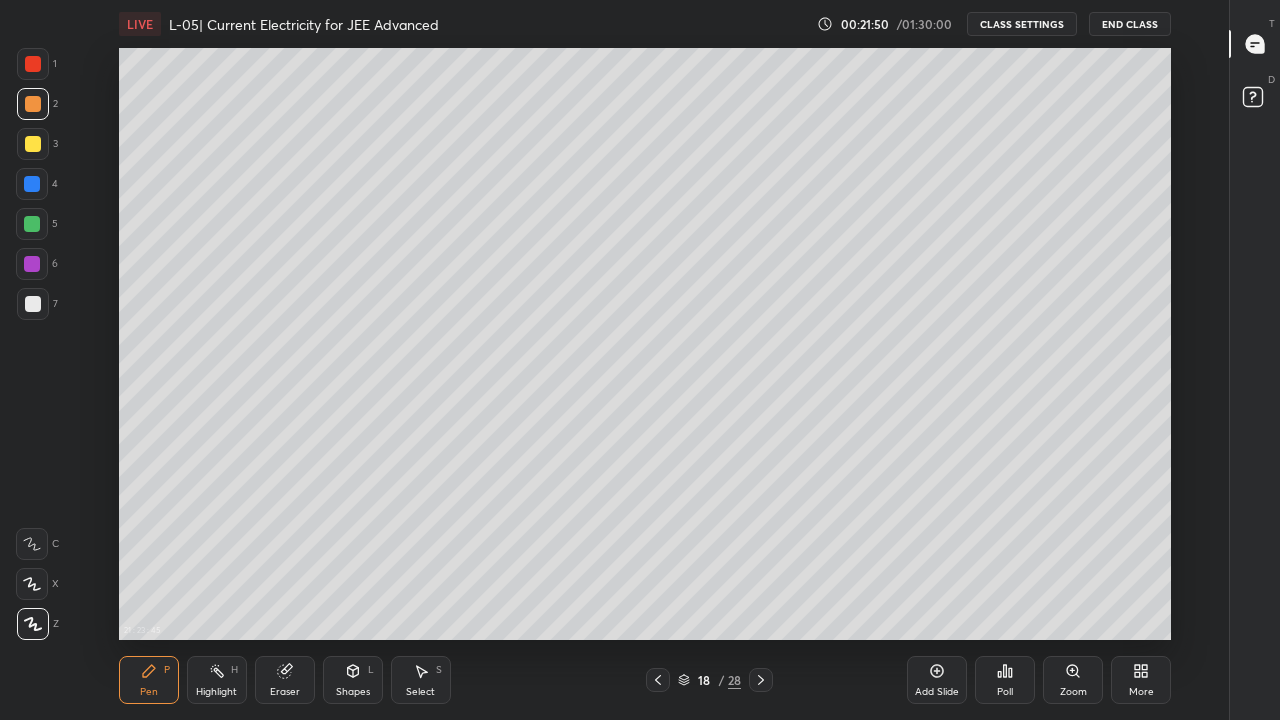 click at bounding box center [32, 224] 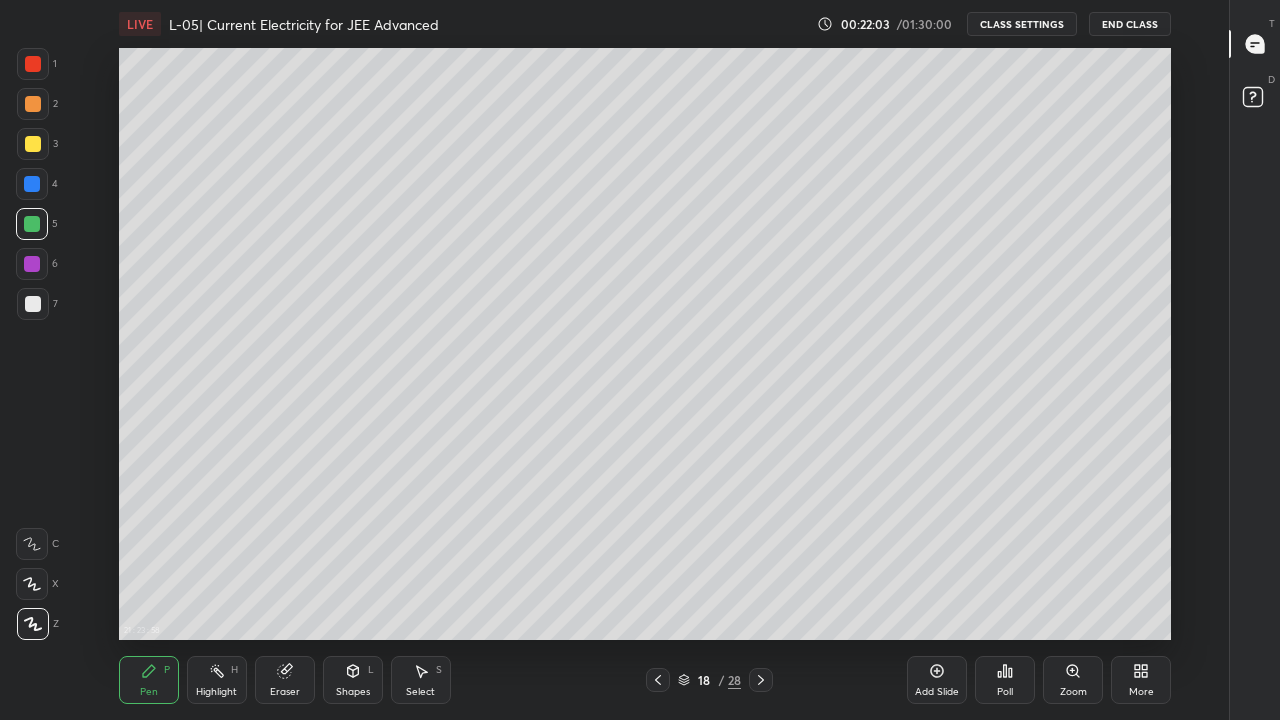 click at bounding box center (33, 104) 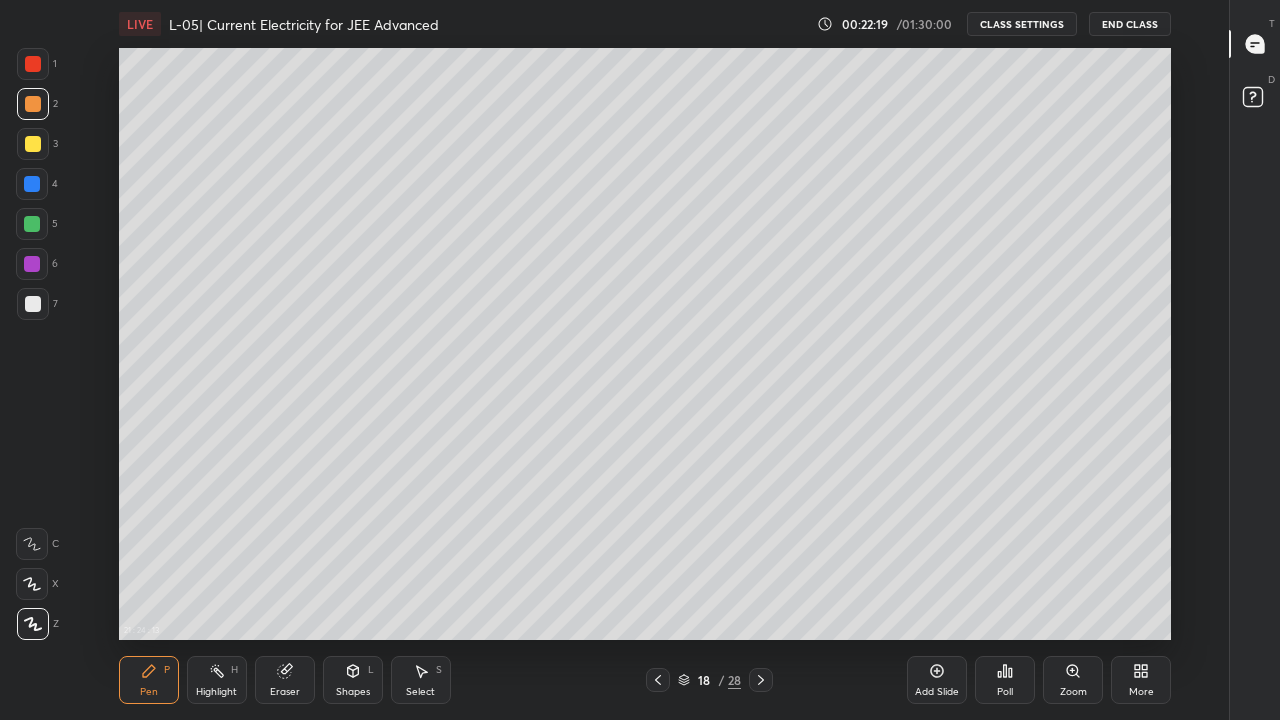 click on "21 : 24 : 13 Setting up your live class Unacademy team wishes you a very happy birthday! May you have a wonderful year ahead" at bounding box center (645, 344) 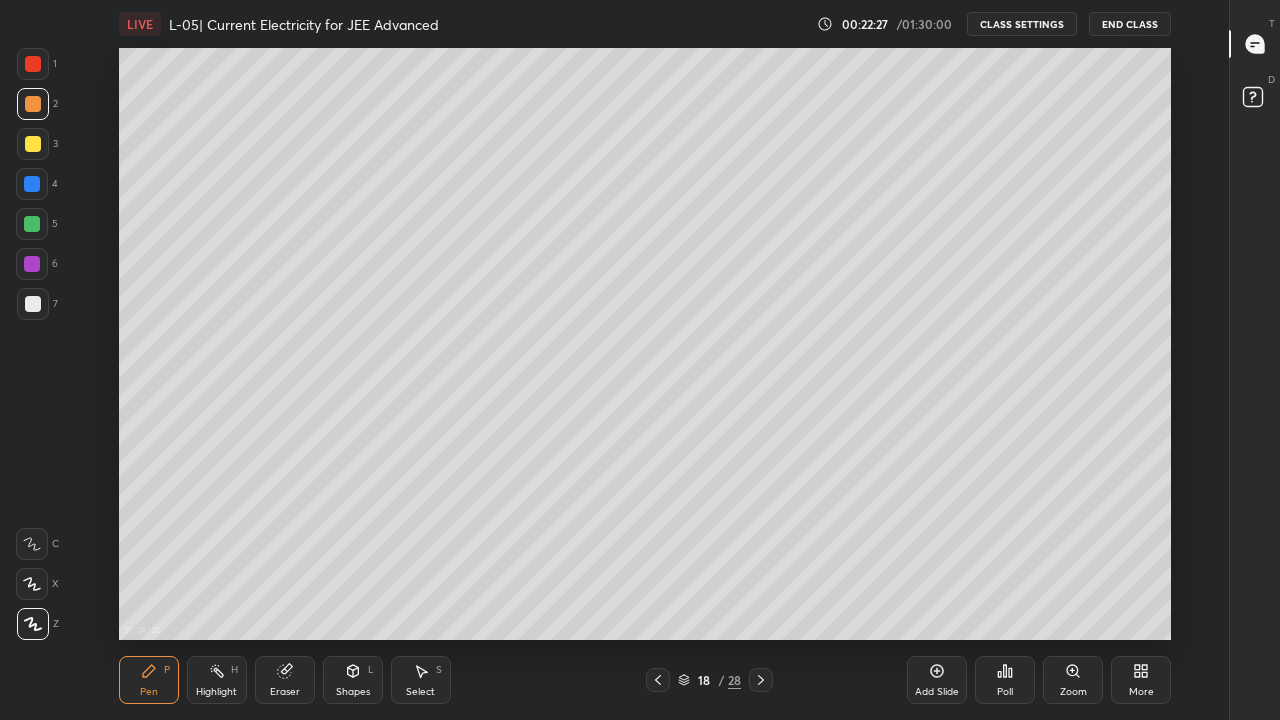 click at bounding box center [32, 264] 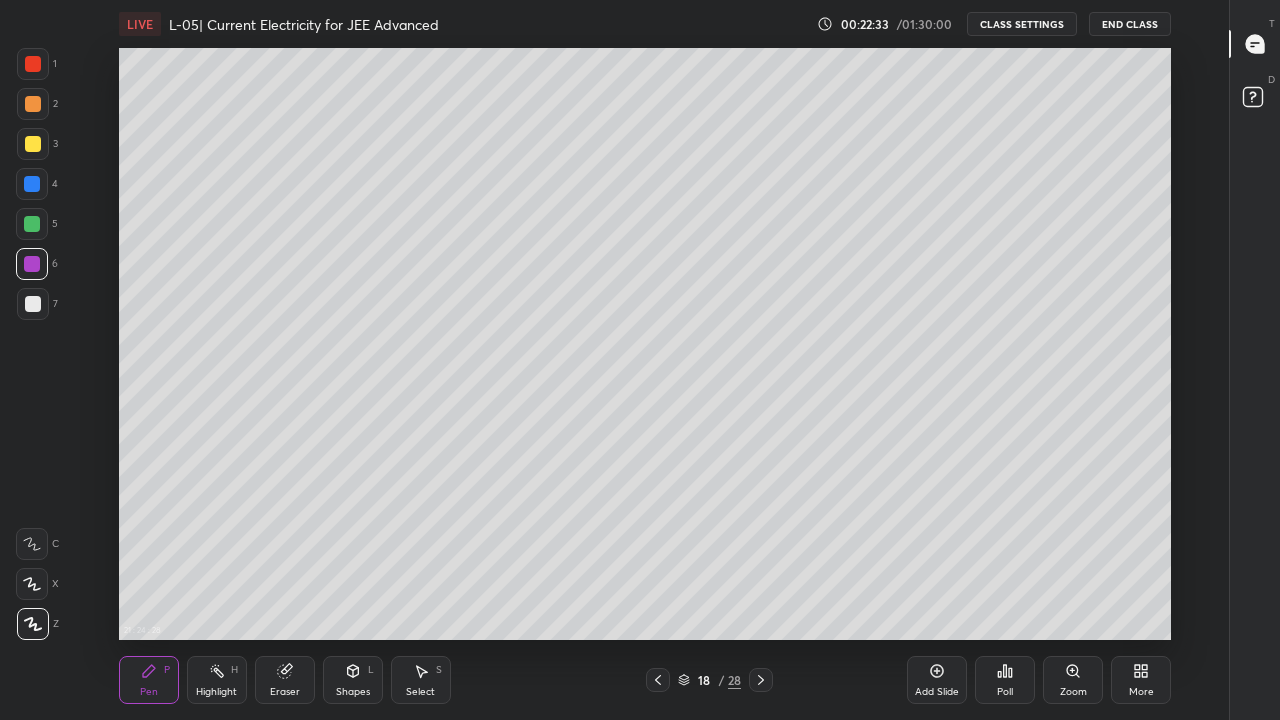 click on "Highlight" at bounding box center (216, 692) 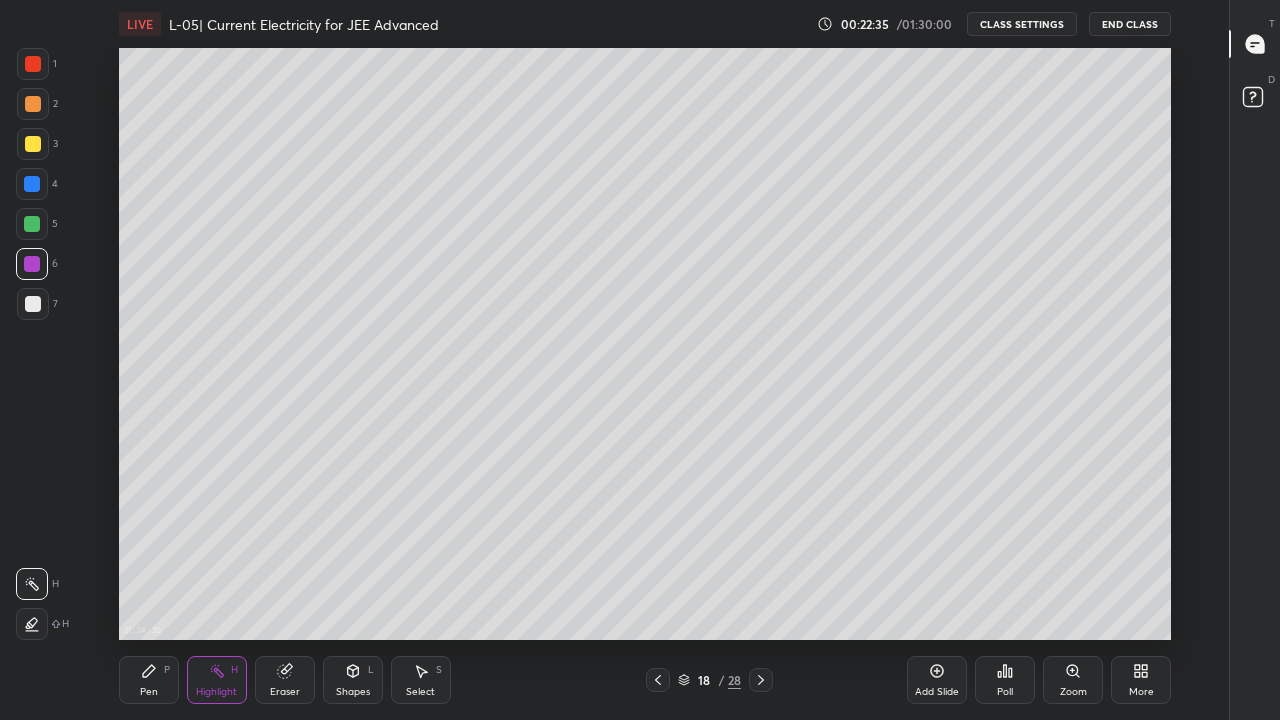 click on "Eraser" at bounding box center (285, 692) 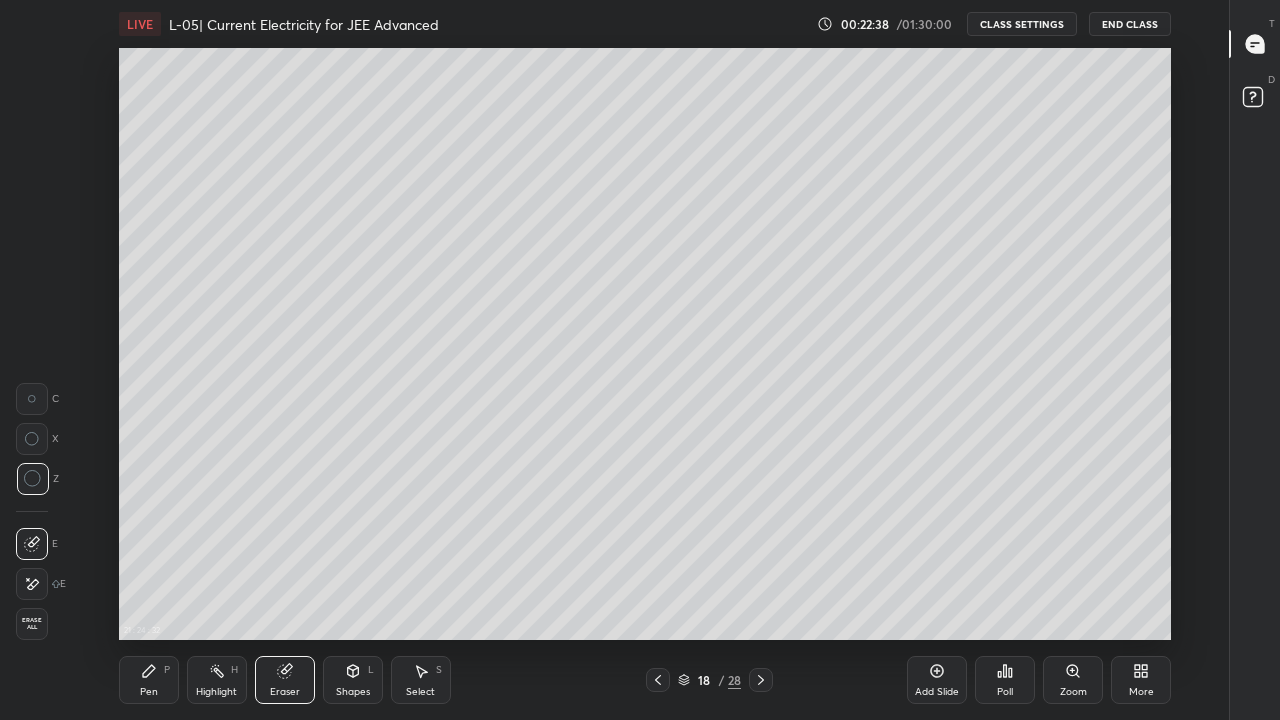 click on "Pen" at bounding box center (149, 692) 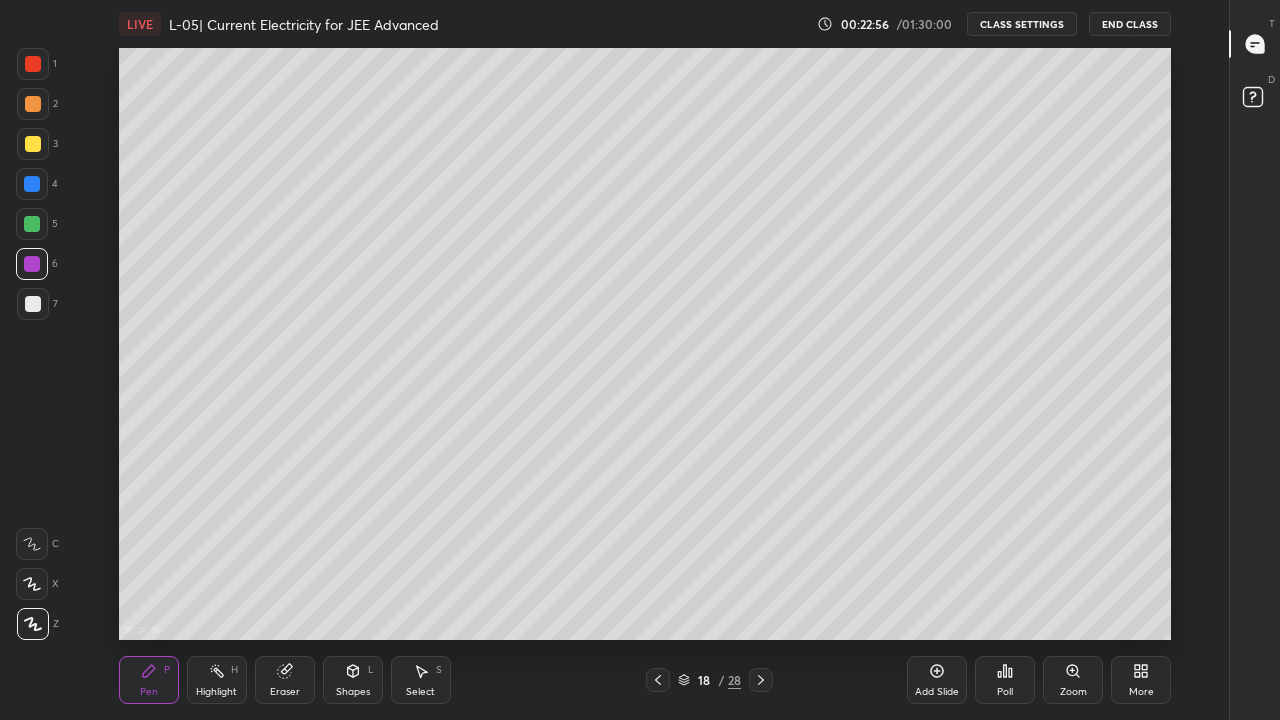 click at bounding box center [658, 680] 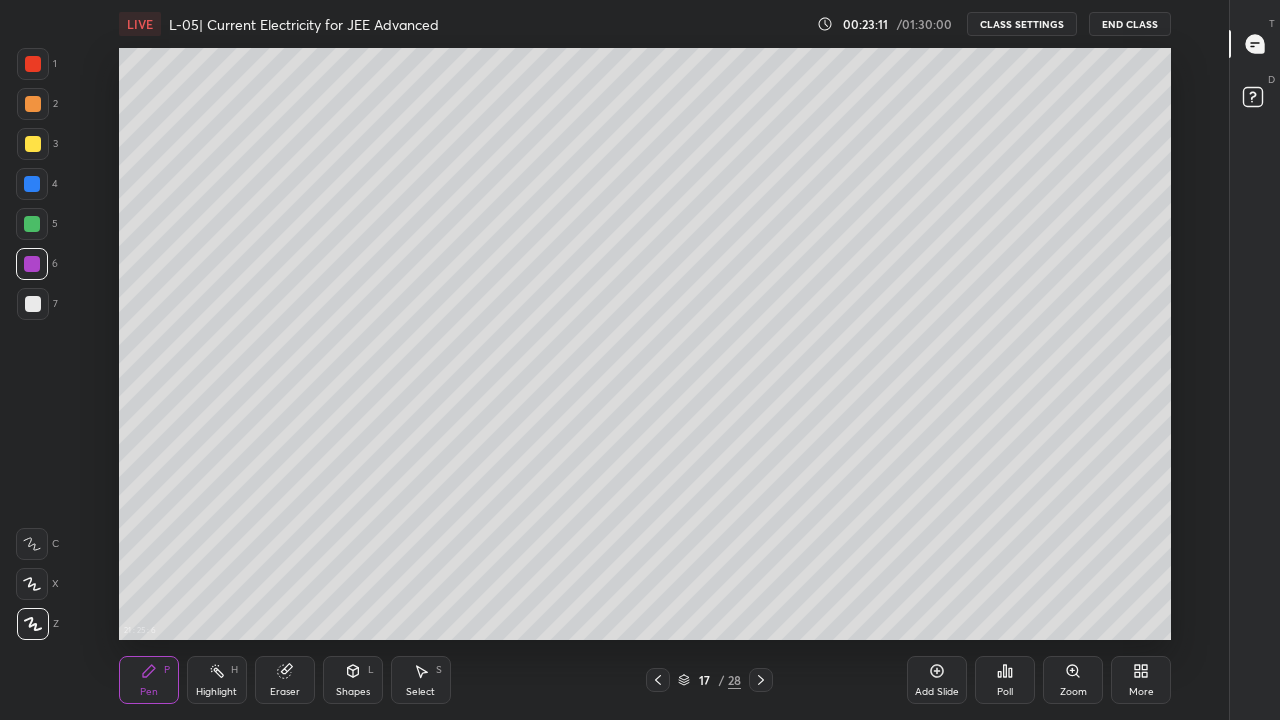 click 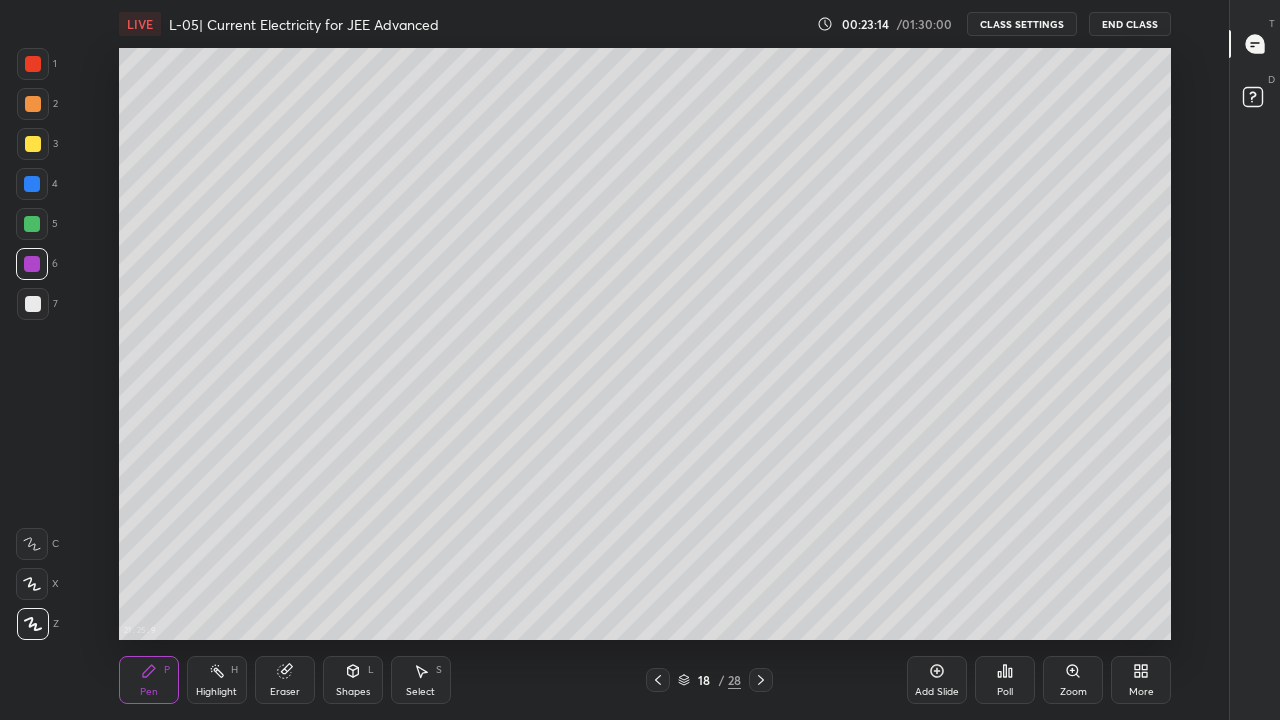 click at bounding box center [33, 144] 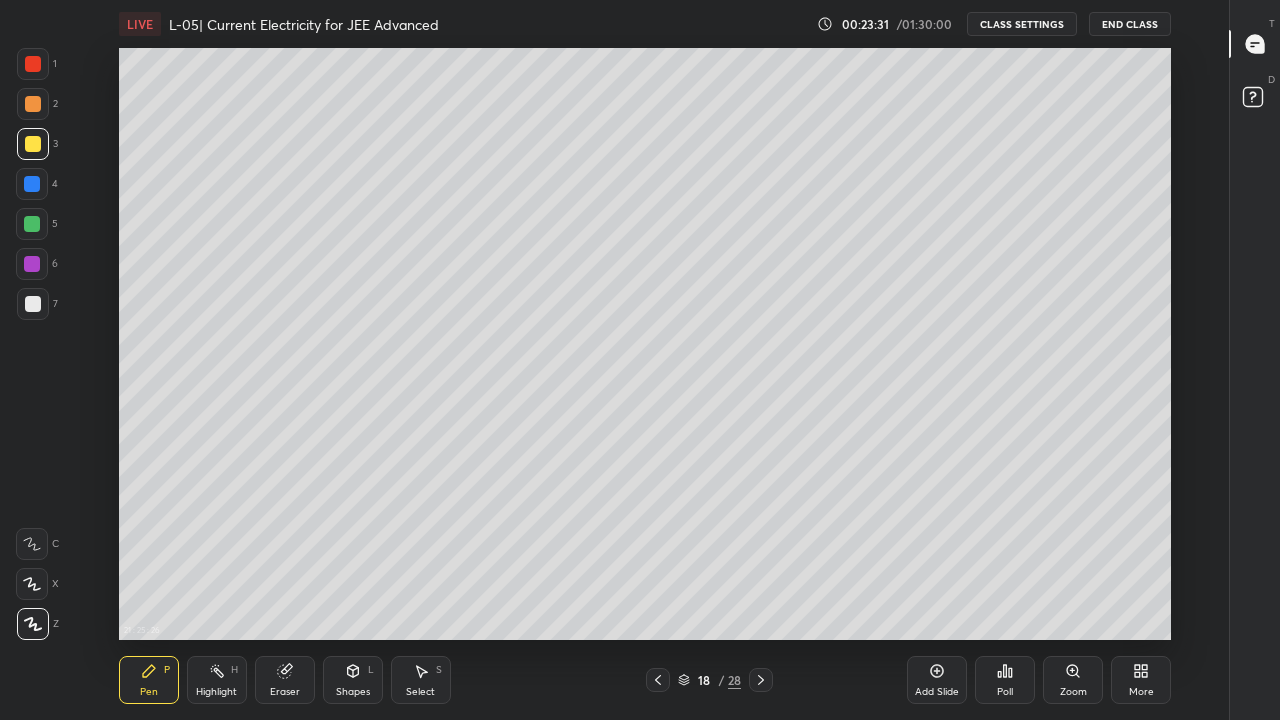 click on "Eraser" at bounding box center (285, 680) 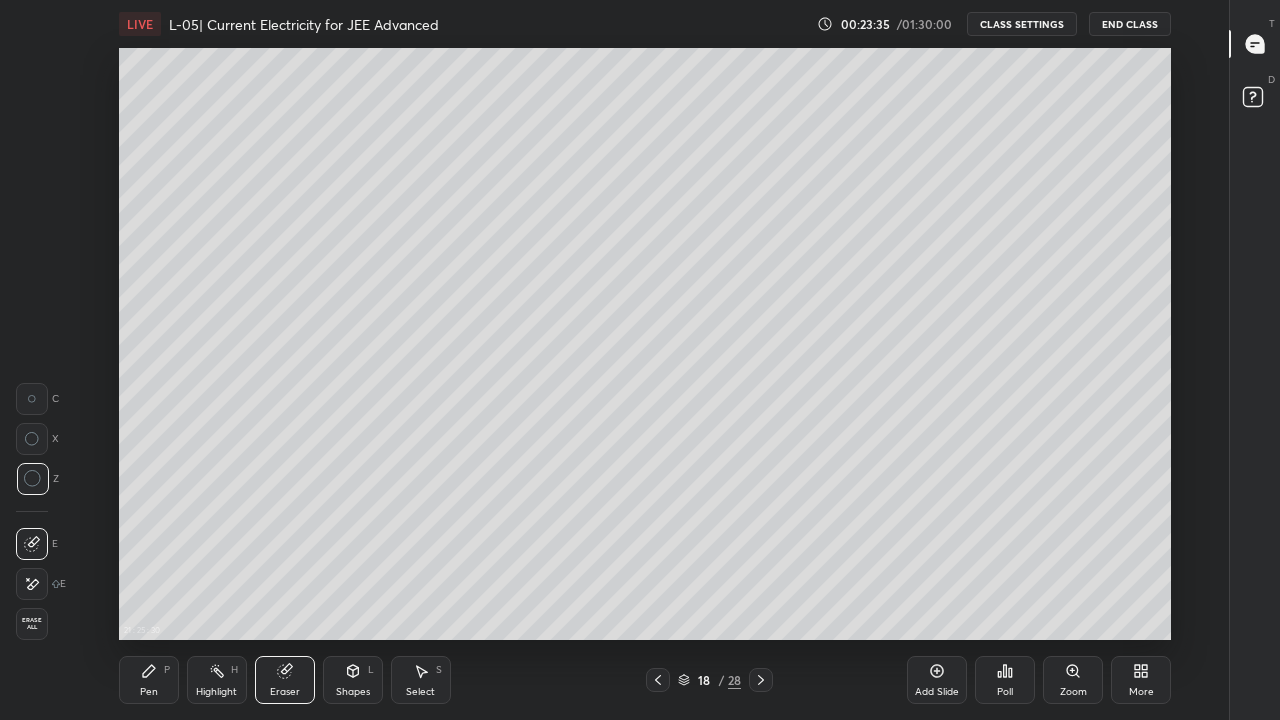 click on "Pen" at bounding box center (149, 692) 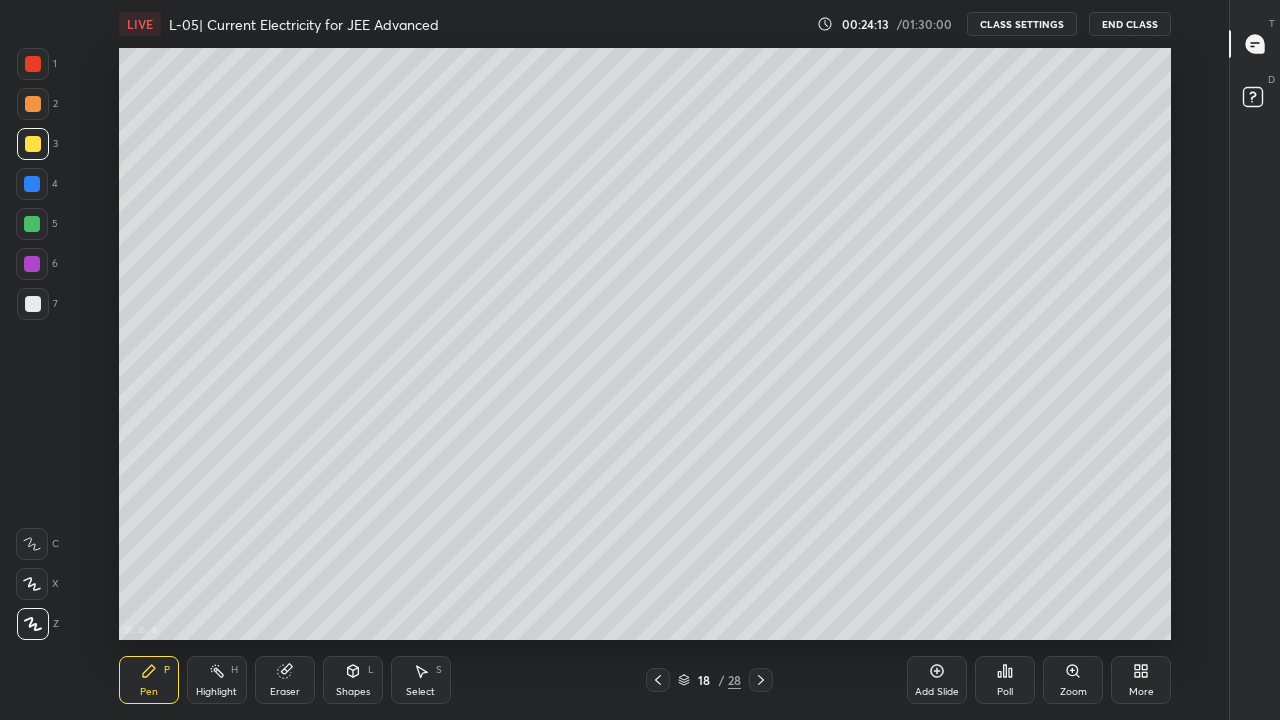 click at bounding box center [33, 104] 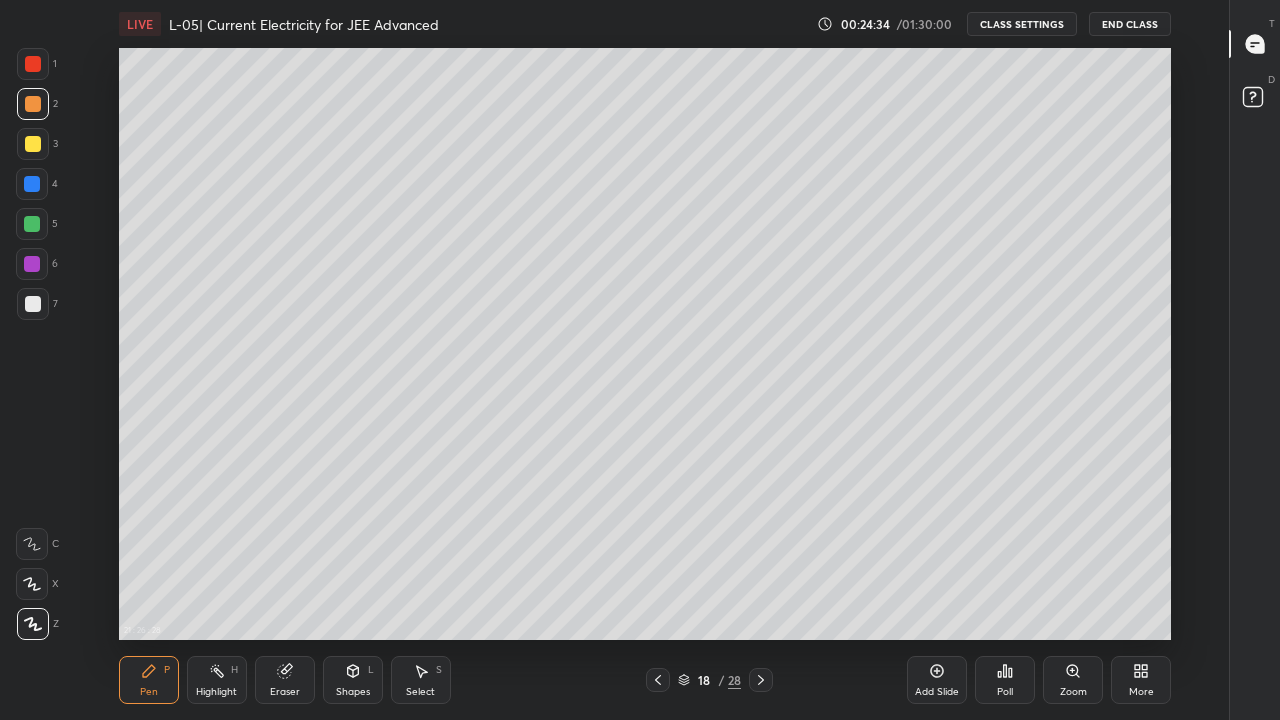 click at bounding box center (32, 224) 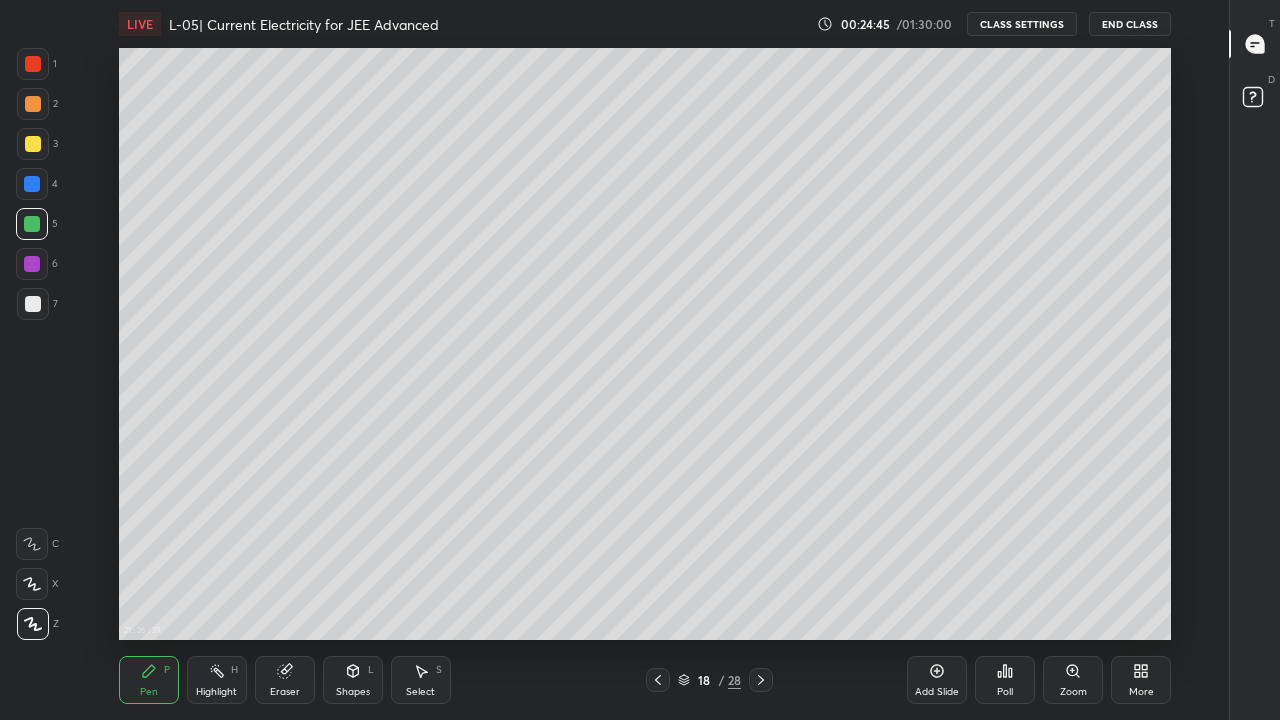 click at bounding box center (33, 304) 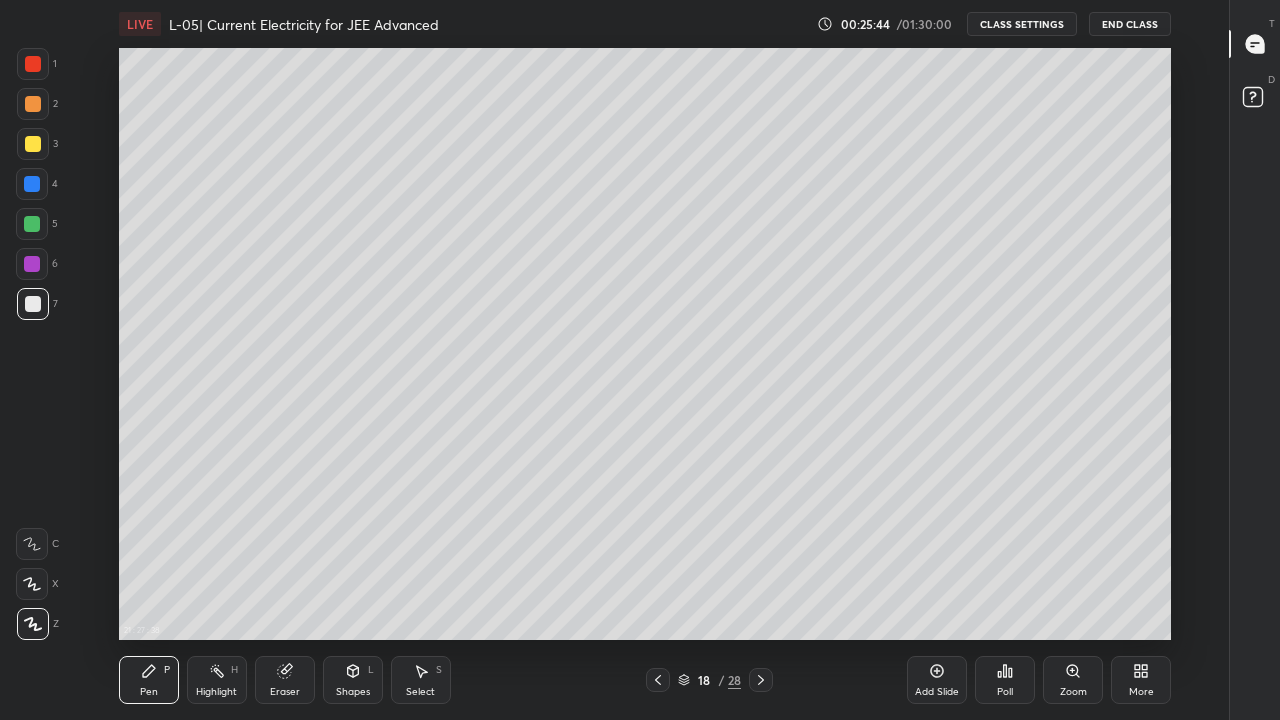 click 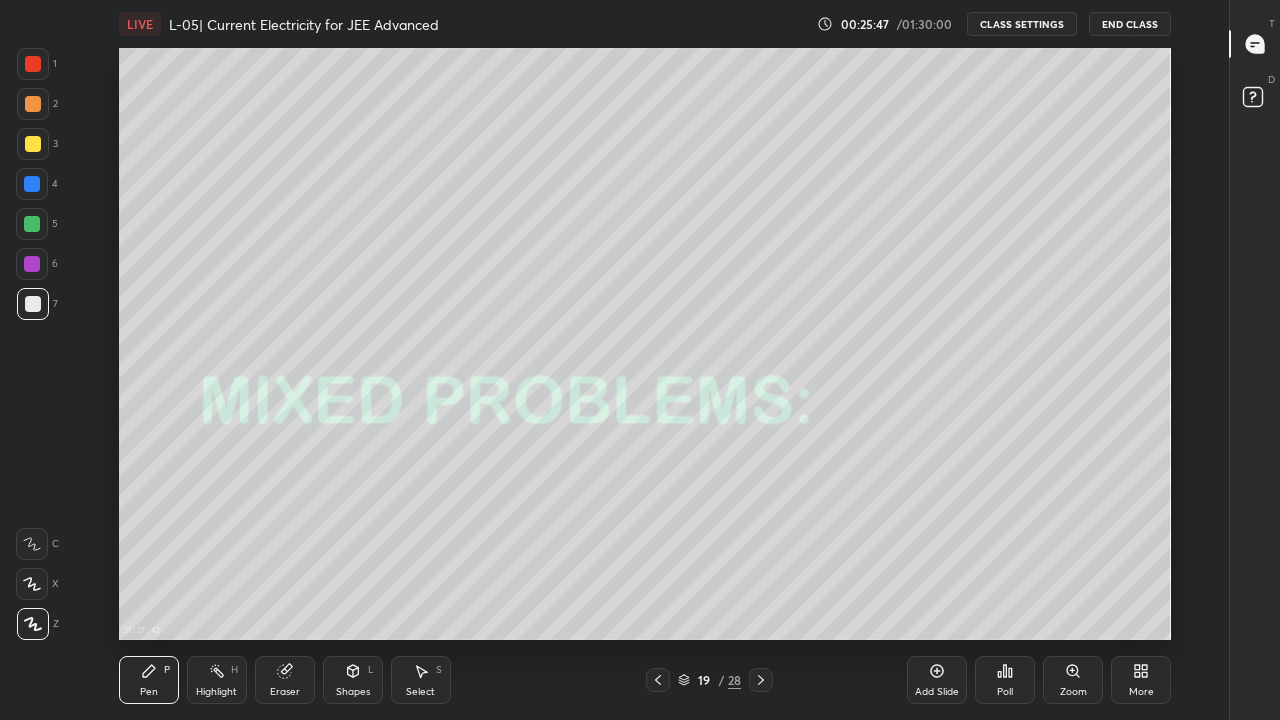 click at bounding box center [761, 680] 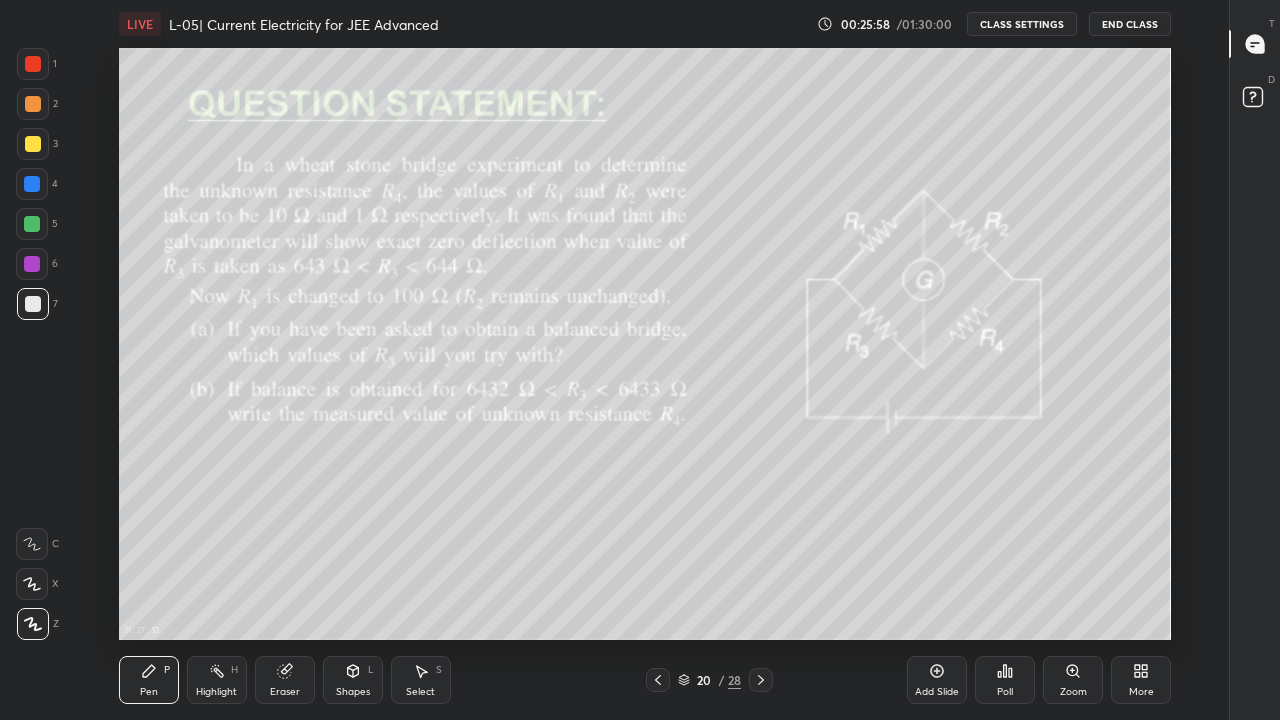 click on "Add Slide" at bounding box center (937, 680) 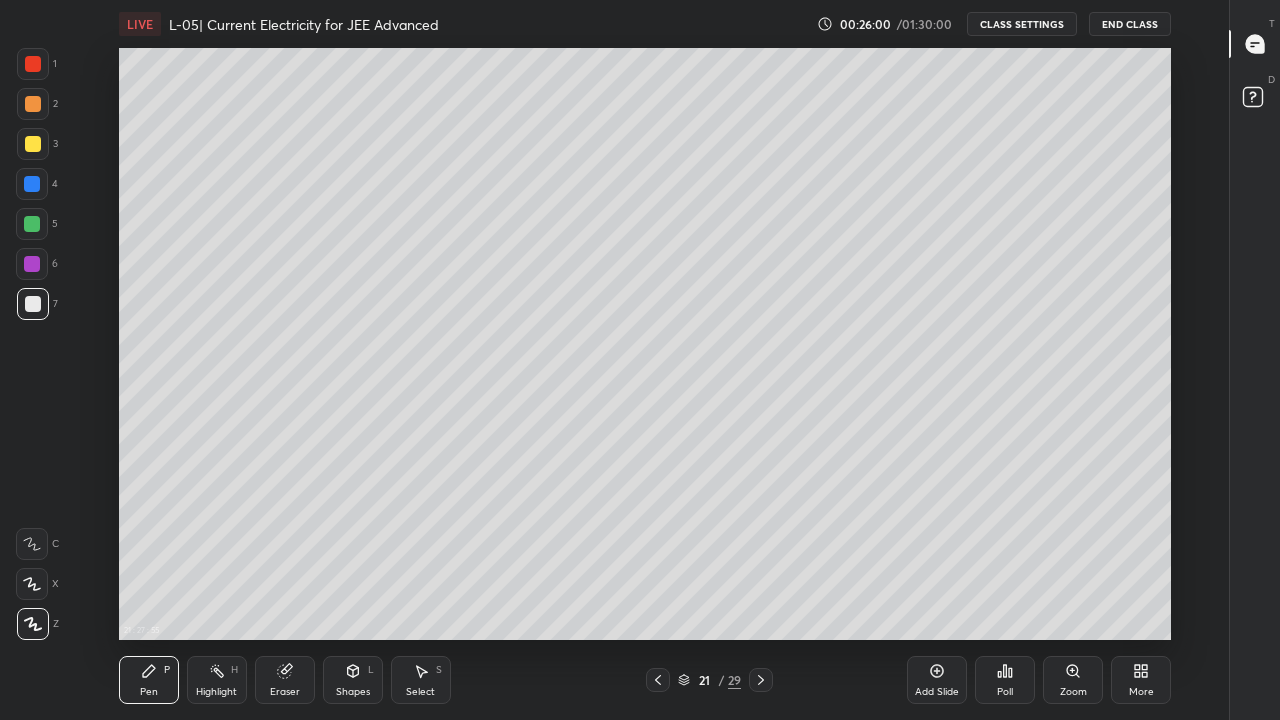 click 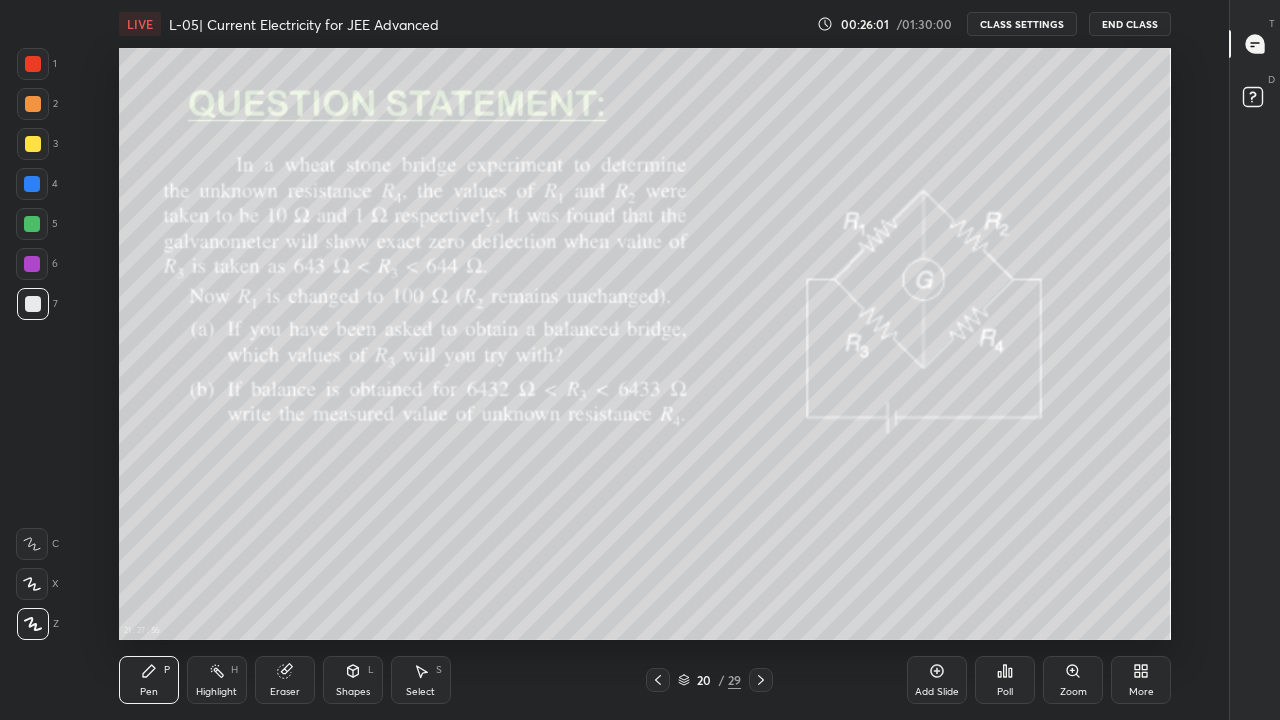 click on "Zoom" at bounding box center [1073, 680] 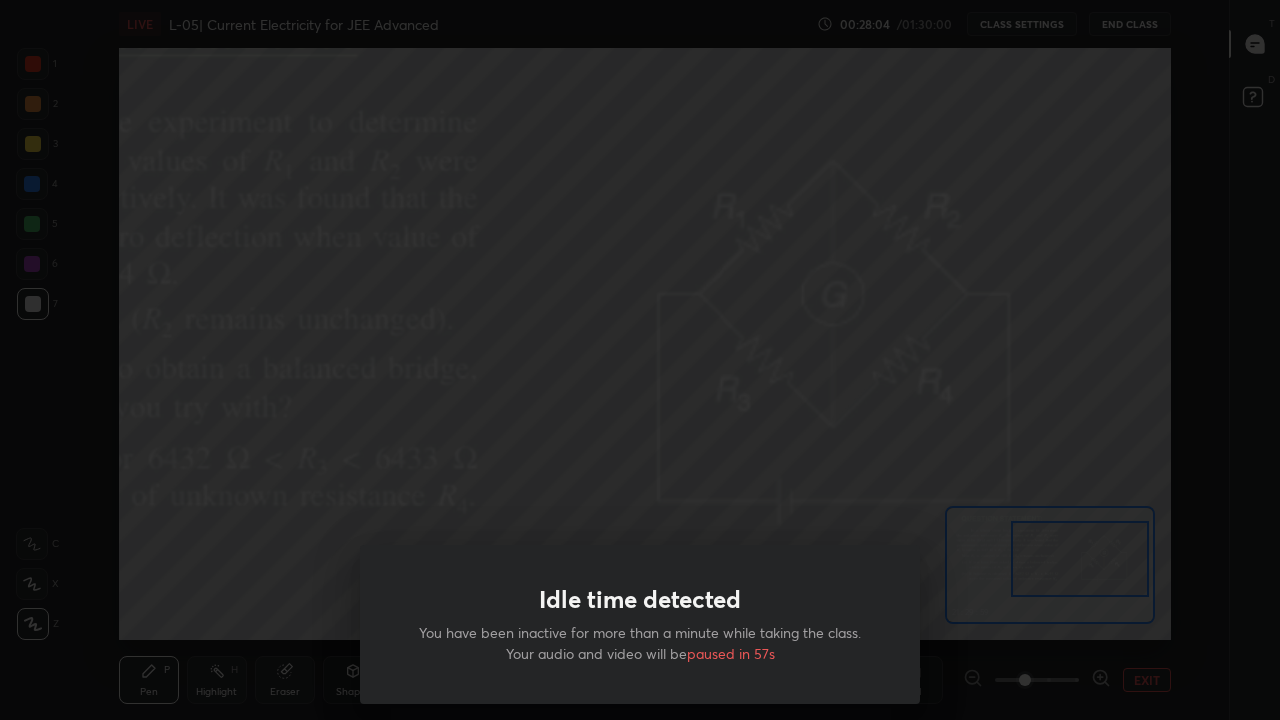 click on "Idle time detected You have been inactive for more than a minute while taking the class. Your audio and video will be  paused in 57s" at bounding box center [640, 360] 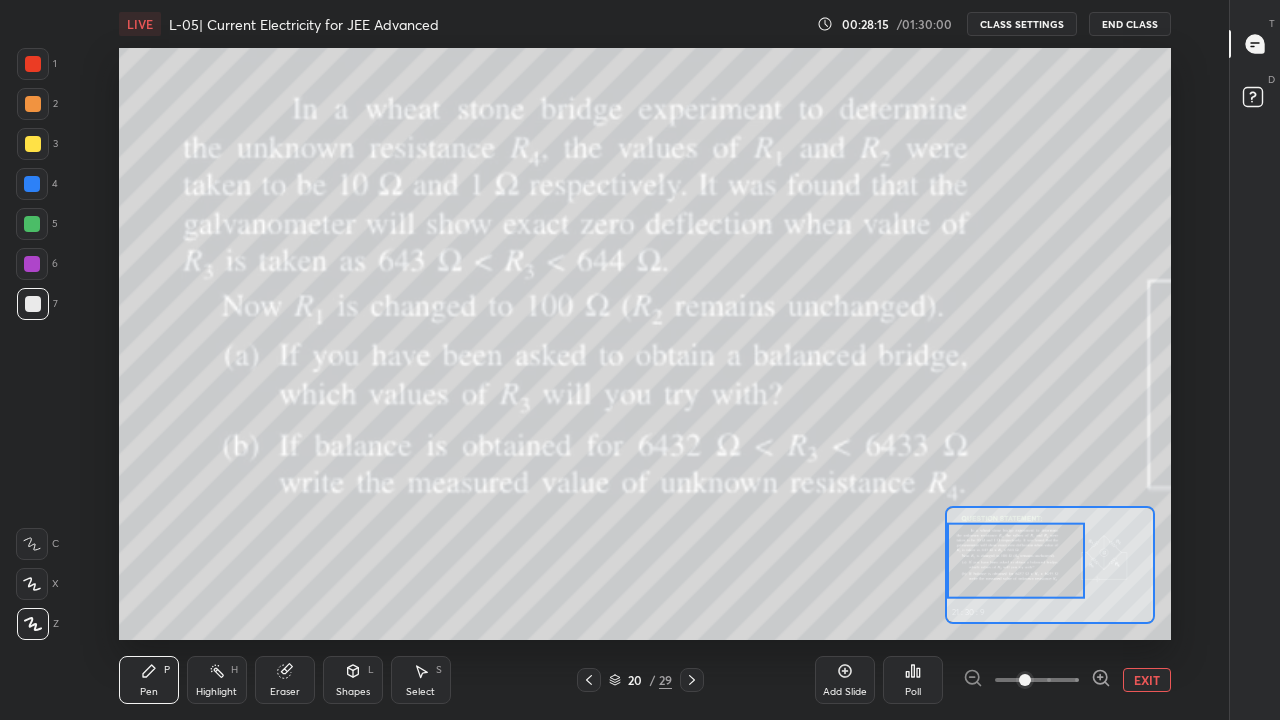 click on "Add Slide" at bounding box center [845, 680] 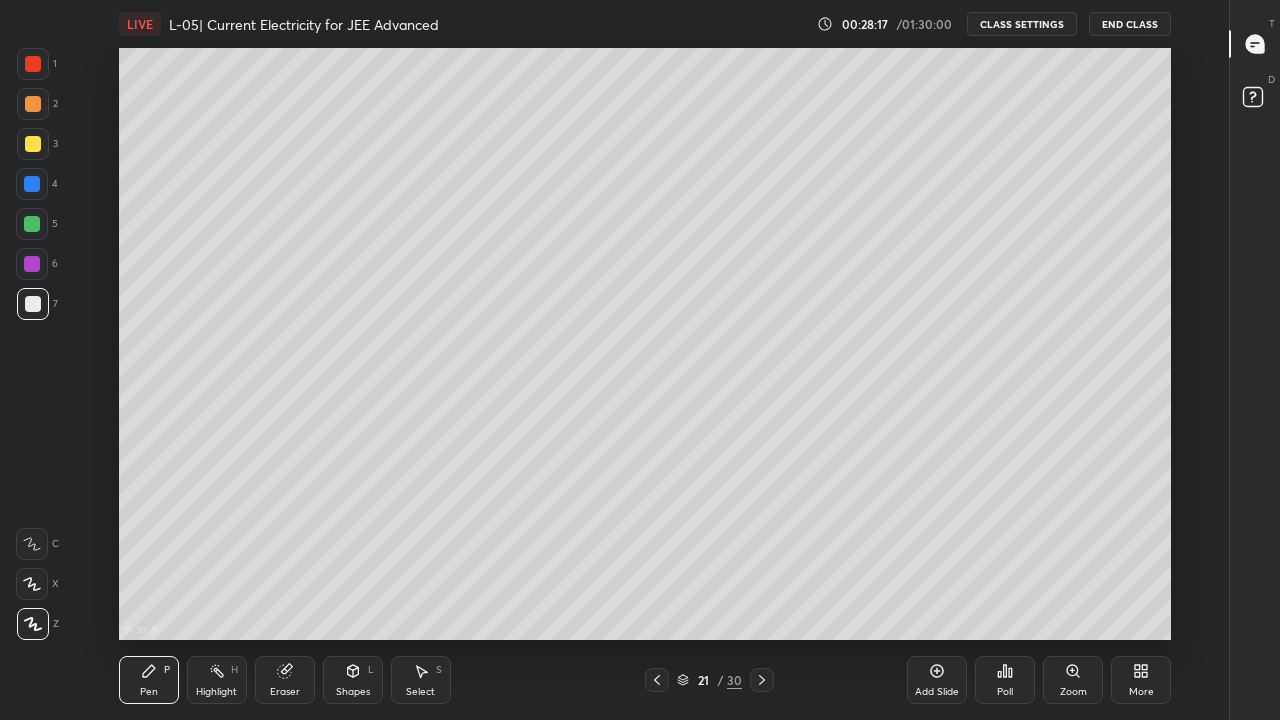 click at bounding box center [32, 264] 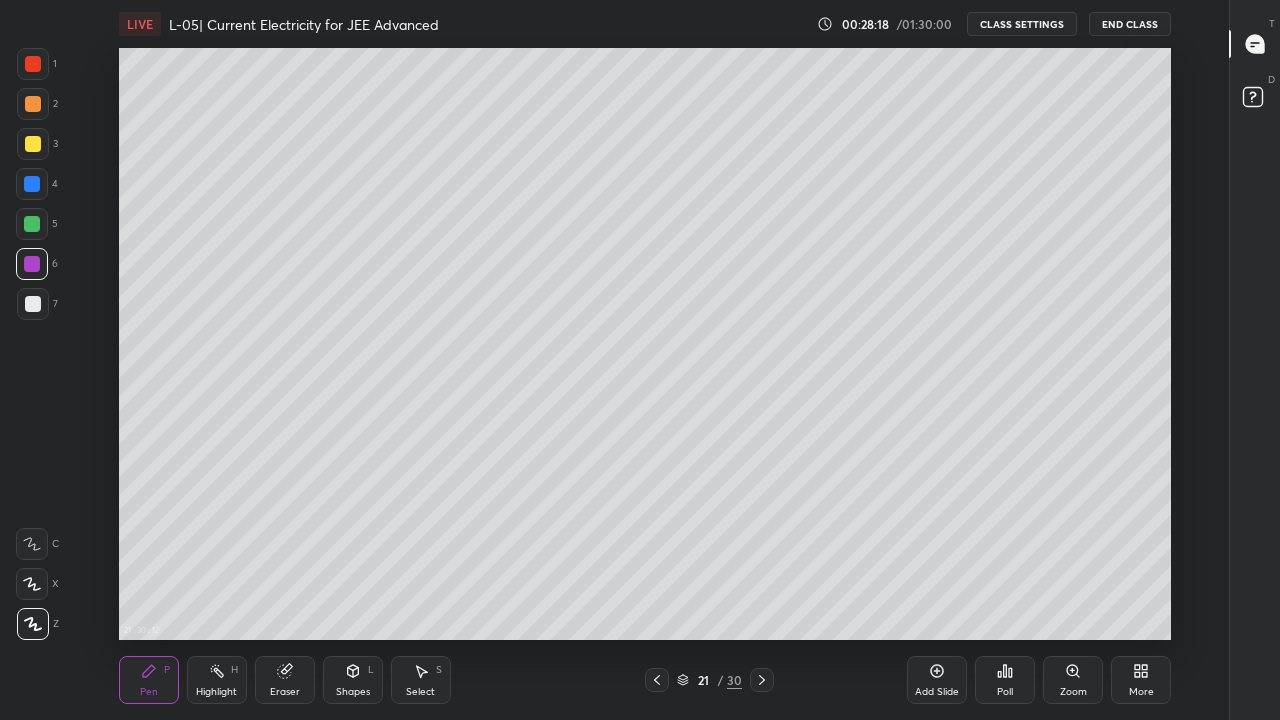 click at bounding box center [32, 224] 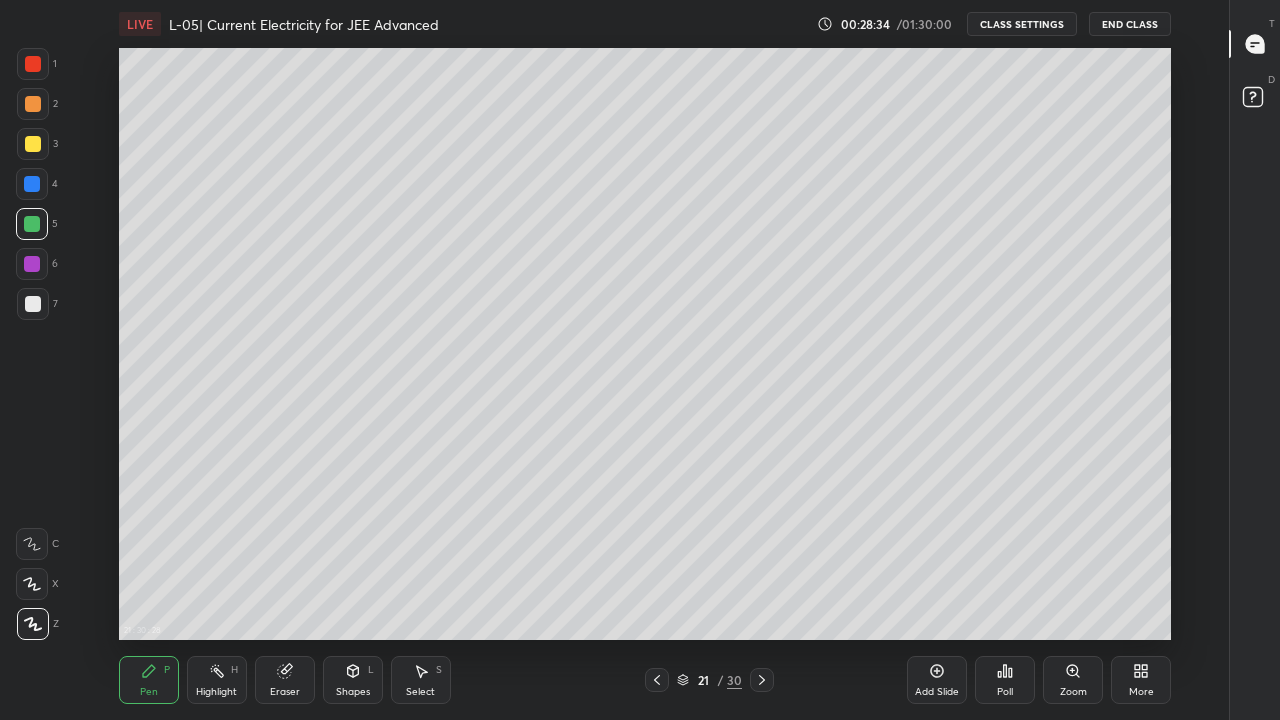 click at bounding box center (33, 104) 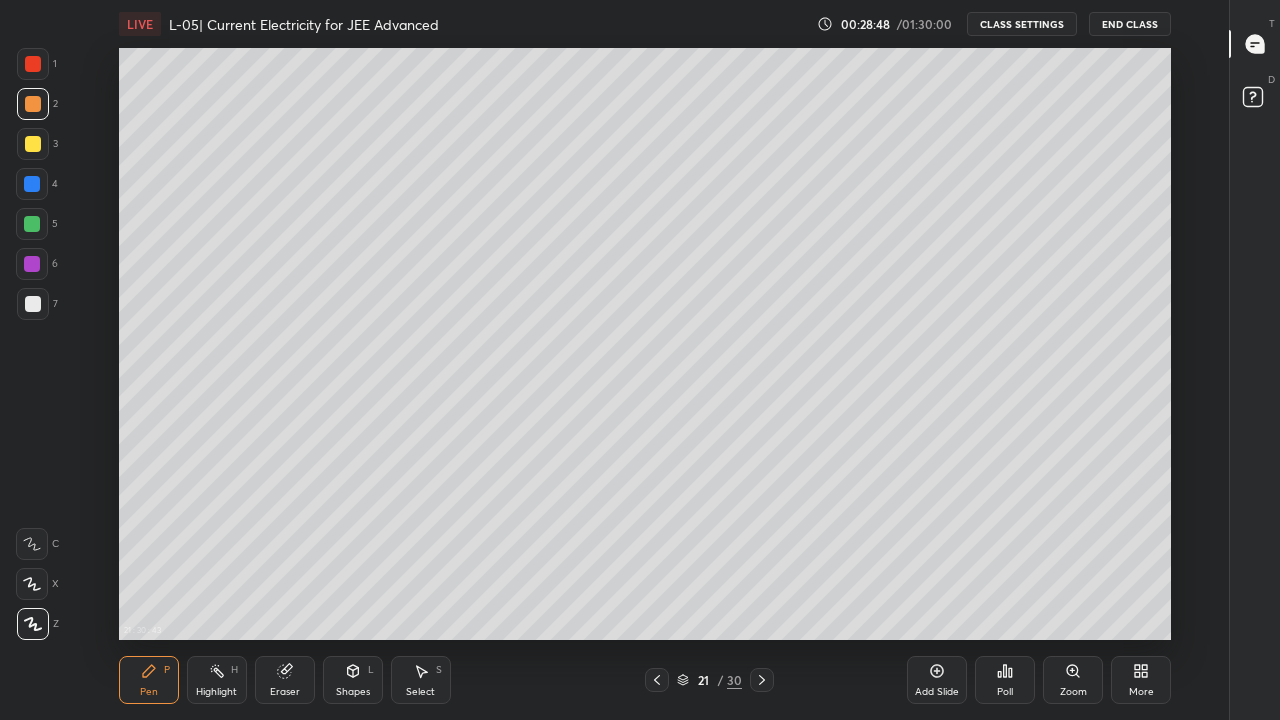 click 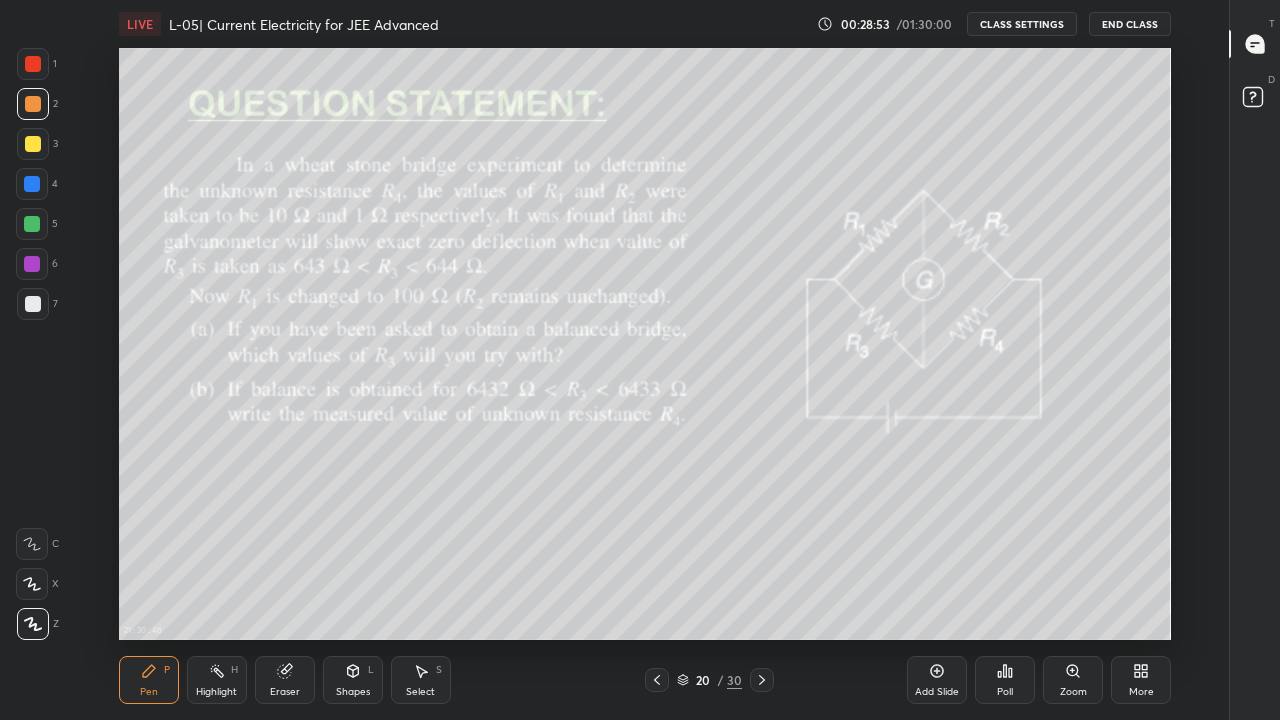 click 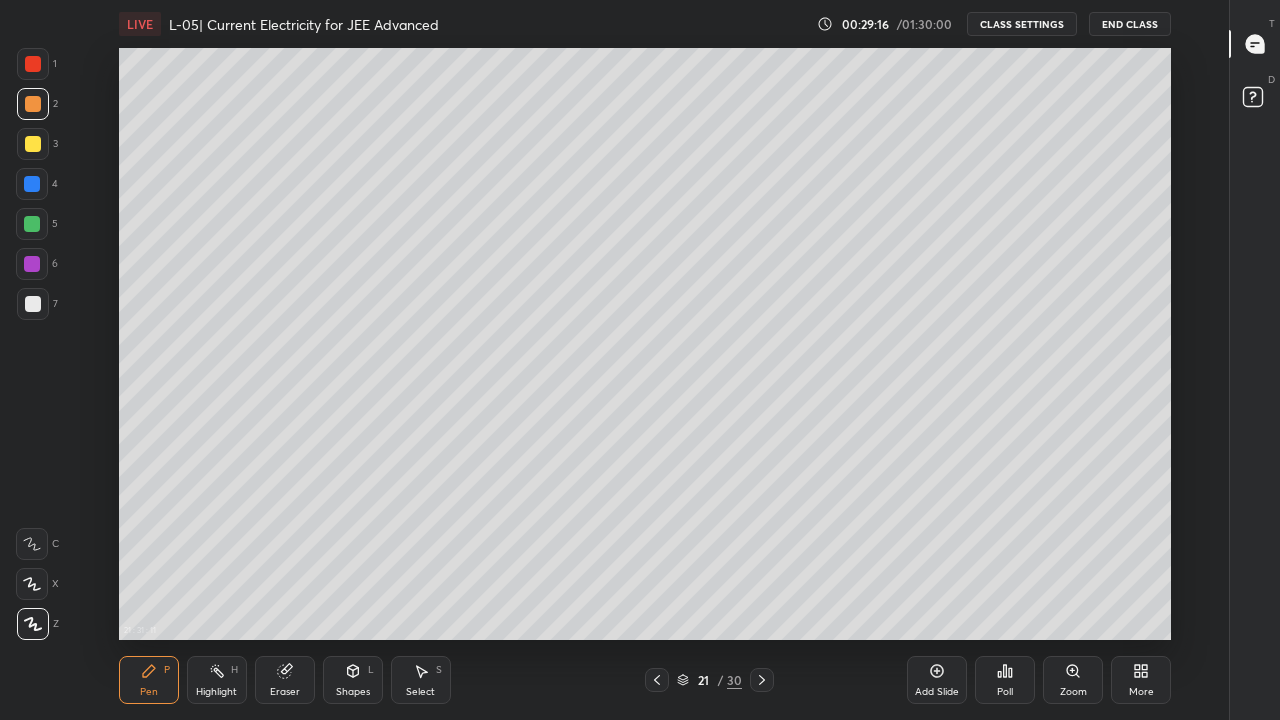 click 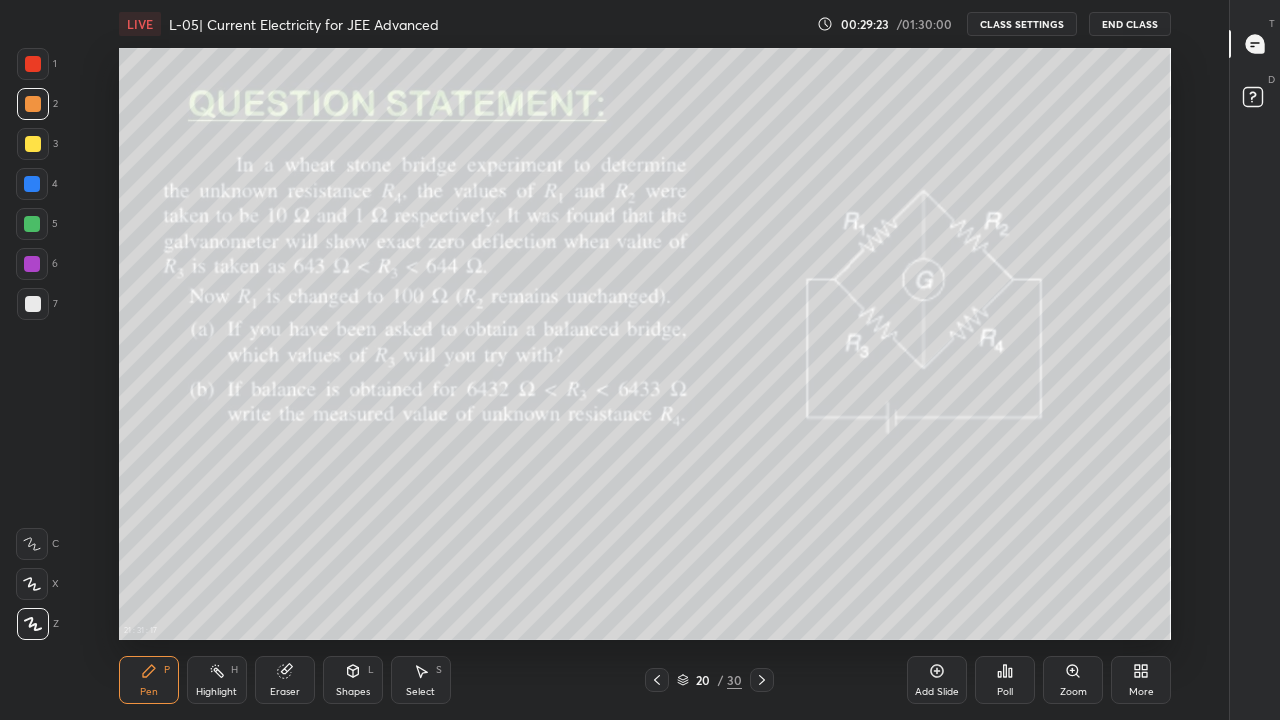 click at bounding box center (762, 680) 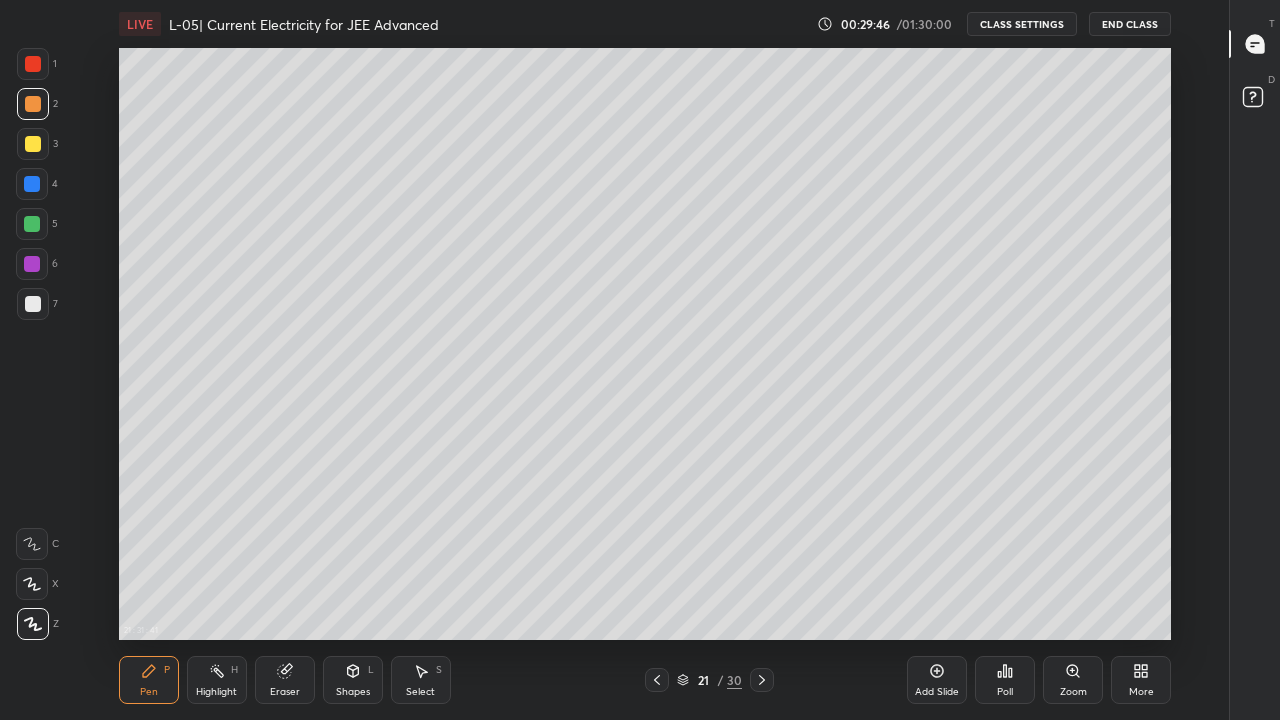 click 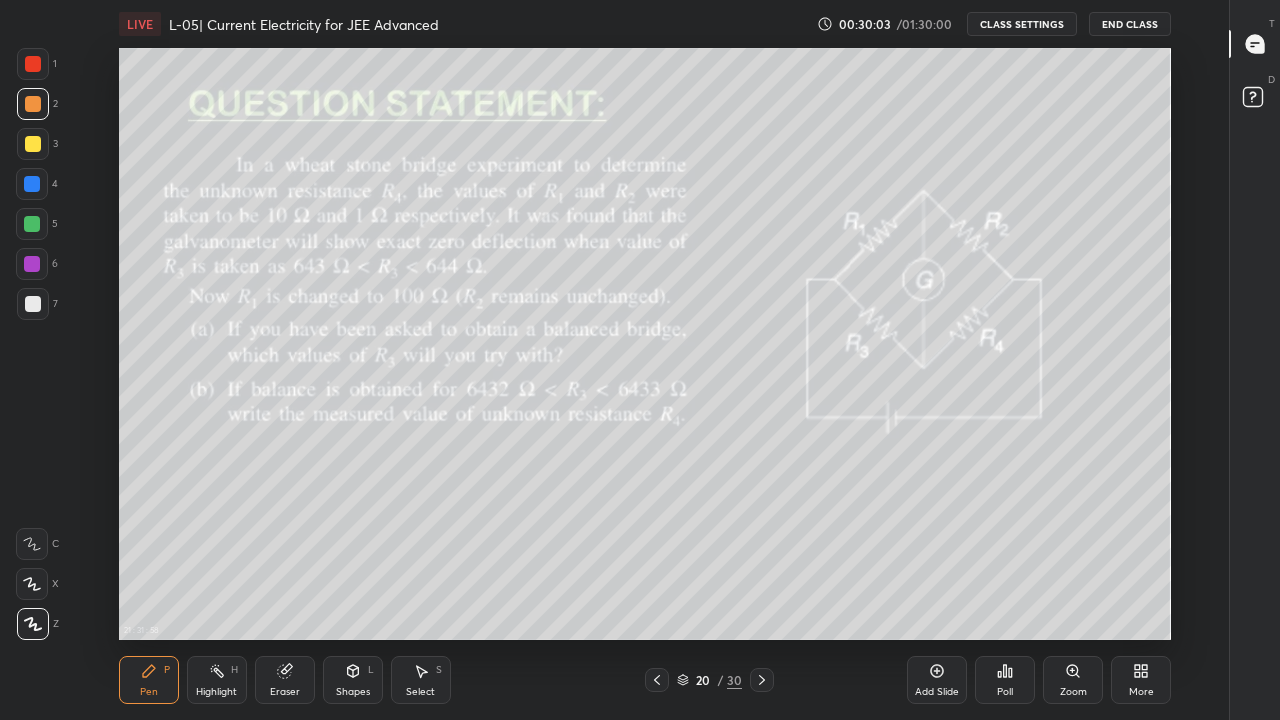 click 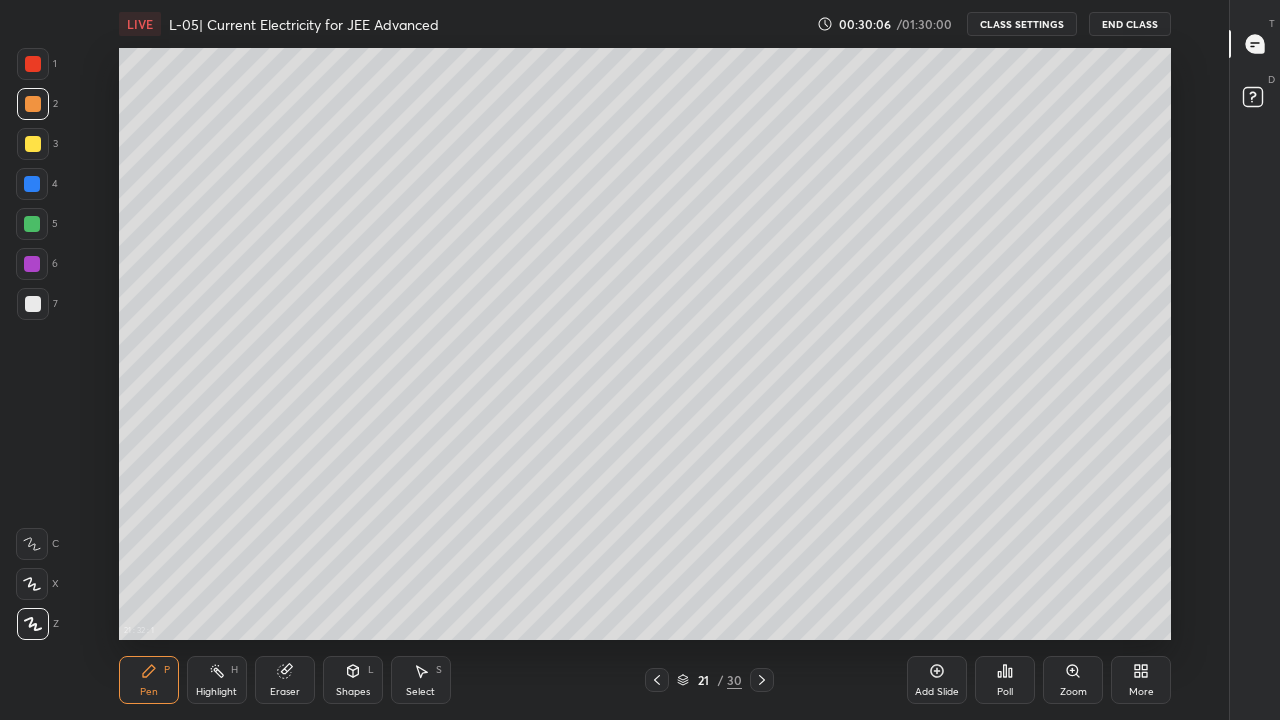 click at bounding box center [32, 224] 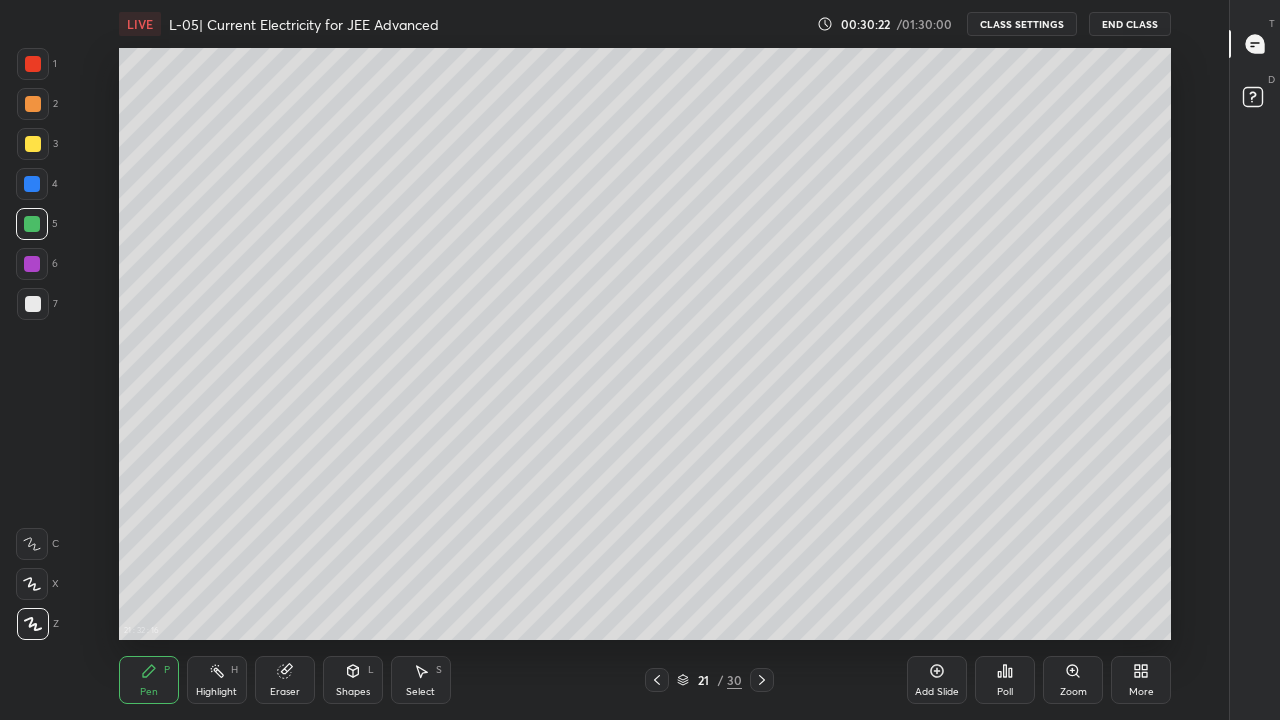 click 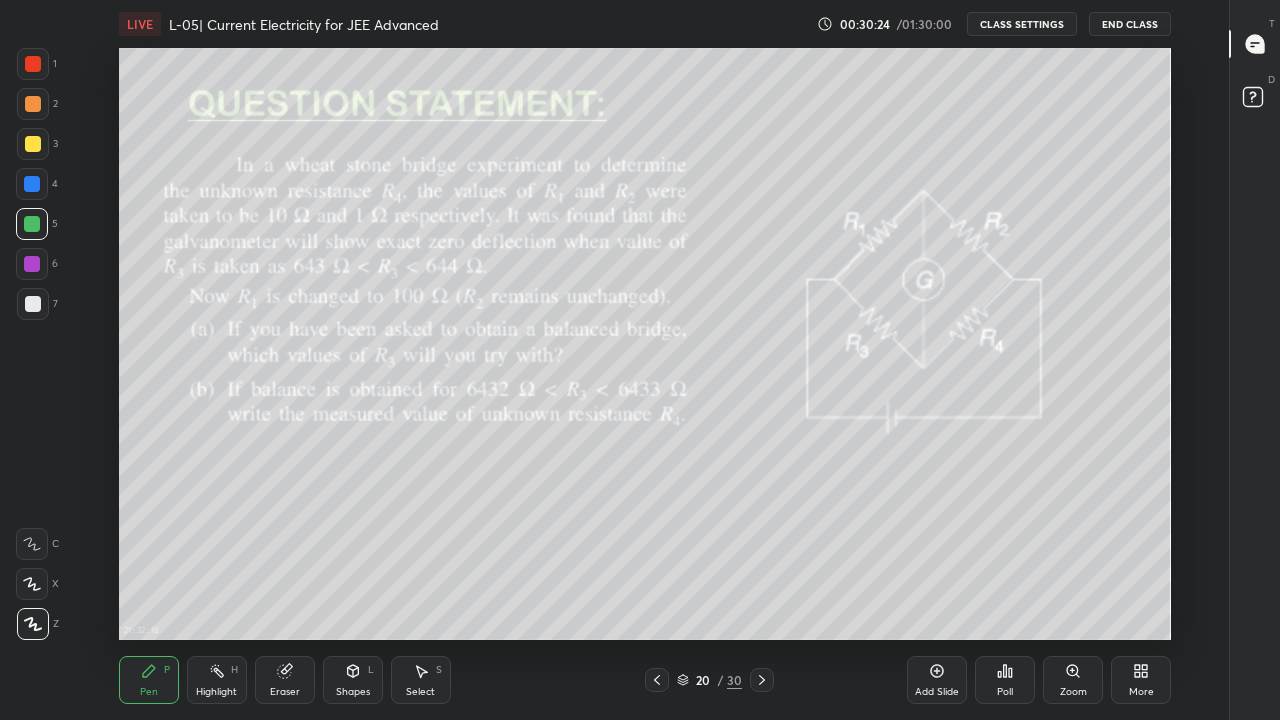 click at bounding box center (762, 680) 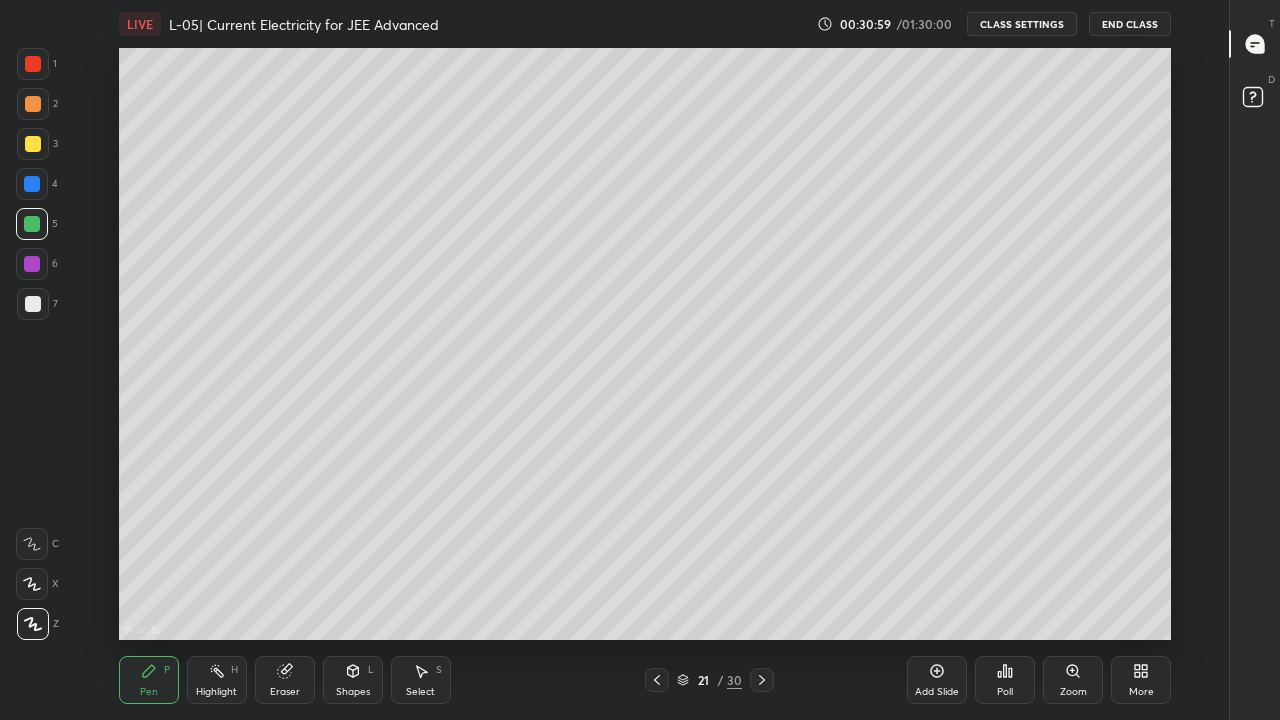 click 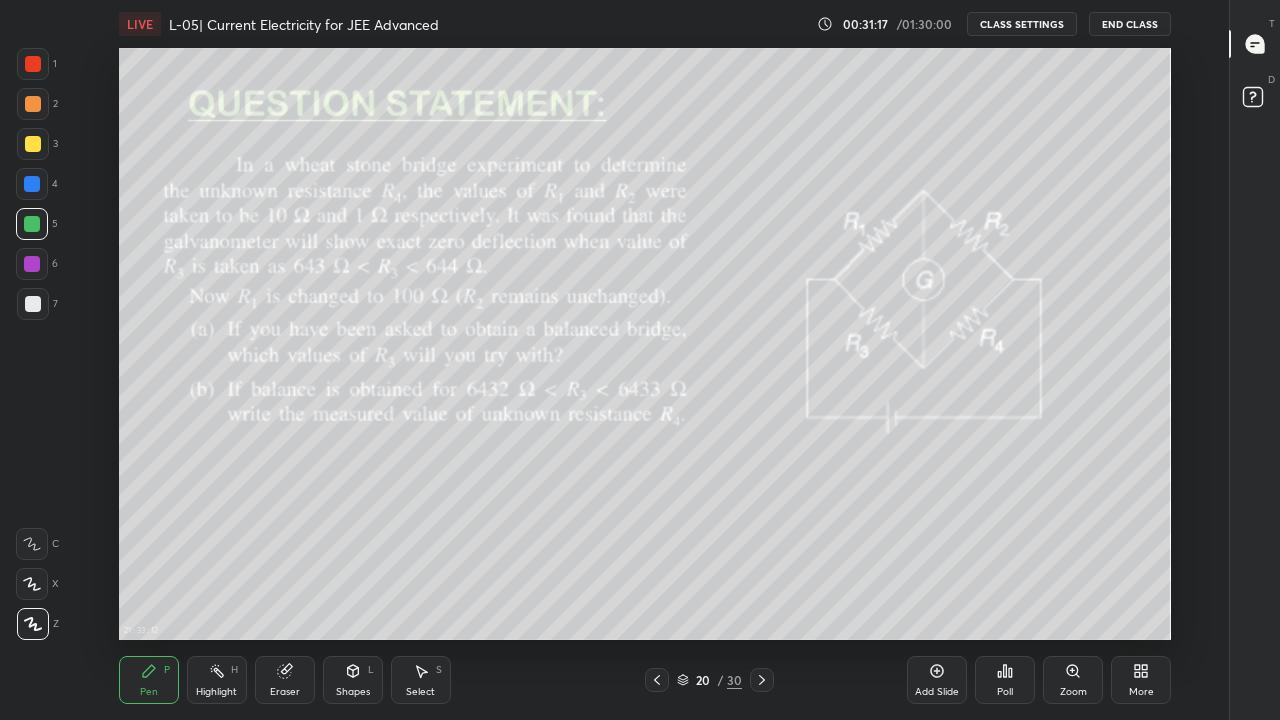 click 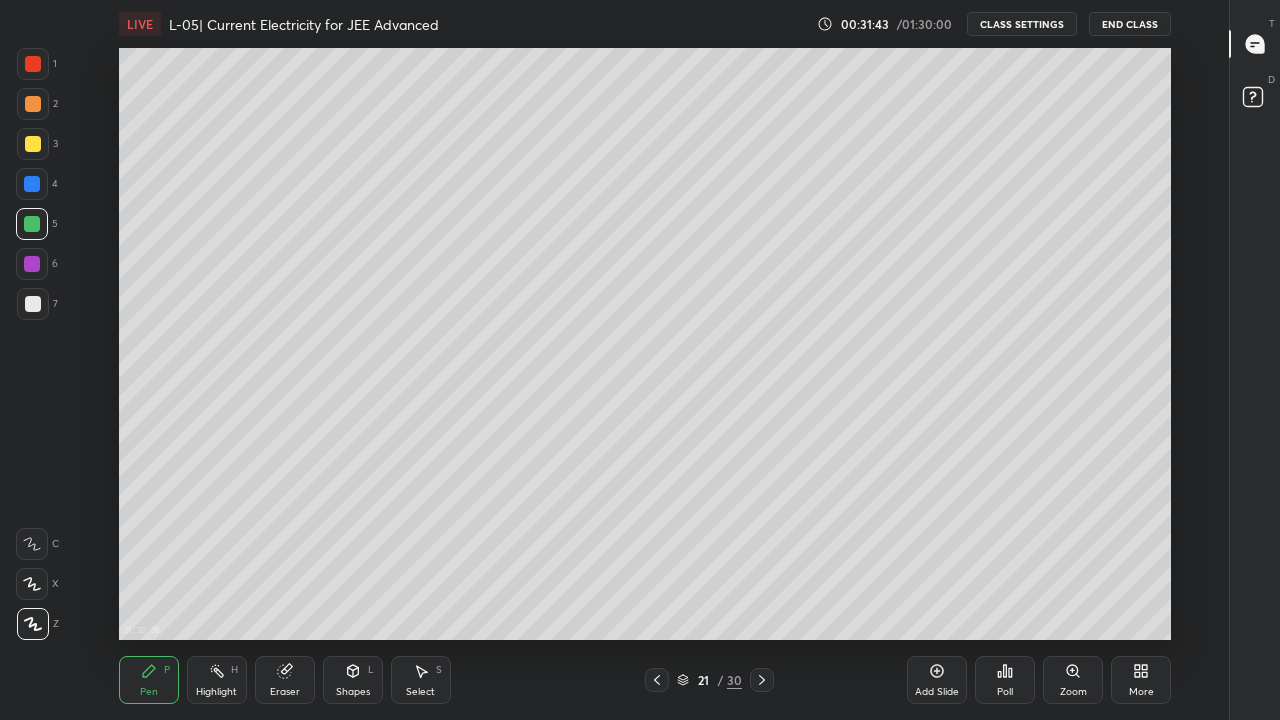 click 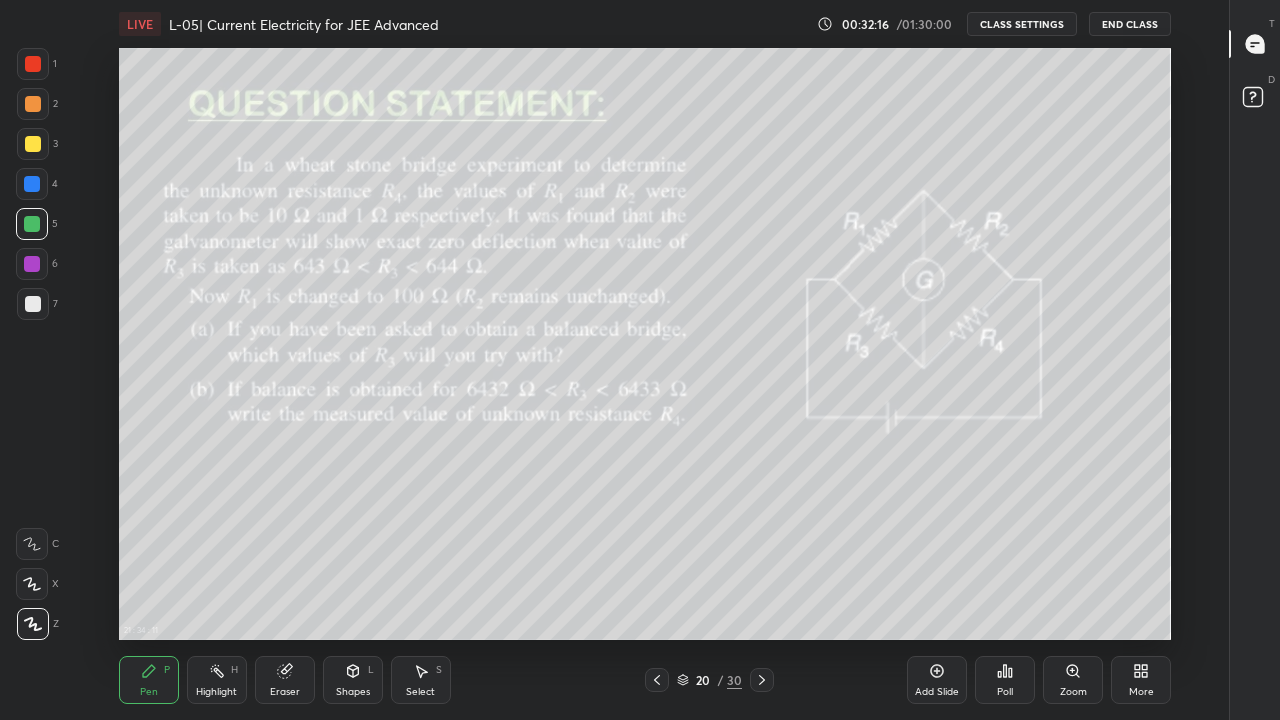 click 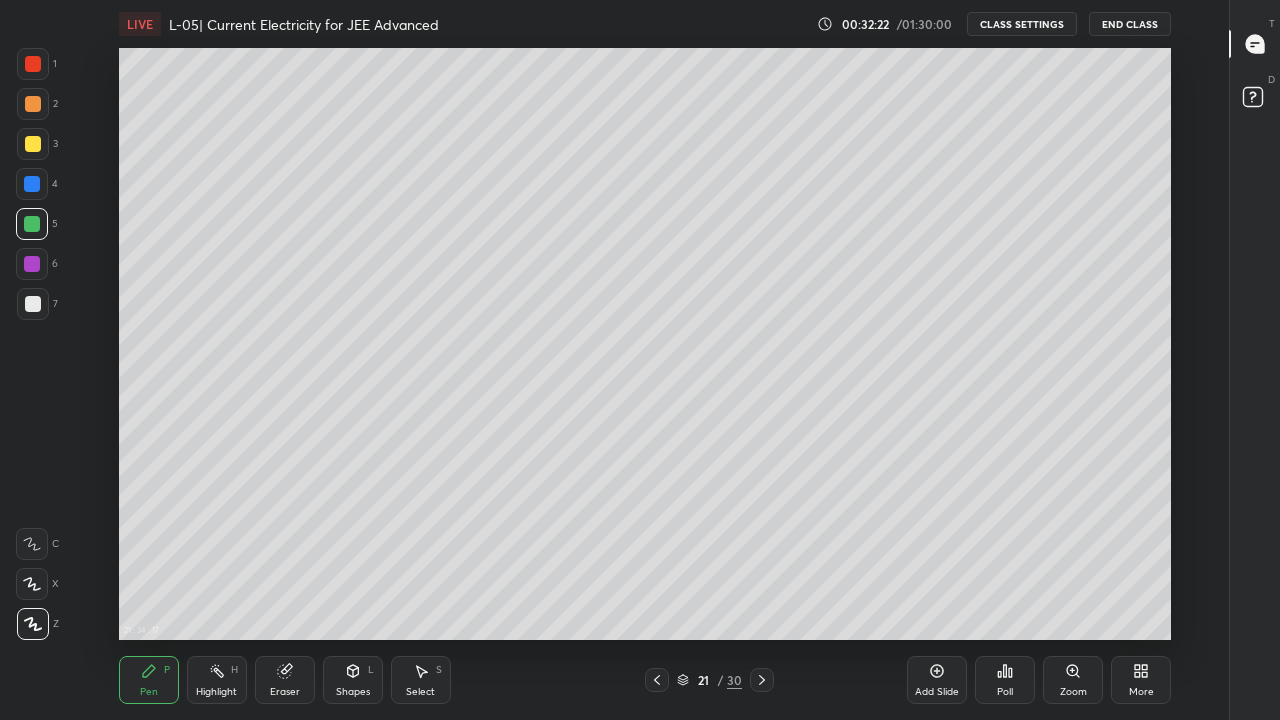 click at bounding box center (33, 144) 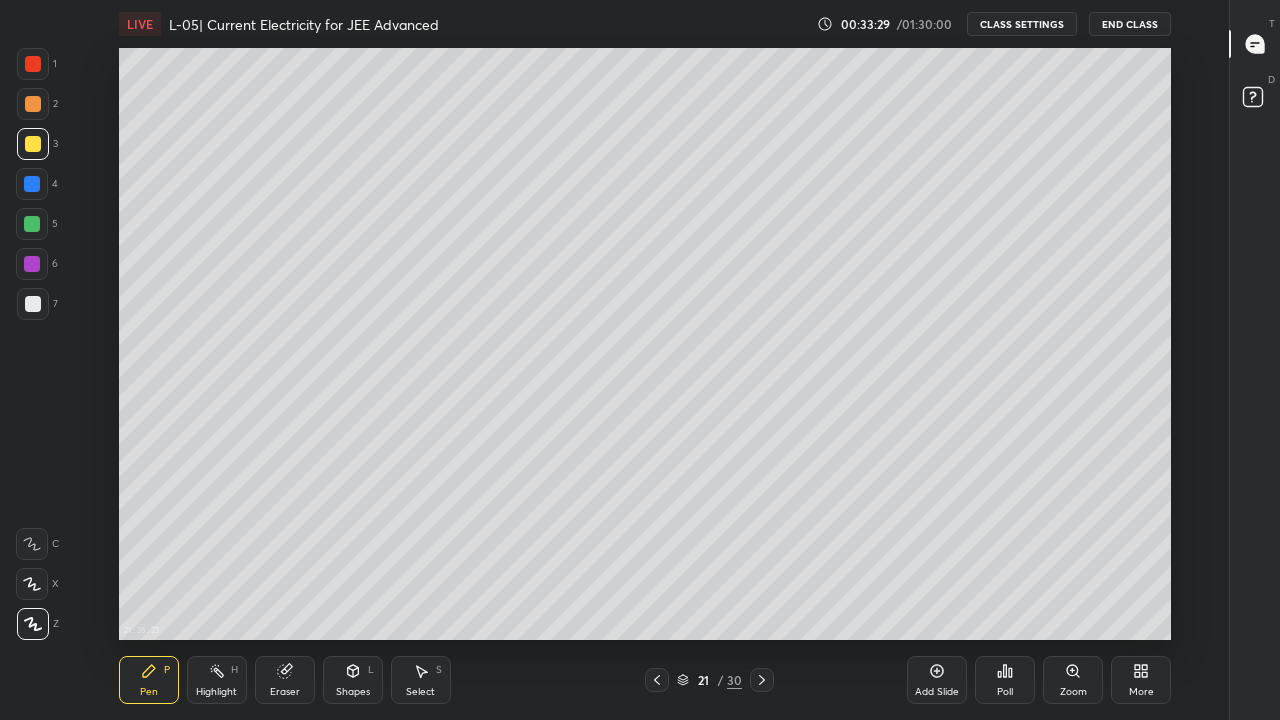 click at bounding box center (33, 104) 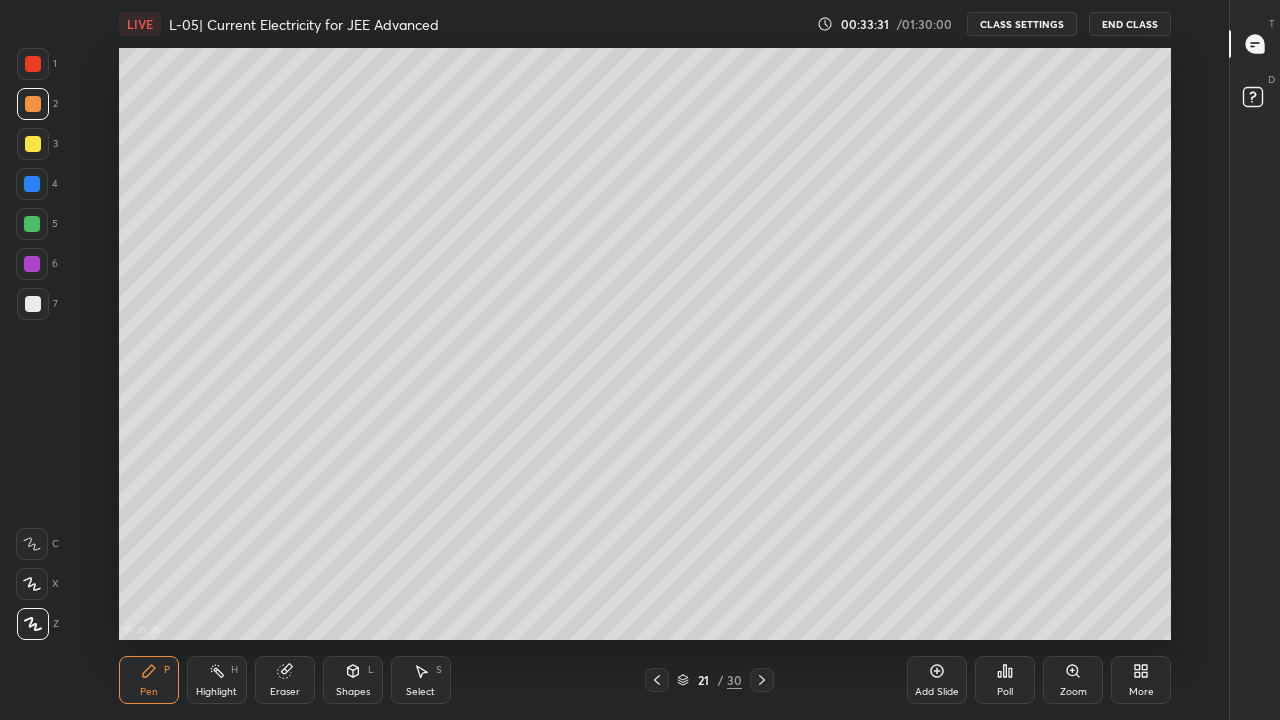 click 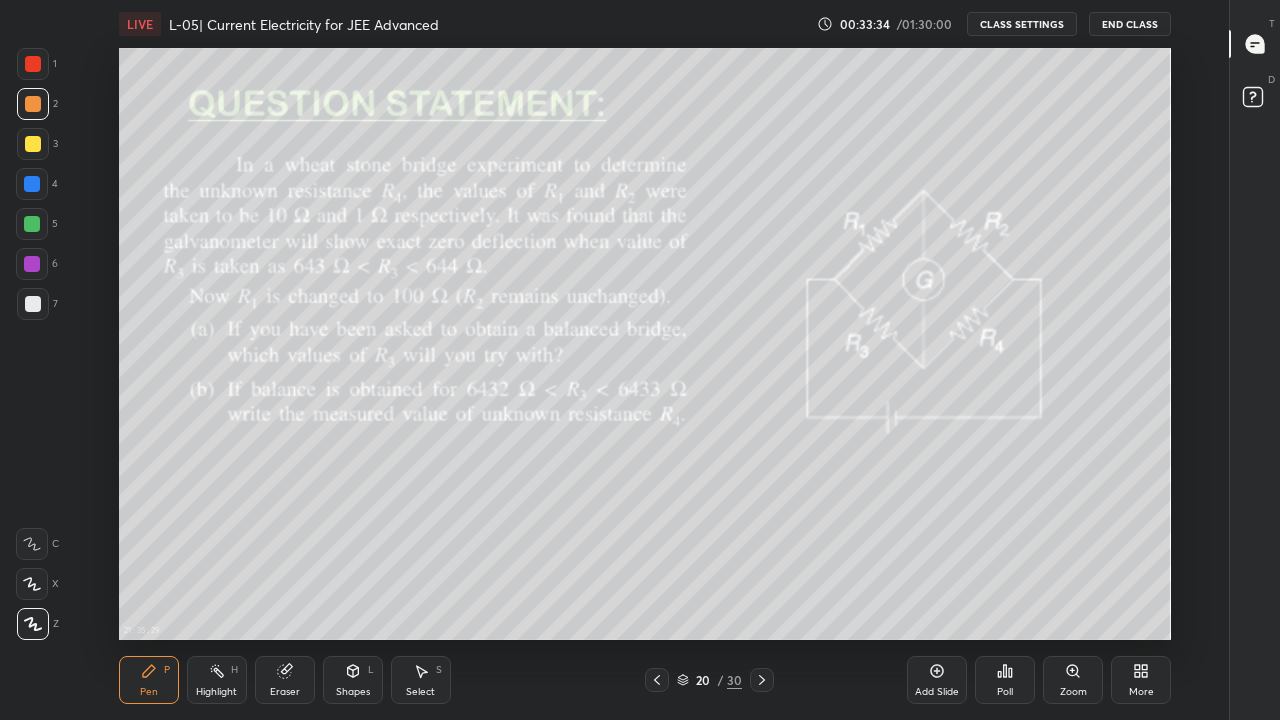 click 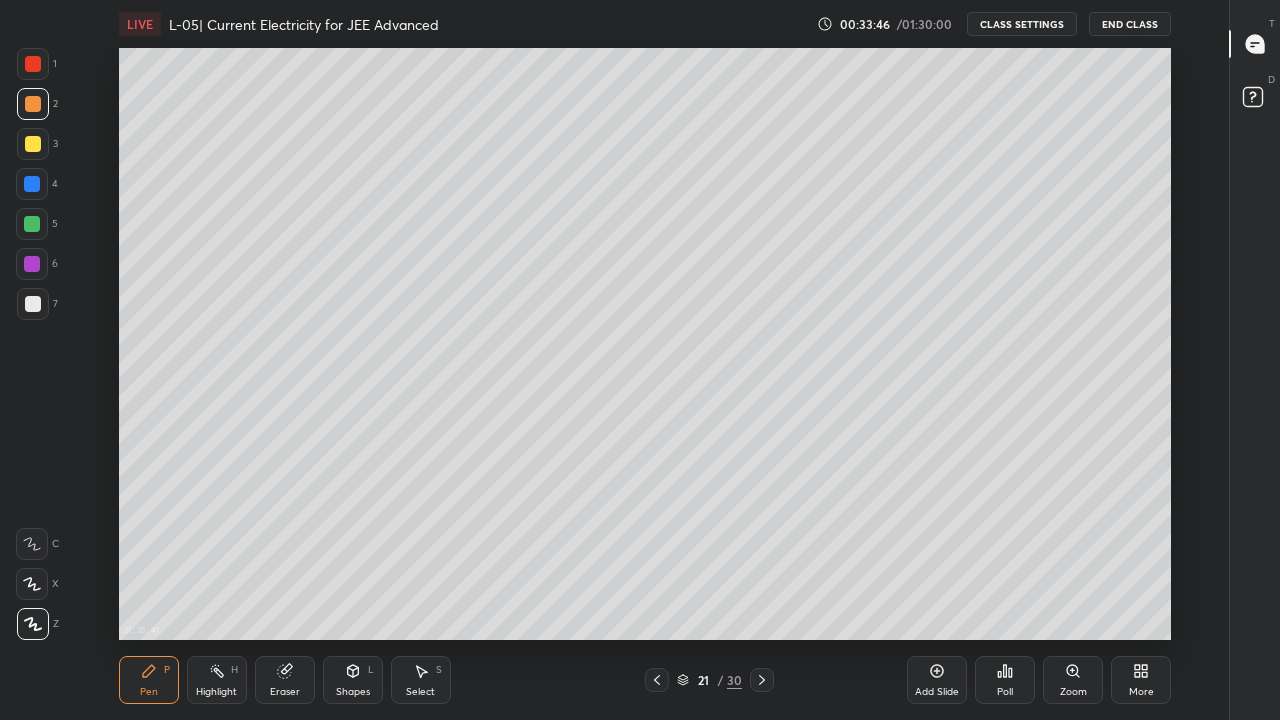 click on "21 : 35 : 41 Setting up your live class Unacademy team wishes you a very happy birthday! May you have a wonderful year ahead" at bounding box center [645, 344] 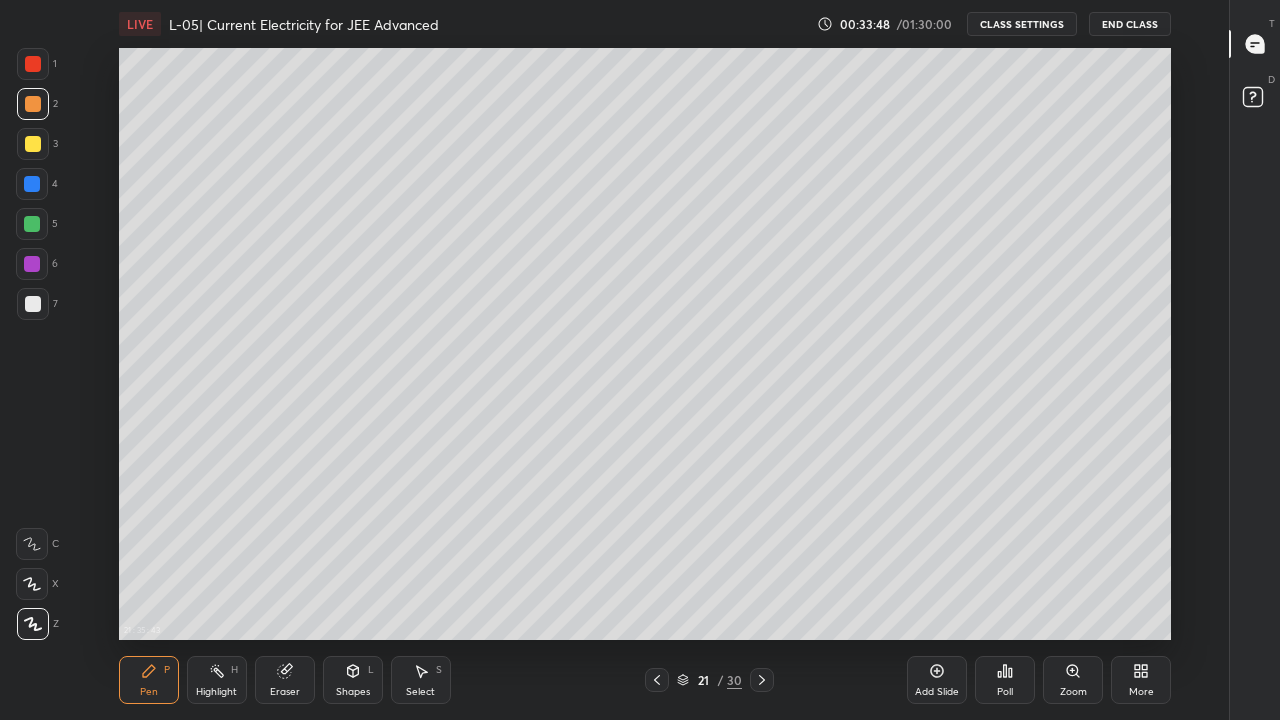 click on "Eraser" at bounding box center (285, 680) 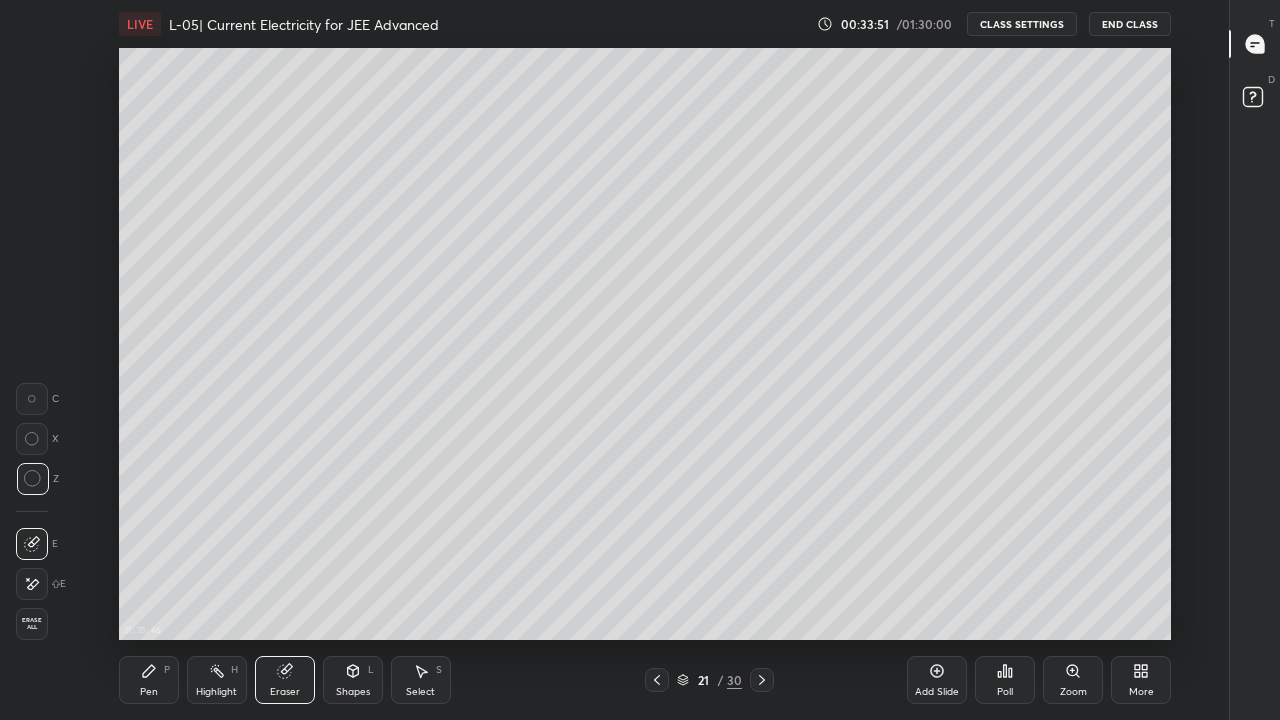 click on "Pen" at bounding box center [149, 692] 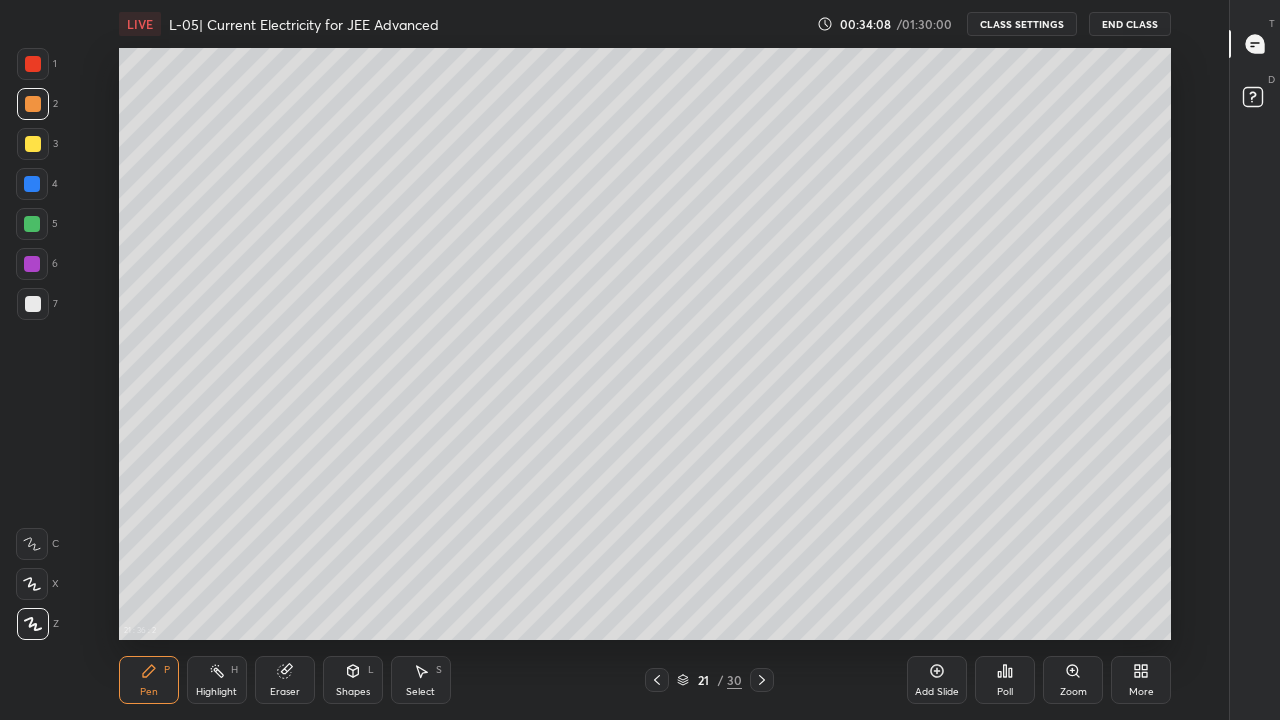 click 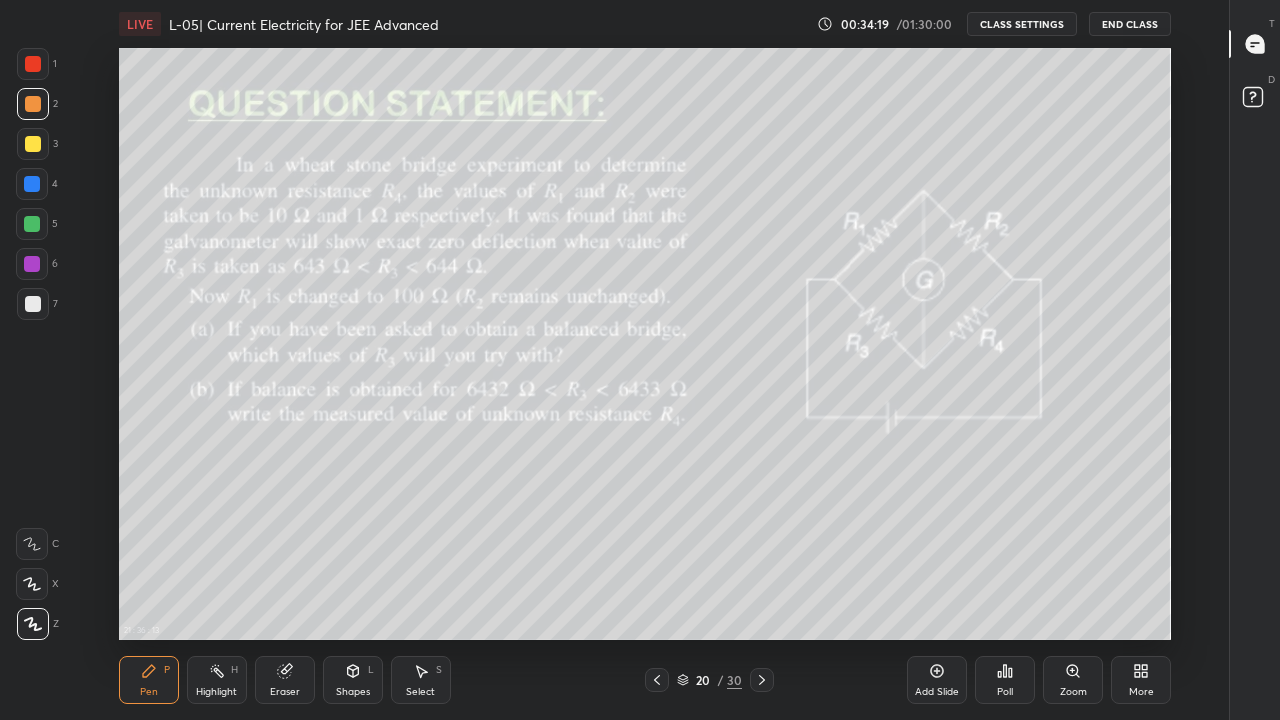 click 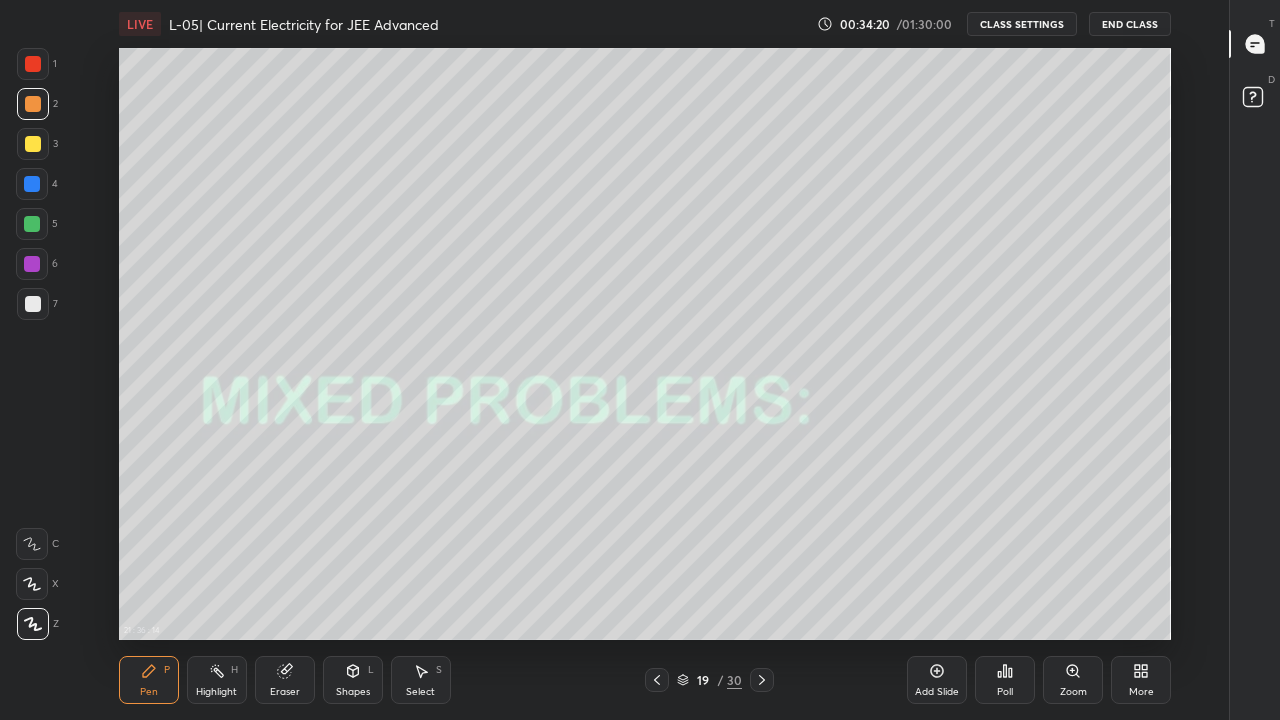 click 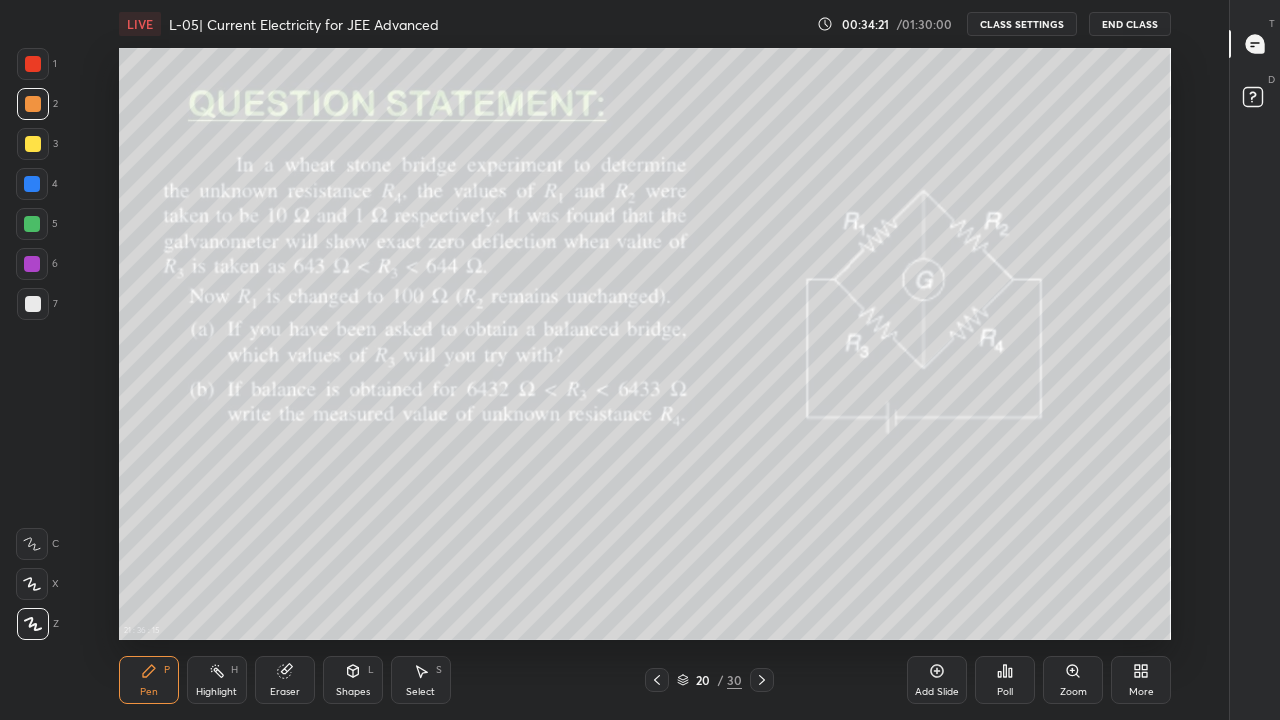 click 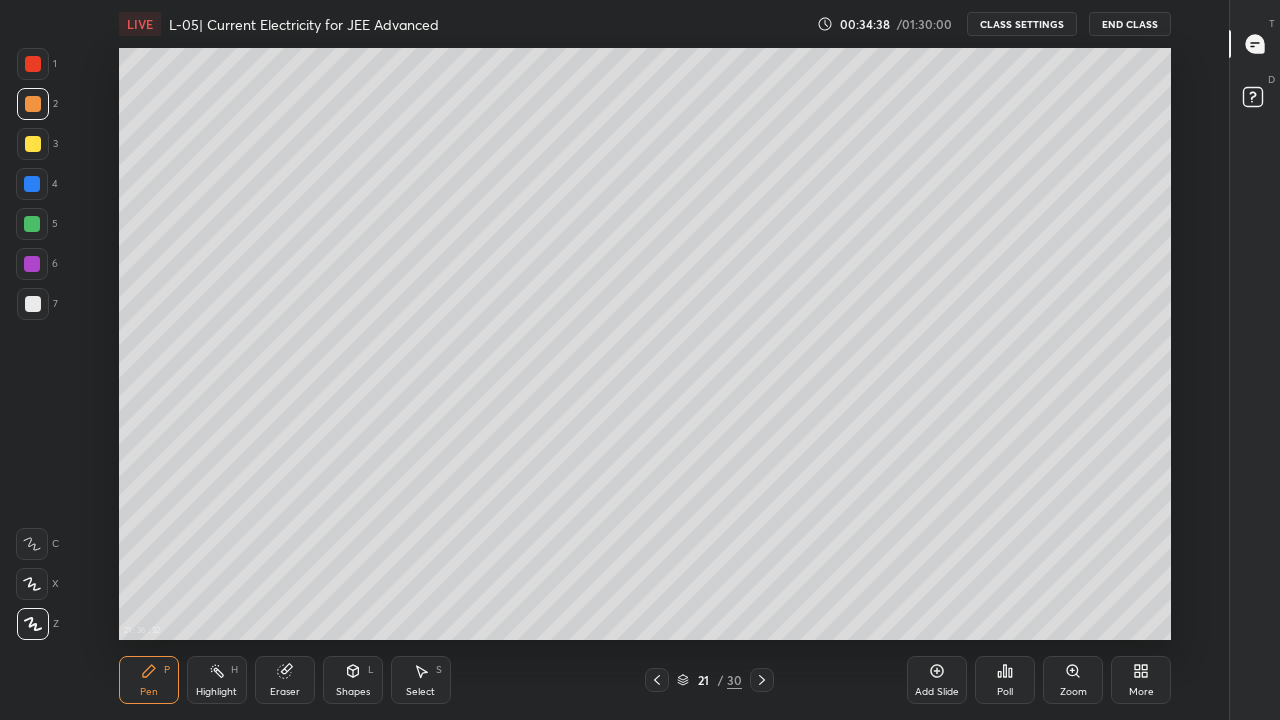 click 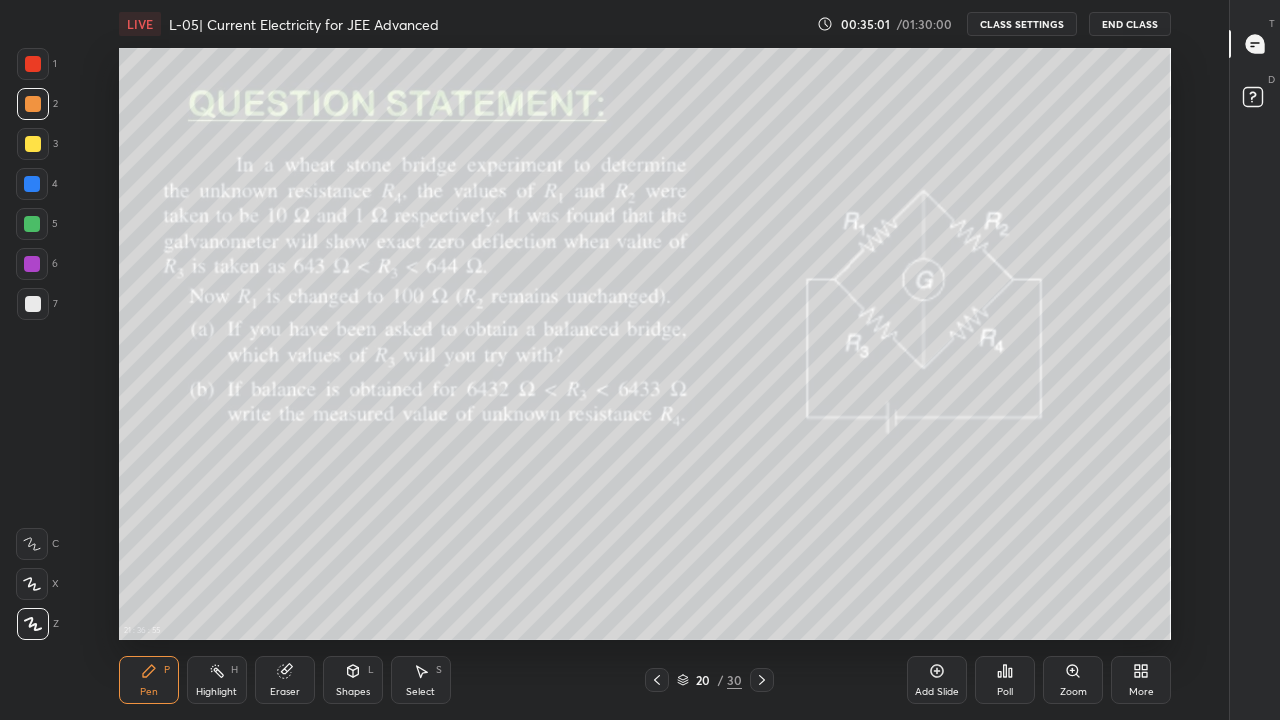 click 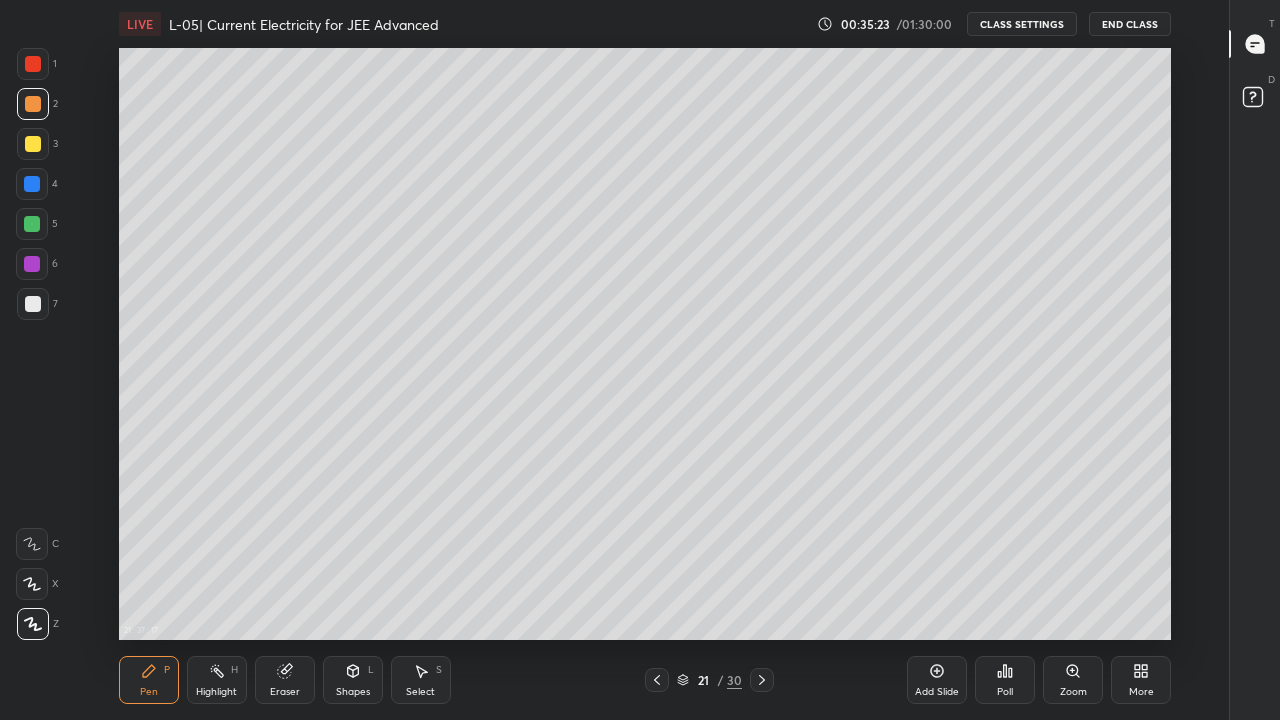 click 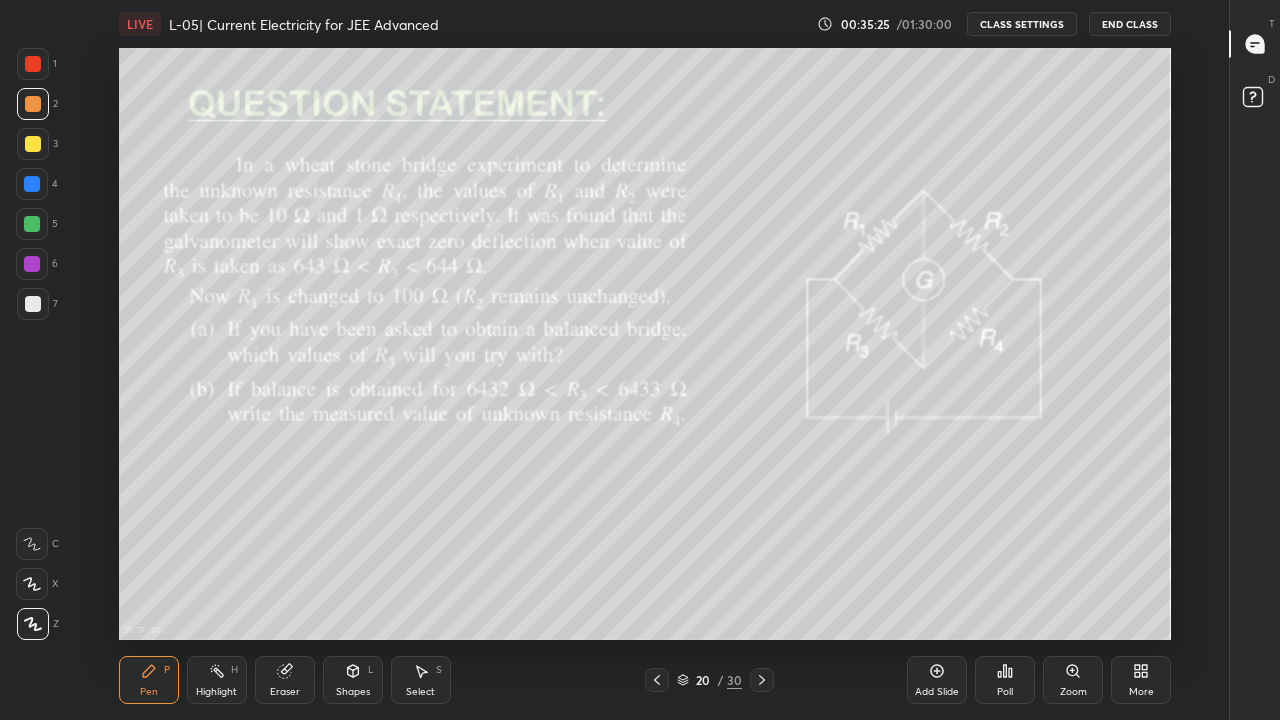 click 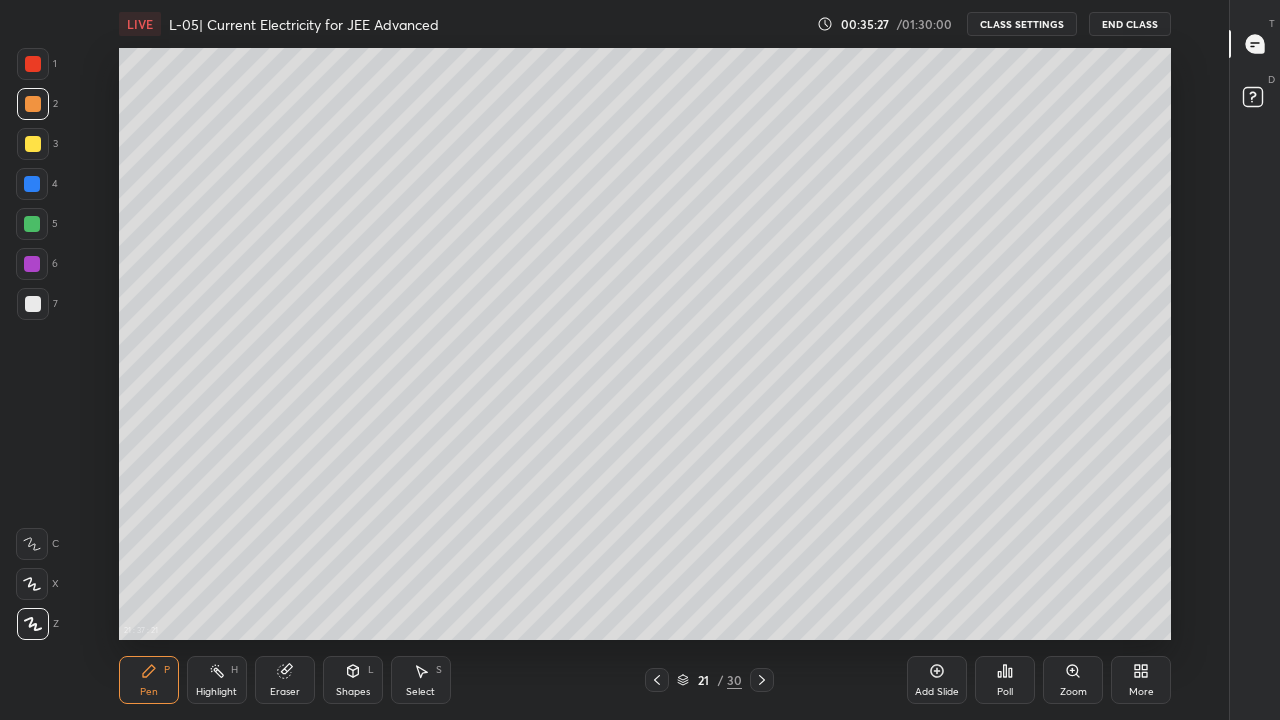 click on "Eraser" at bounding box center [285, 680] 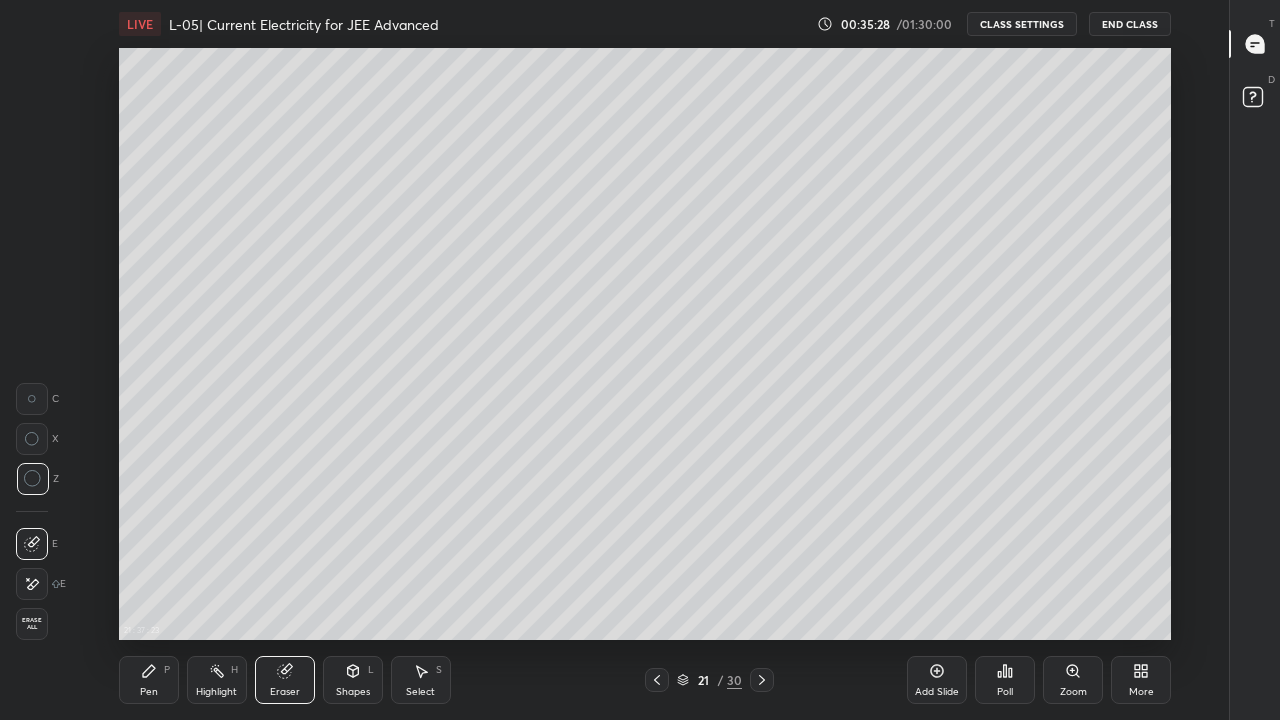 click on "Pen" at bounding box center (149, 692) 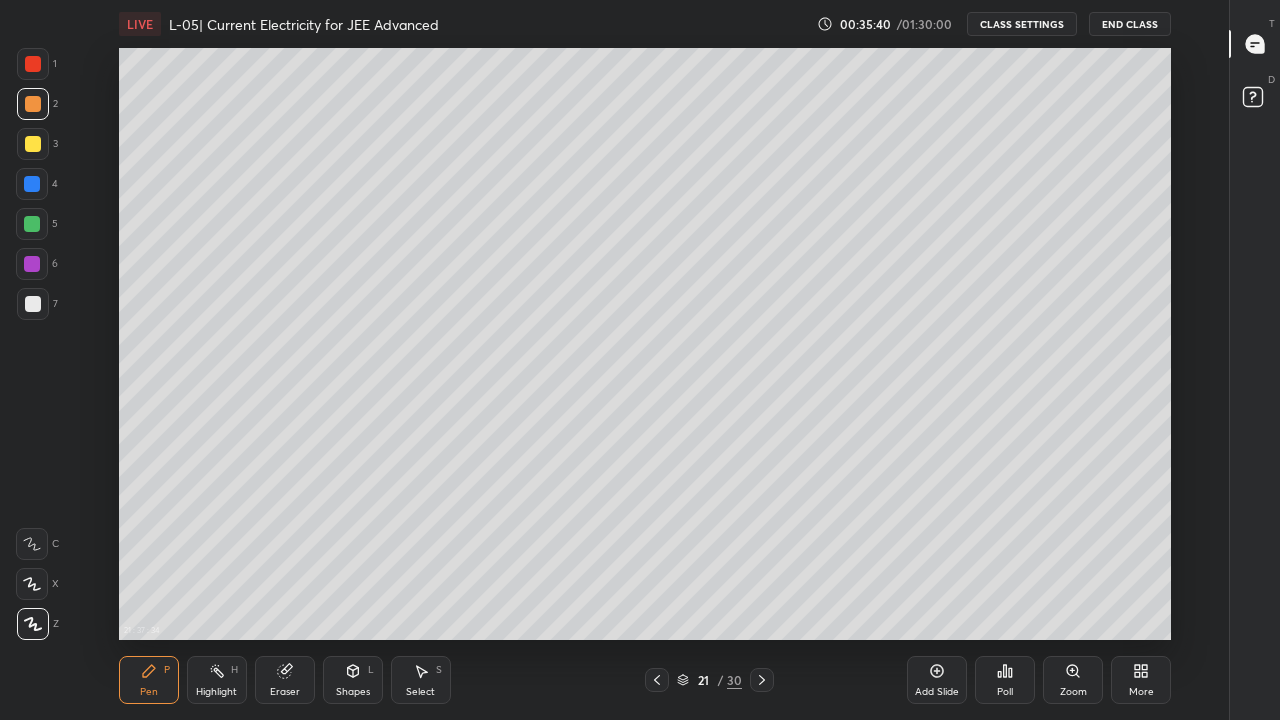 click on "Eraser" at bounding box center (285, 680) 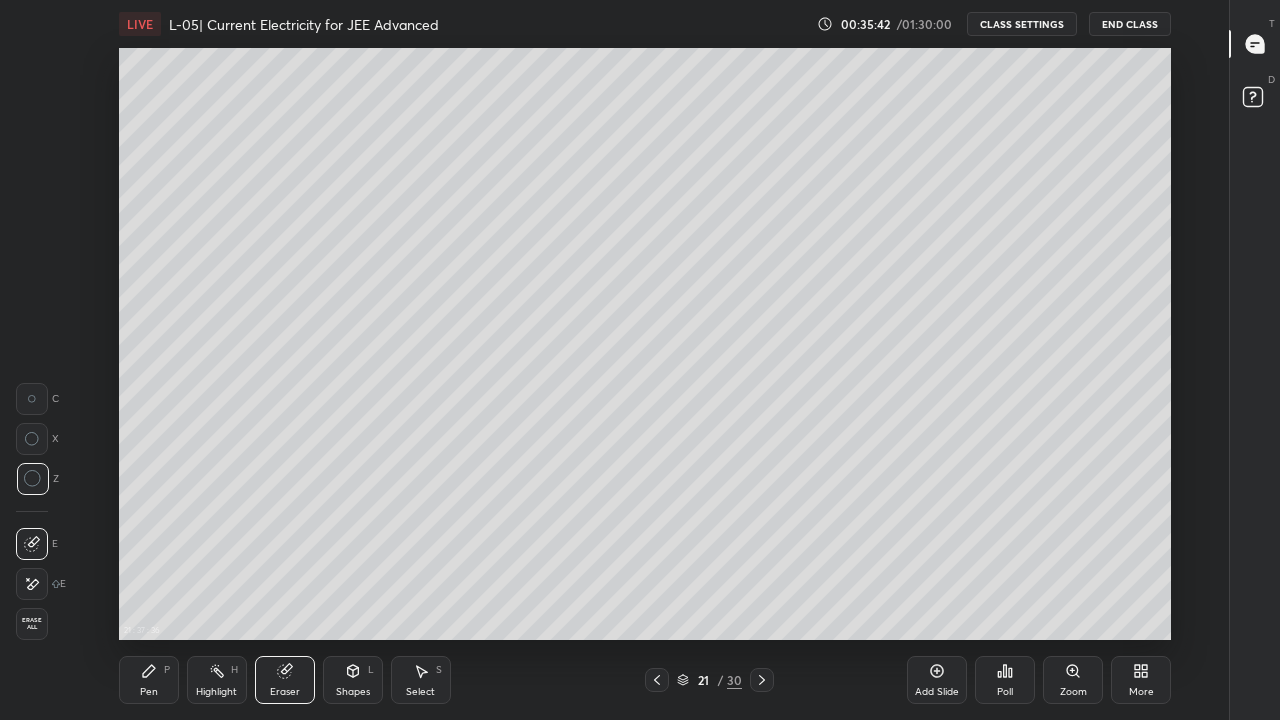 click 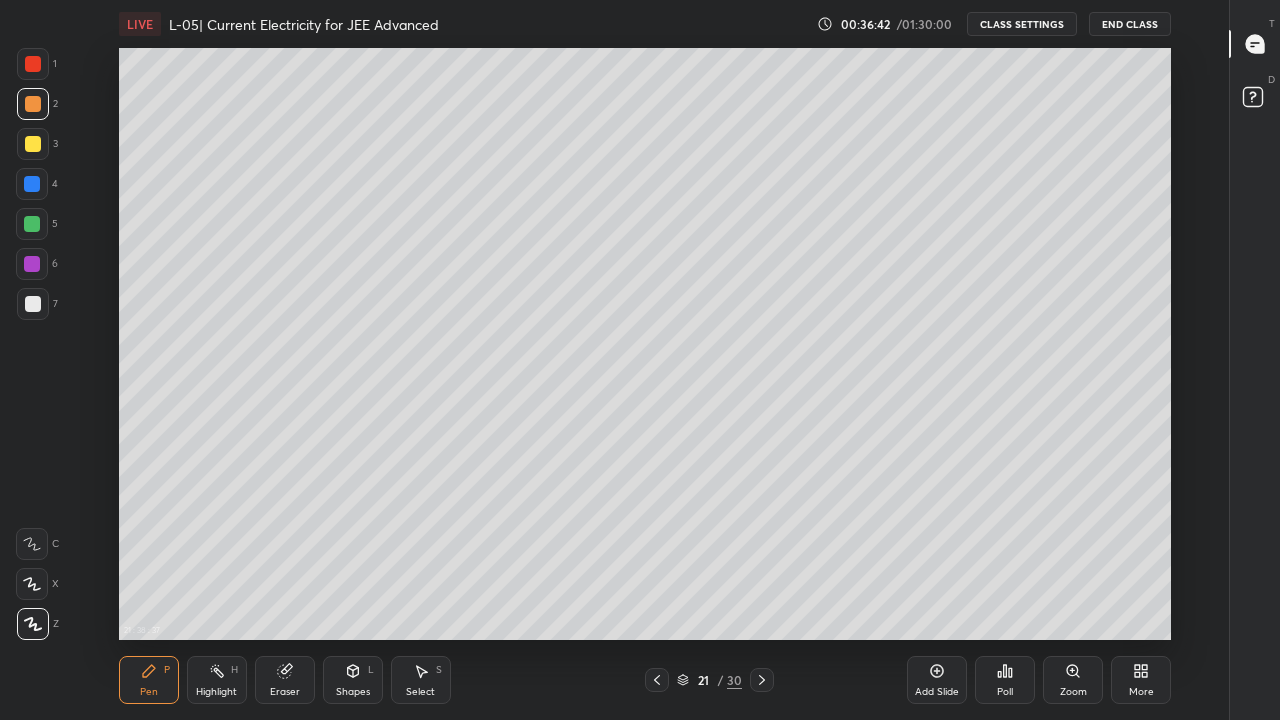 click at bounding box center (762, 680) 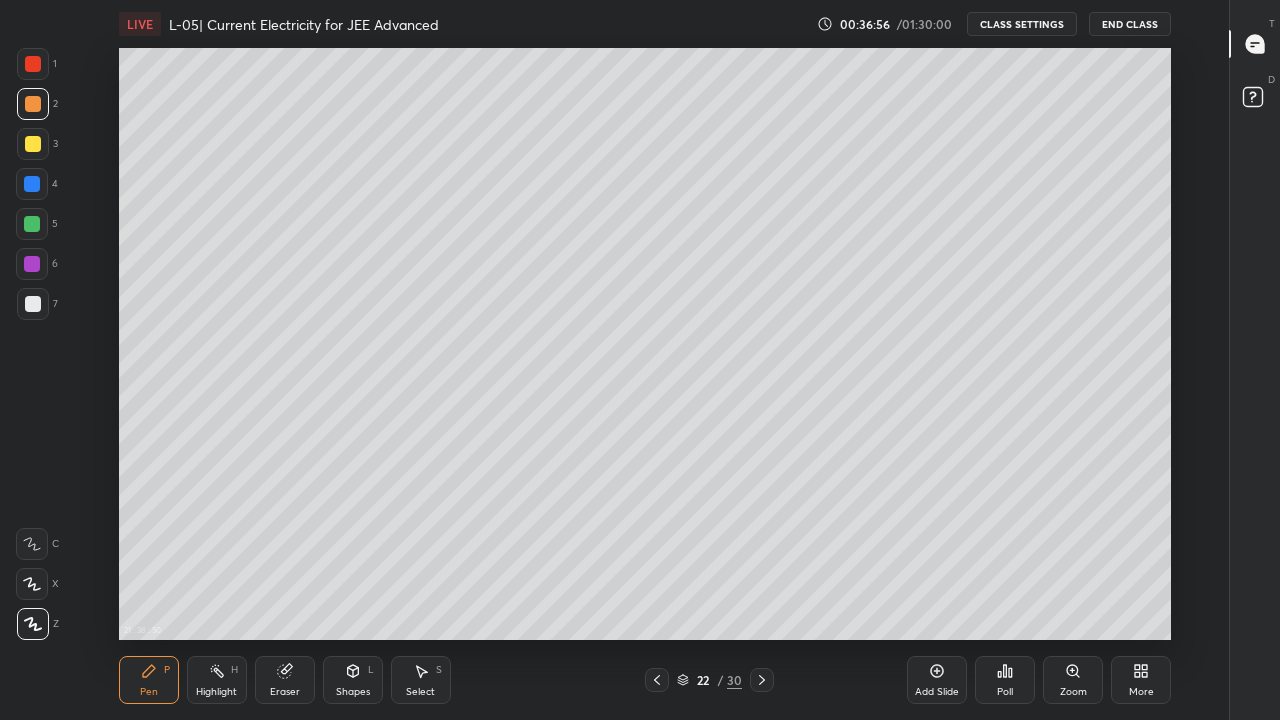 click 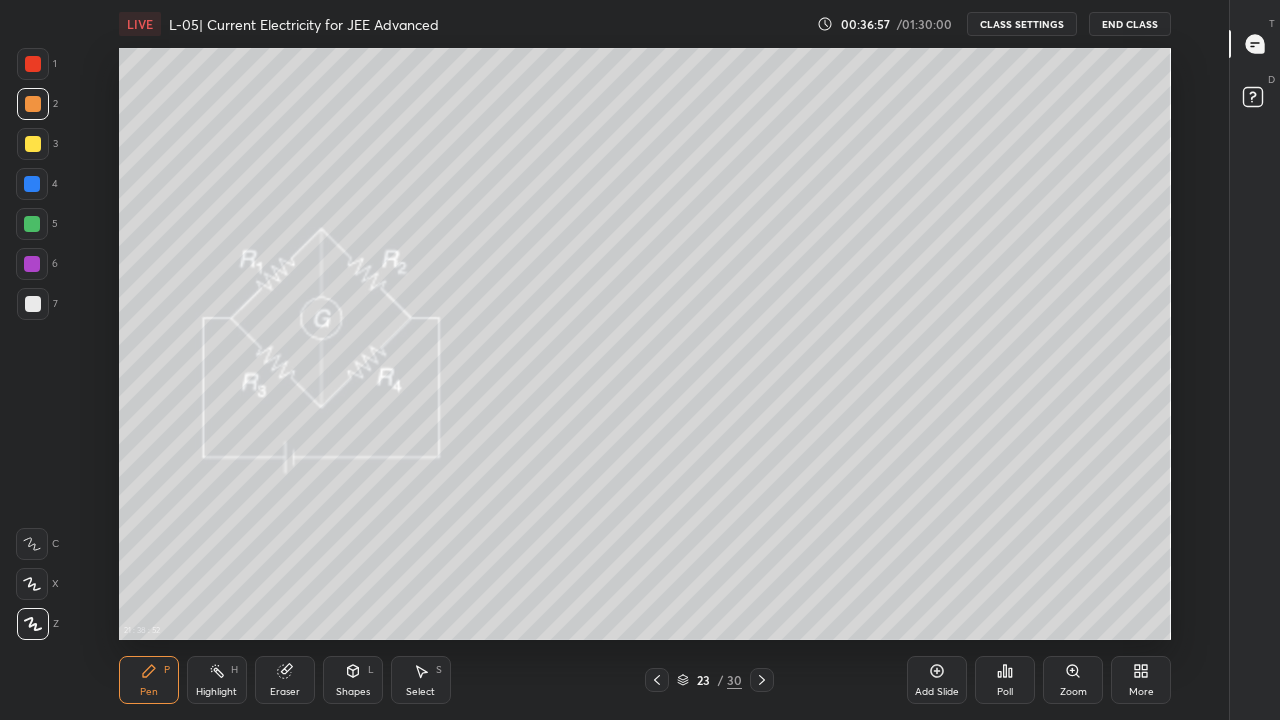 click 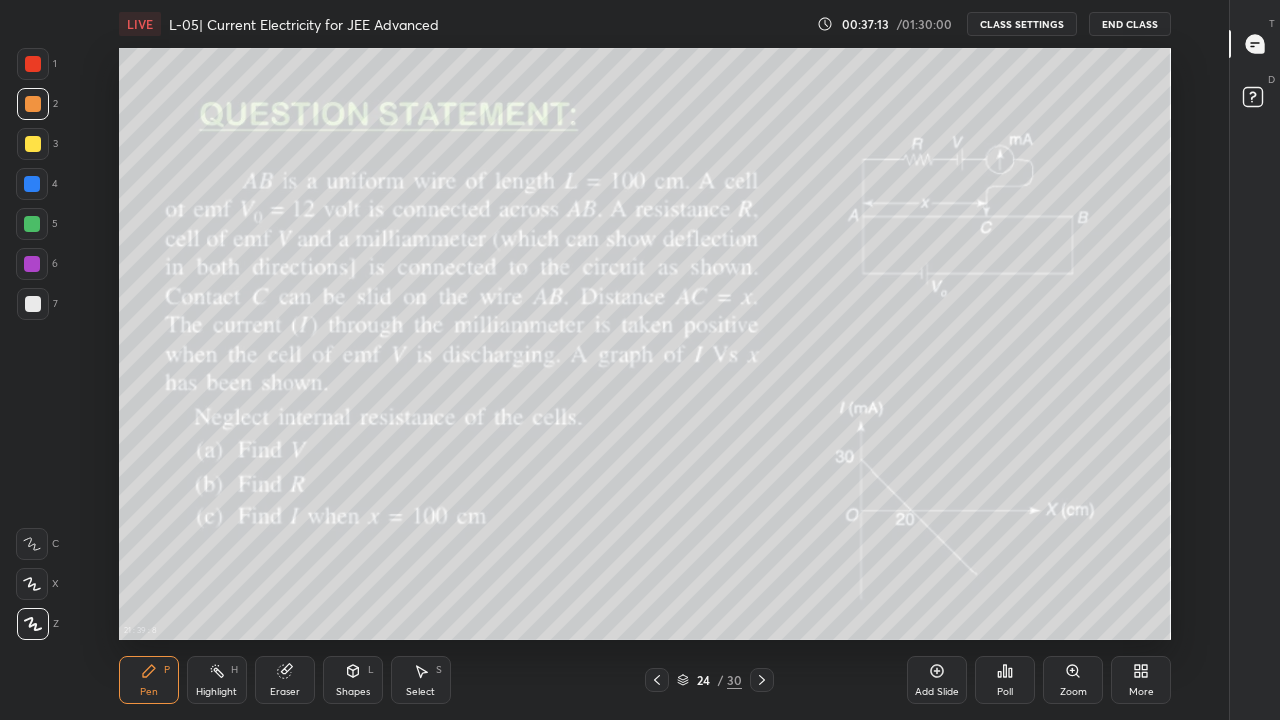 click 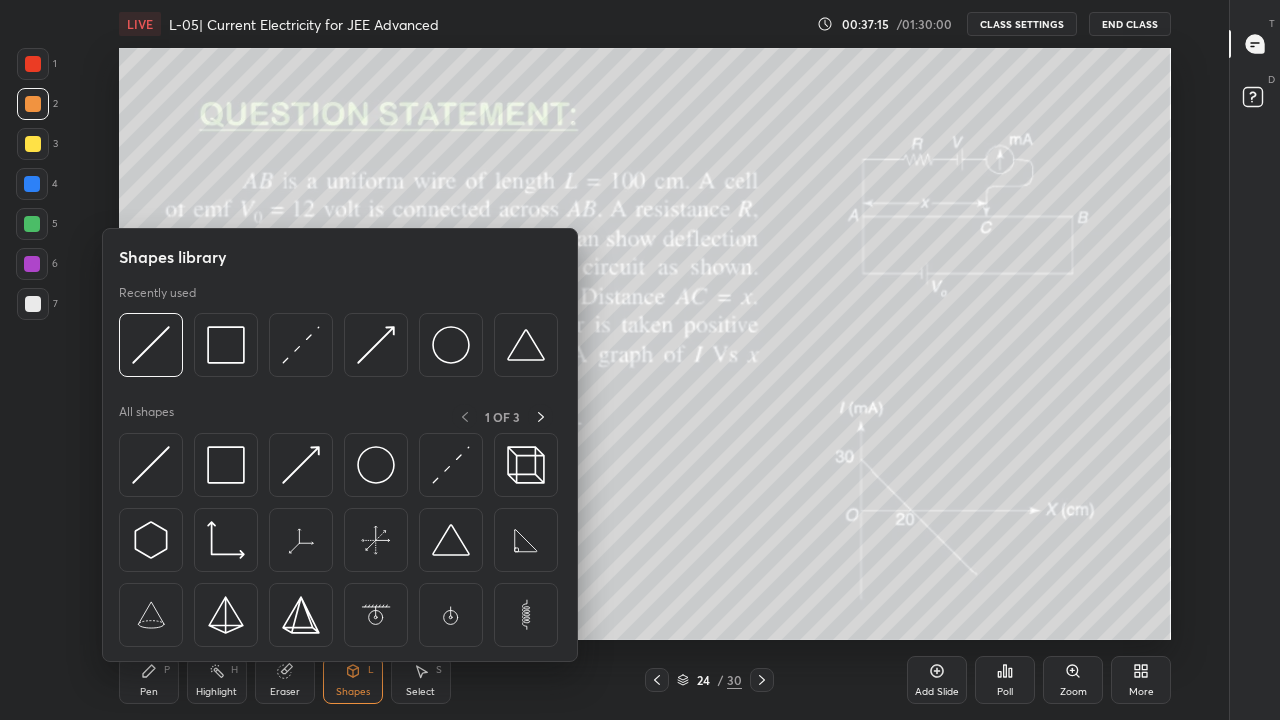 click at bounding box center (151, 465) 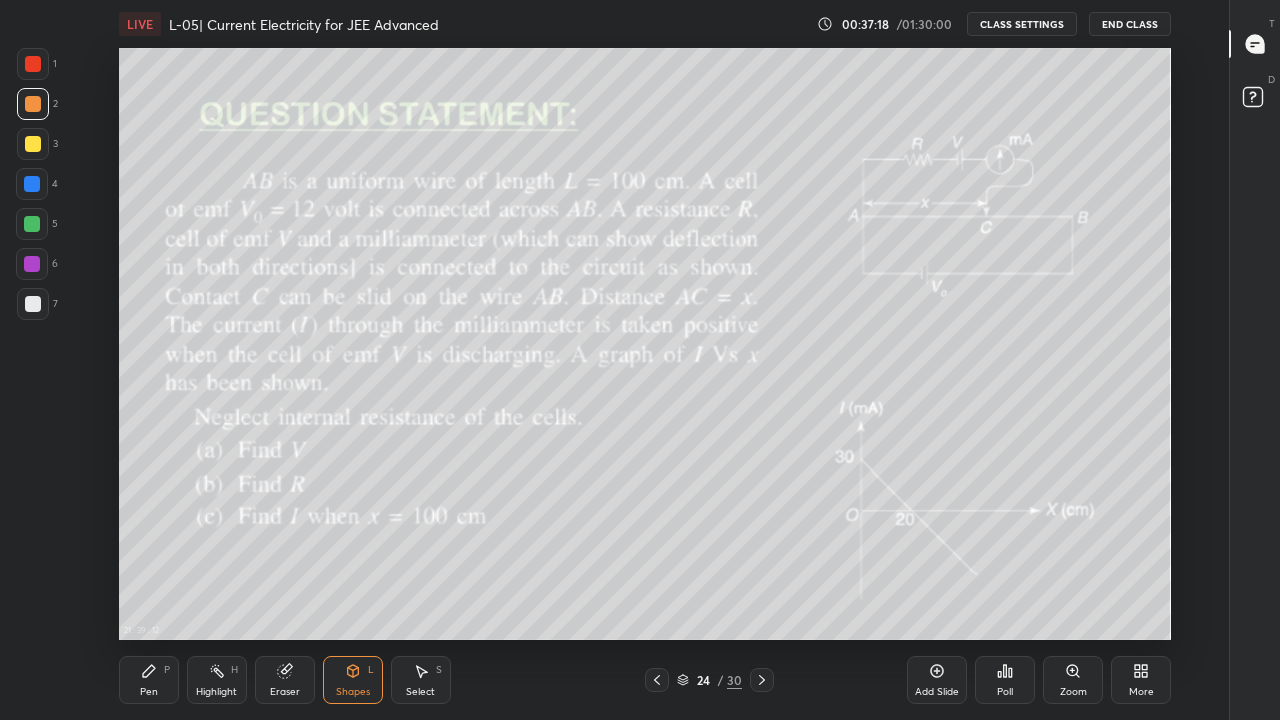 click at bounding box center [33, 304] 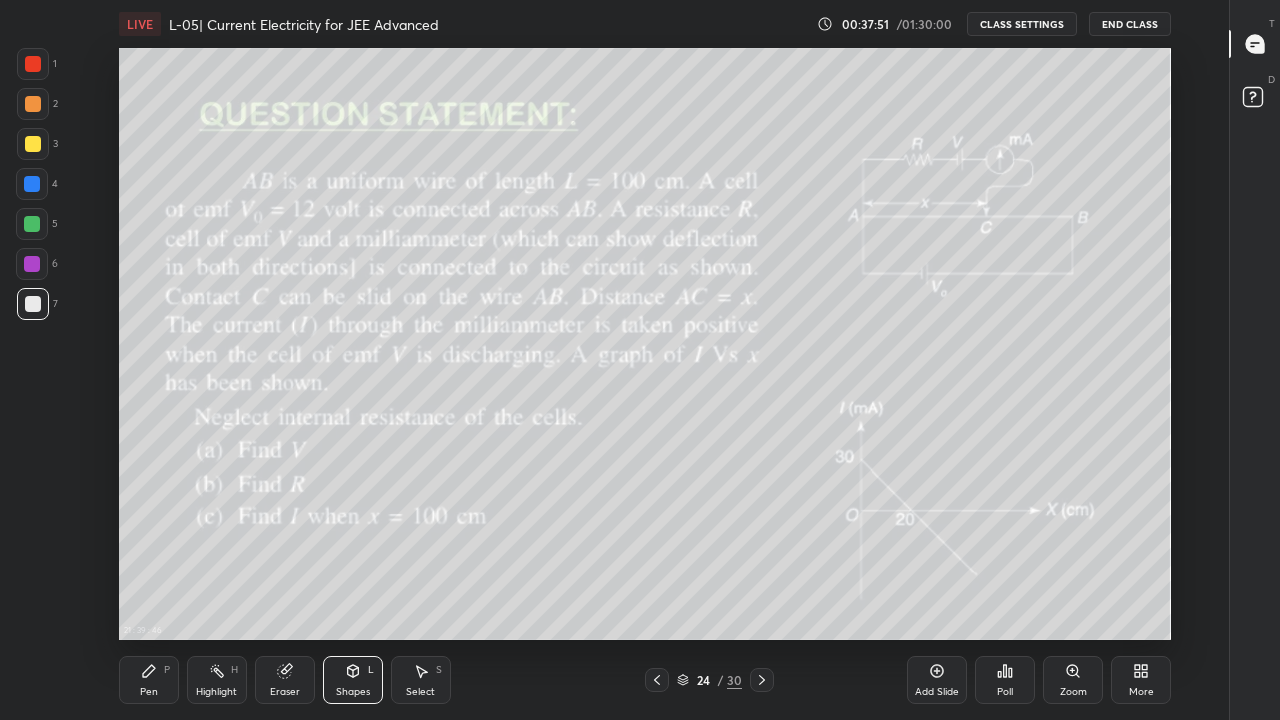 click on "Pen P" at bounding box center [149, 680] 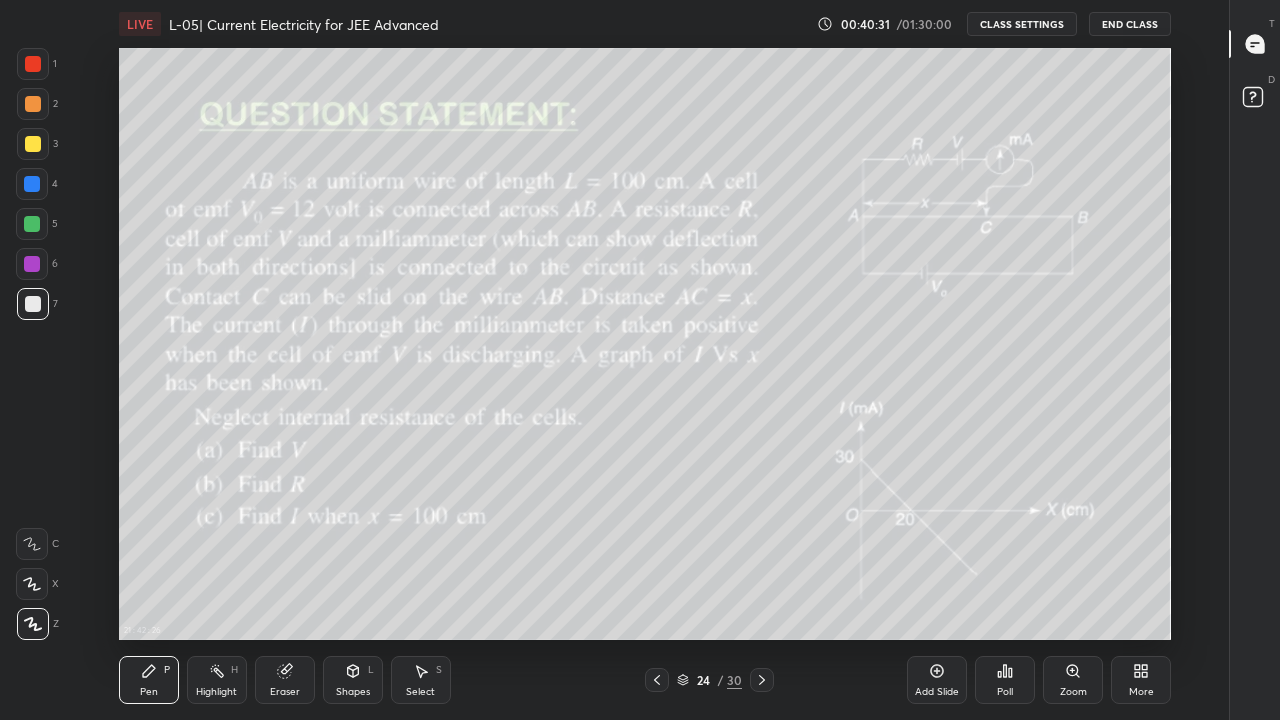 click on "Add Slide" at bounding box center (937, 680) 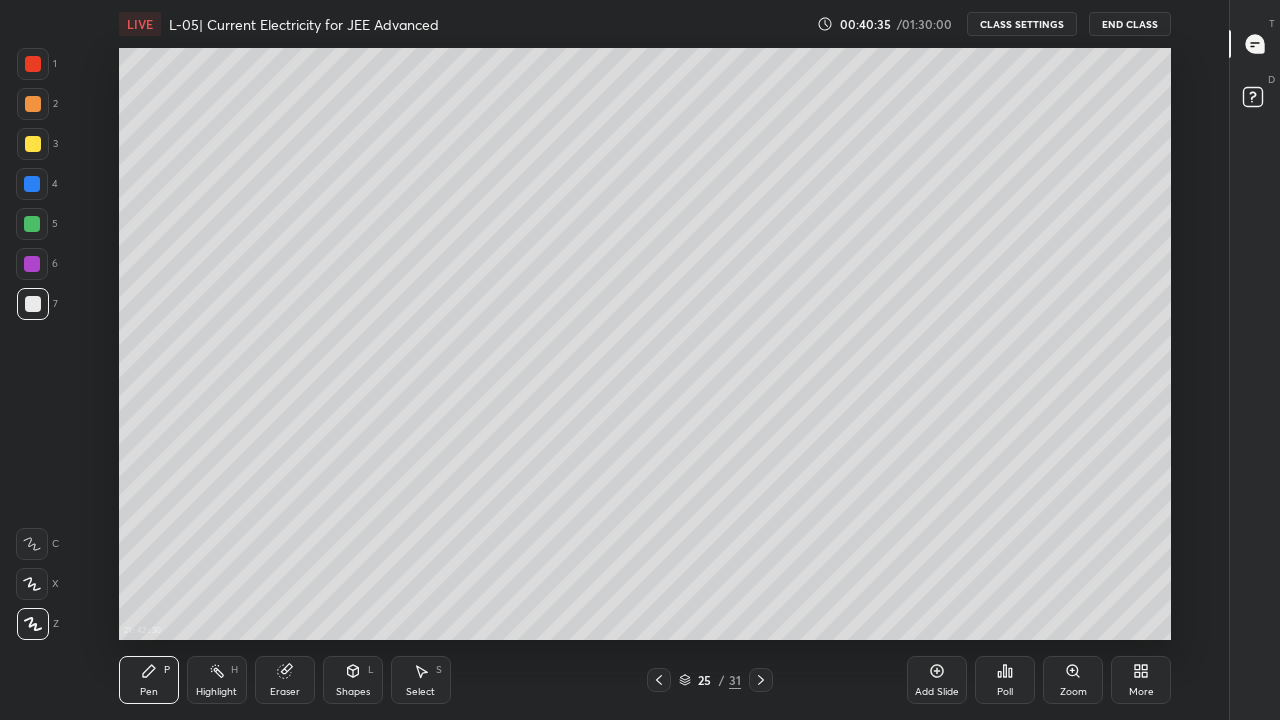 click at bounding box center [32, 264] 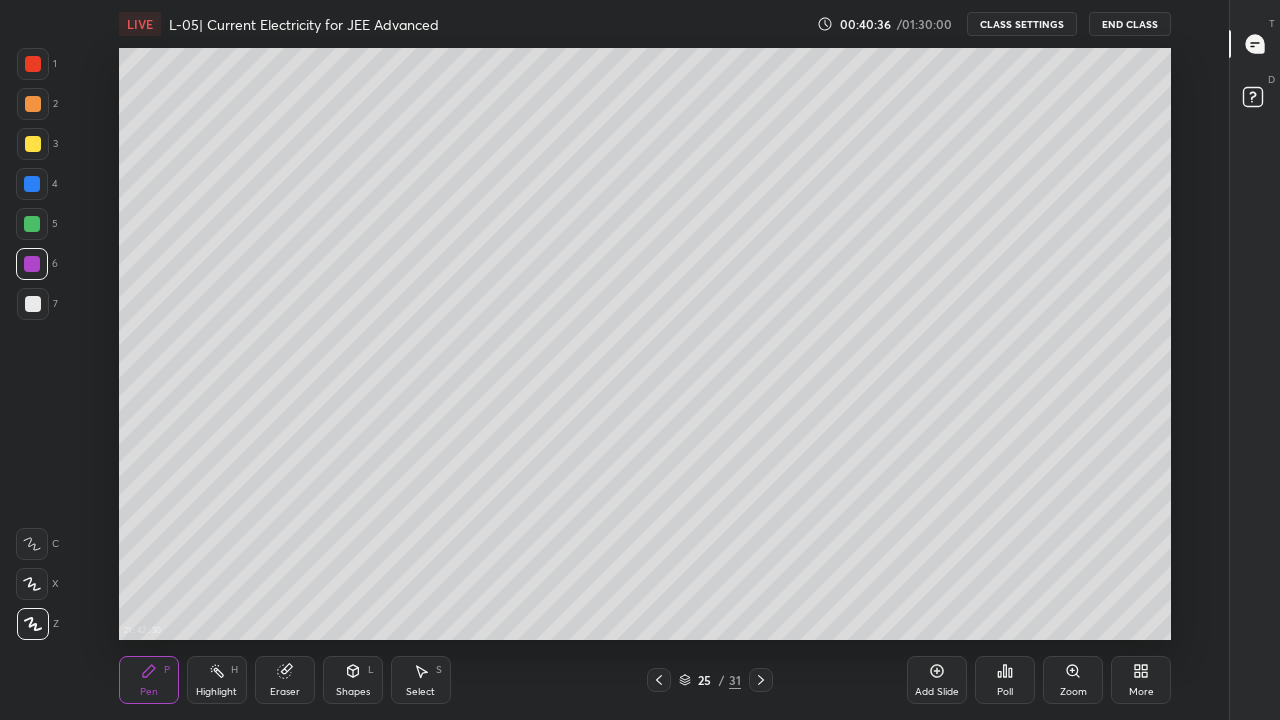 click at bounding box center (32, 224) 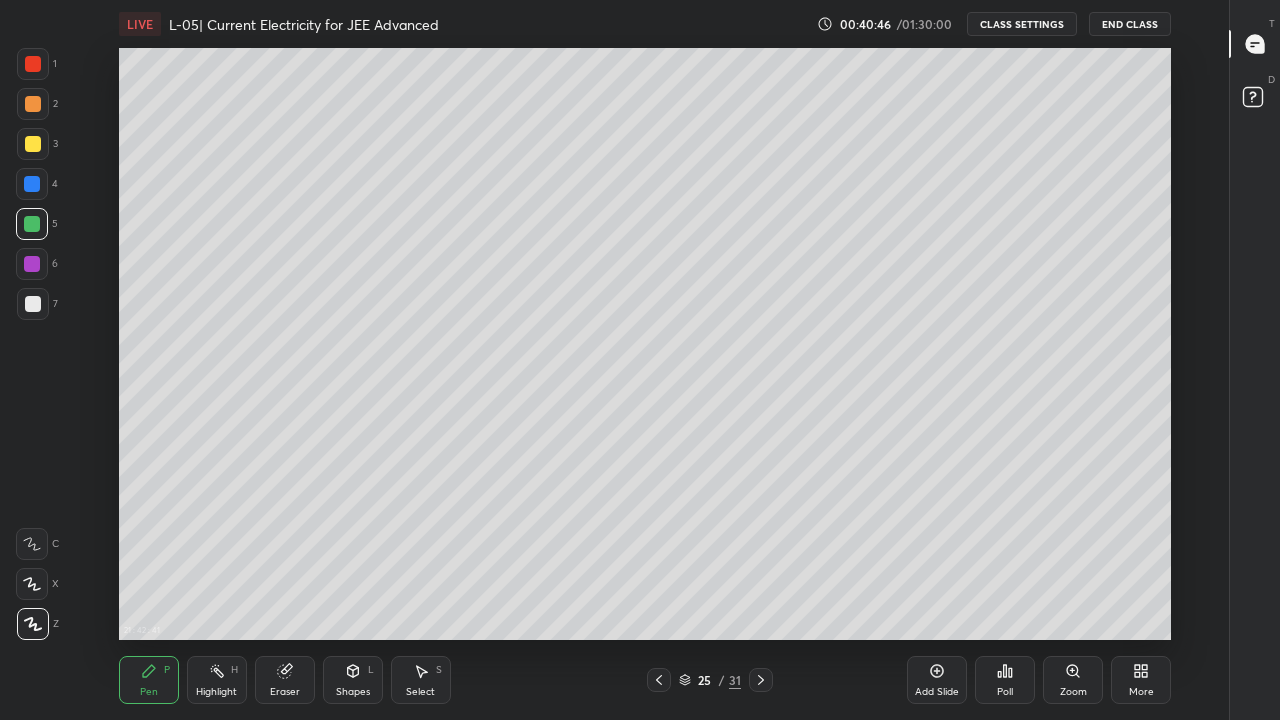 click on "Eraser" at bounding box center [285, 692] 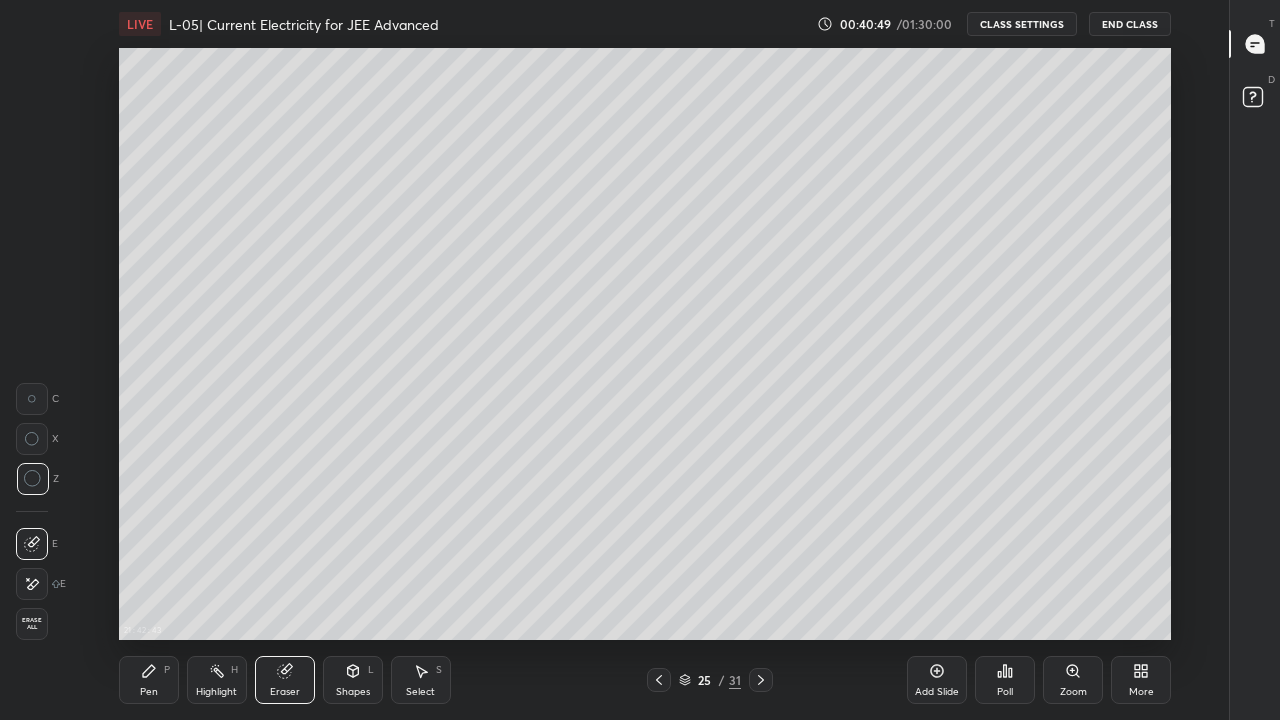 click on "Pen P" at bounding box center [149, 680] 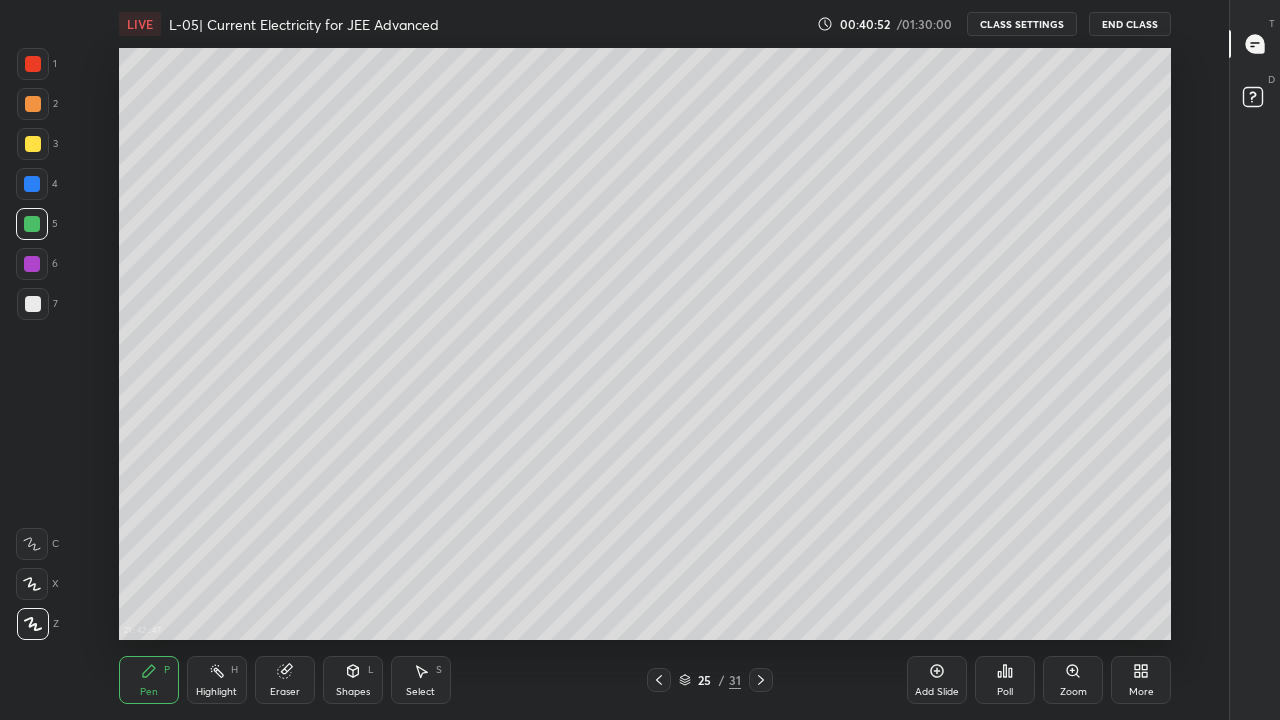 click at bounding box center [33, 64] 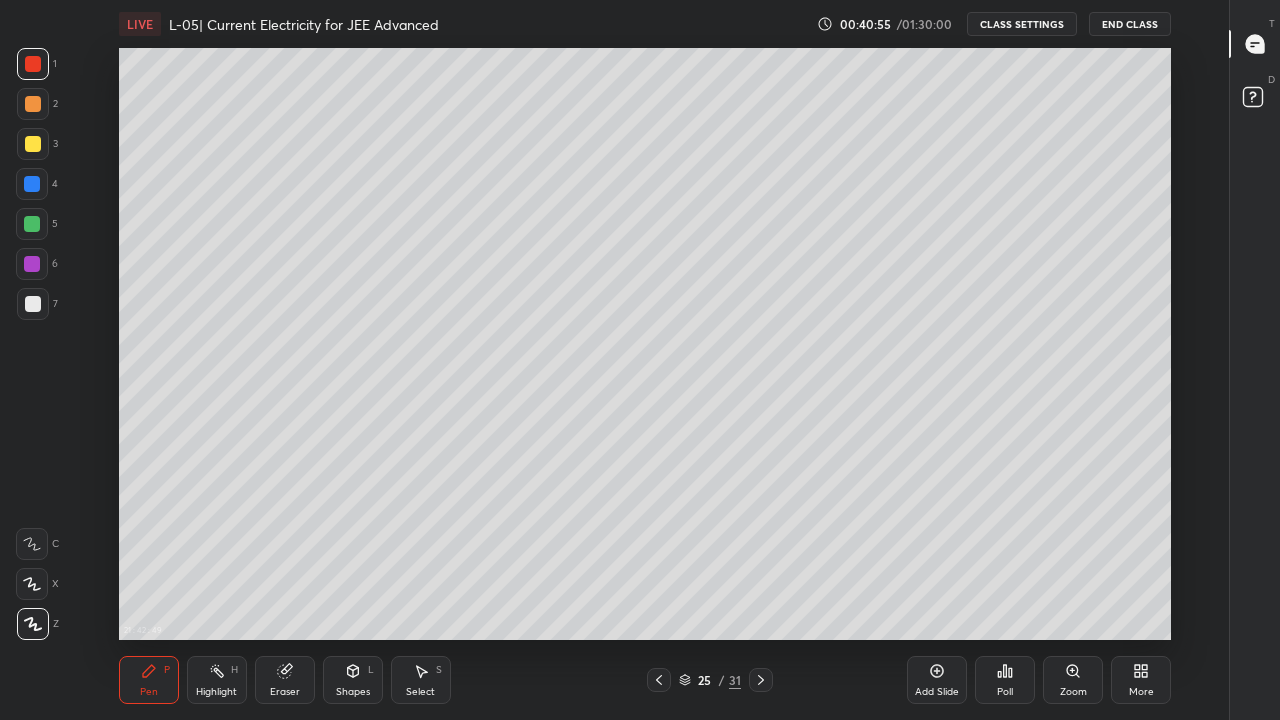 click 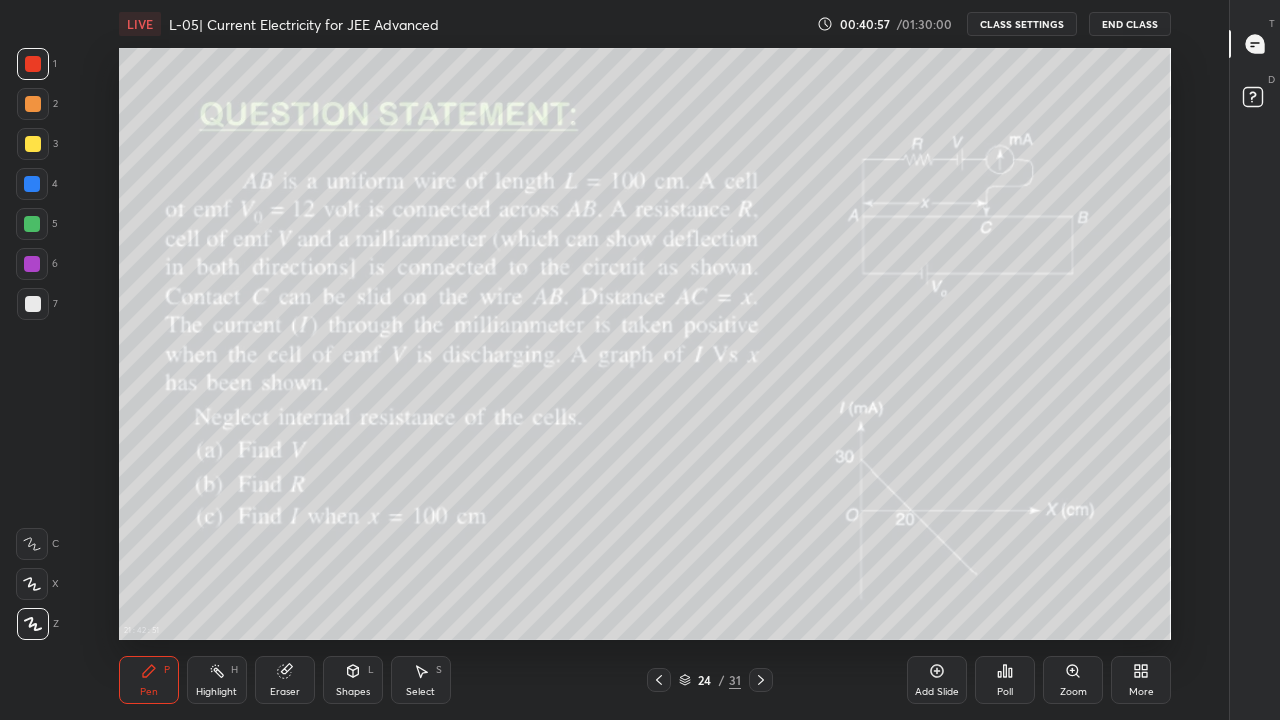 click at bounding box center [761, 680] 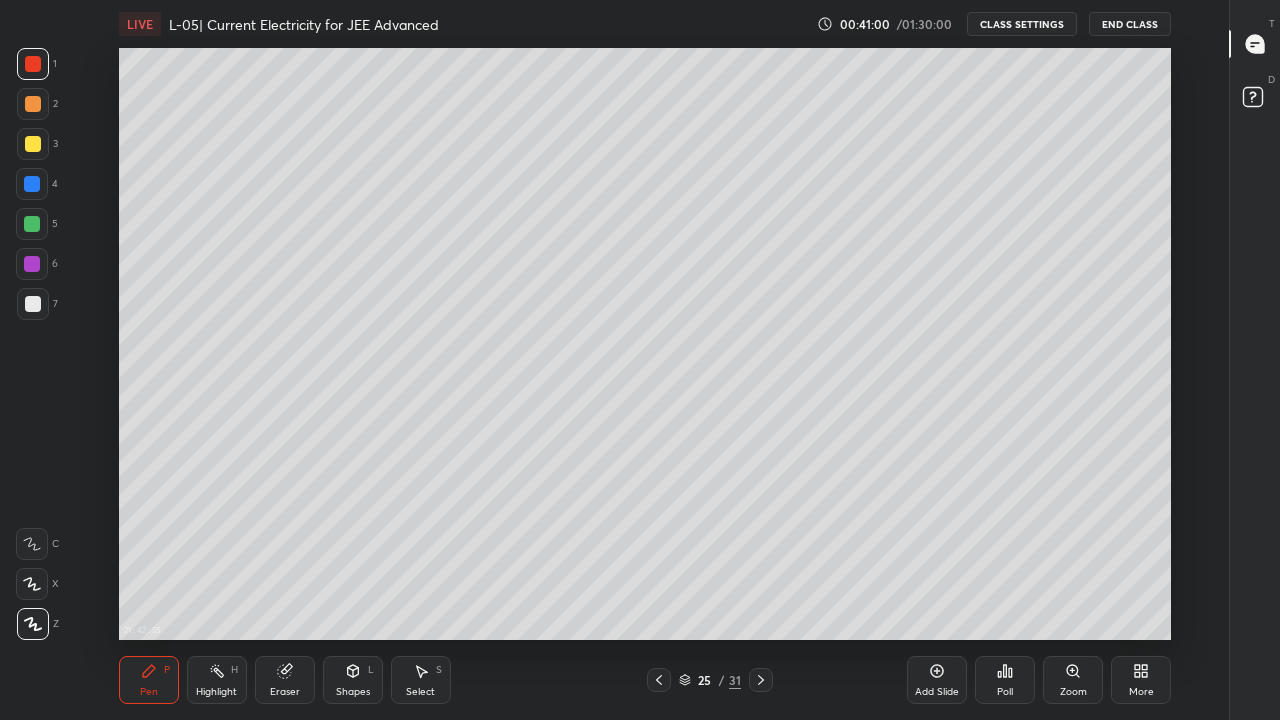 click at bounding box center (32, 224) 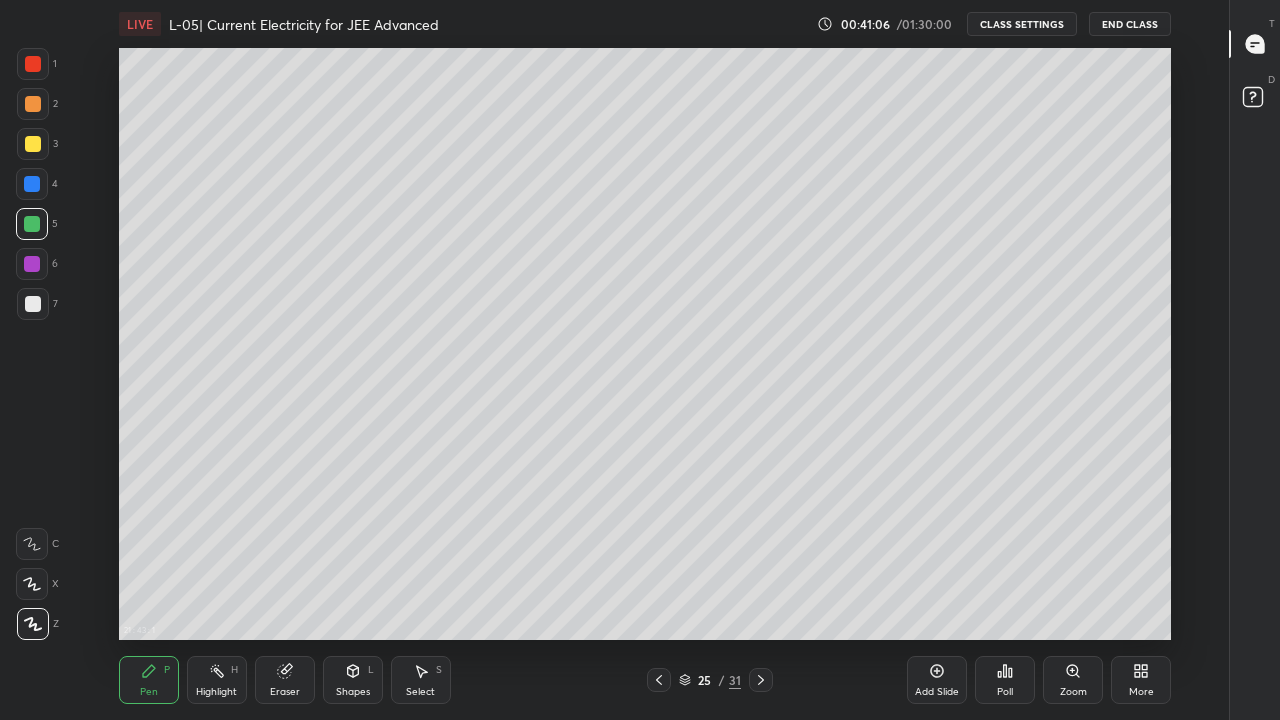 click 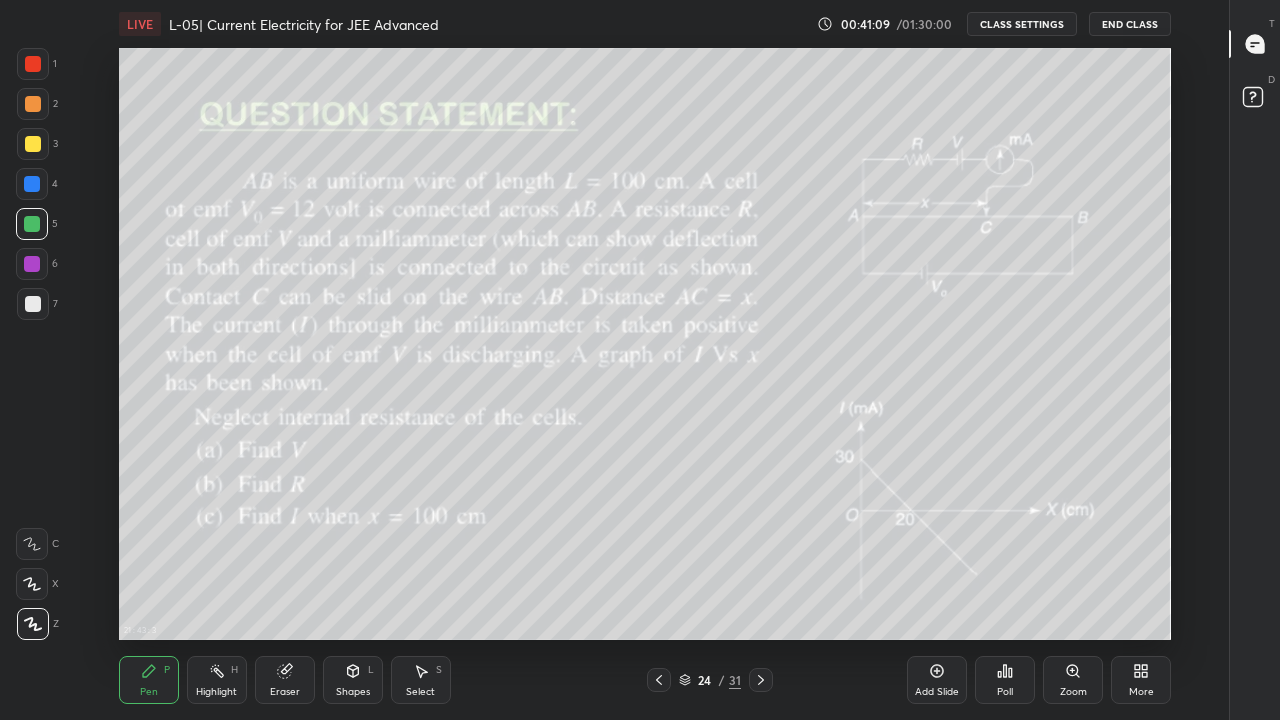 click 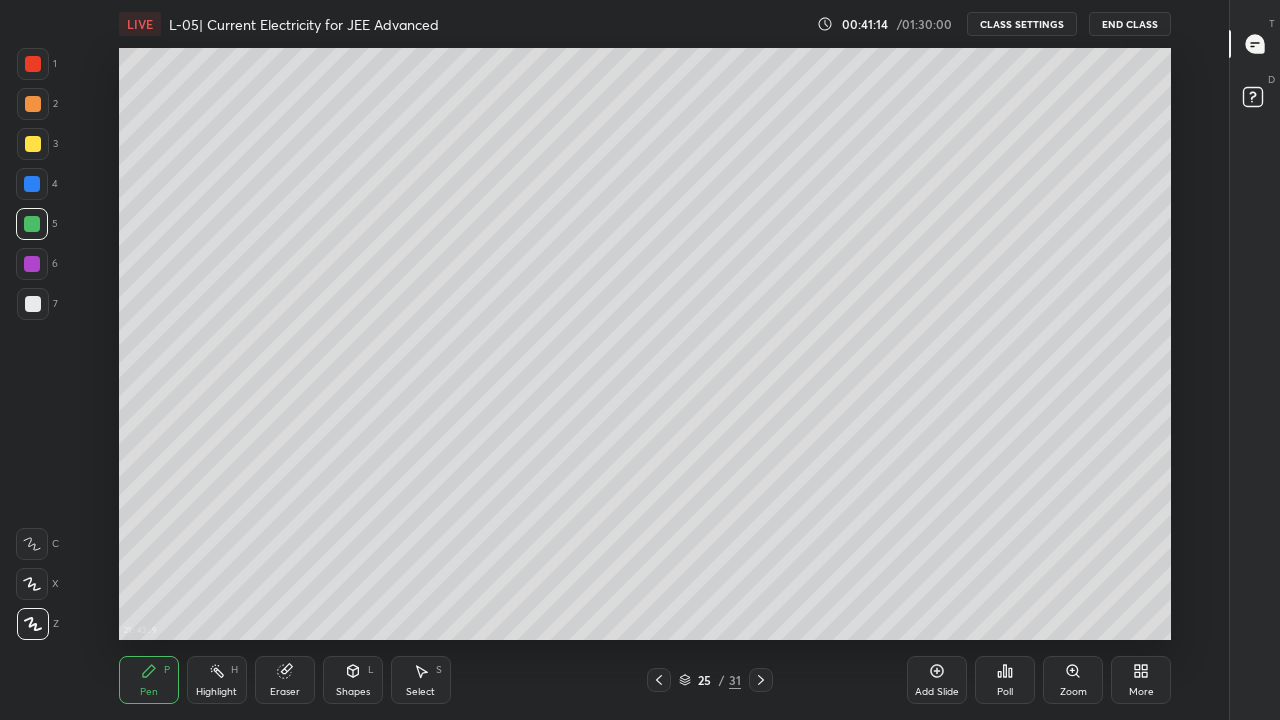 click at bounding box center (33, 304) 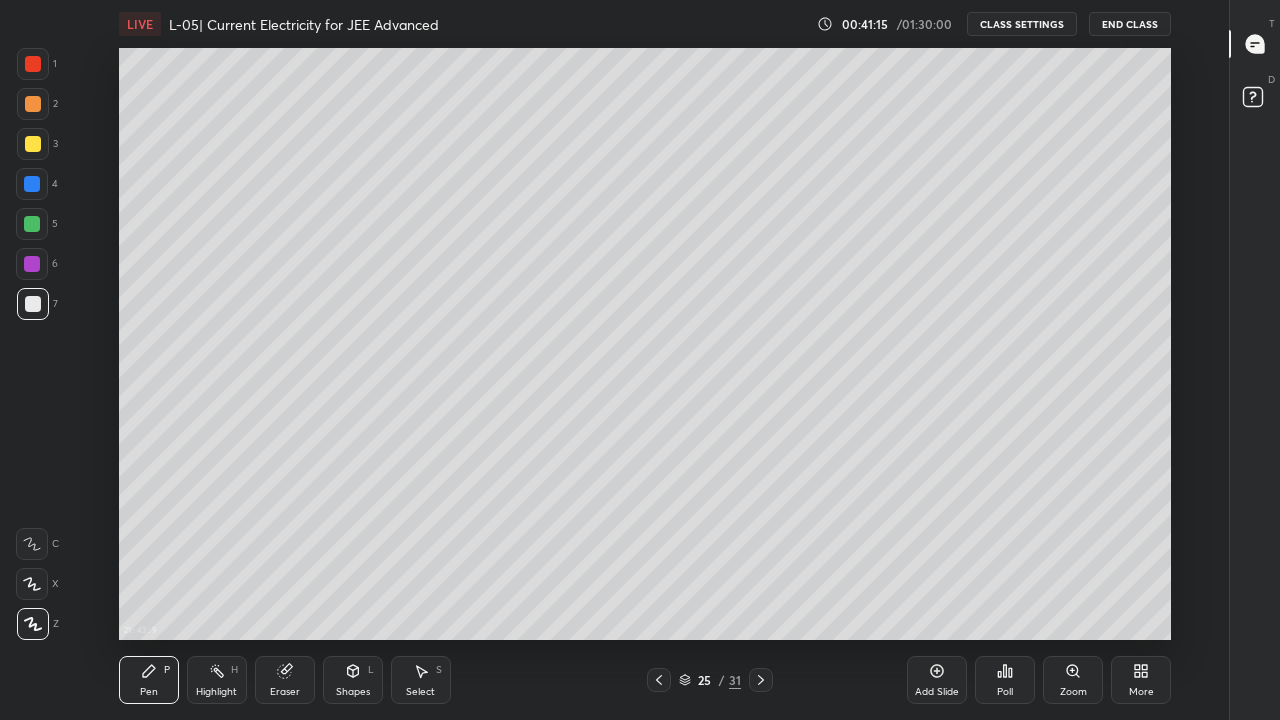 click at bounding box center (32, 264) 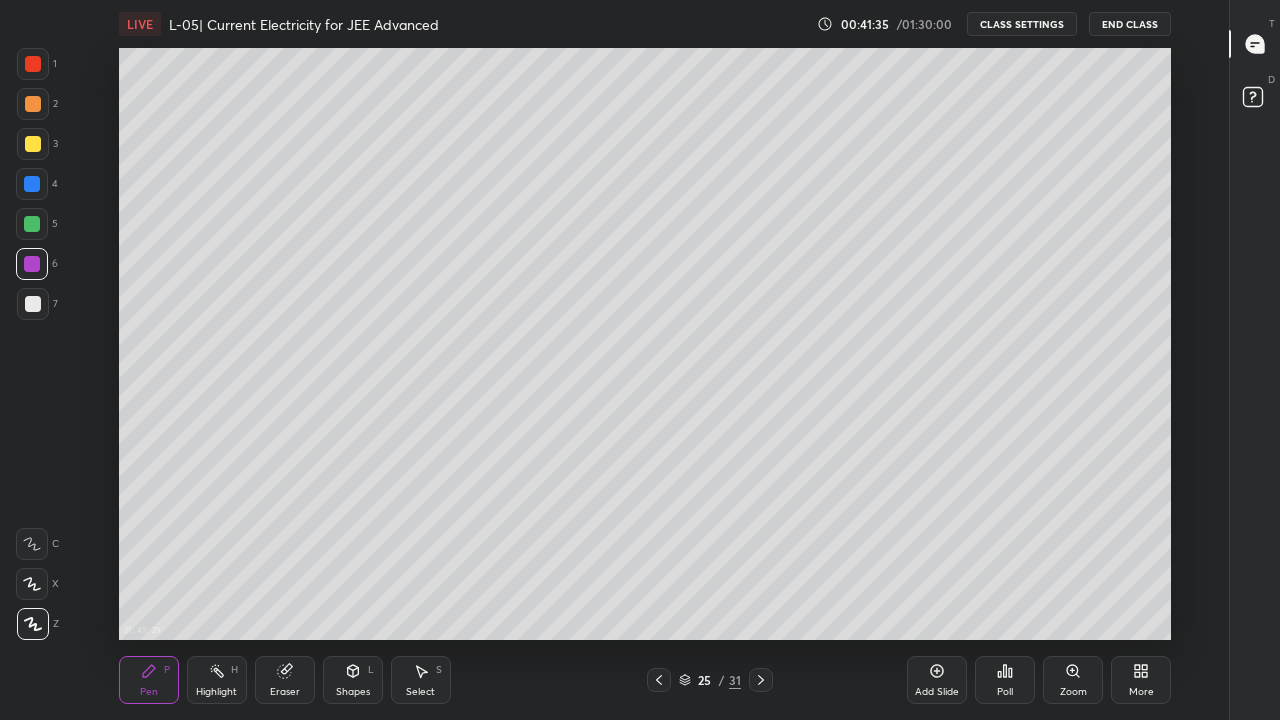 click 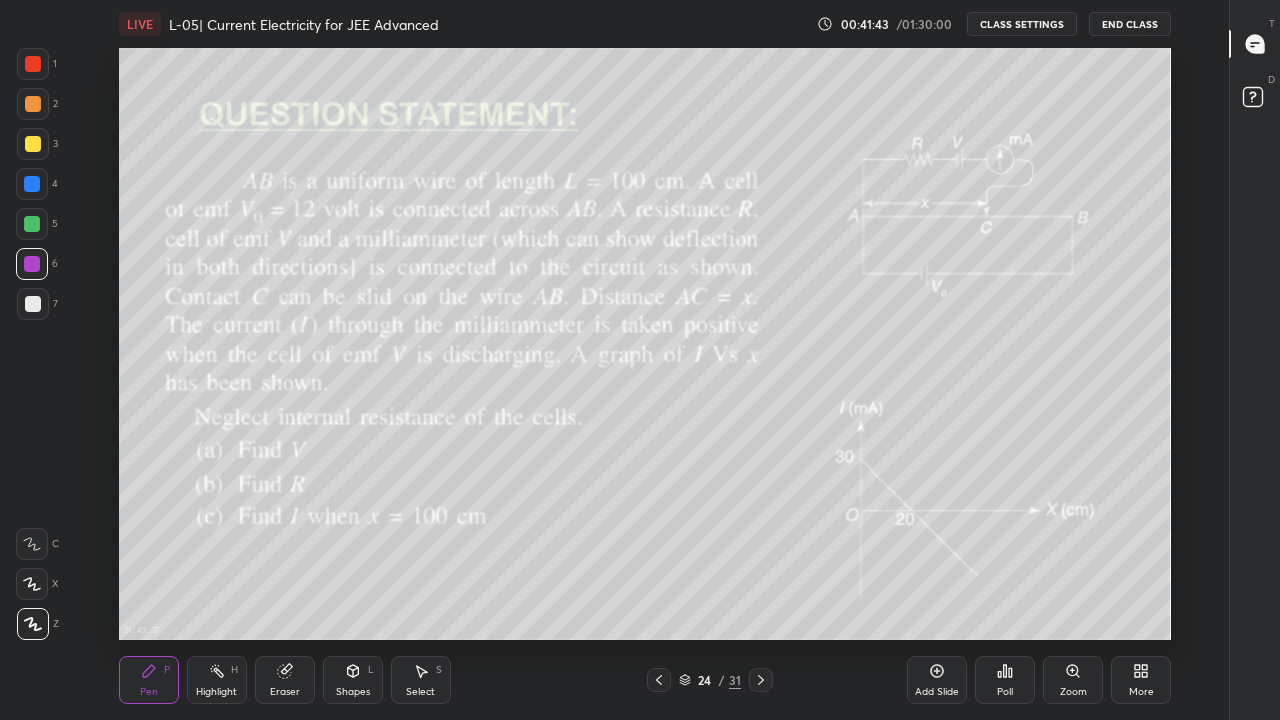 click 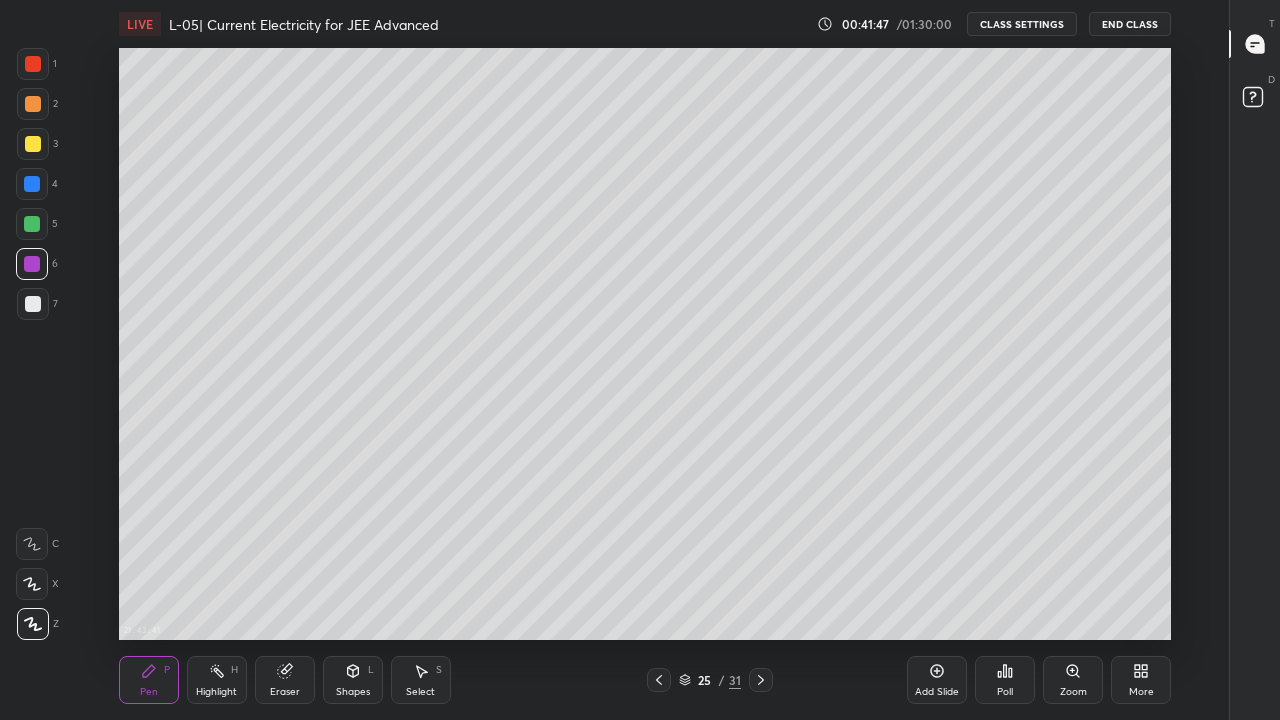 click 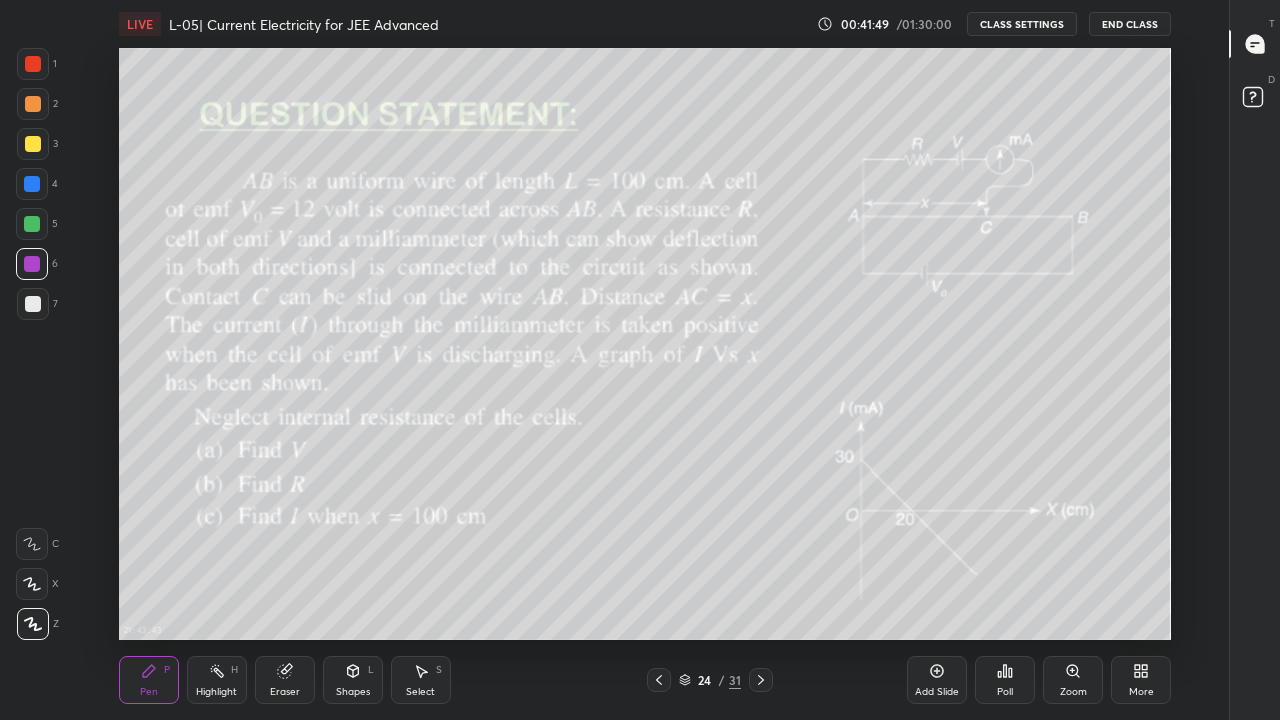 click 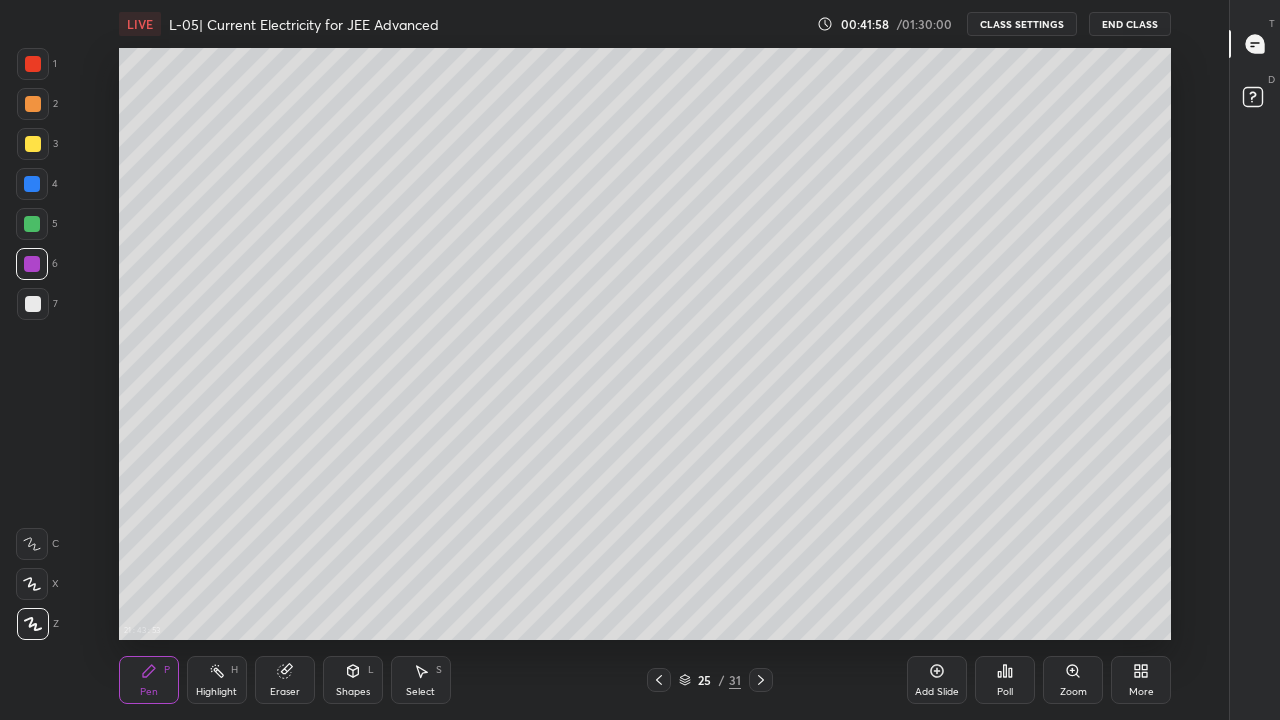 click at bounding box center [33, 144] 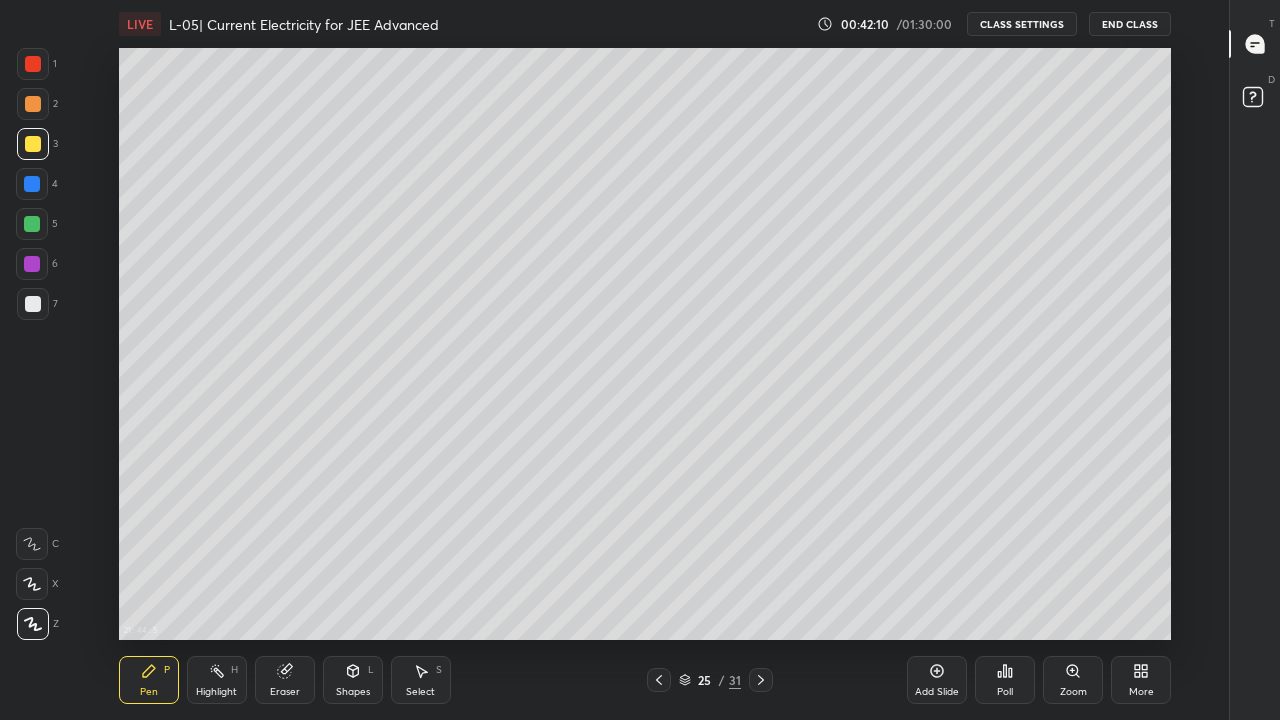click 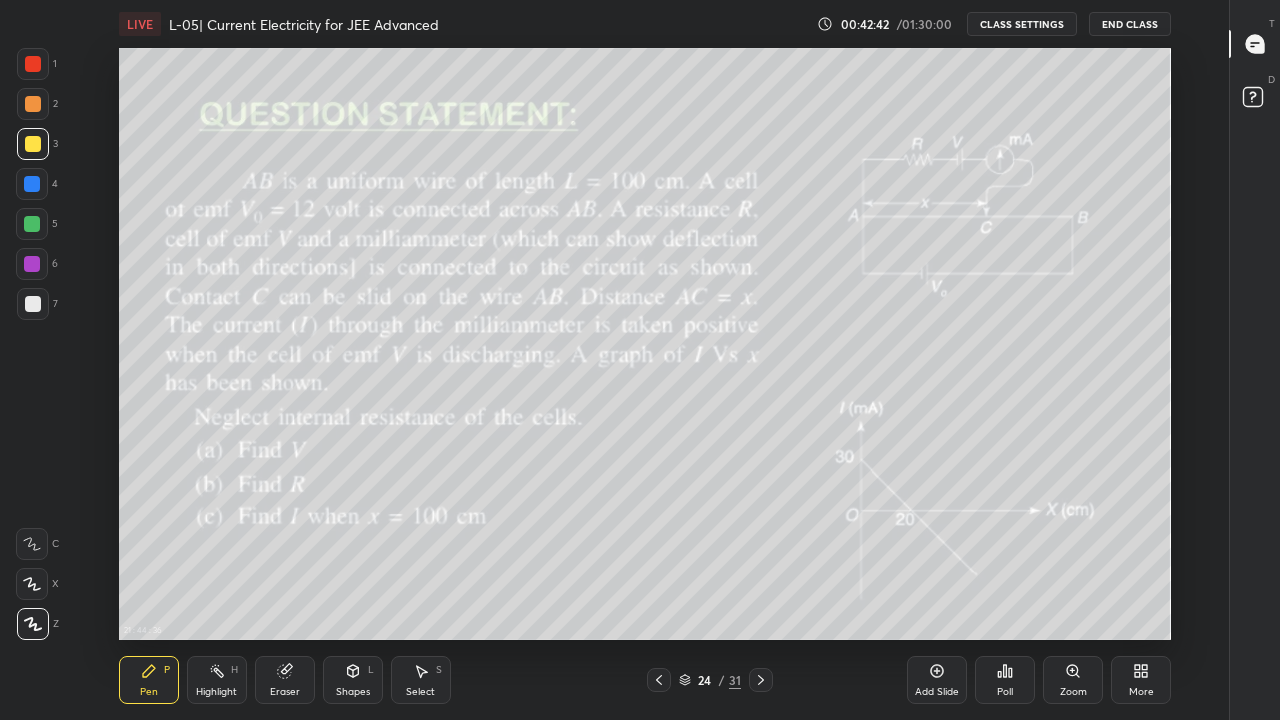 click 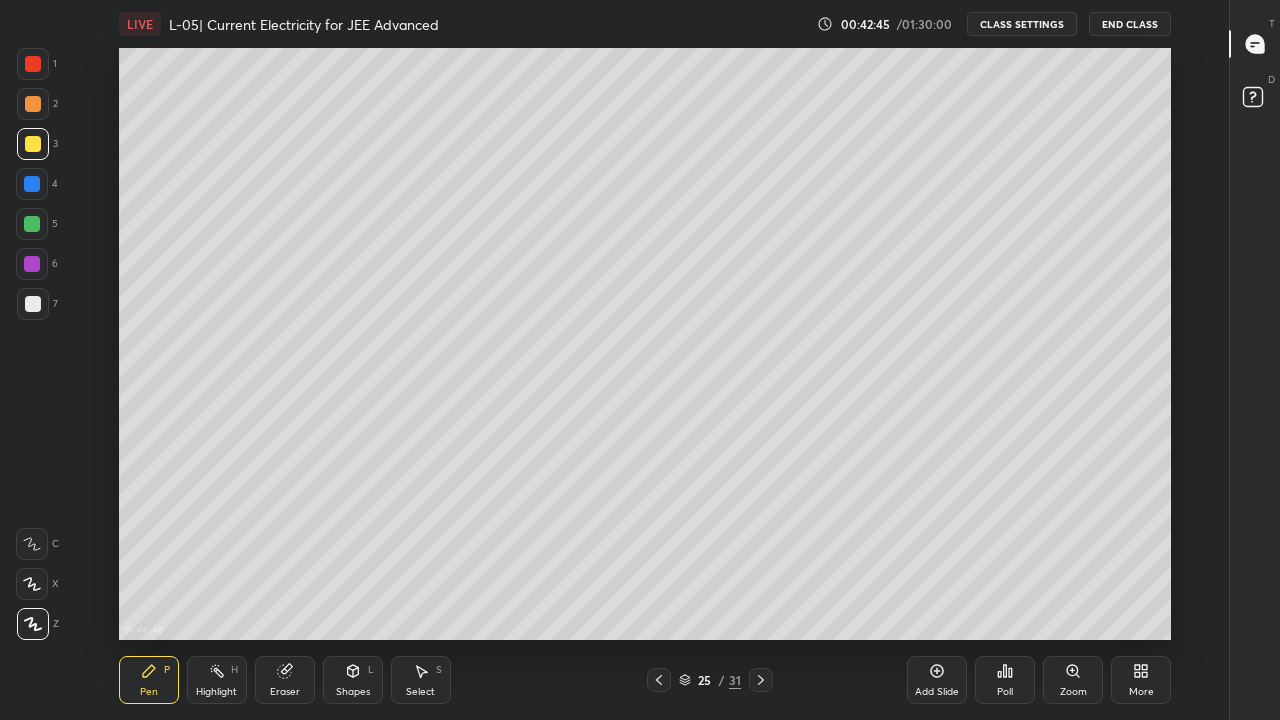 click at bounding box center [32, 224] 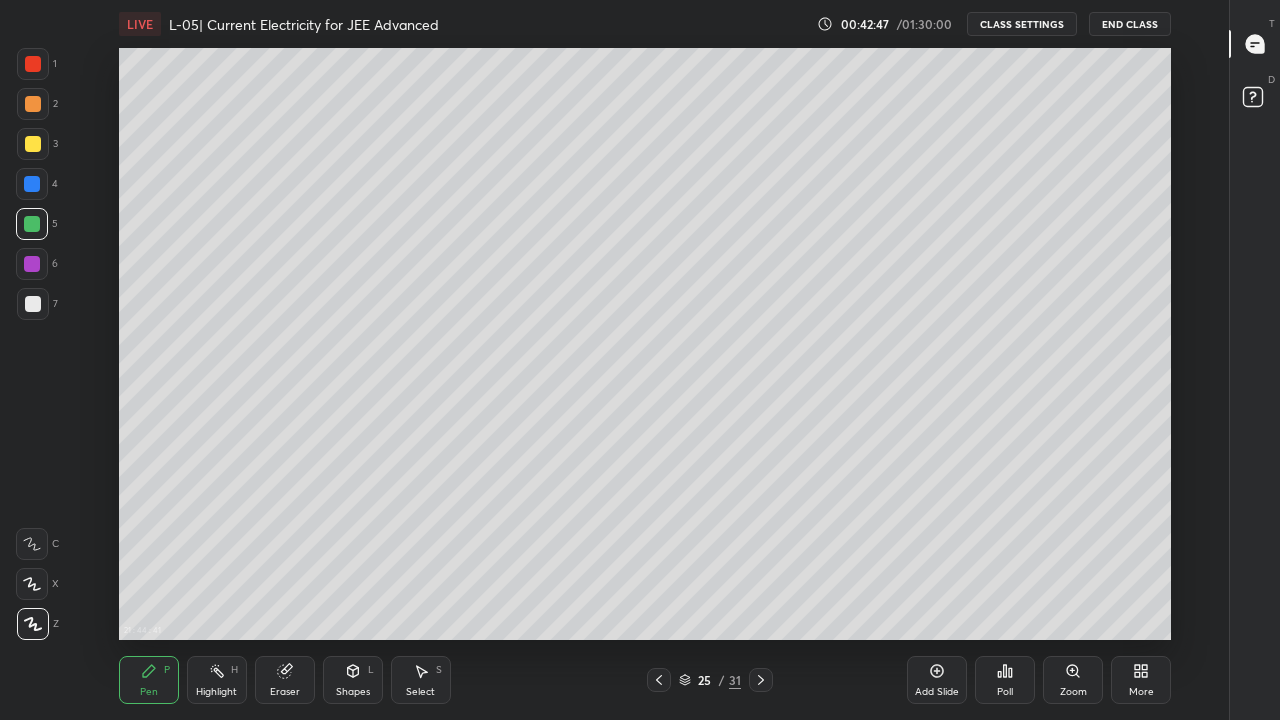 click 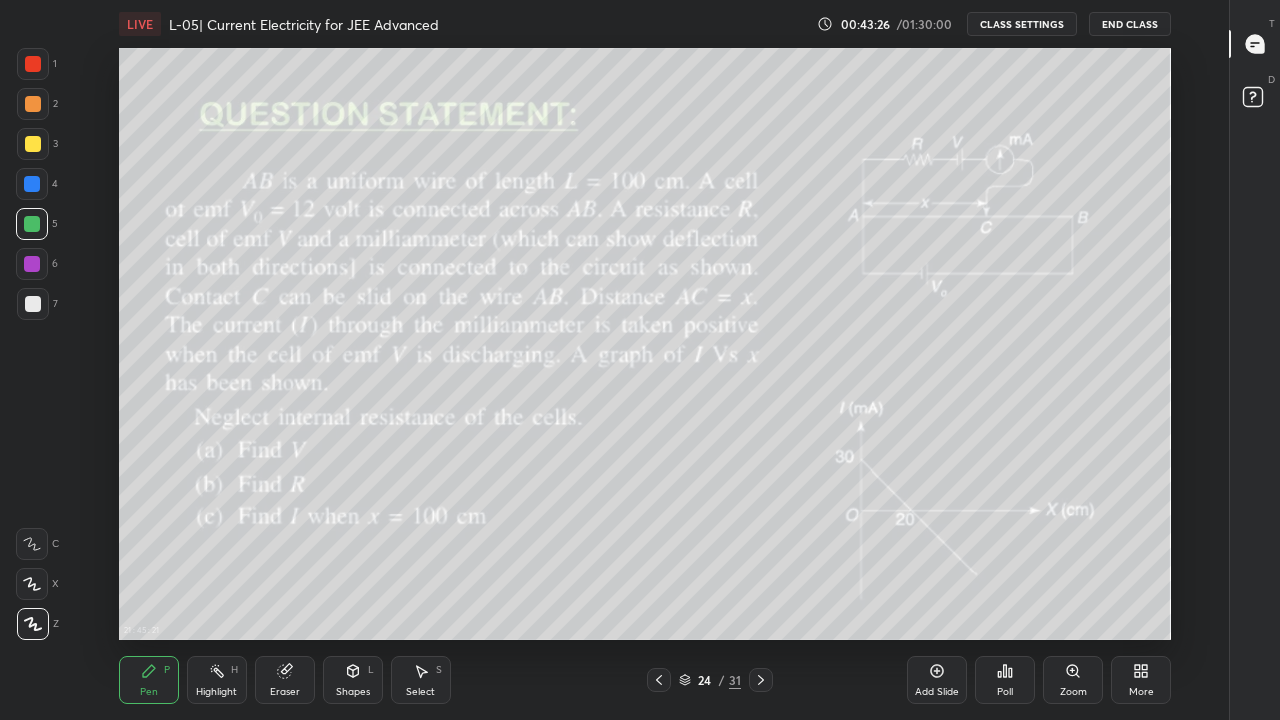 click 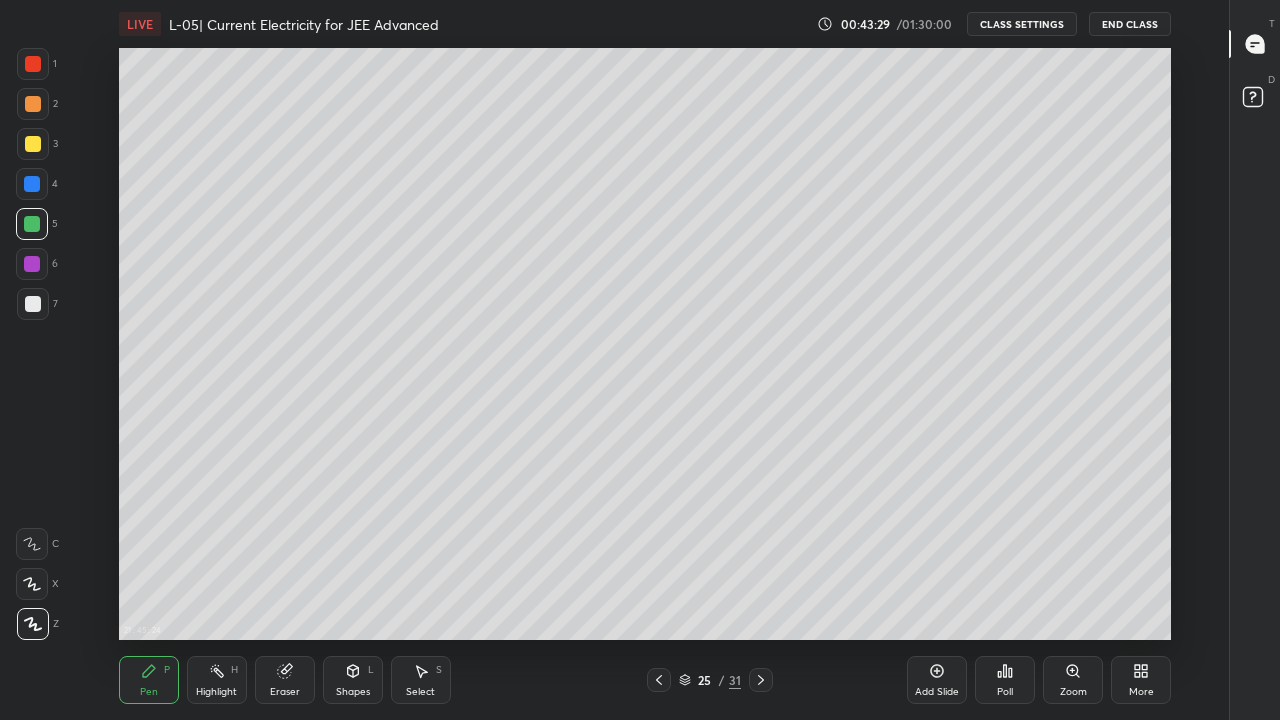 click at bounding box center (33, 144) 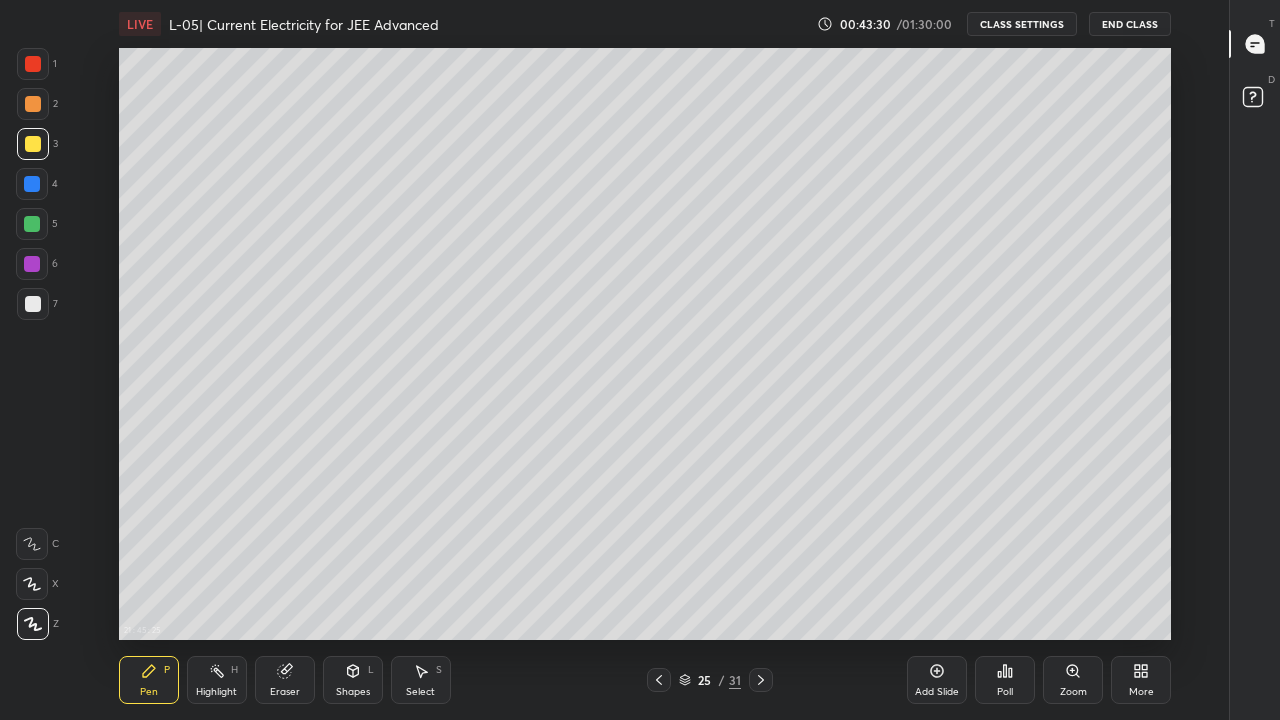 click on "Eraser" at bounding box center (285, 680) 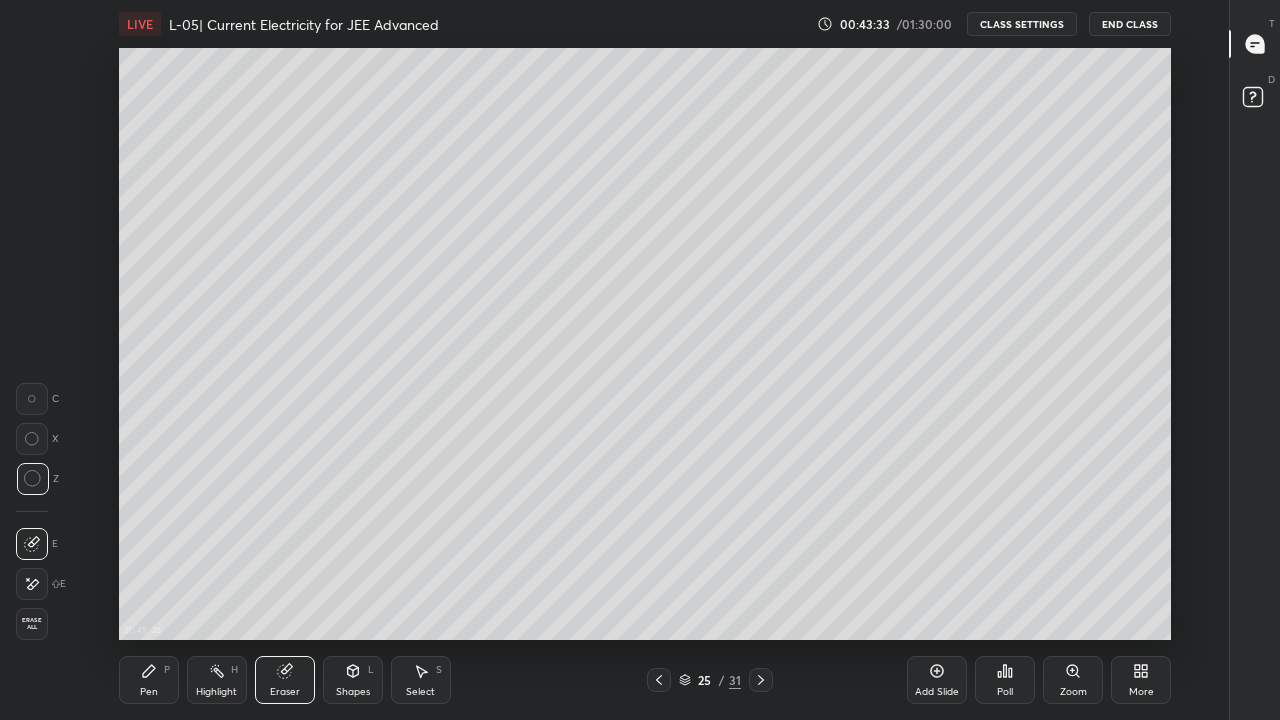 click on "Pen P" at bounding box center [149, 680] 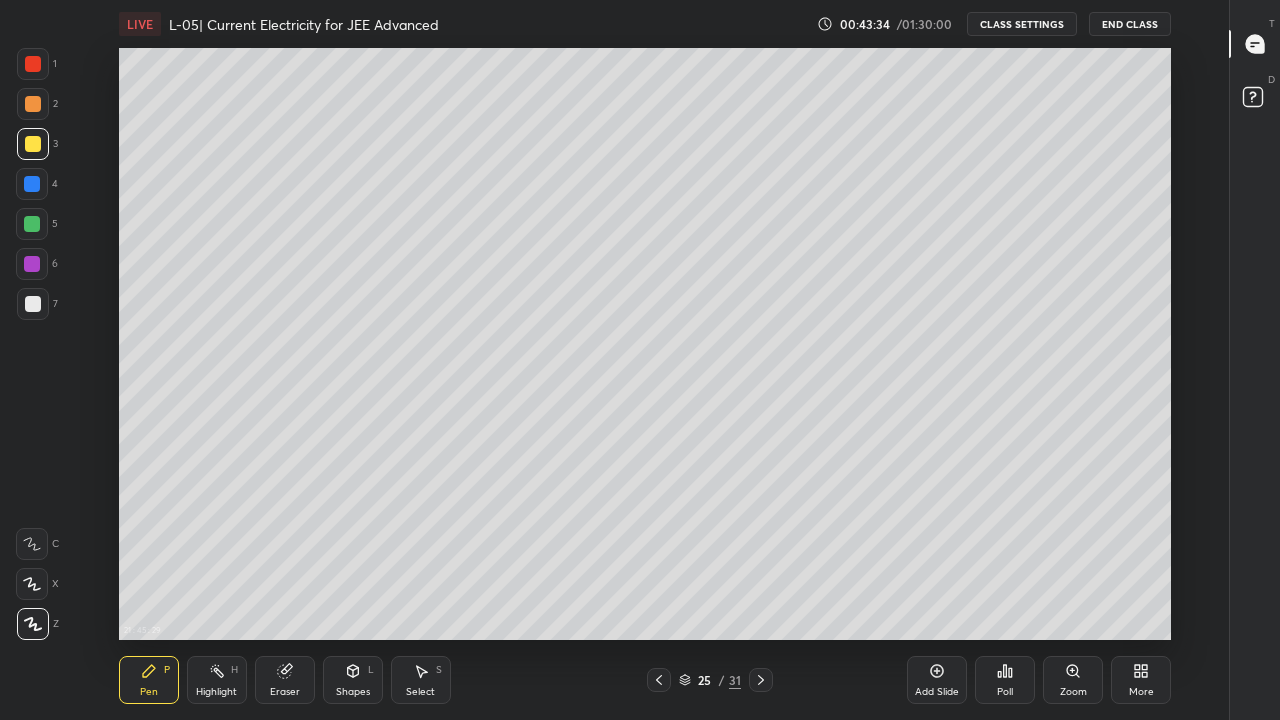 click at bounding box center [32, 264] 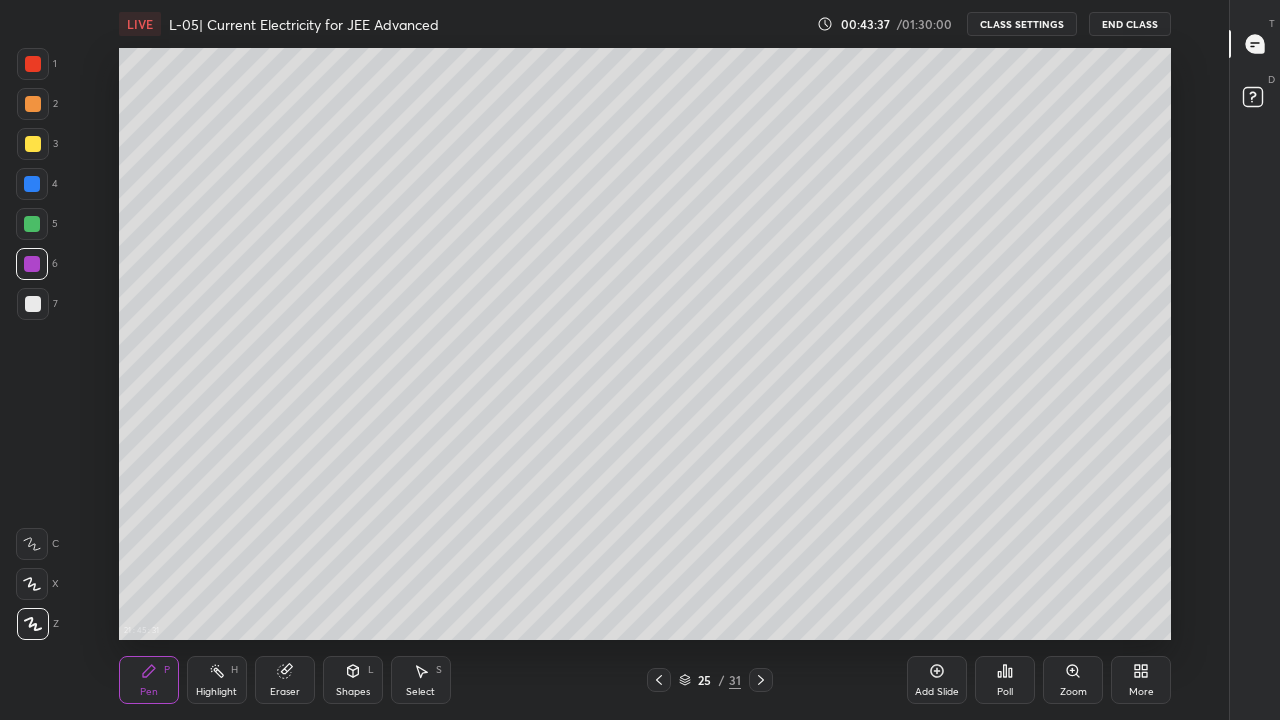 click at bounding box center [33, 144] 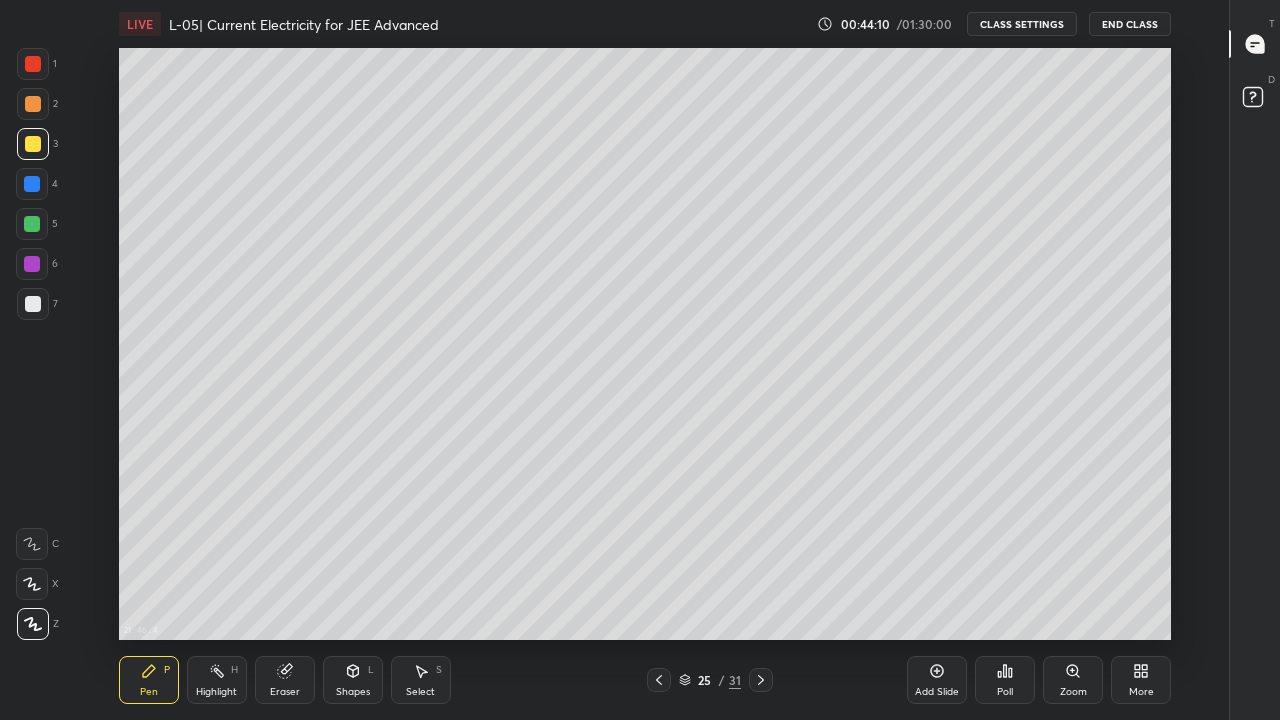 click at bounding box center (32, 224) 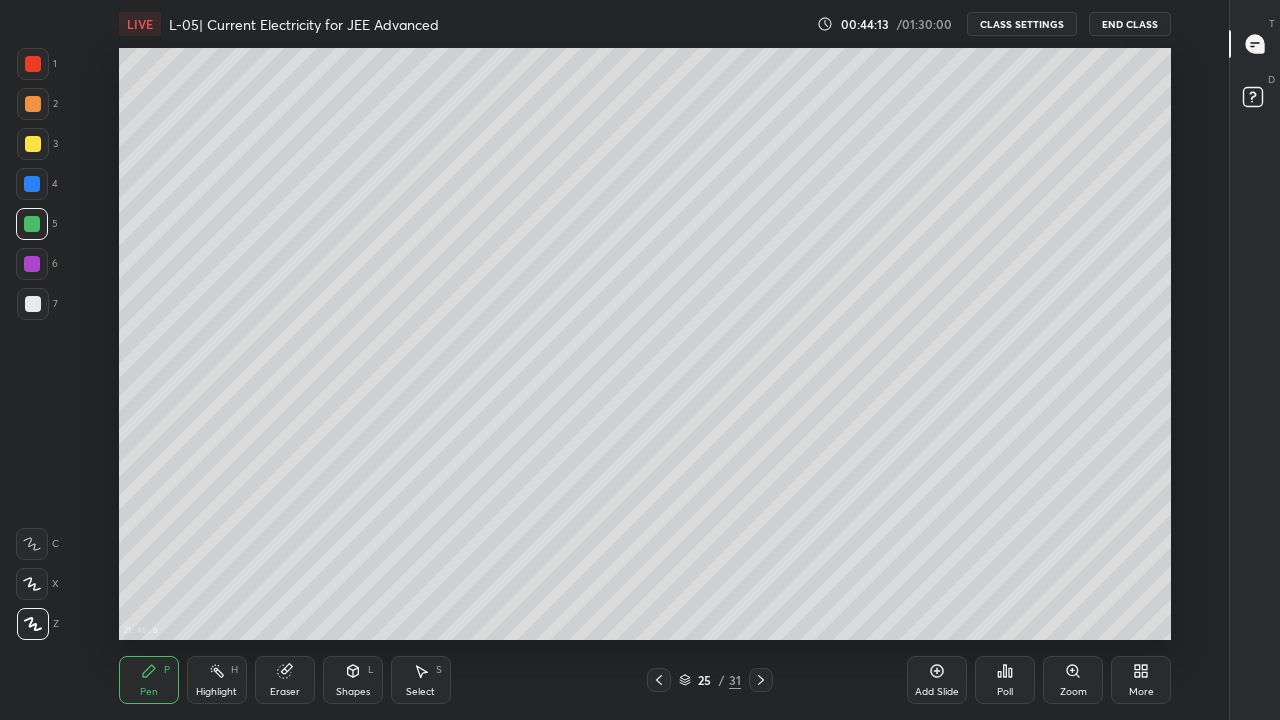 click 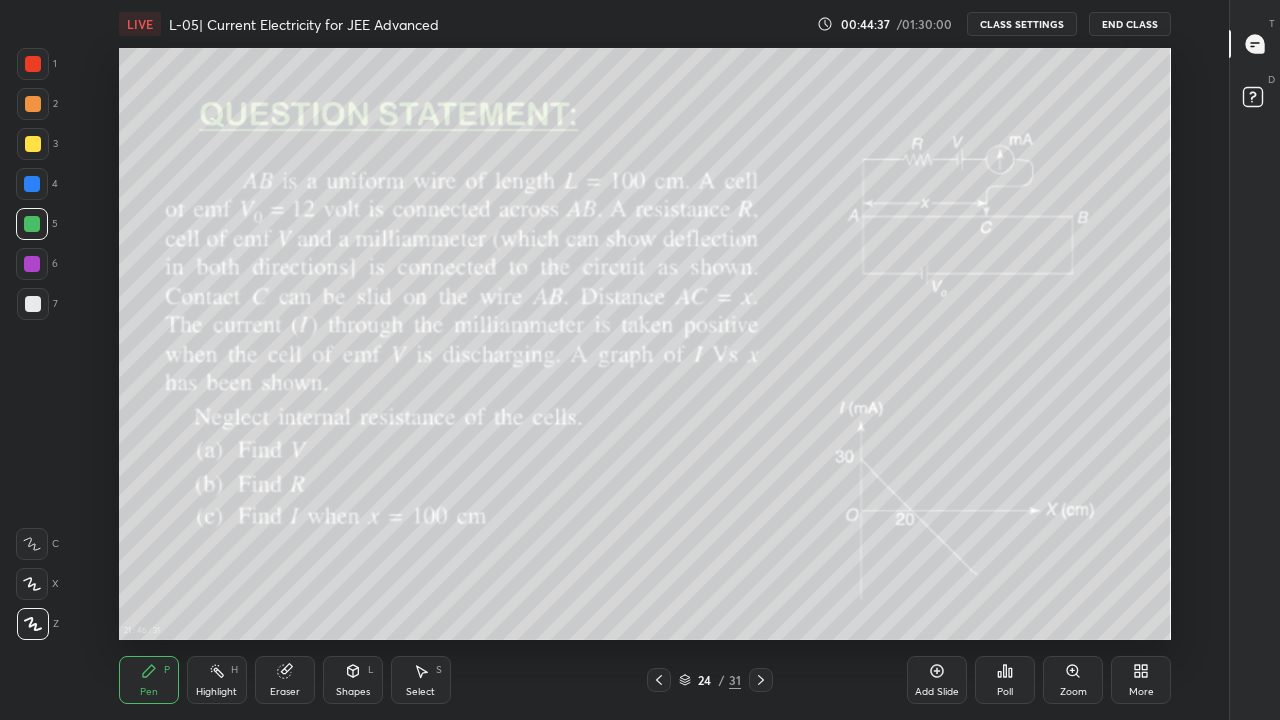click at bounding box center (761, 680) 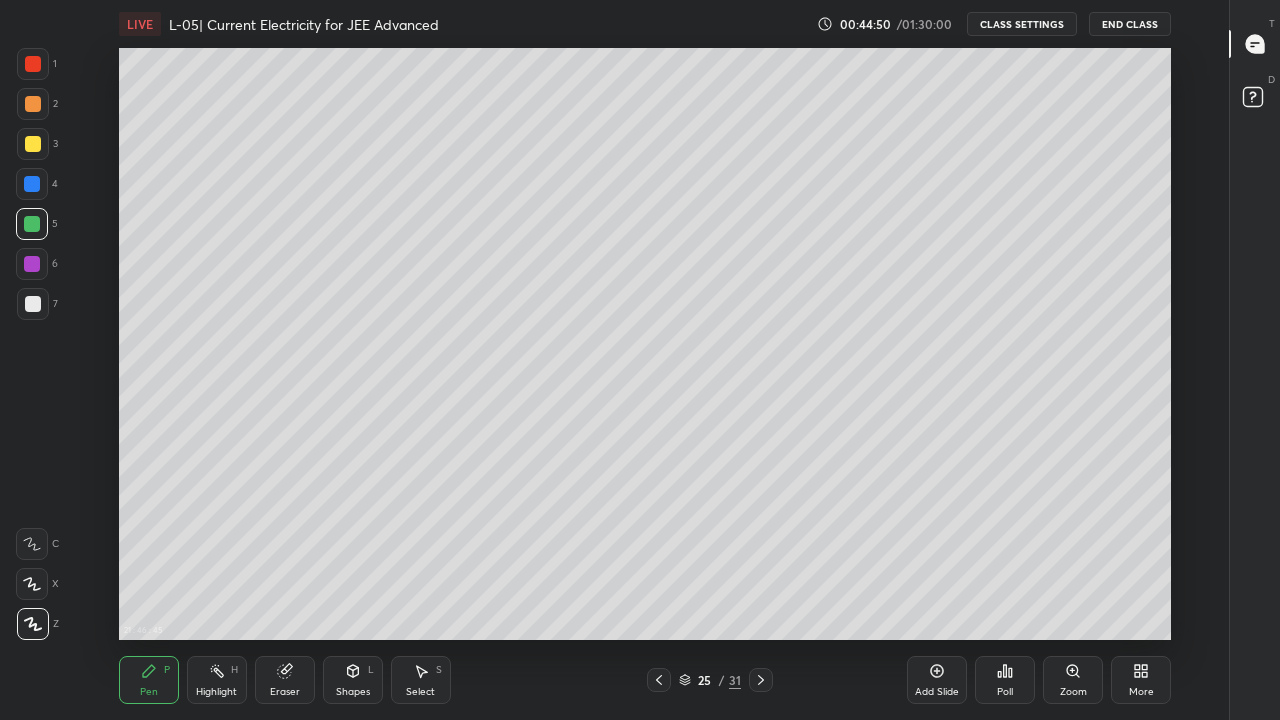click on "Eraser" at bounding box center [285, 692] 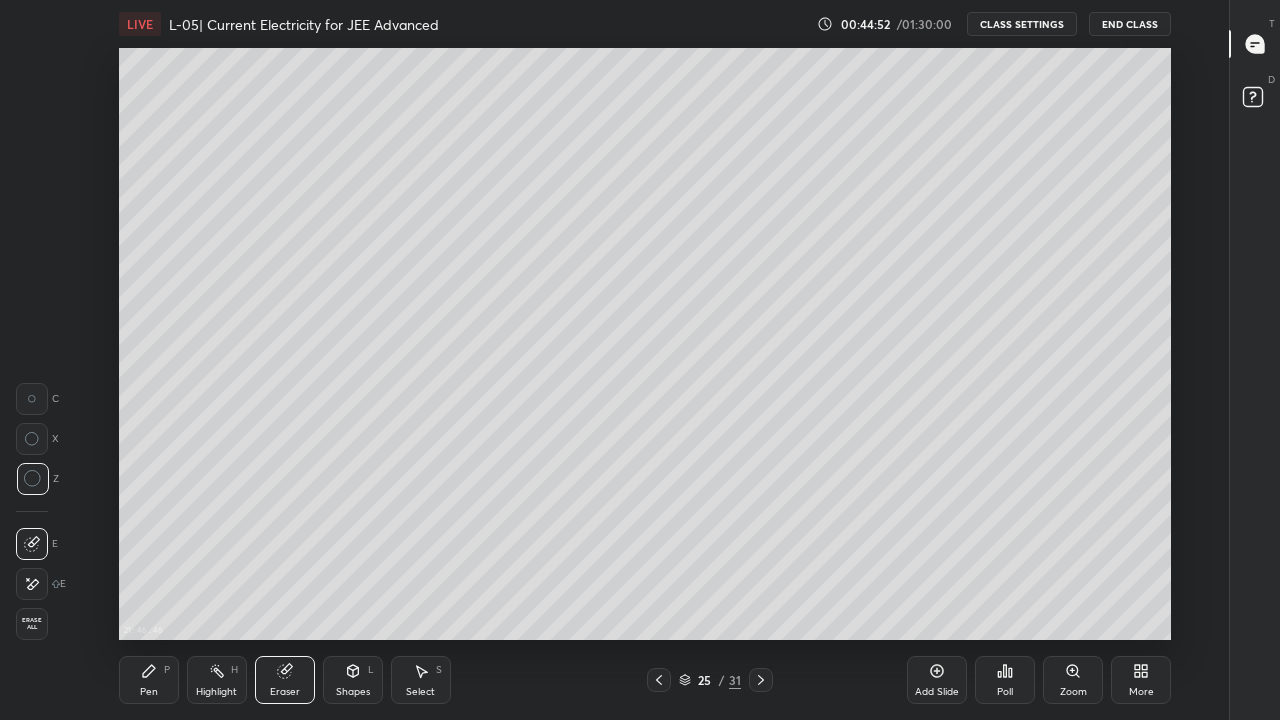 click on "Pen P" at bounding box center (149, 680) 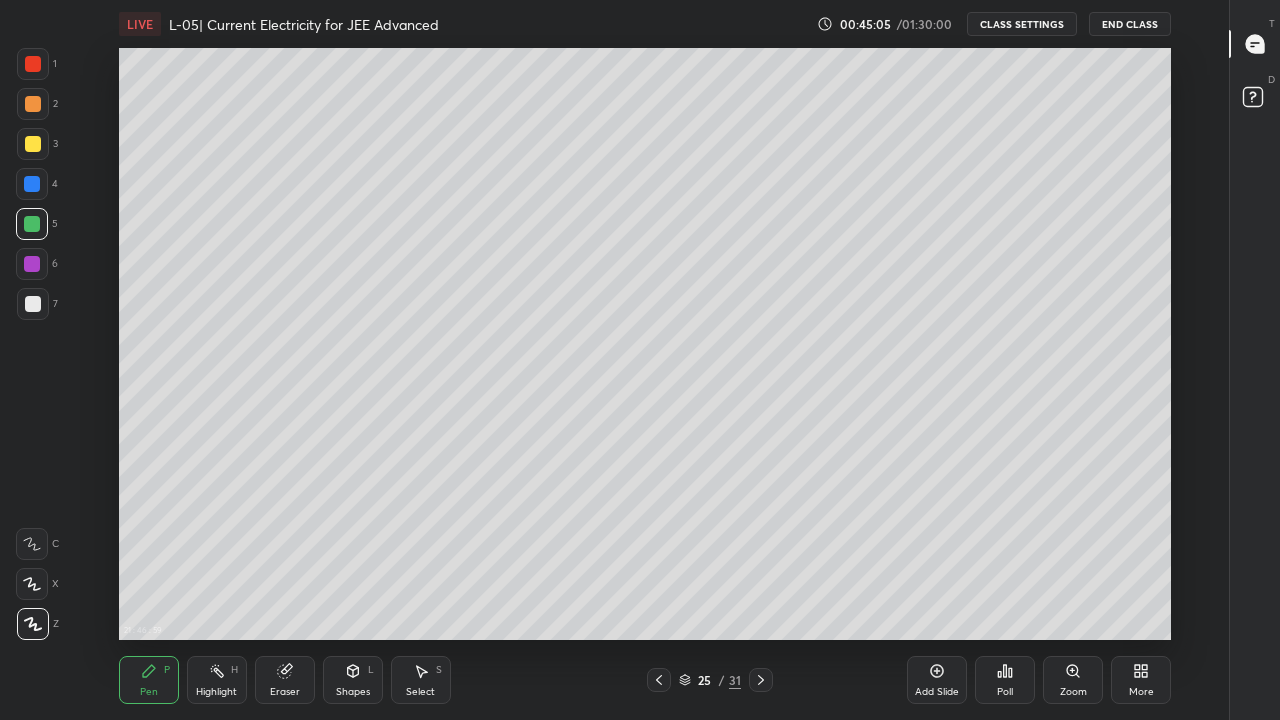 click 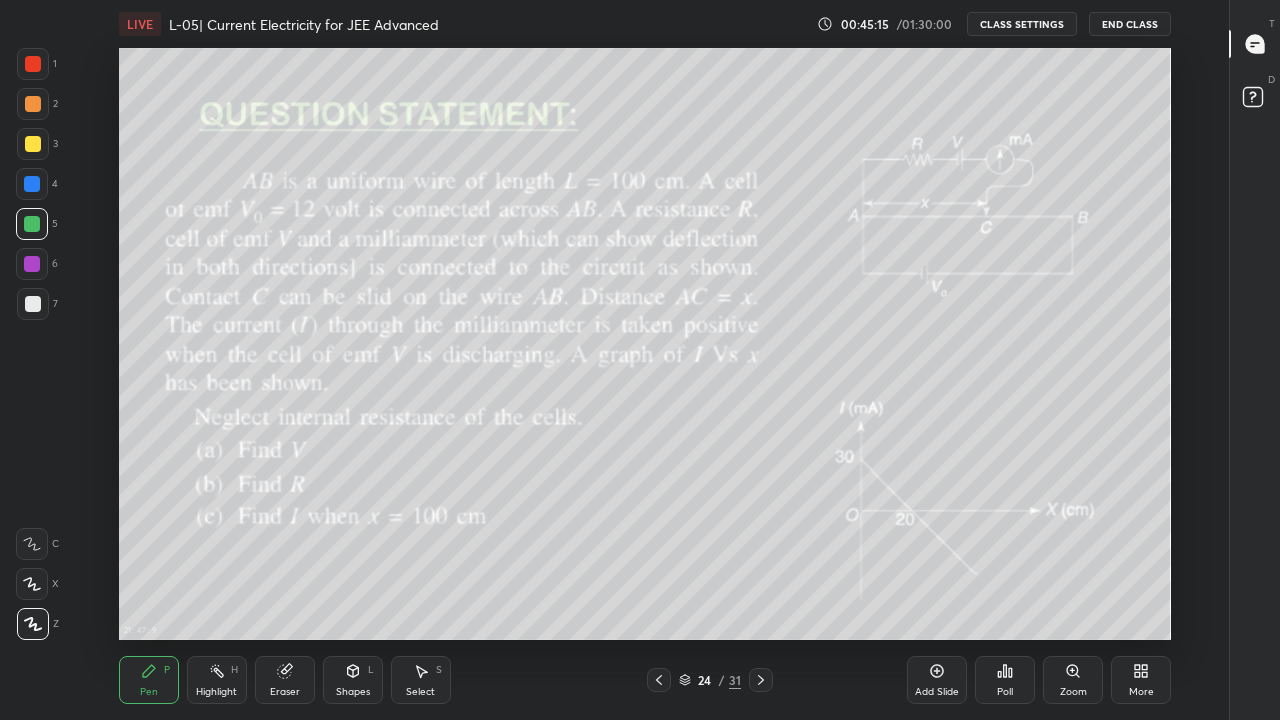 click 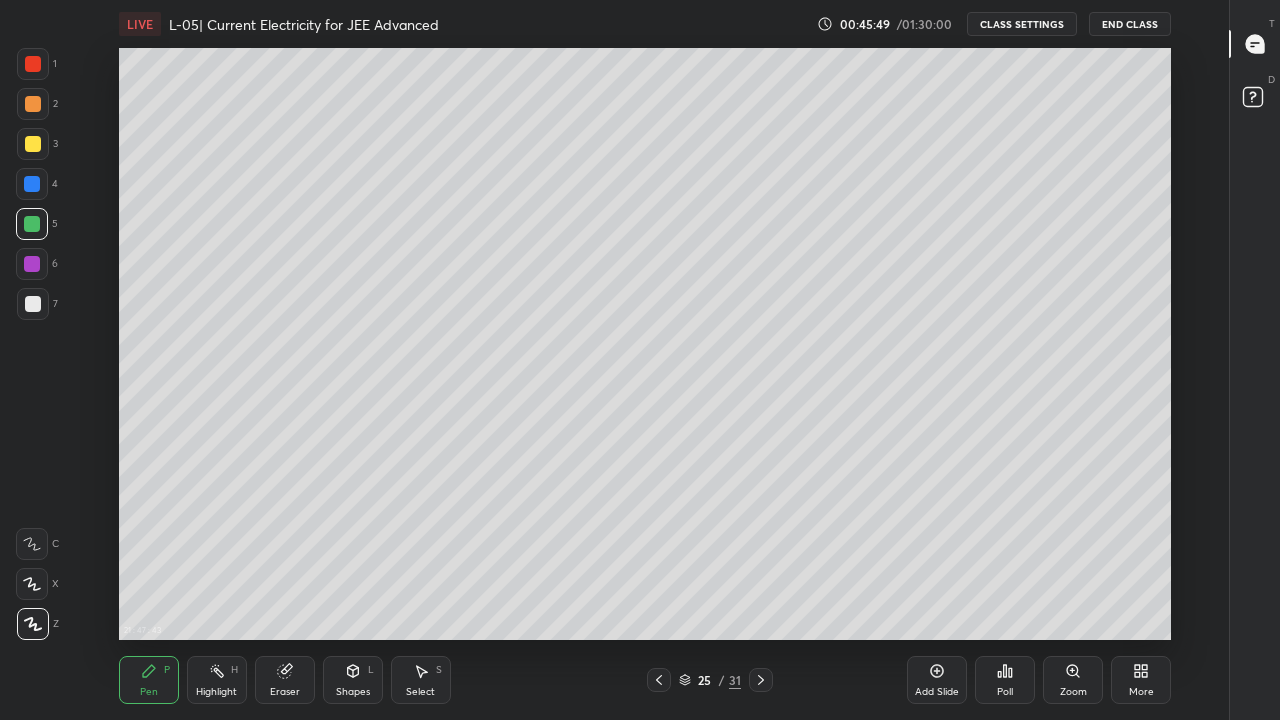 click at bounding box center [32, 184] 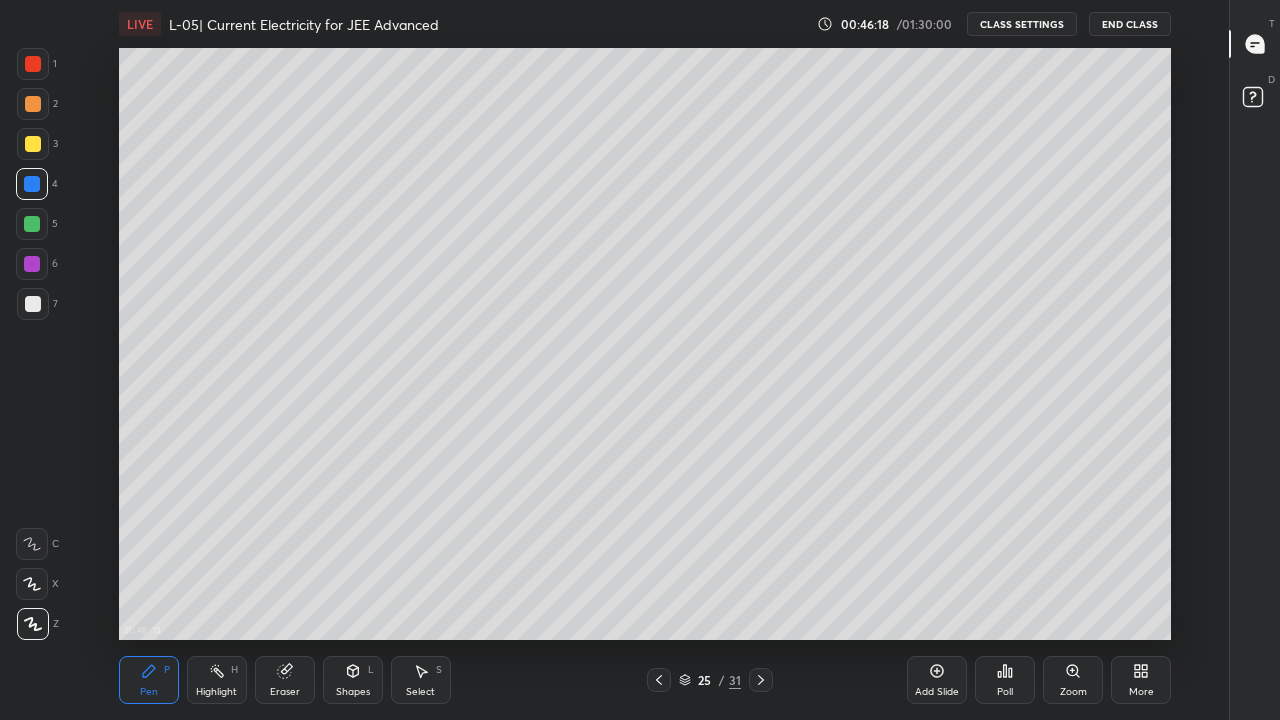 click 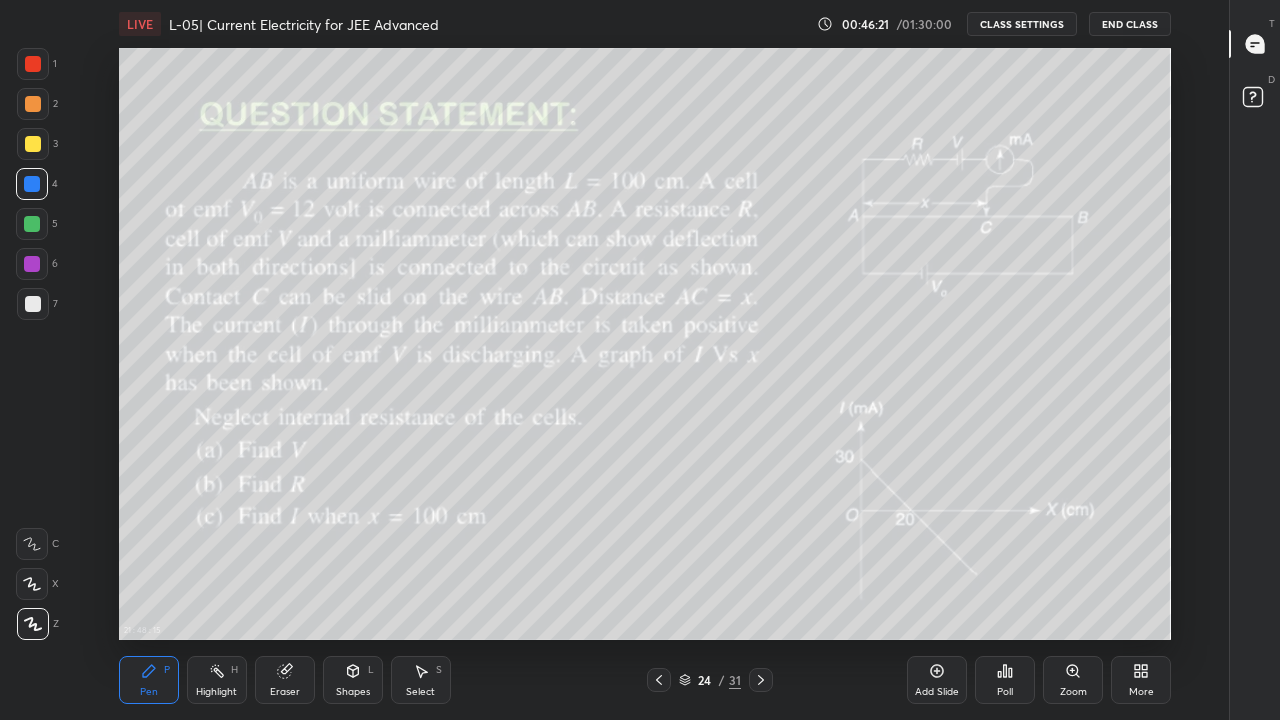 click 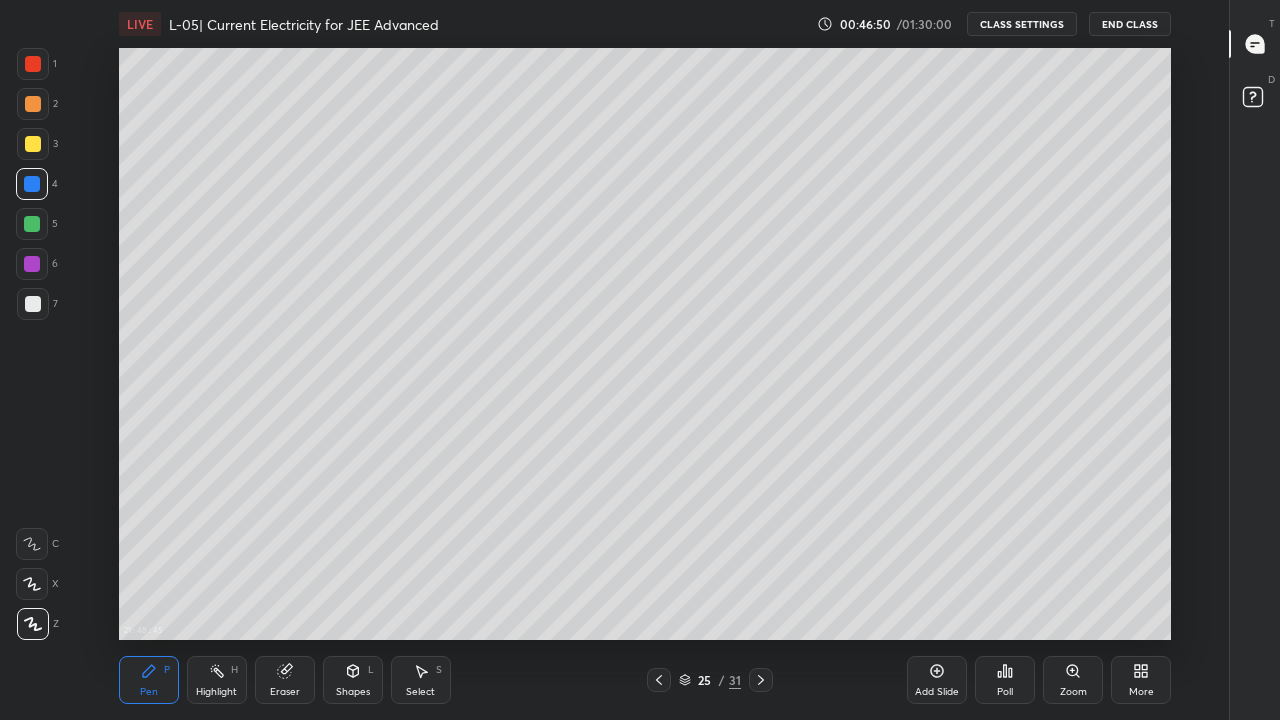 click at bounding box center (32, 264) 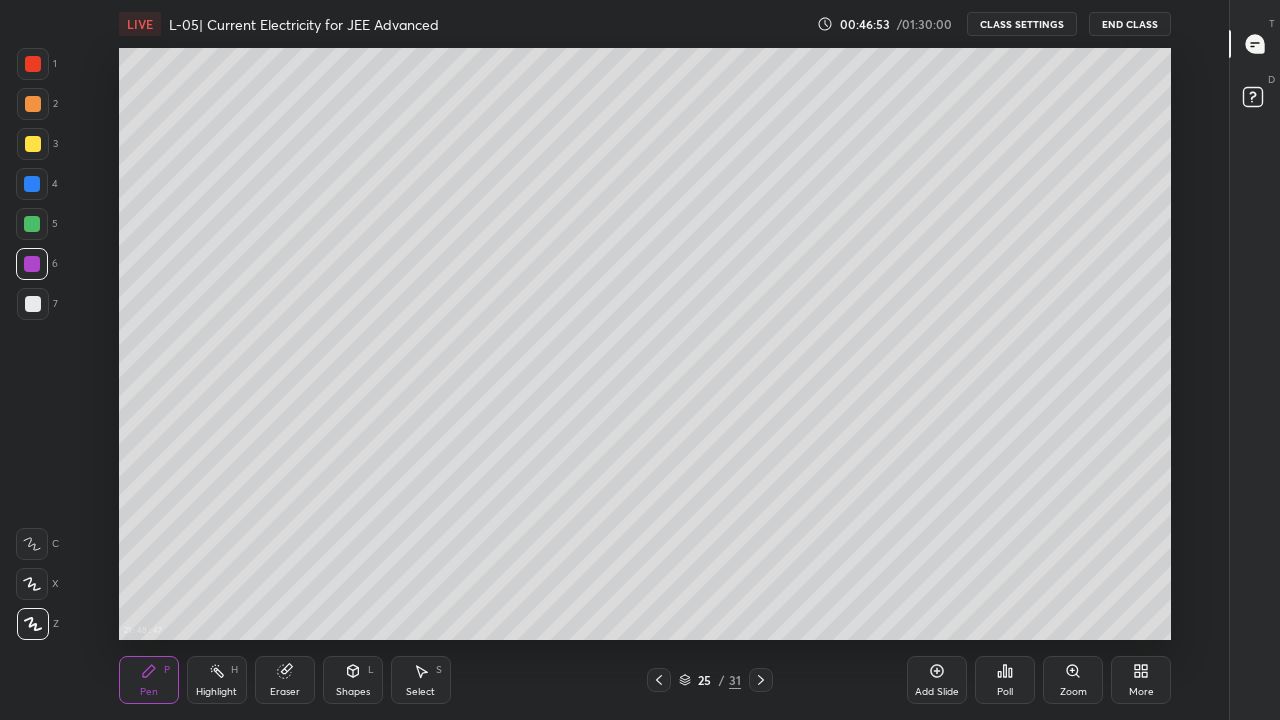 click 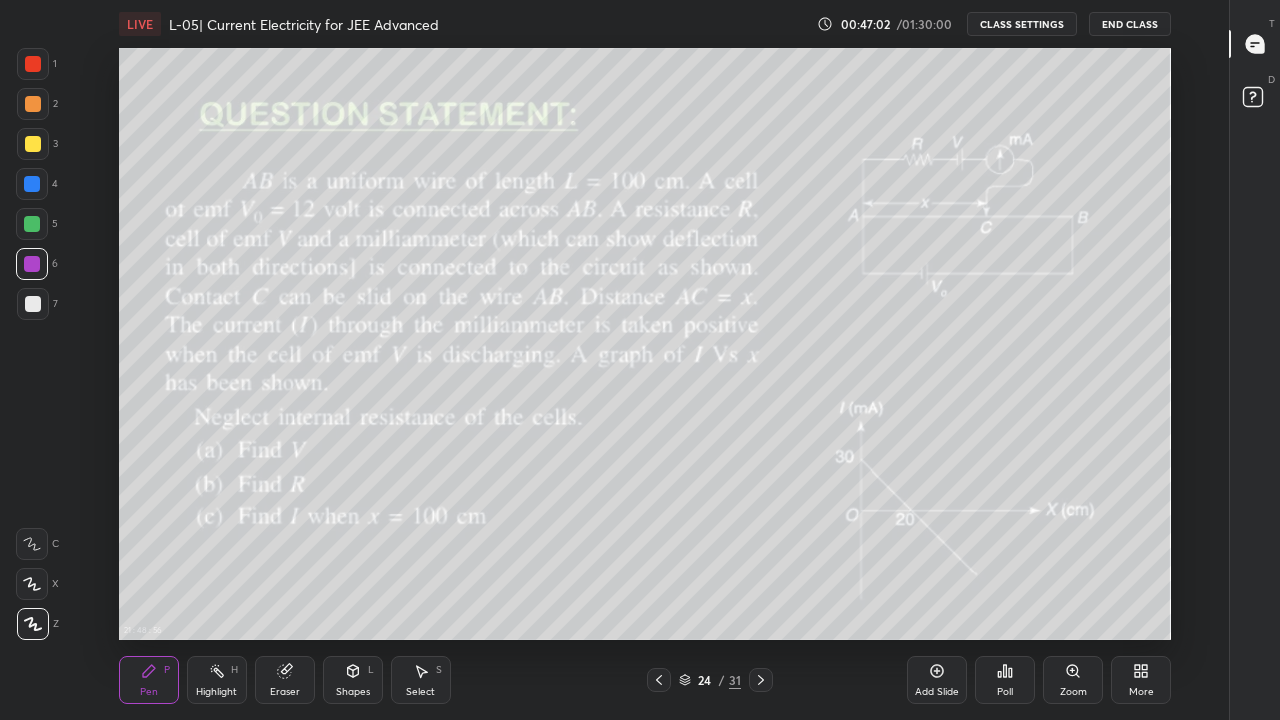 click 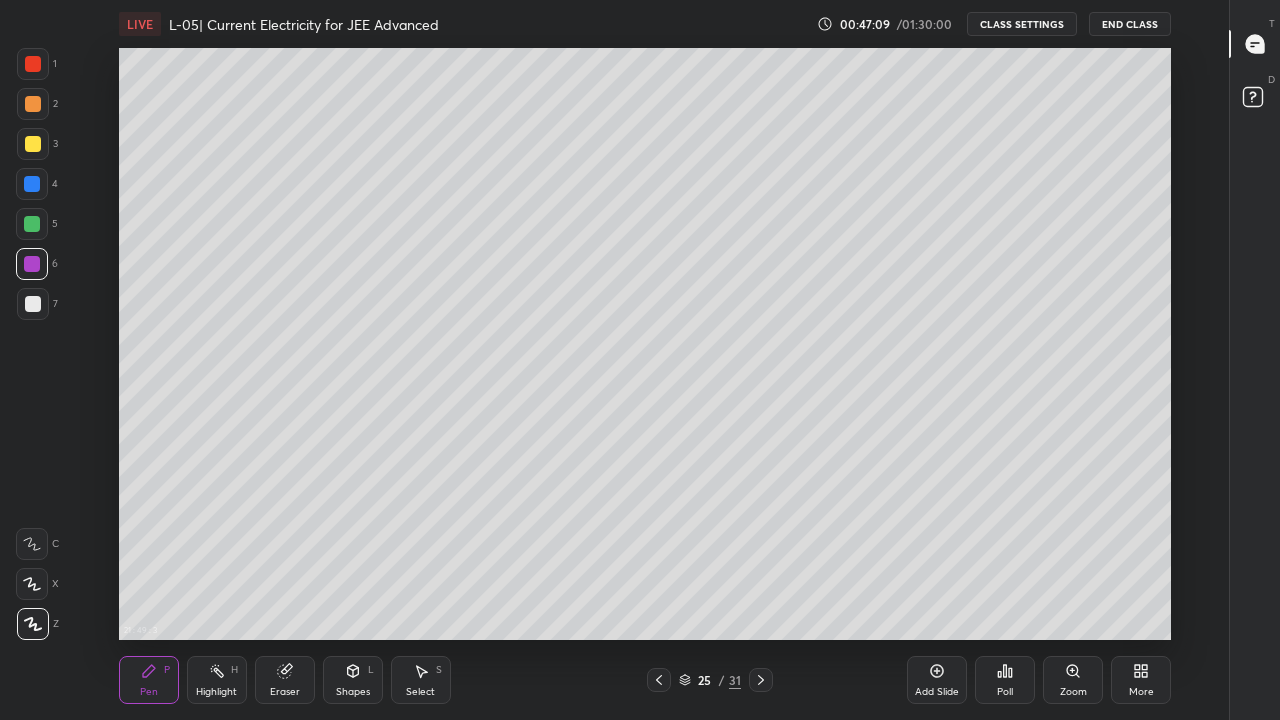 click on "21 : 49 : 3 Setting up your live class Unacademy team wishes you a very happy birthday! May you have a wonderful year ahead" at bounding box center [645, 344] 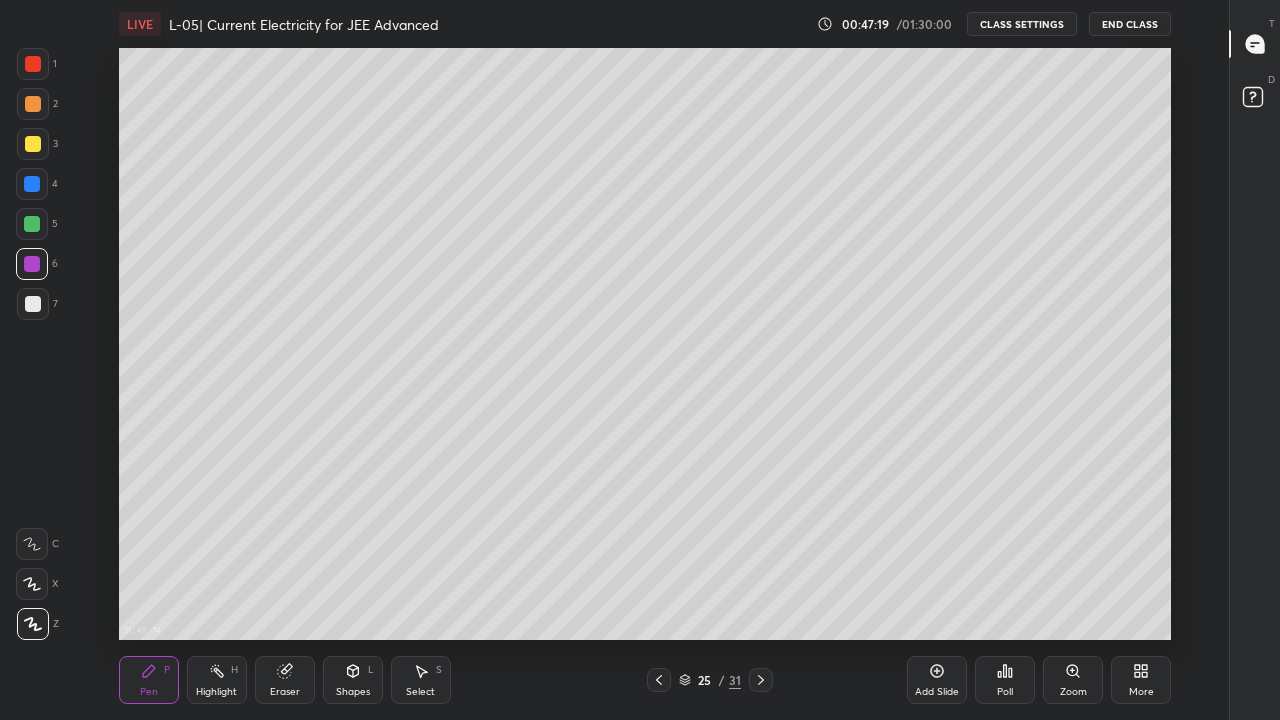 click at bounding box center [33, 304] 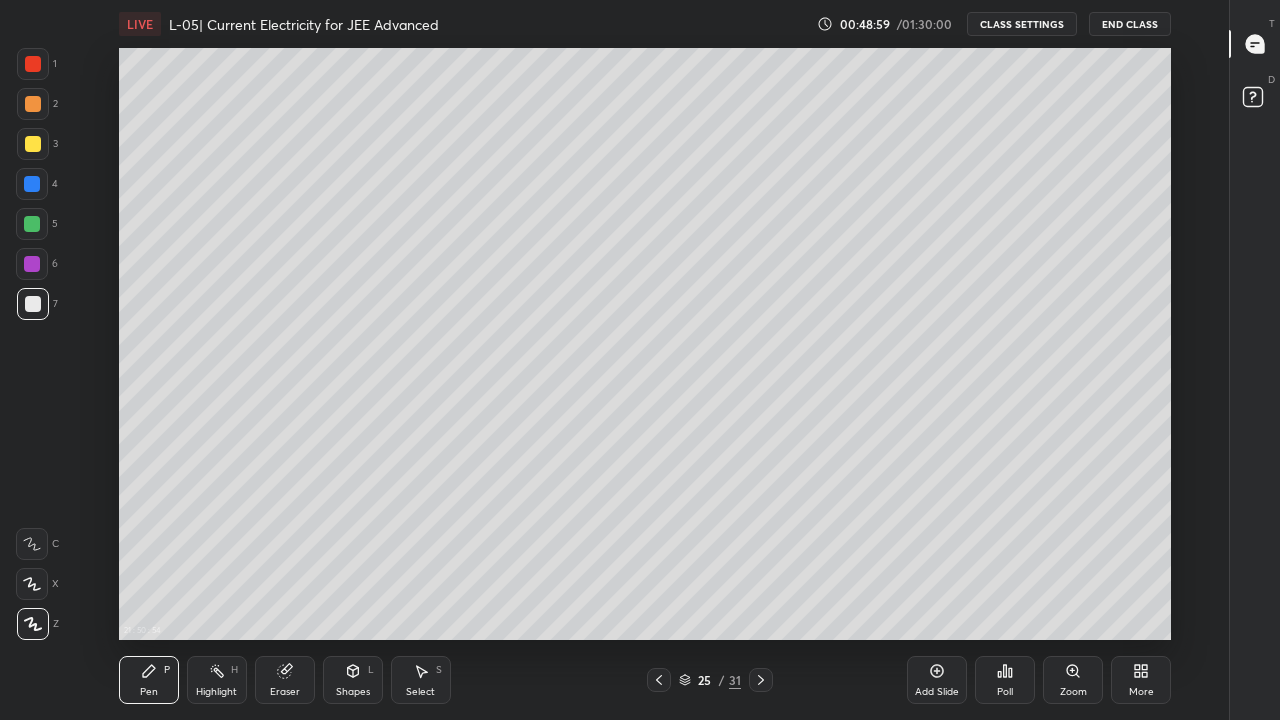 click on "Eraser" at bounding box center [285, 680] 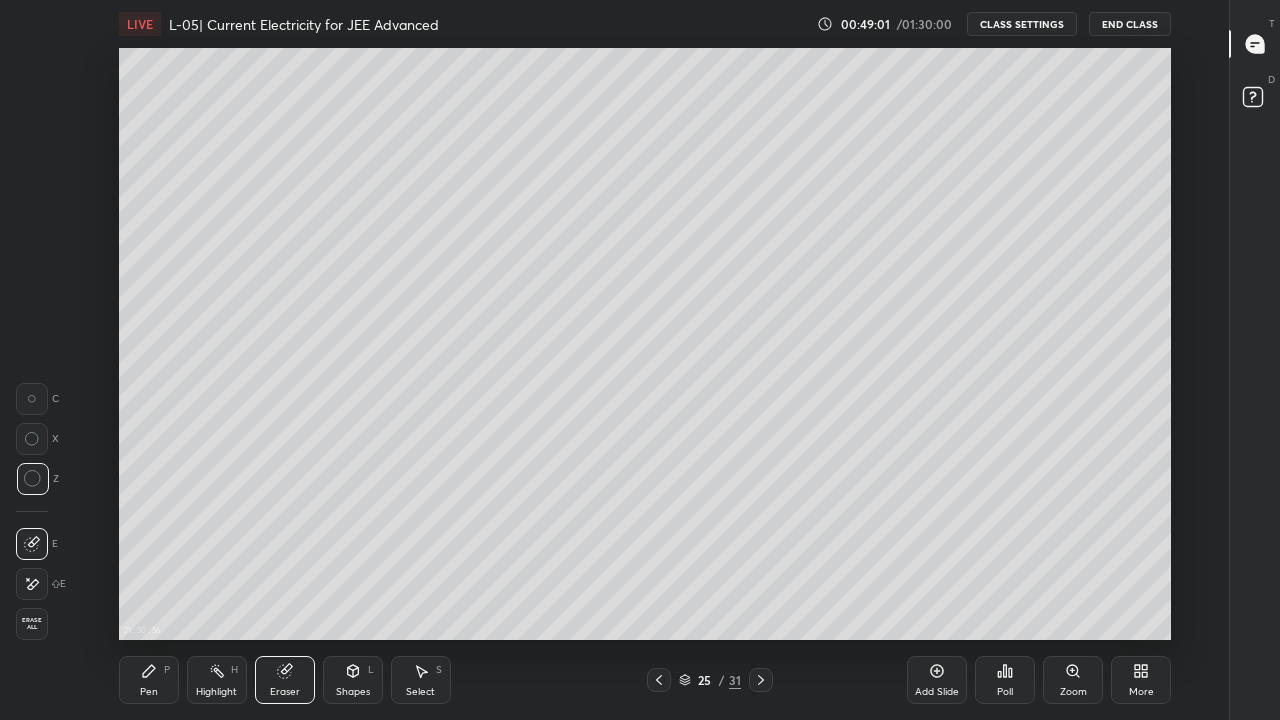 click on "Pen P" at bounding box center (149, 680) 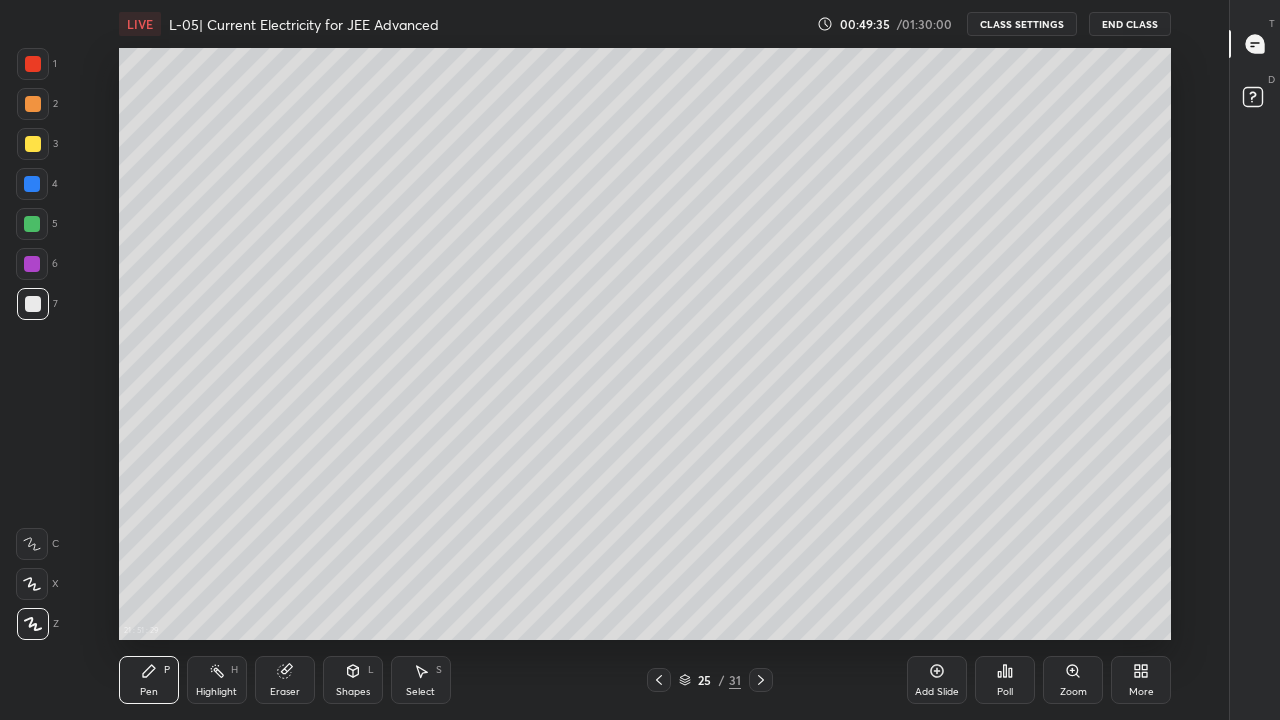 click 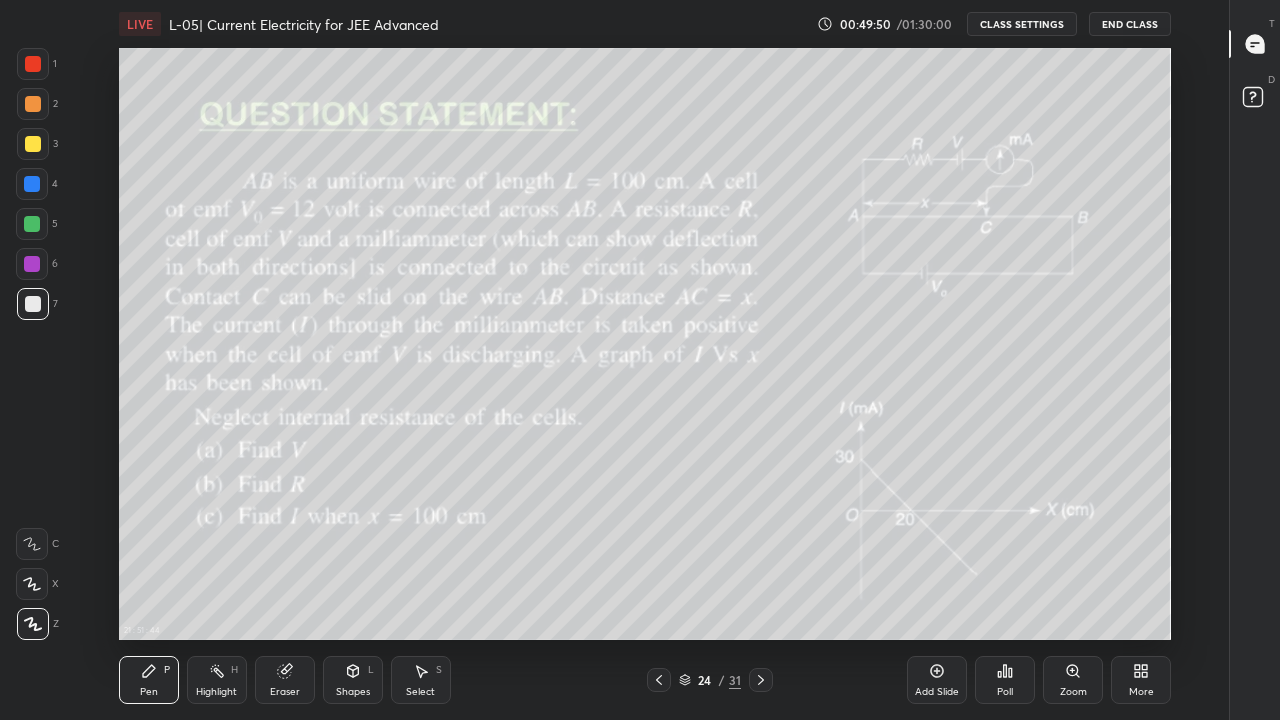 click 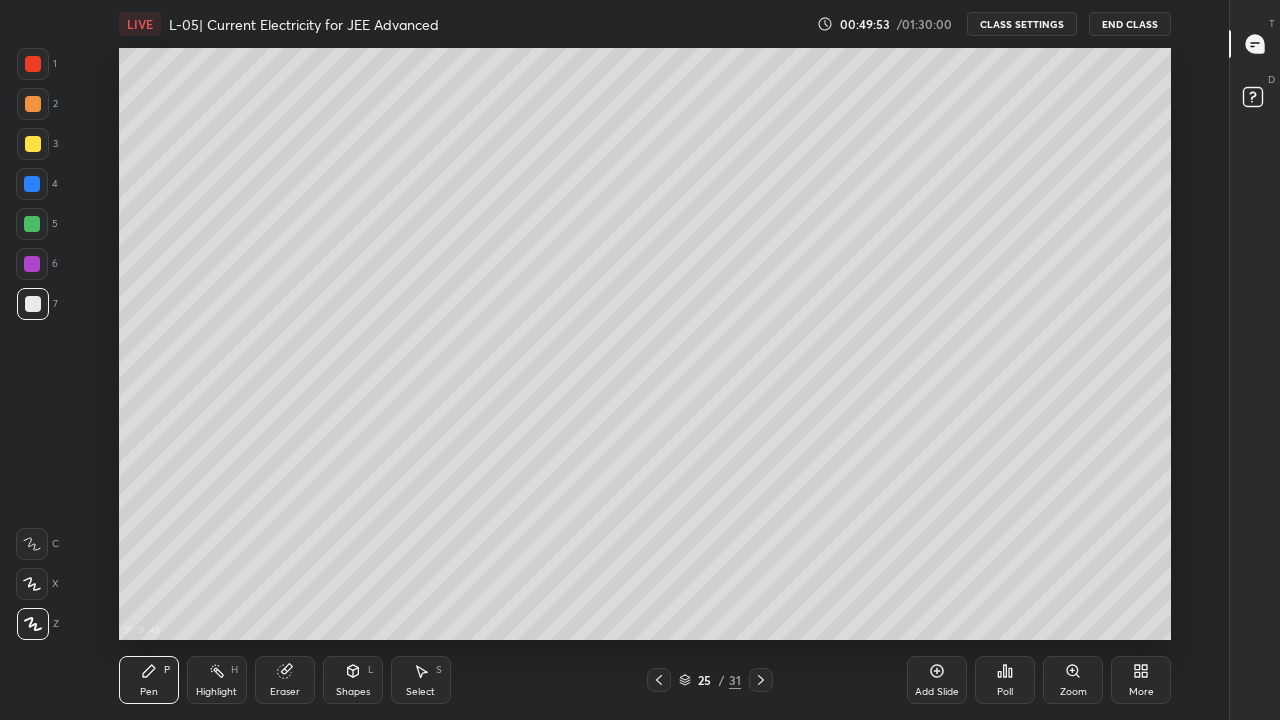 click at bounding box center (33, 64) 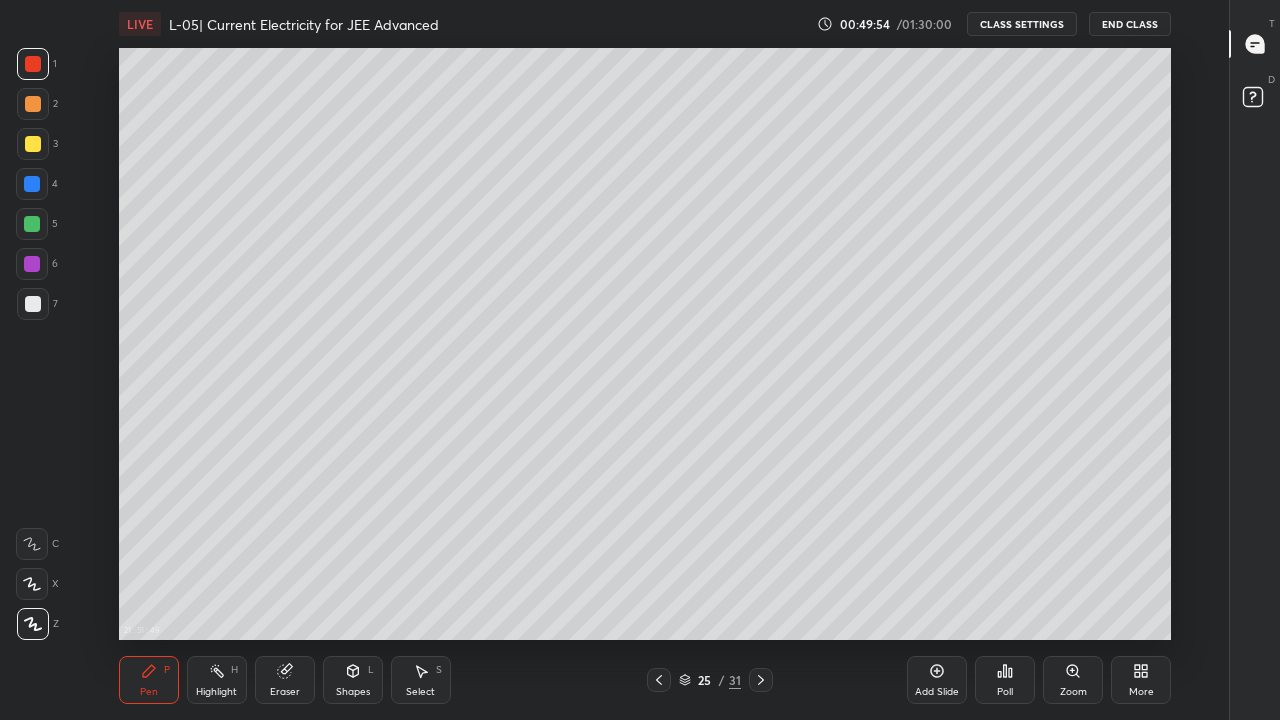 click at bounding box center (33, 304) 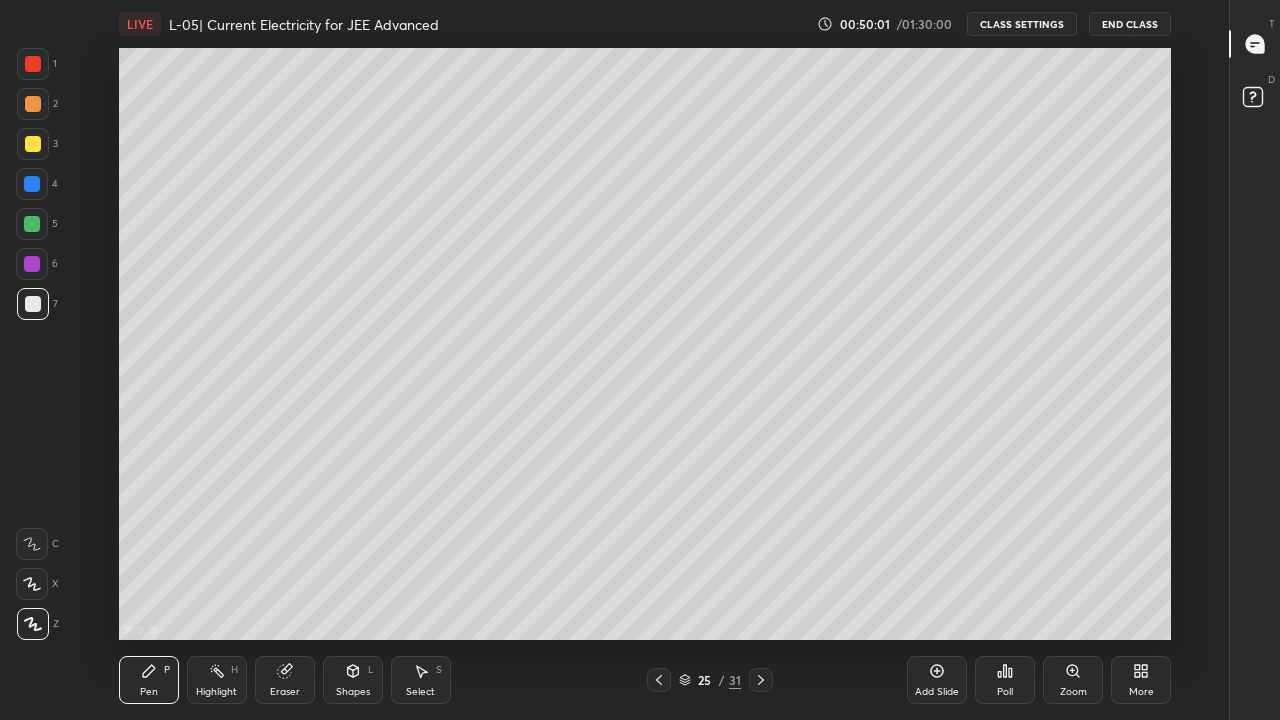 click 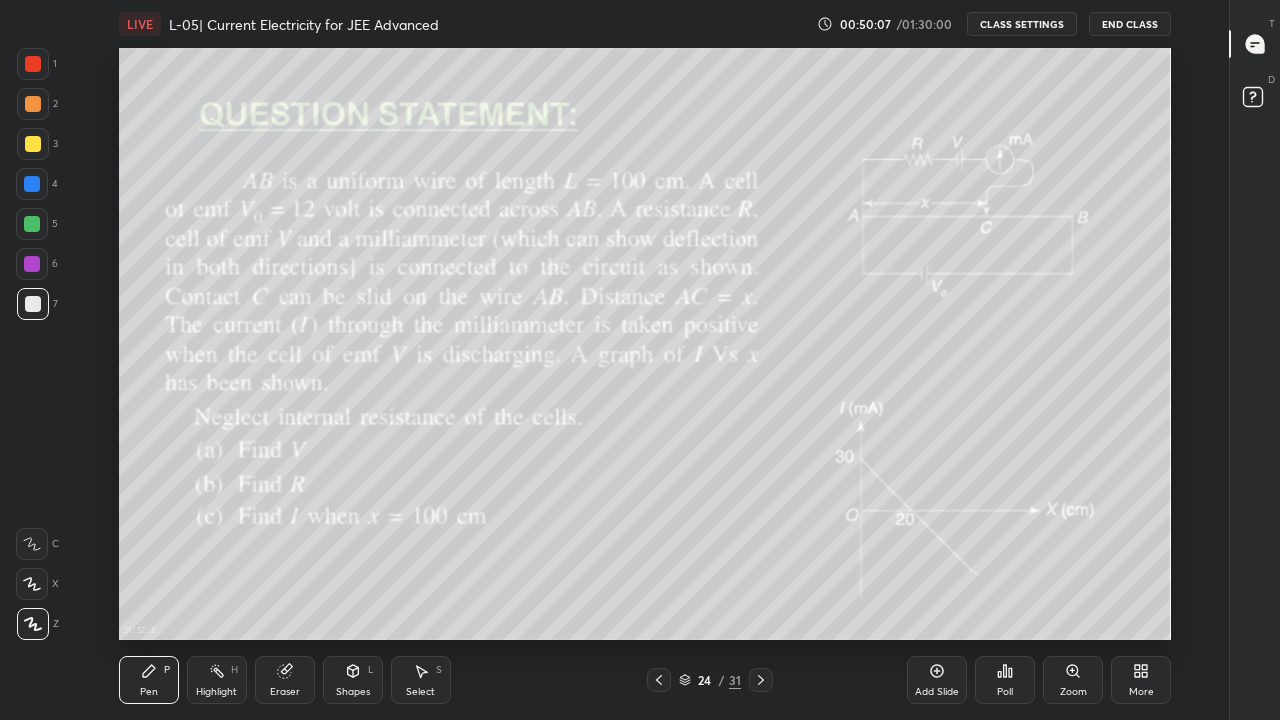 click 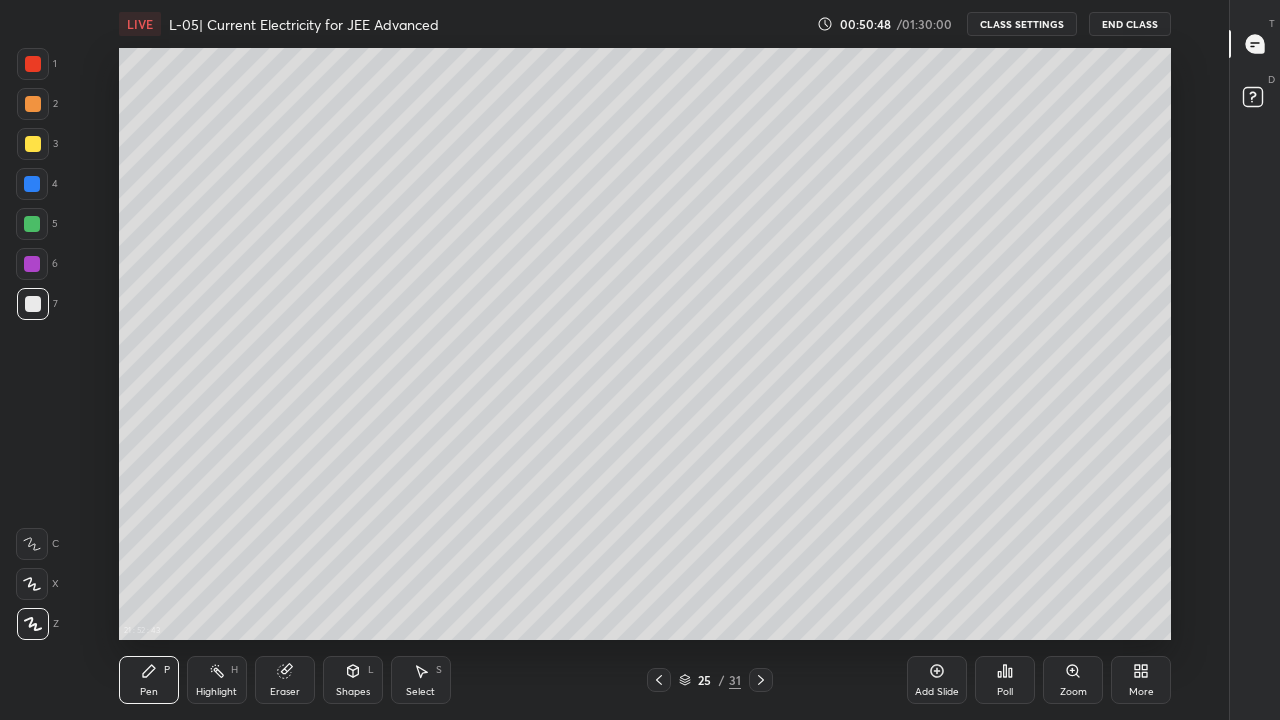 click on "Highlight H" at bounding box center [217, 680] 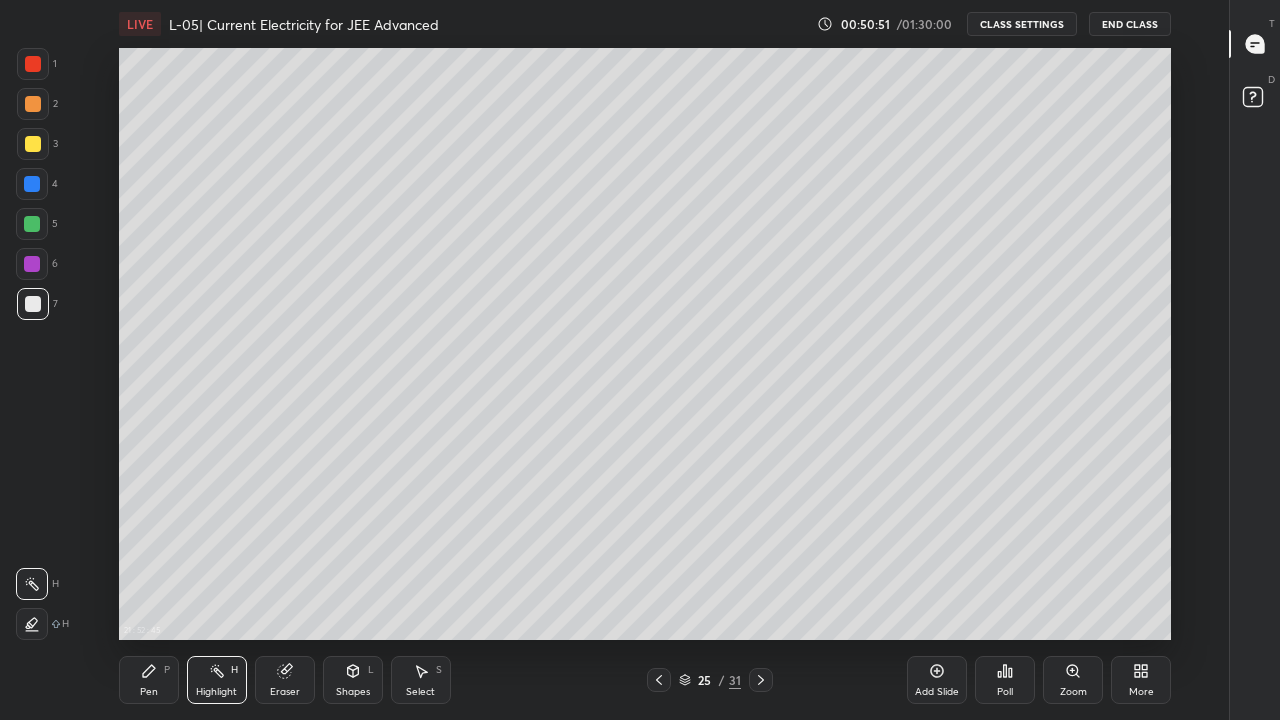 click at bounding box center (33, 144) 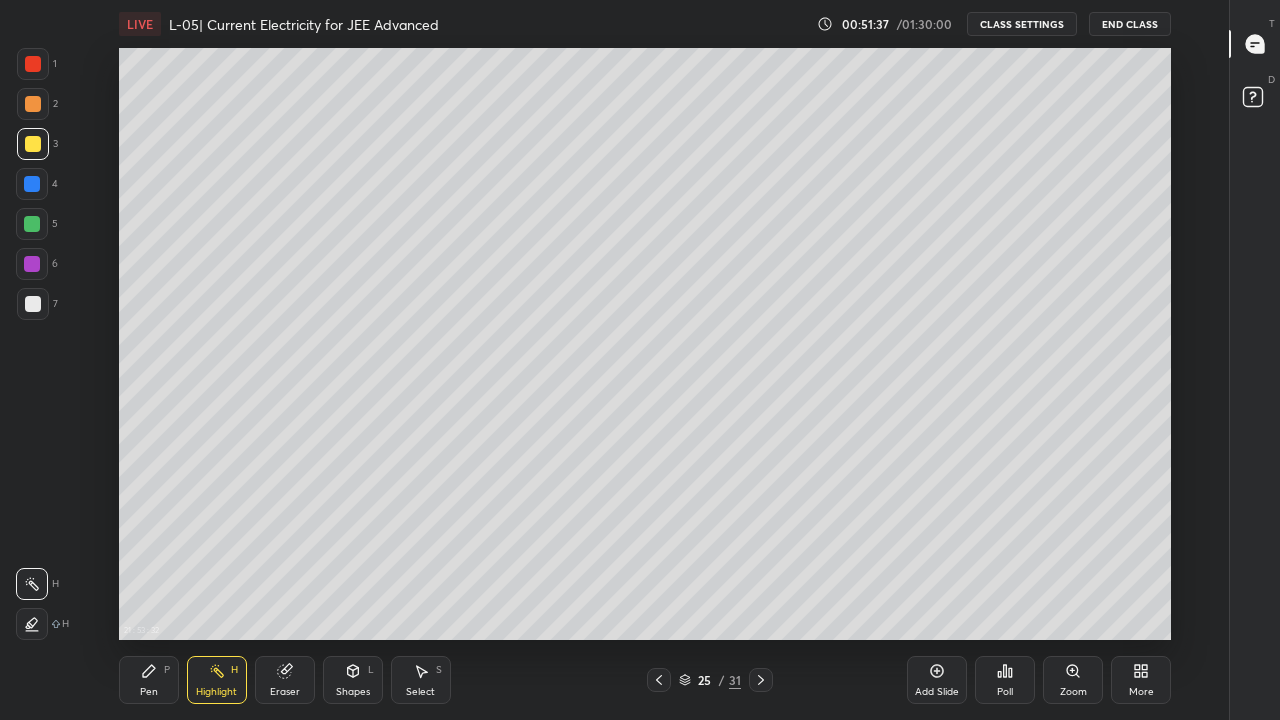 click on "Pen P" at bounding box center [149, 680] 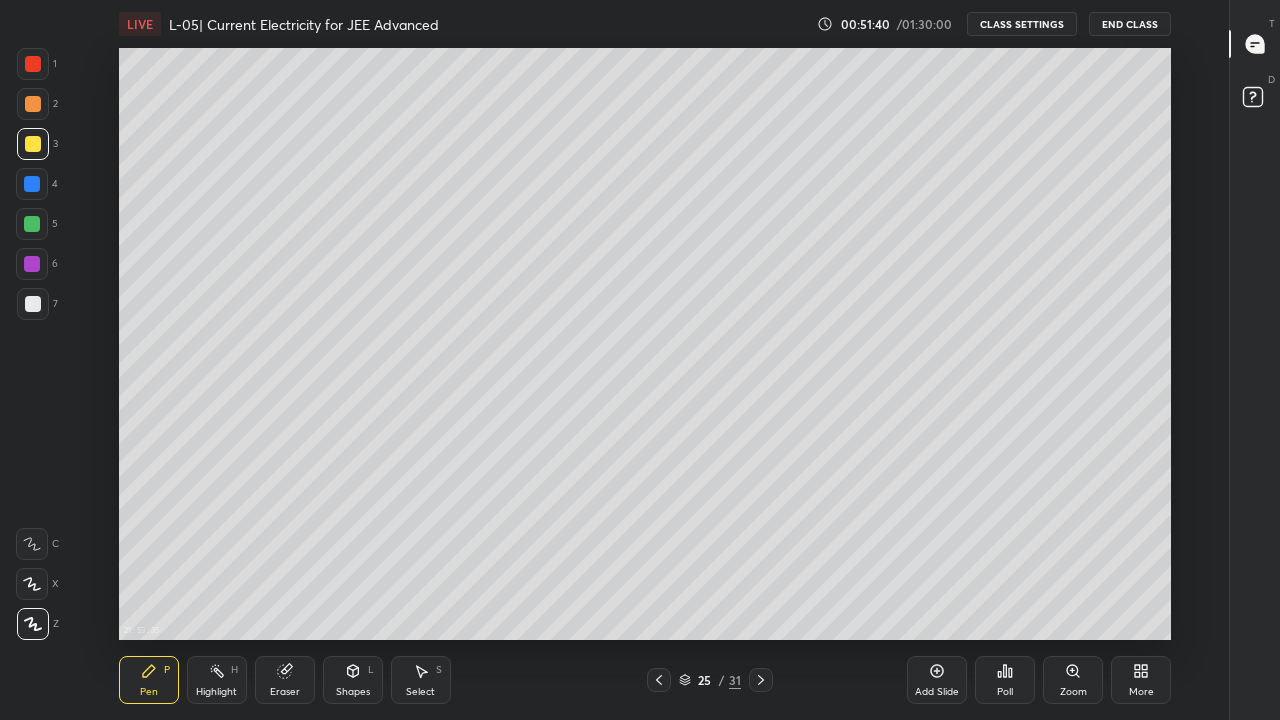 click 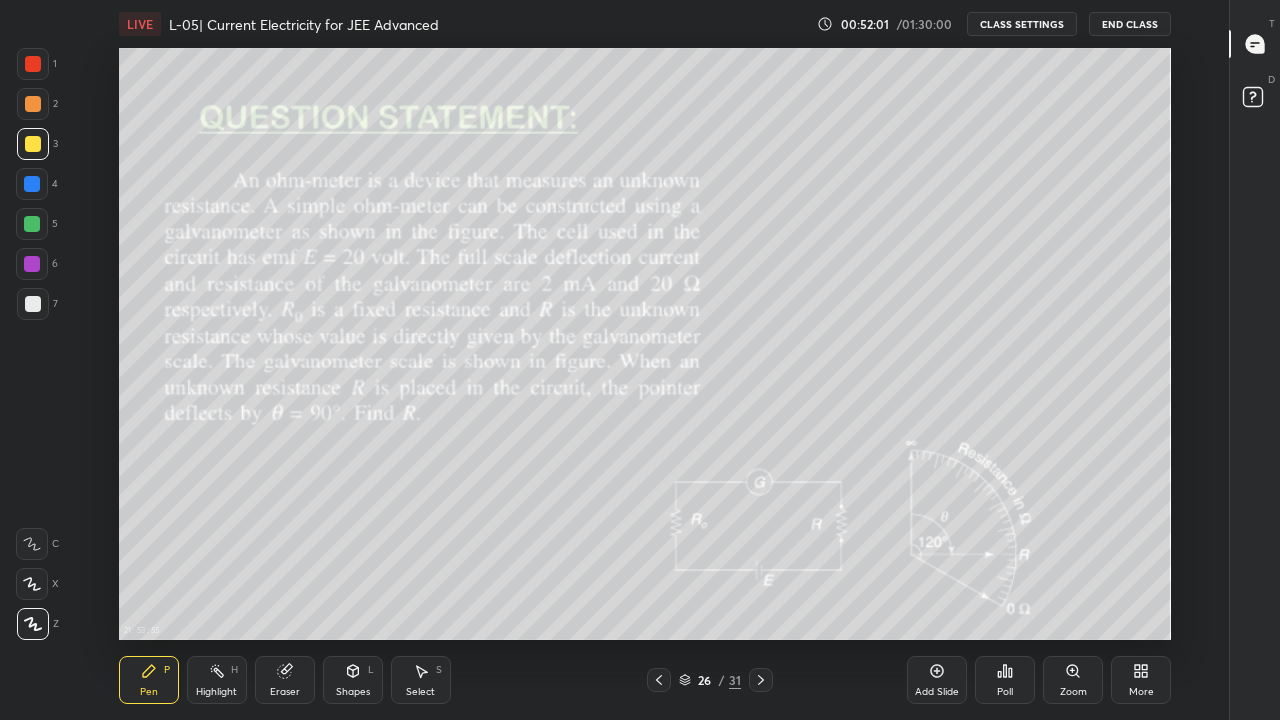click at bounding box center (659, 680) 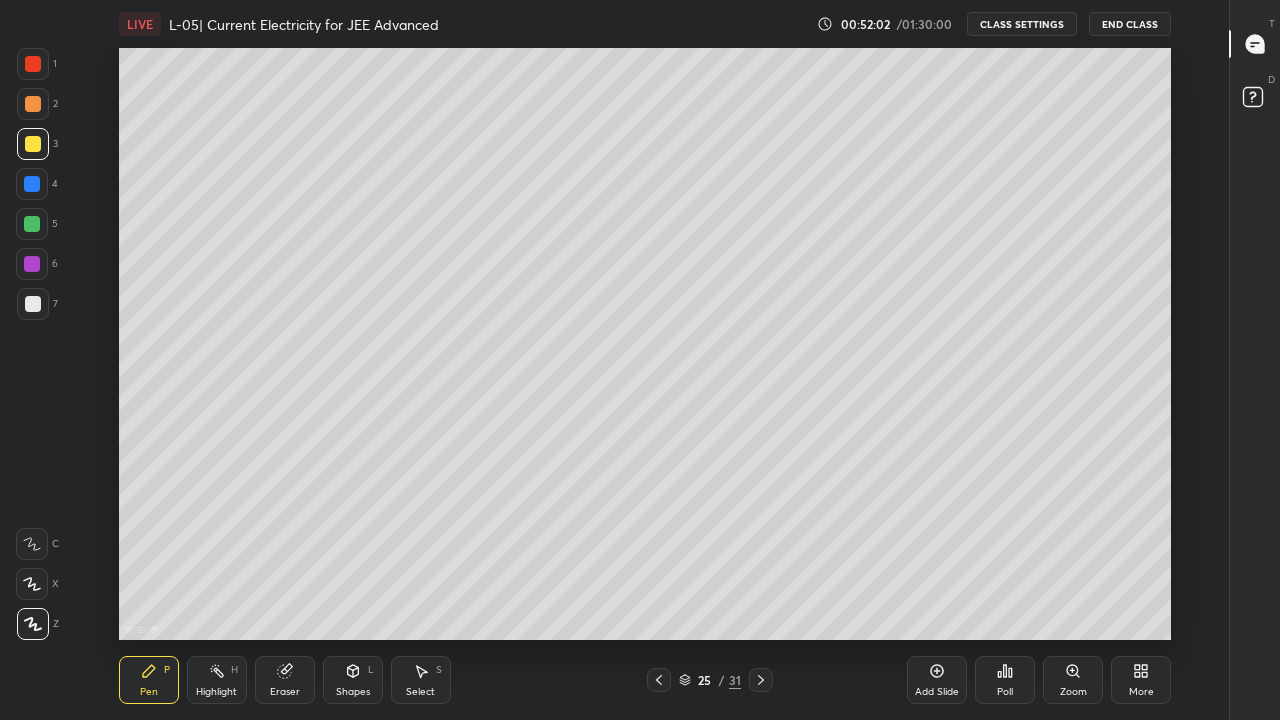 click at bounding box center (761, 680) 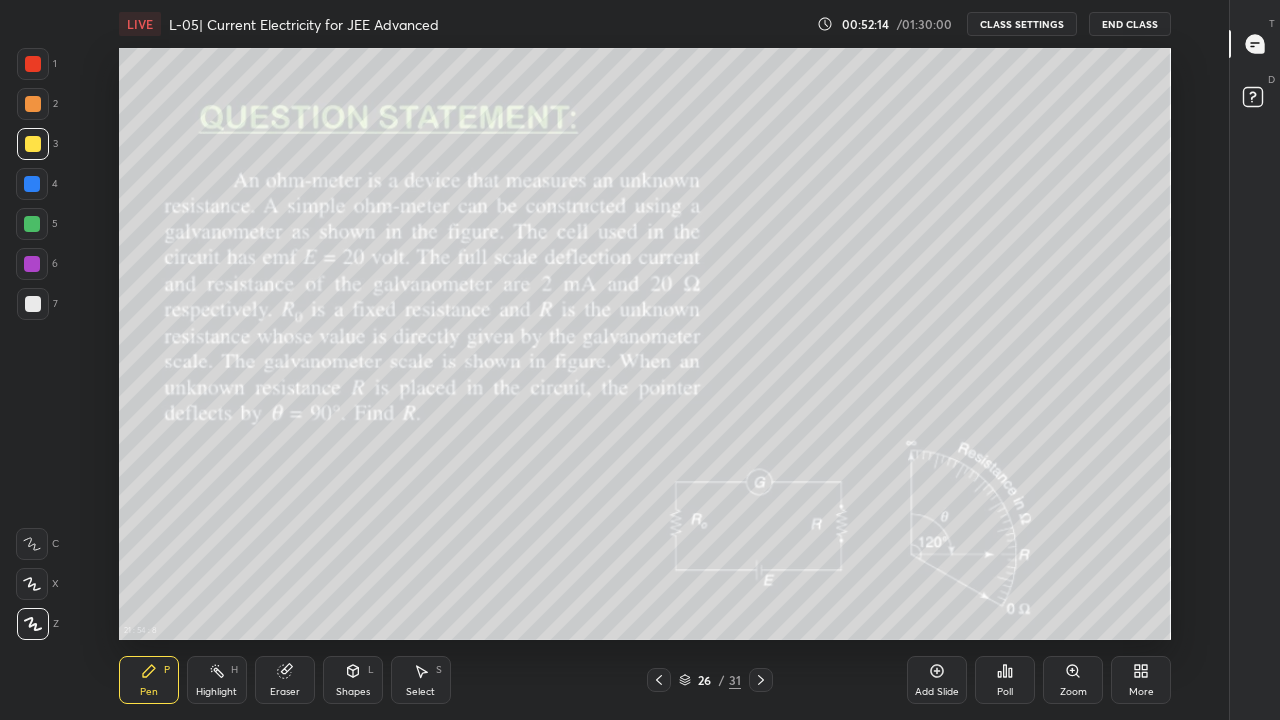 click 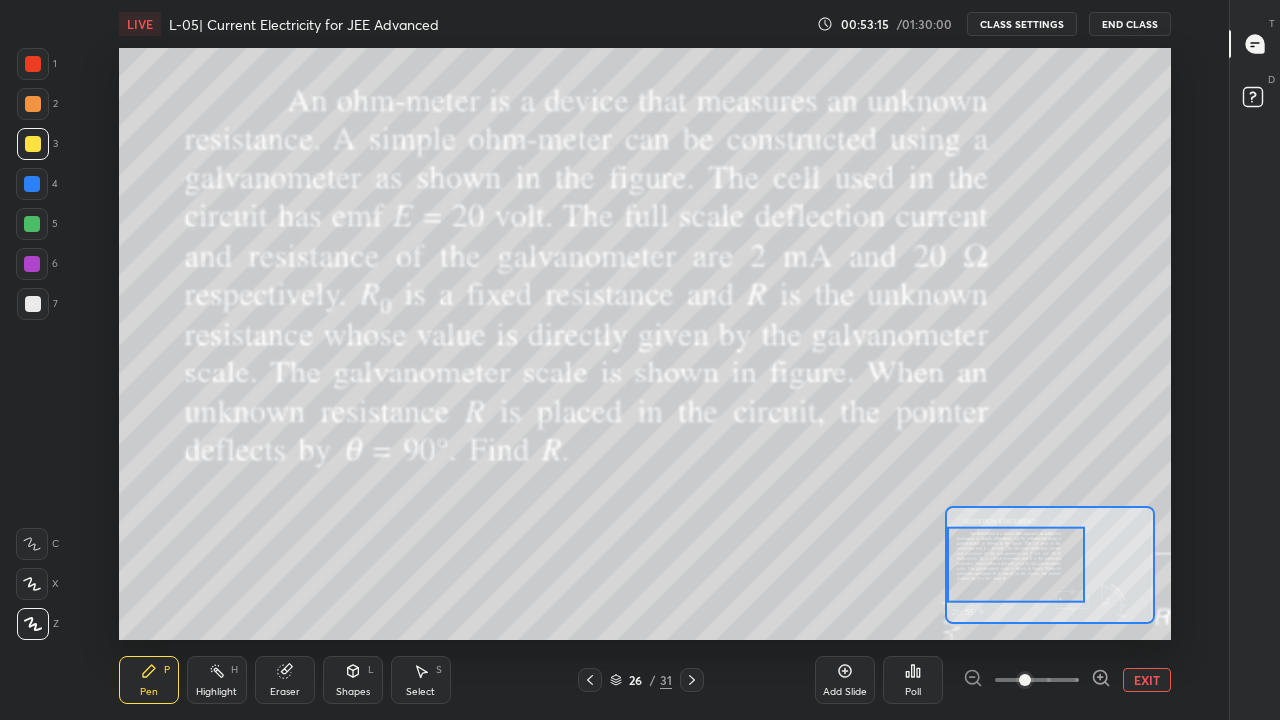 click 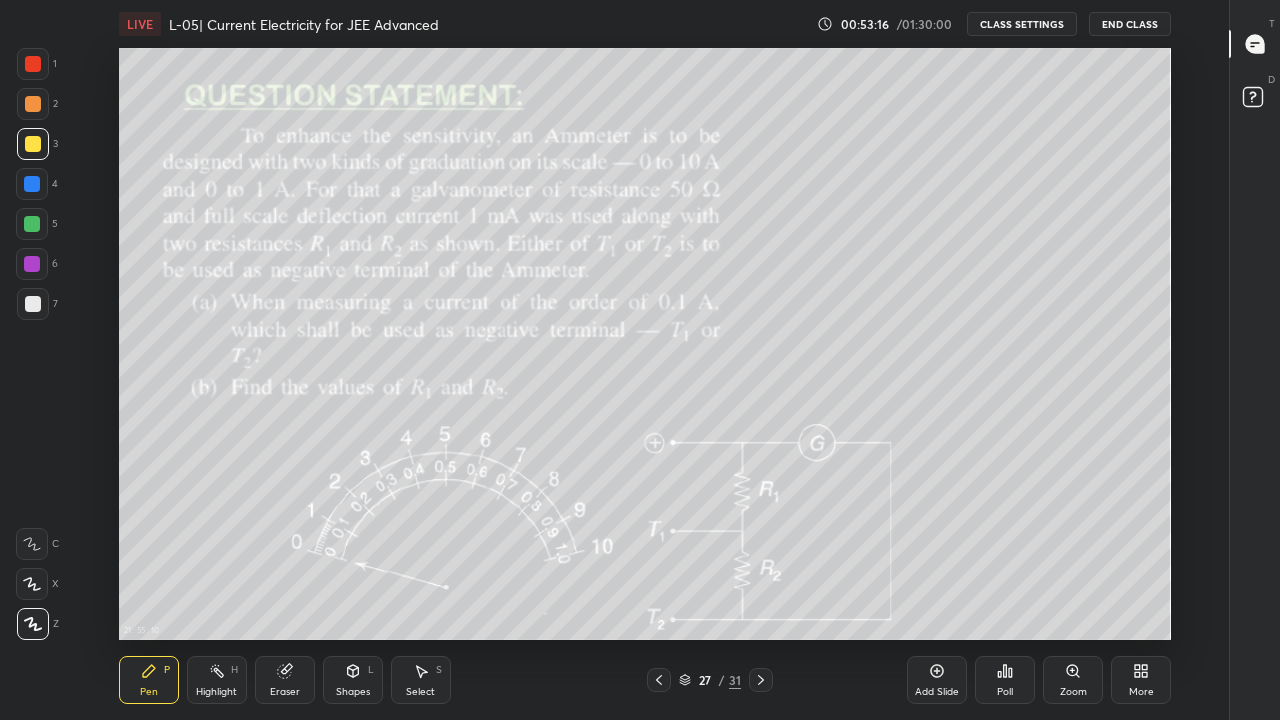 click 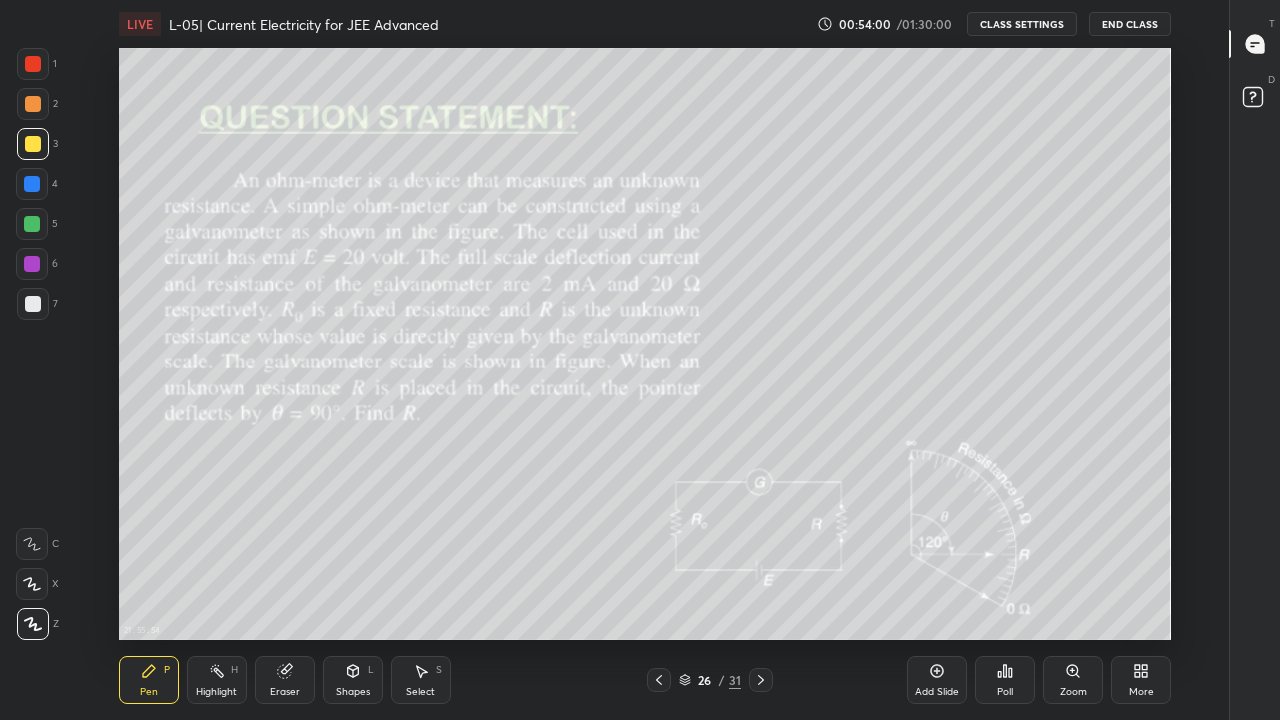 click on "Eraser" at bounding box center (285, 680) 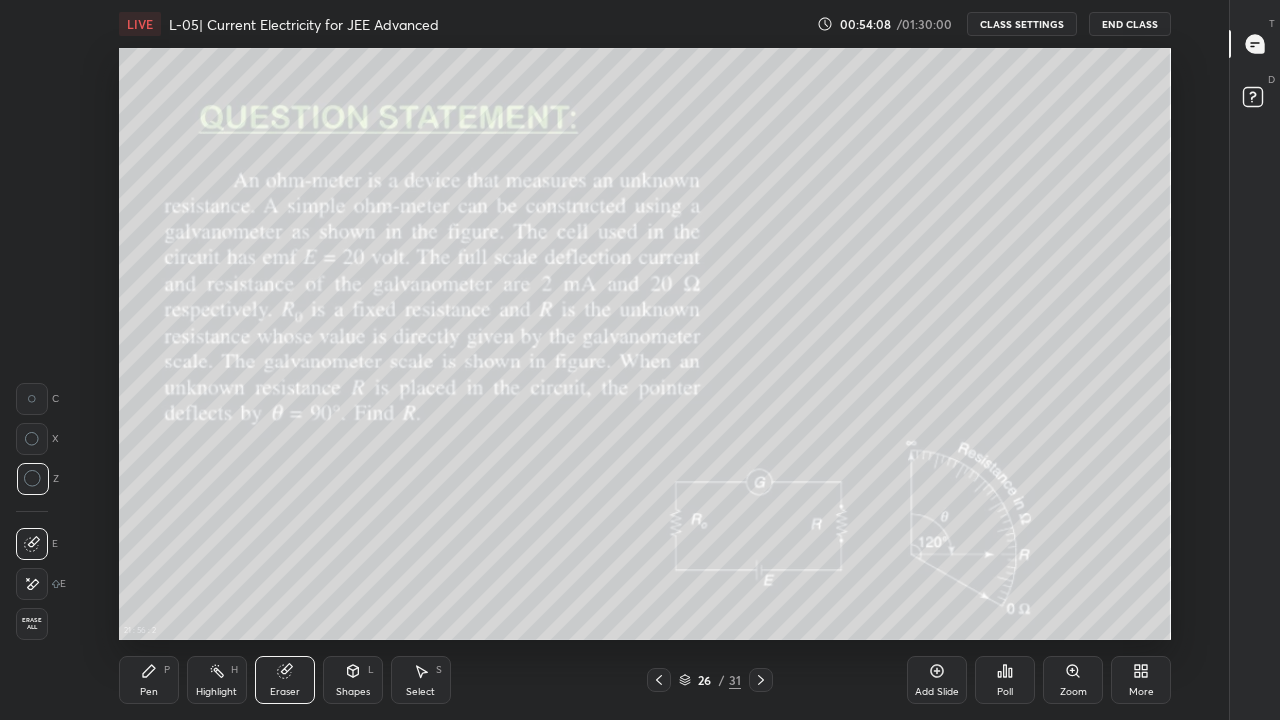 click on "Highlight" at bounding box center [216, 692] 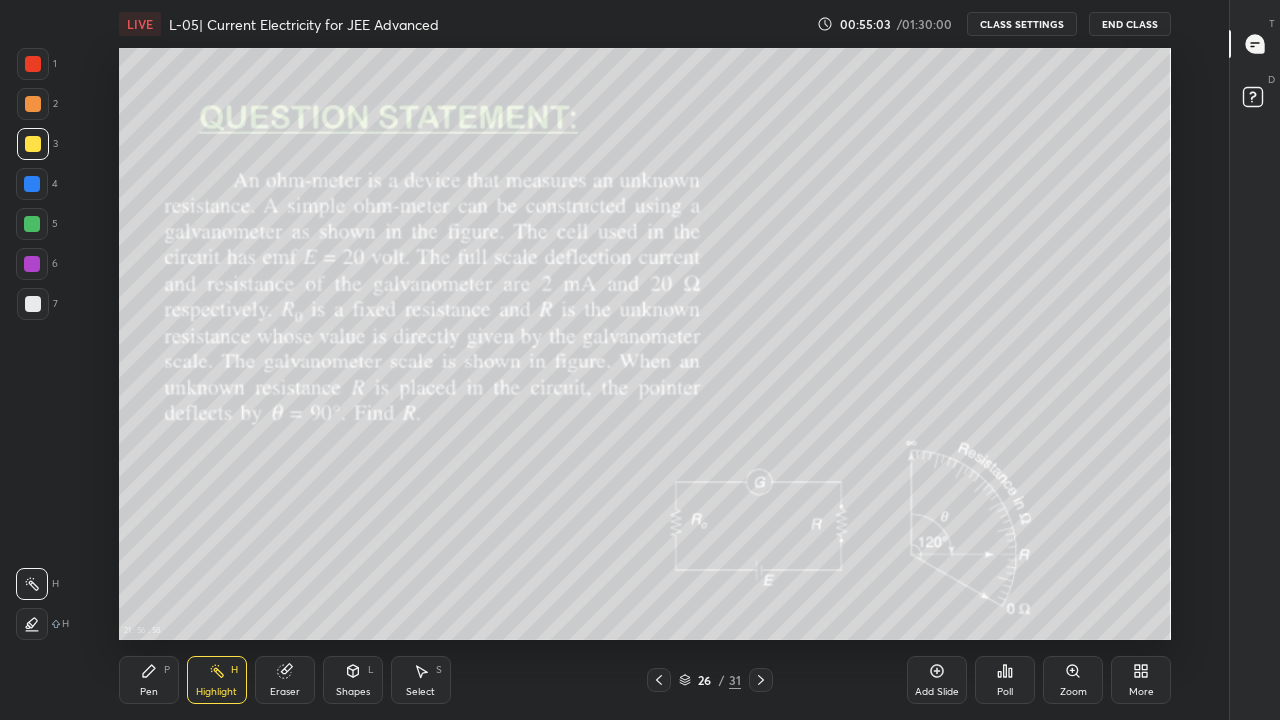 click 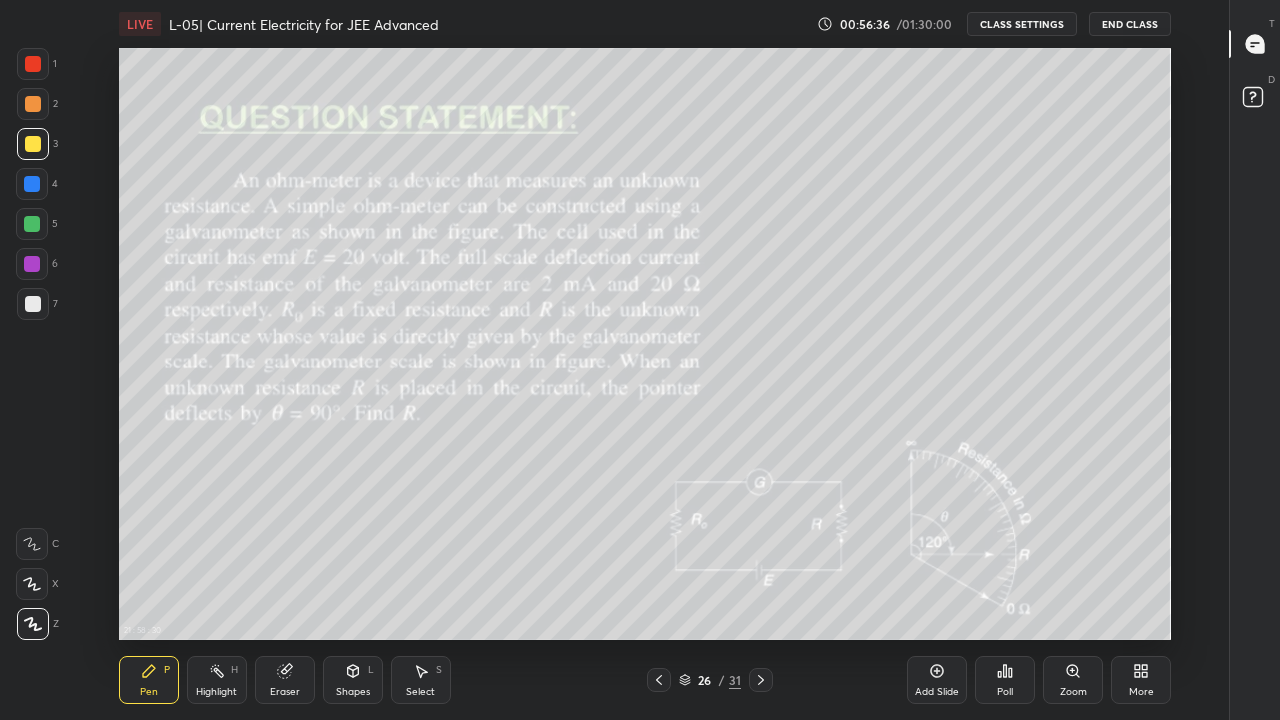 click on "Highlight H" at bounding box center (217, 680) 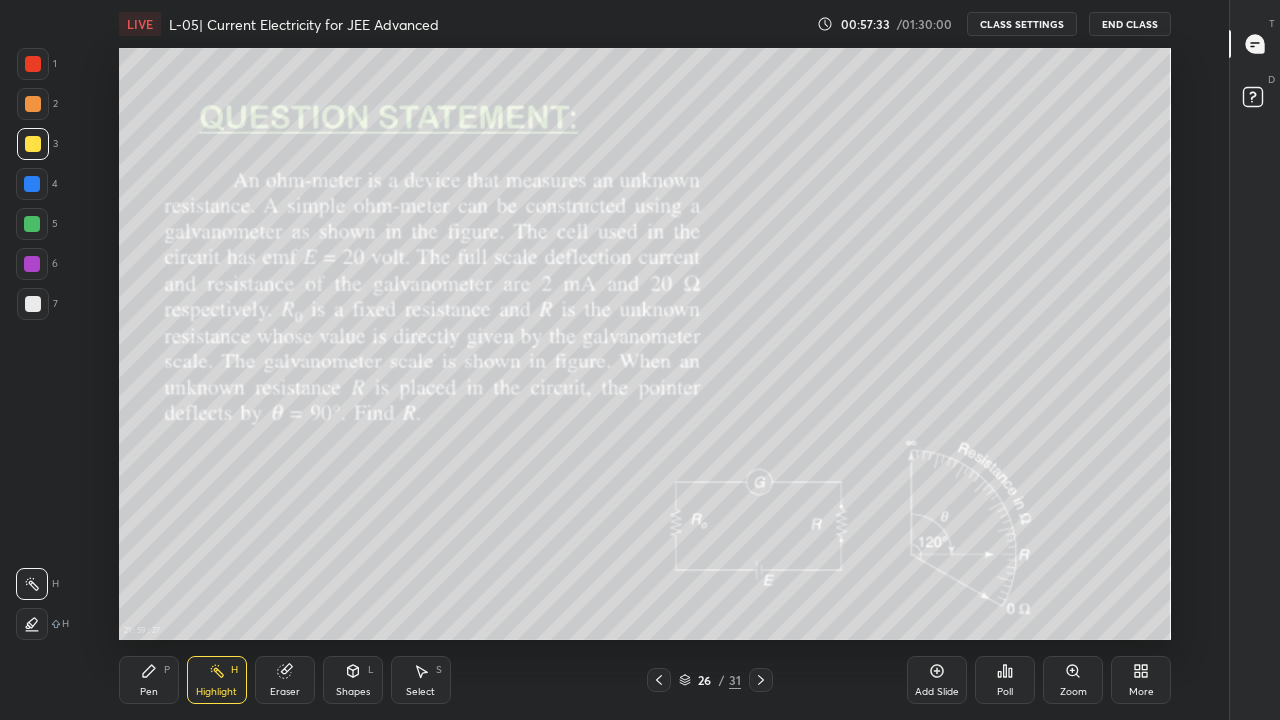 click on "Pen P" at bounding box center [149, 680] 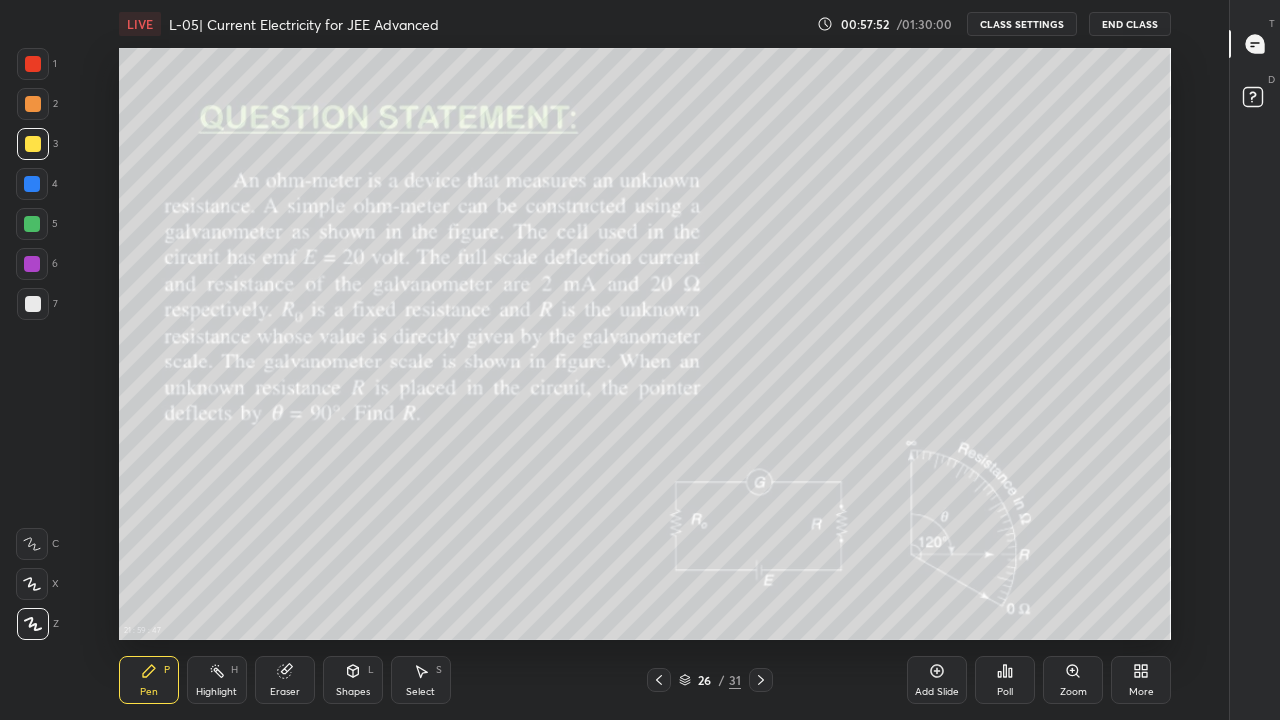 click 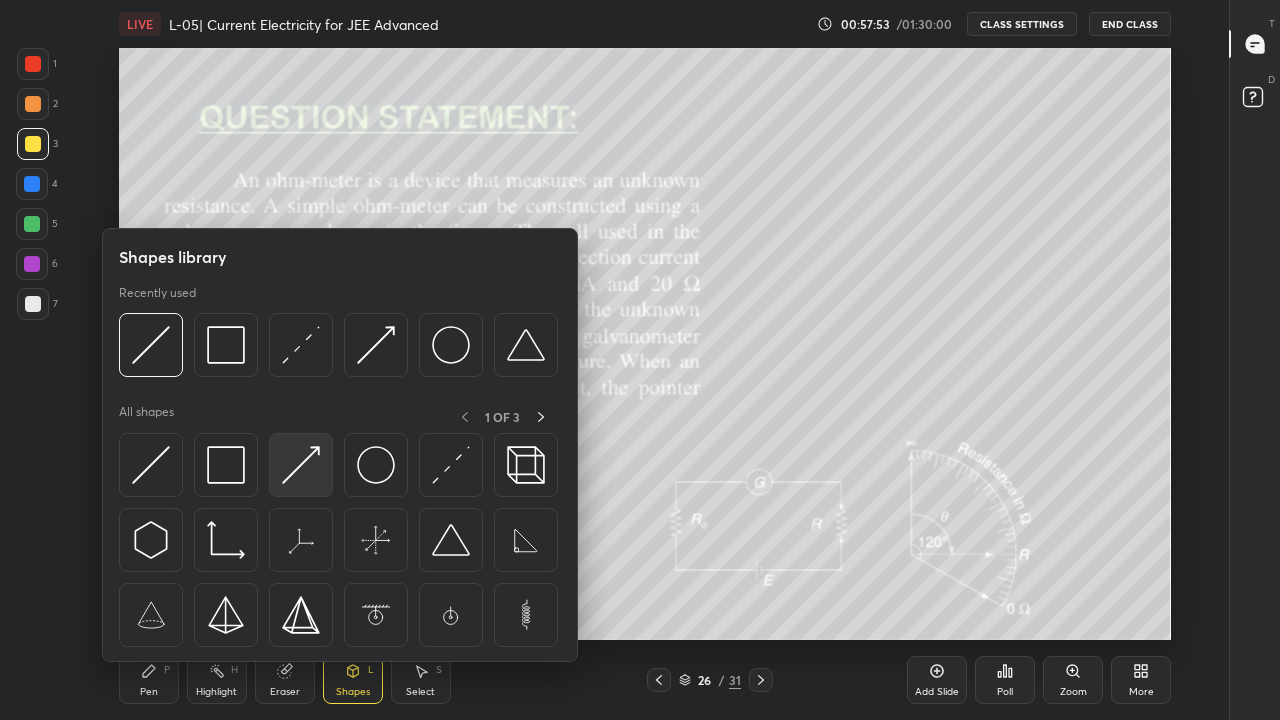click at bounding box center [301, 465] 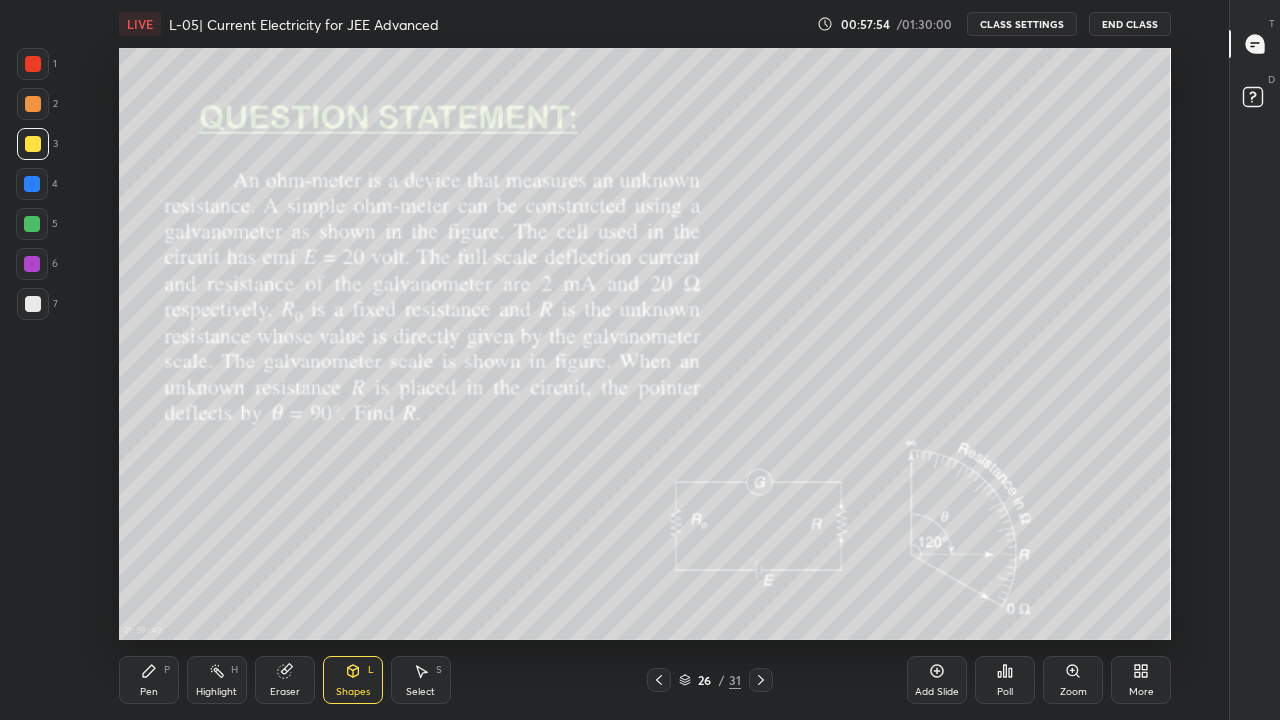click at bounding box center (33, 304) 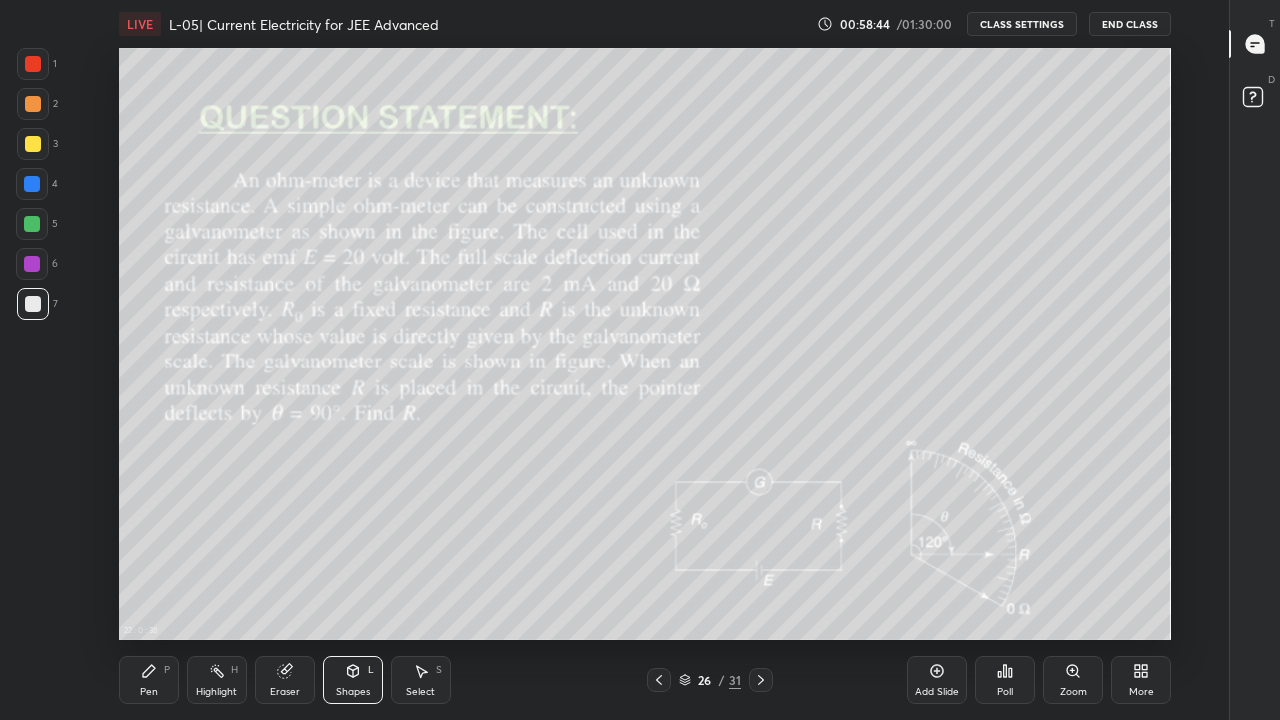 click at bounding box center [33, 304] 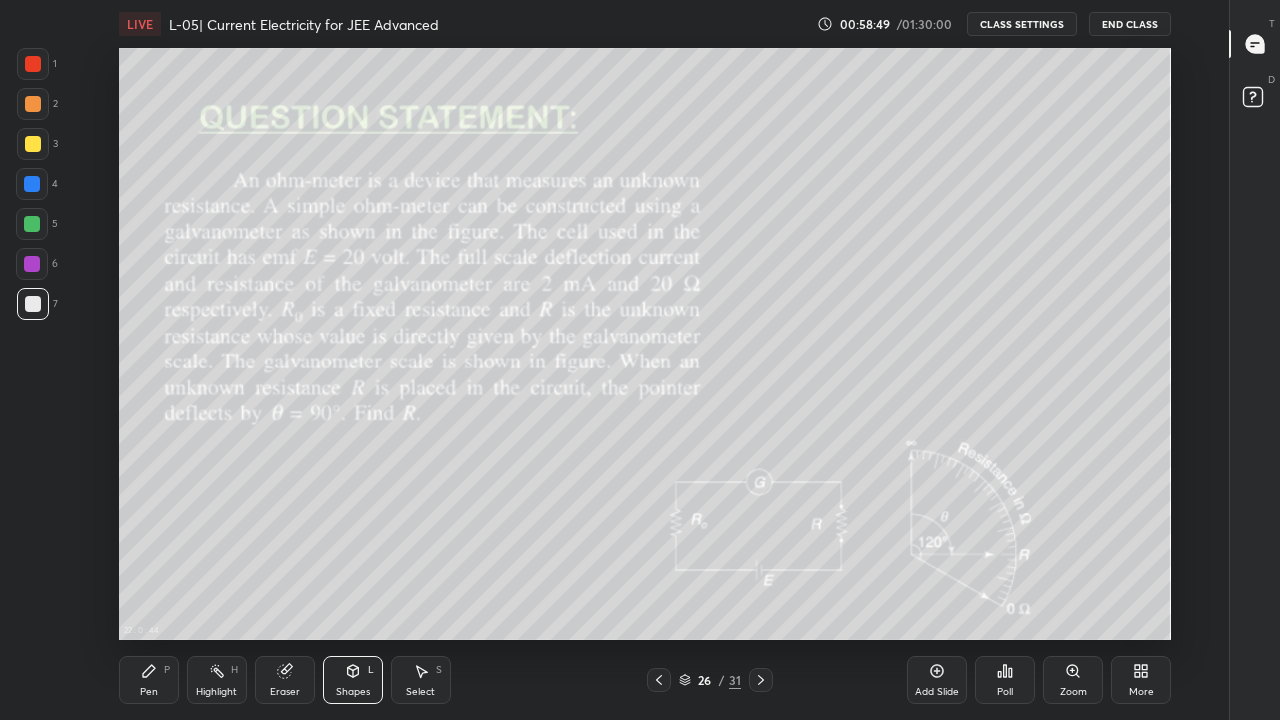 click on "Eraser" at bounding box center (285, 680) 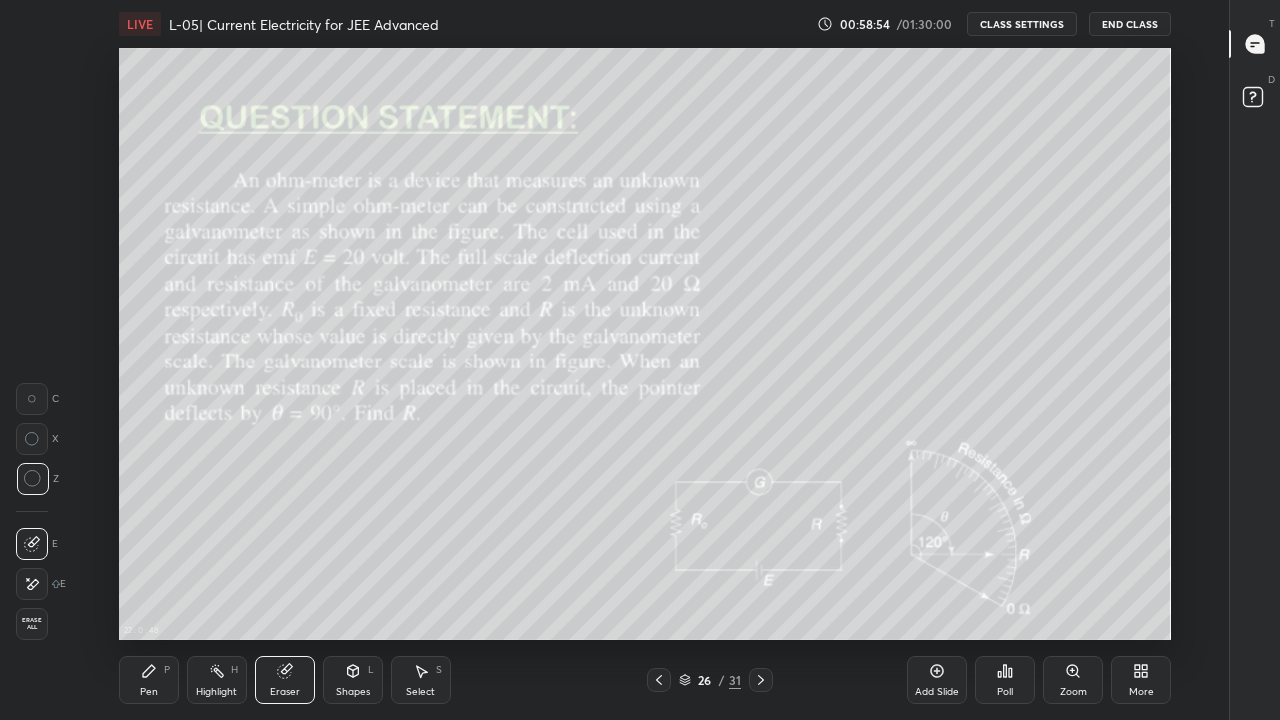 click on "Pen P" at bounding box center (149, 680) 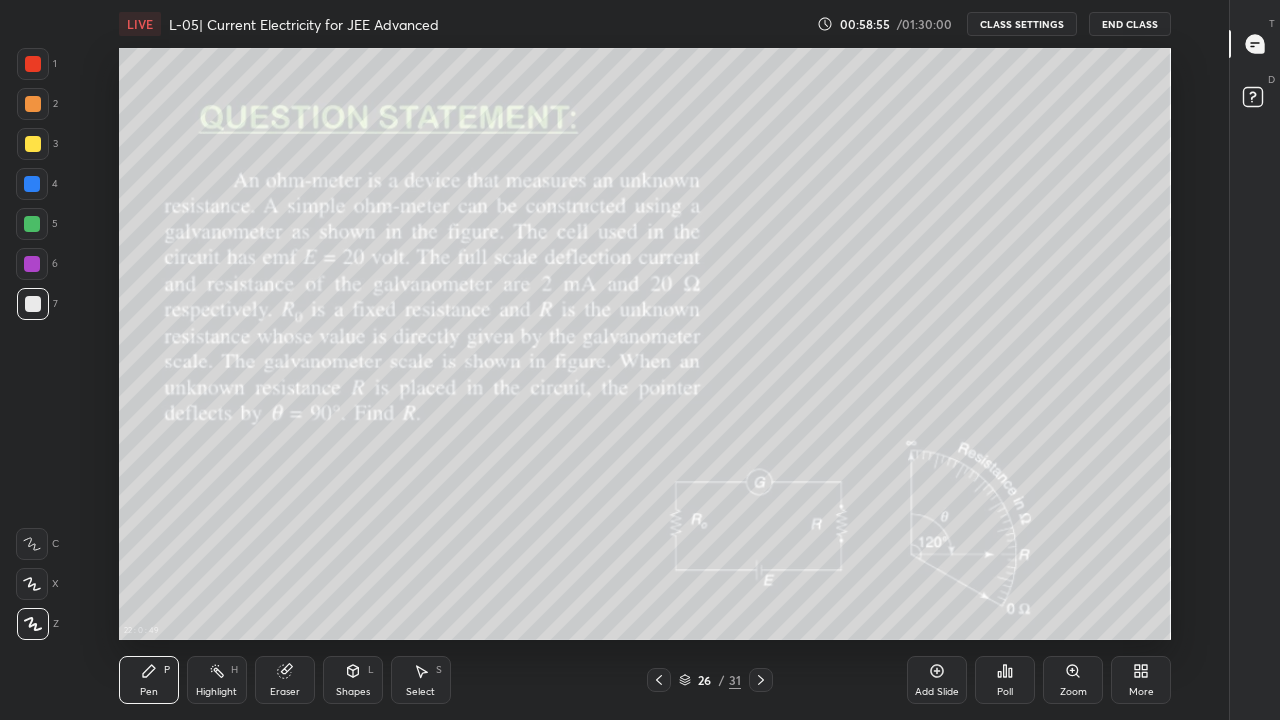 click at bounding box center [33, 64] 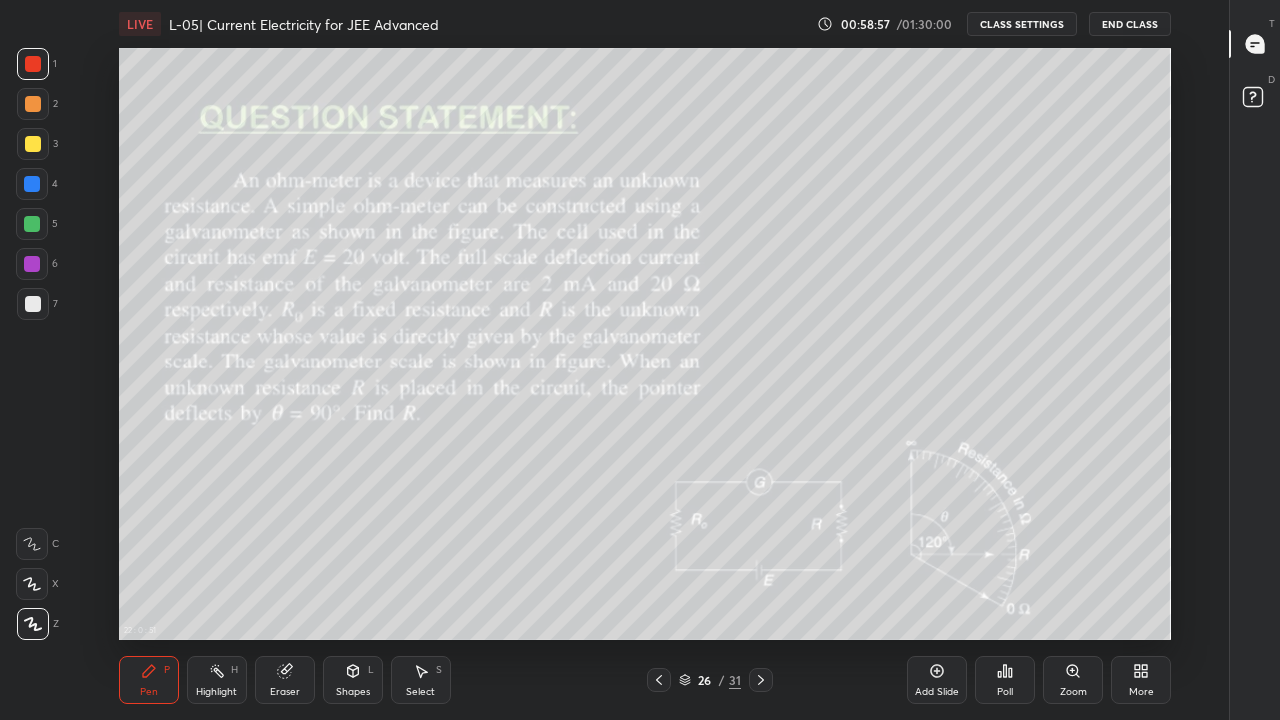 click on "Pen P" at bounding box center (149, 680) 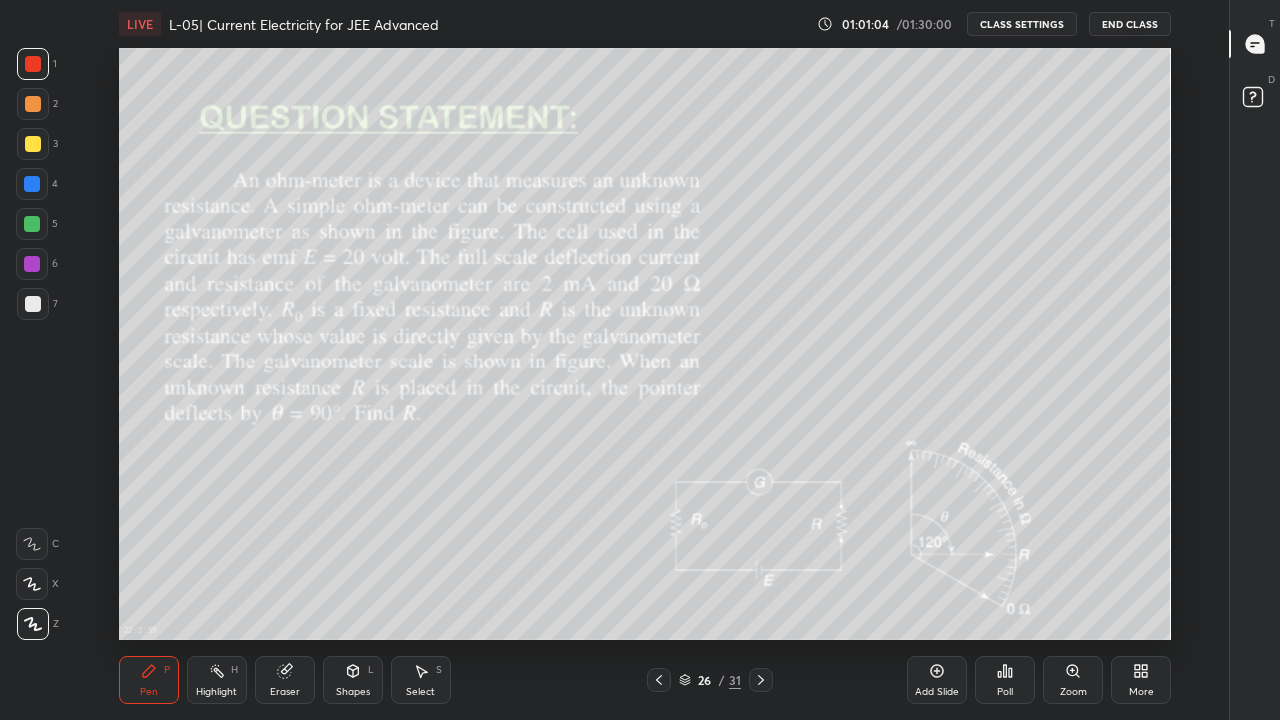 click on "Eraser" at bounding box center [285, 680] 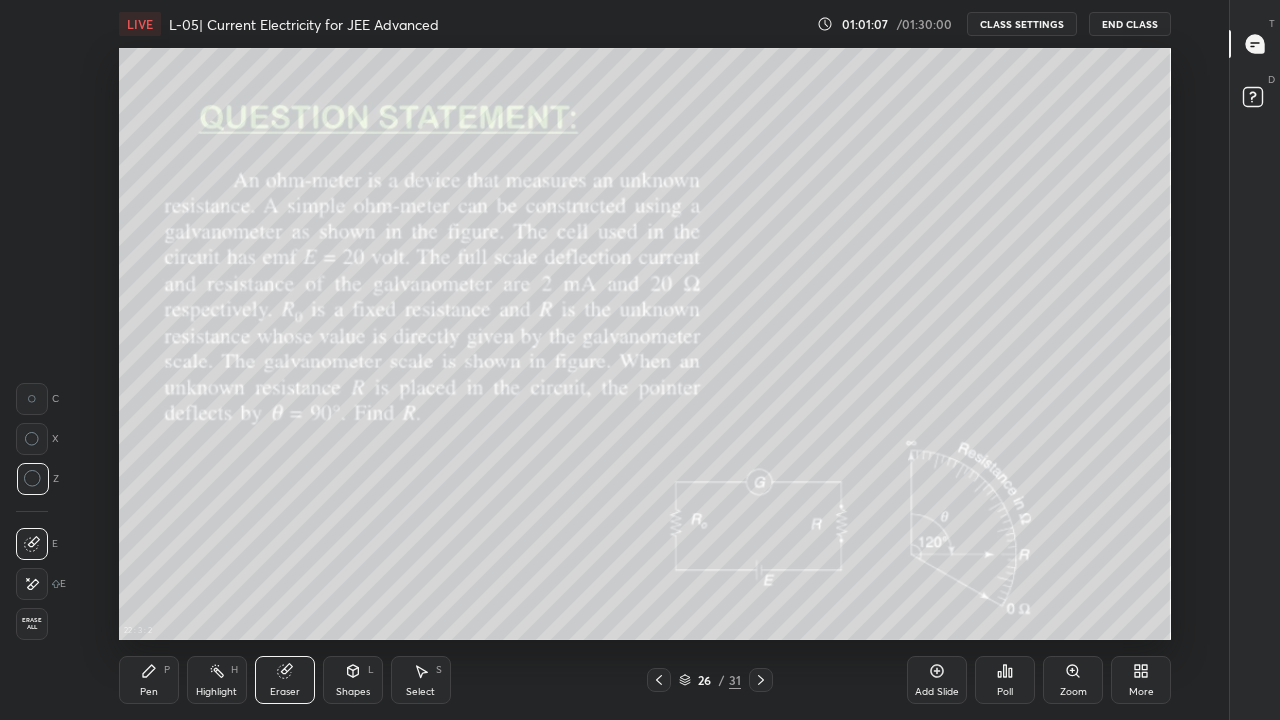 click on "Pen P" at bounding box center (149, 680) 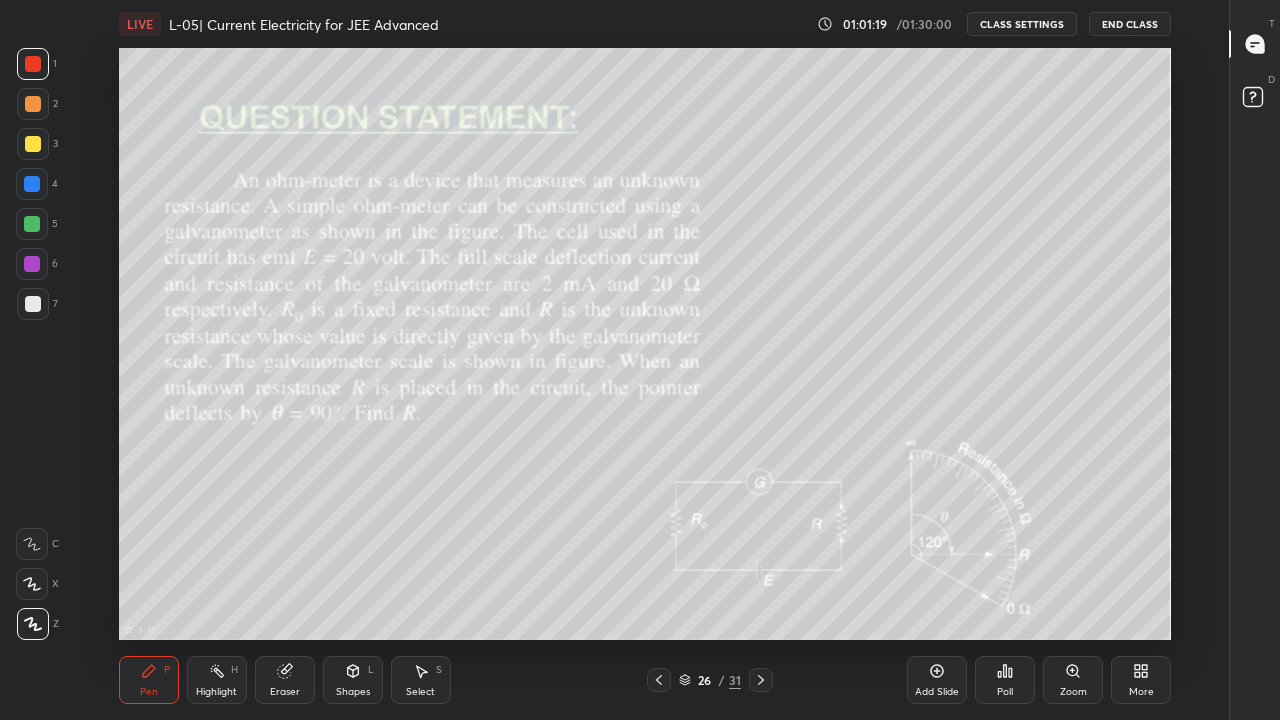 click at bounding box center [33, 304] 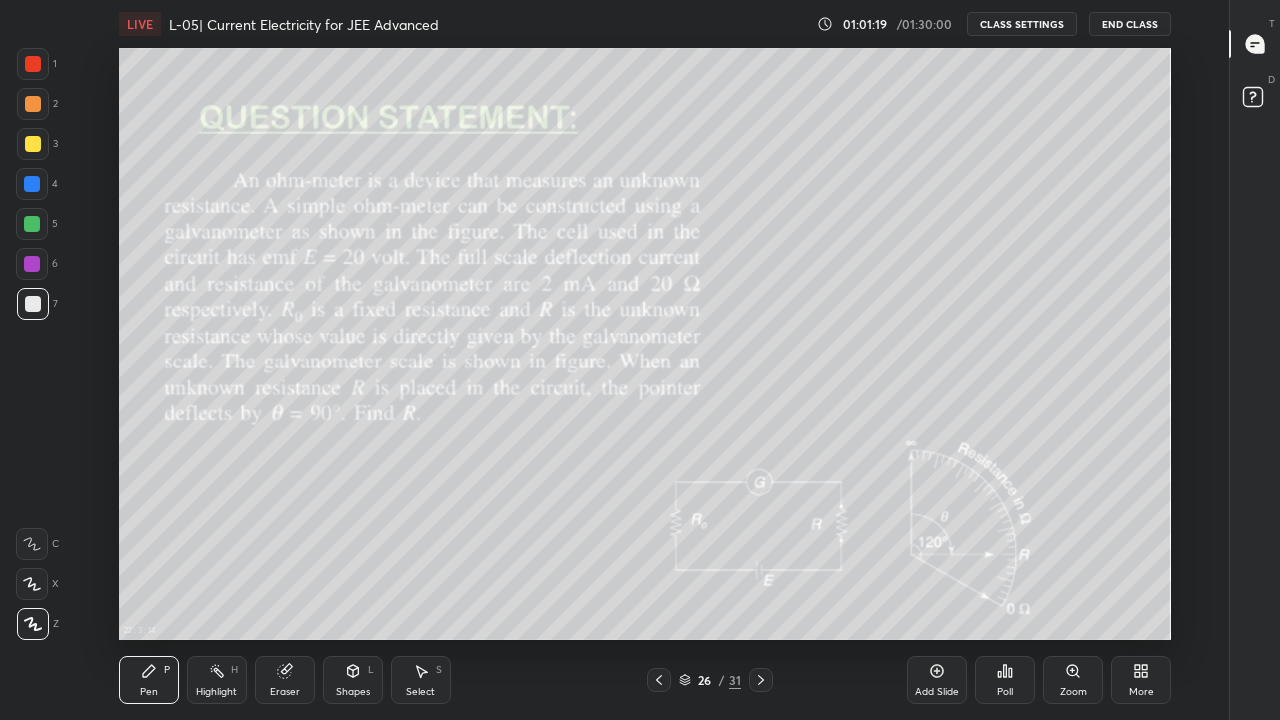 click at bounding box center [32, 264] 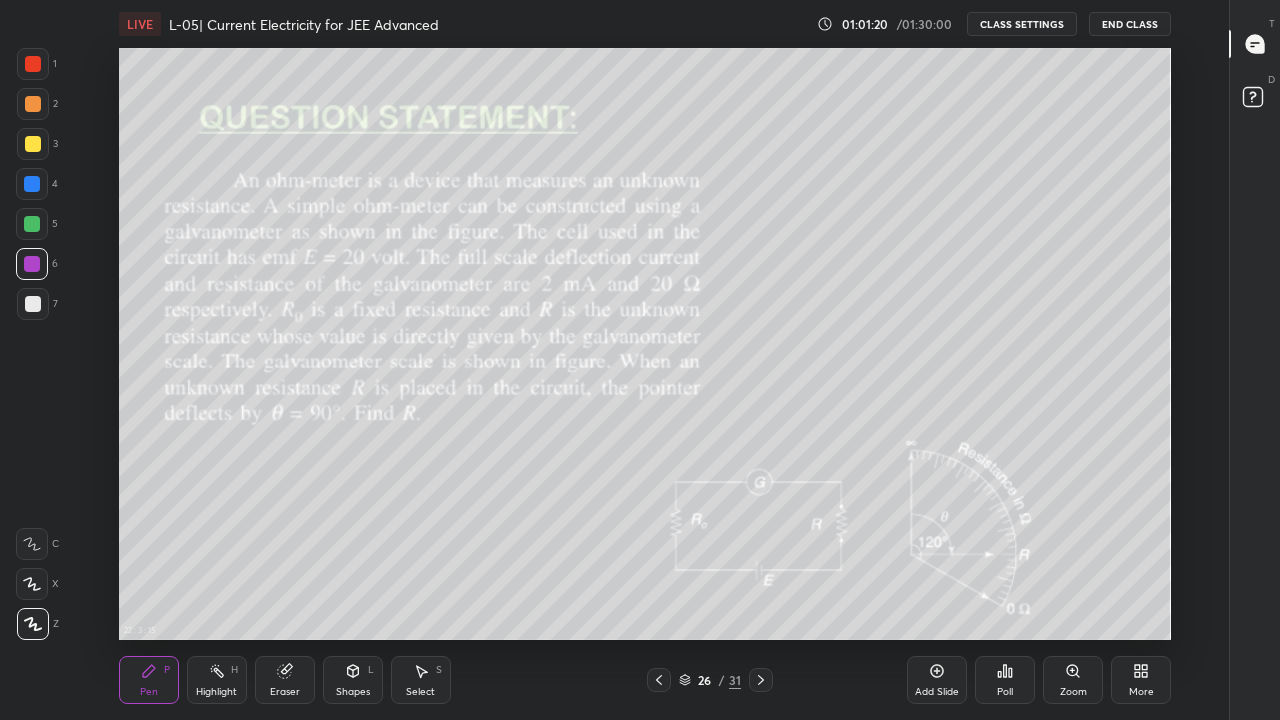 click on "Pen" at bounding box center (149, 692) 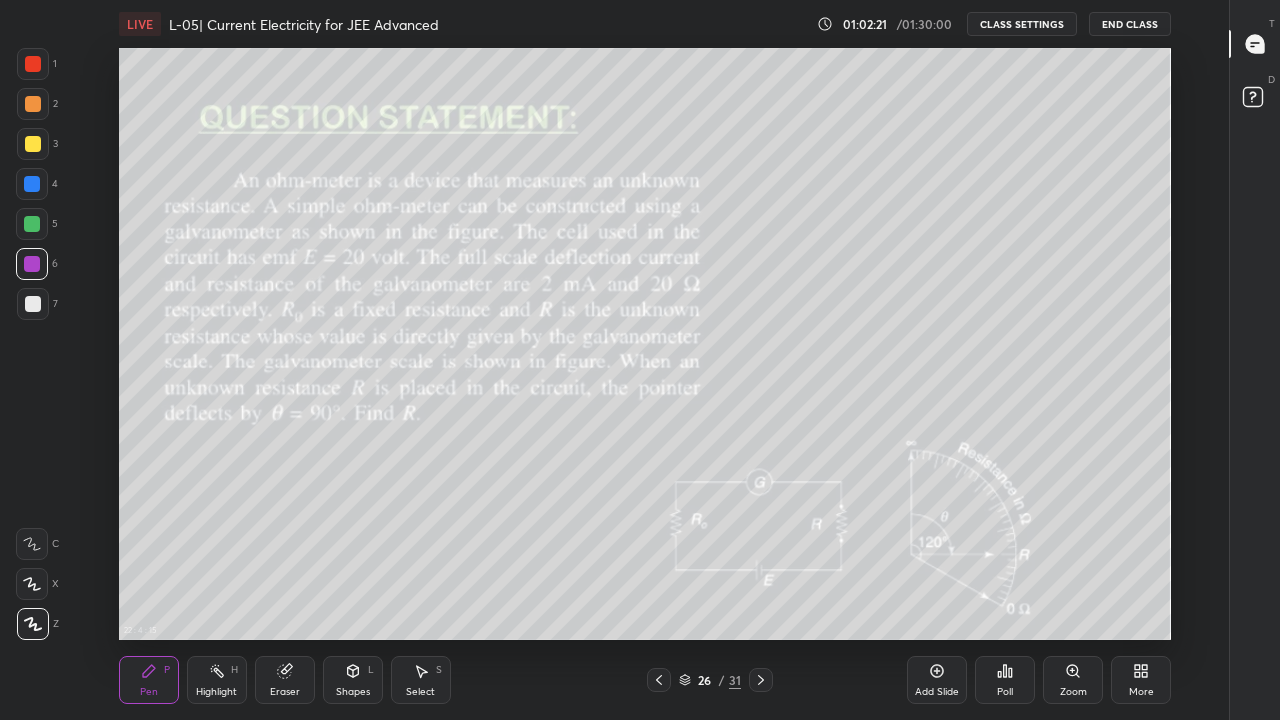 click 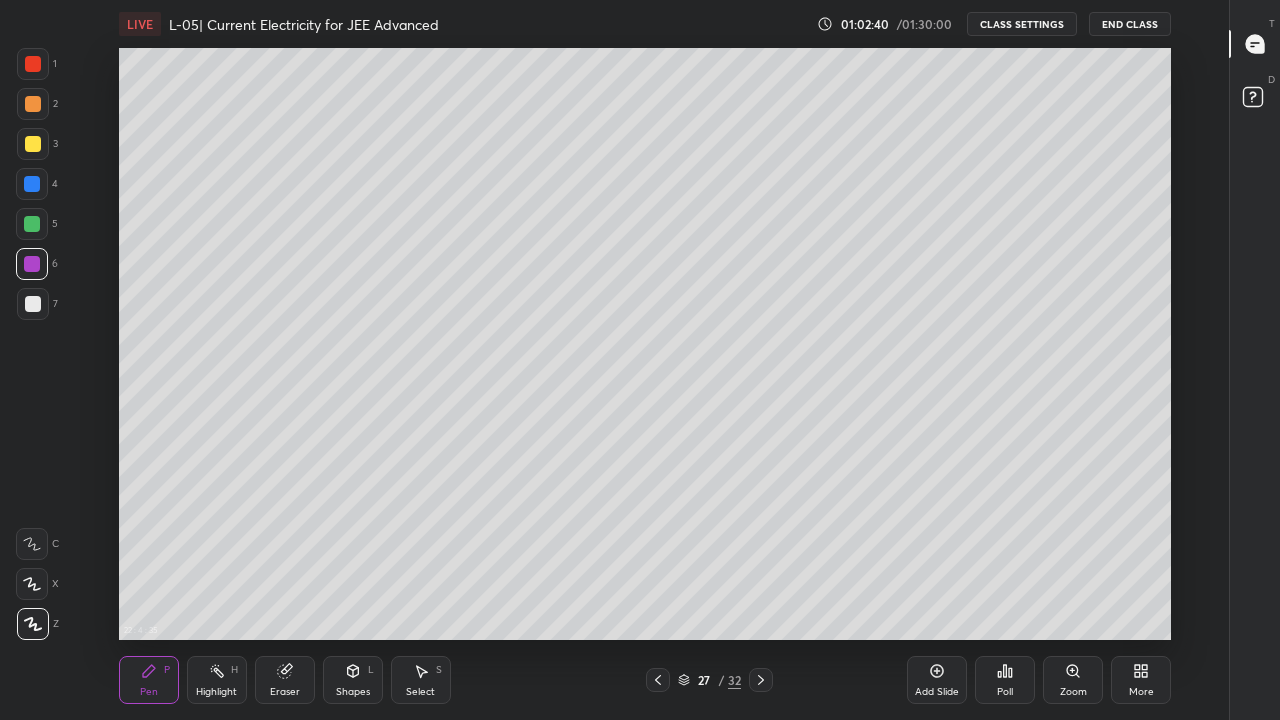 click 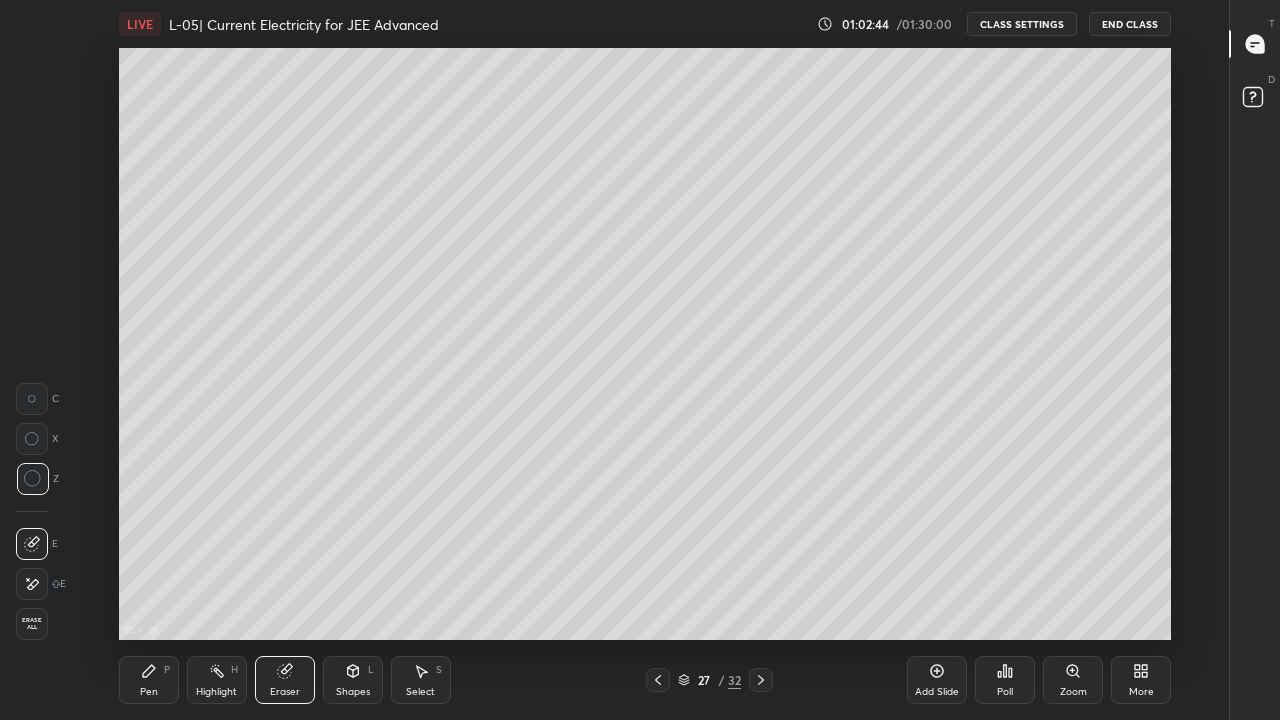 click on "Pen P" at bounding box center [149, 680] 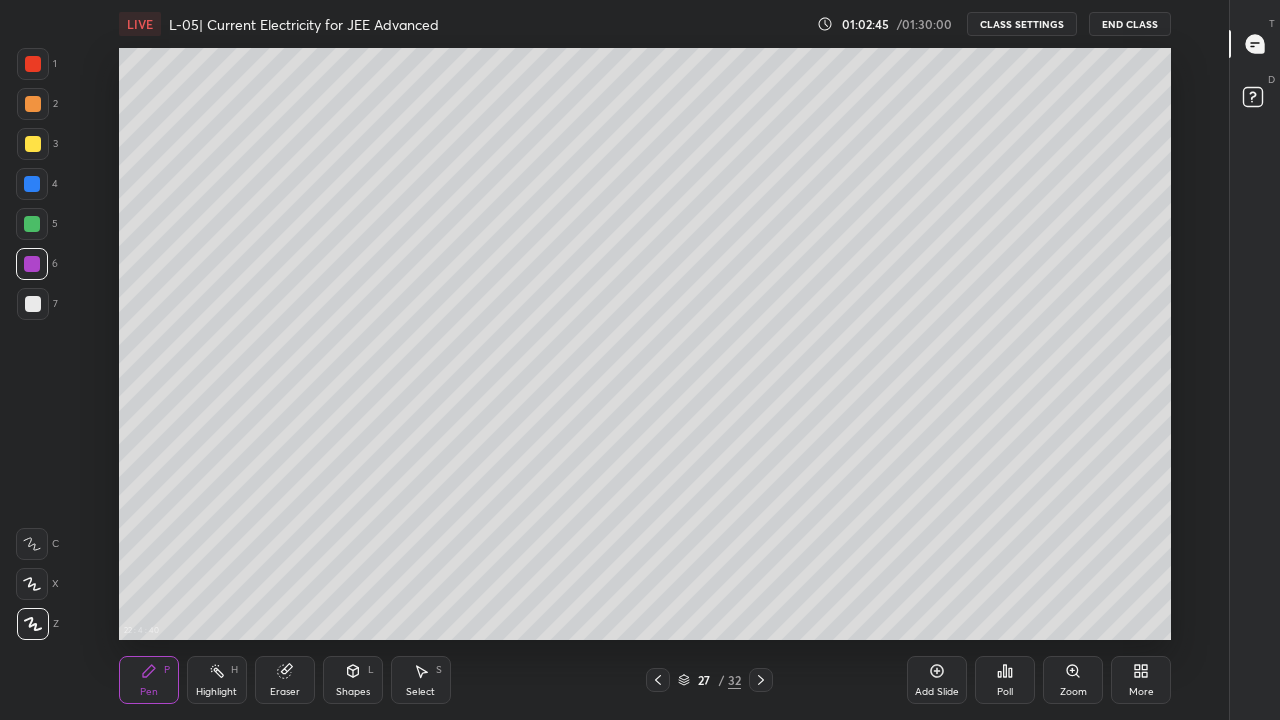 click at bounding box center [33, 144] 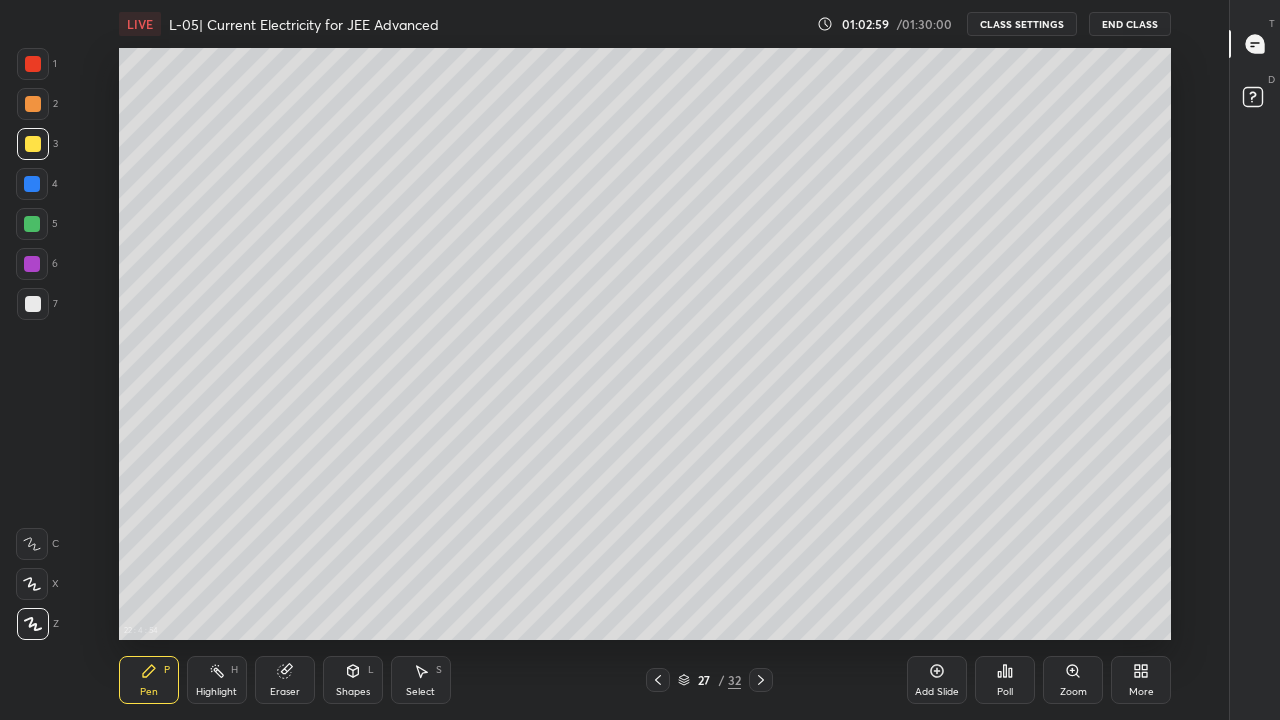 click 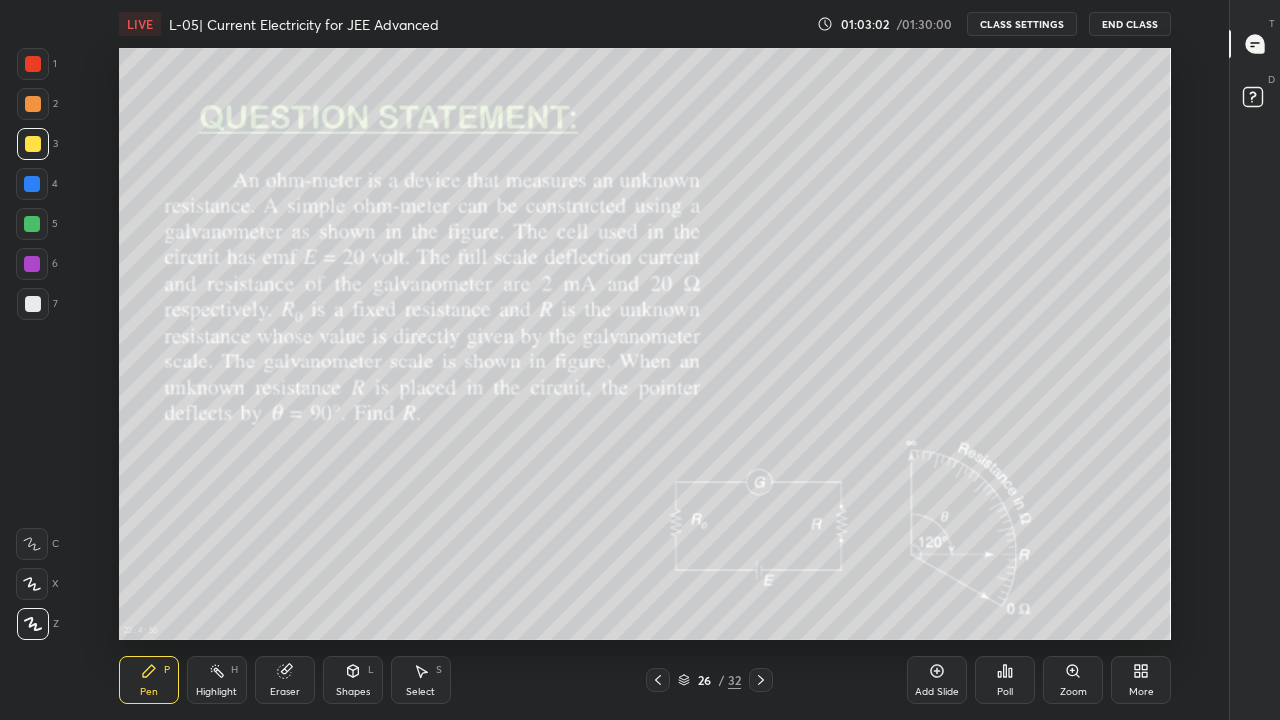 click 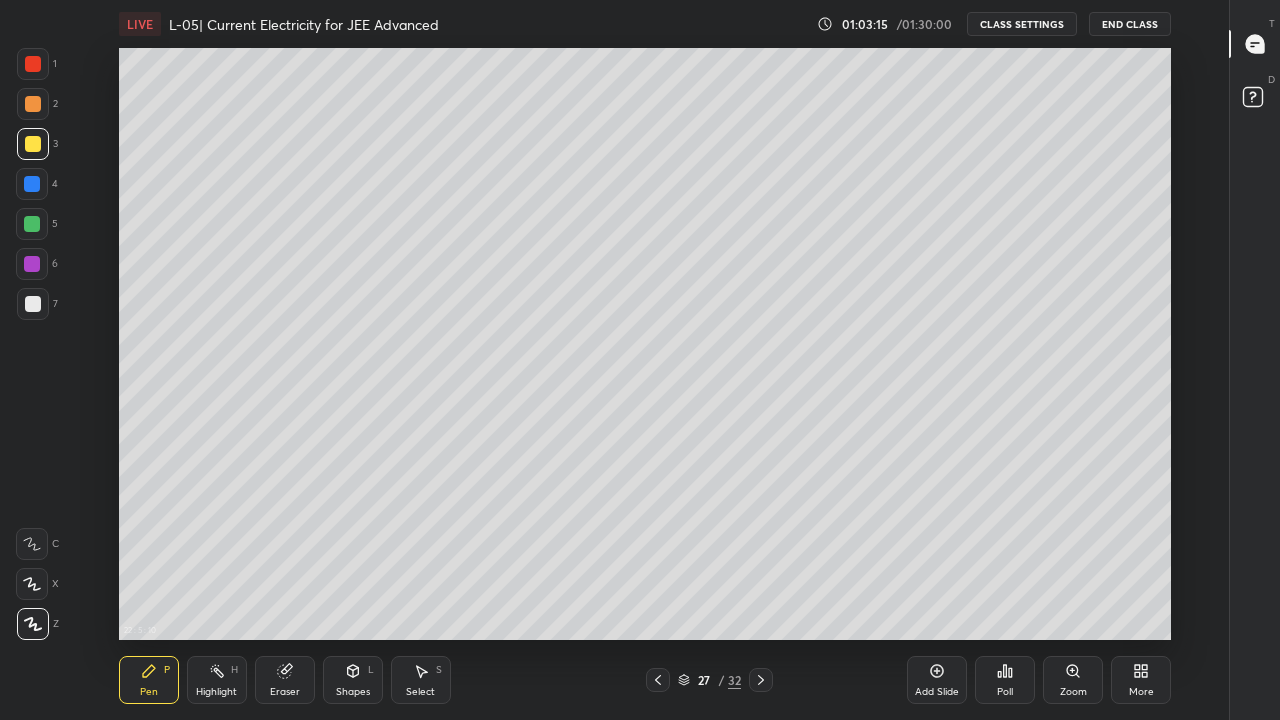 click on "Eraser" at bounding box center (285, 680) 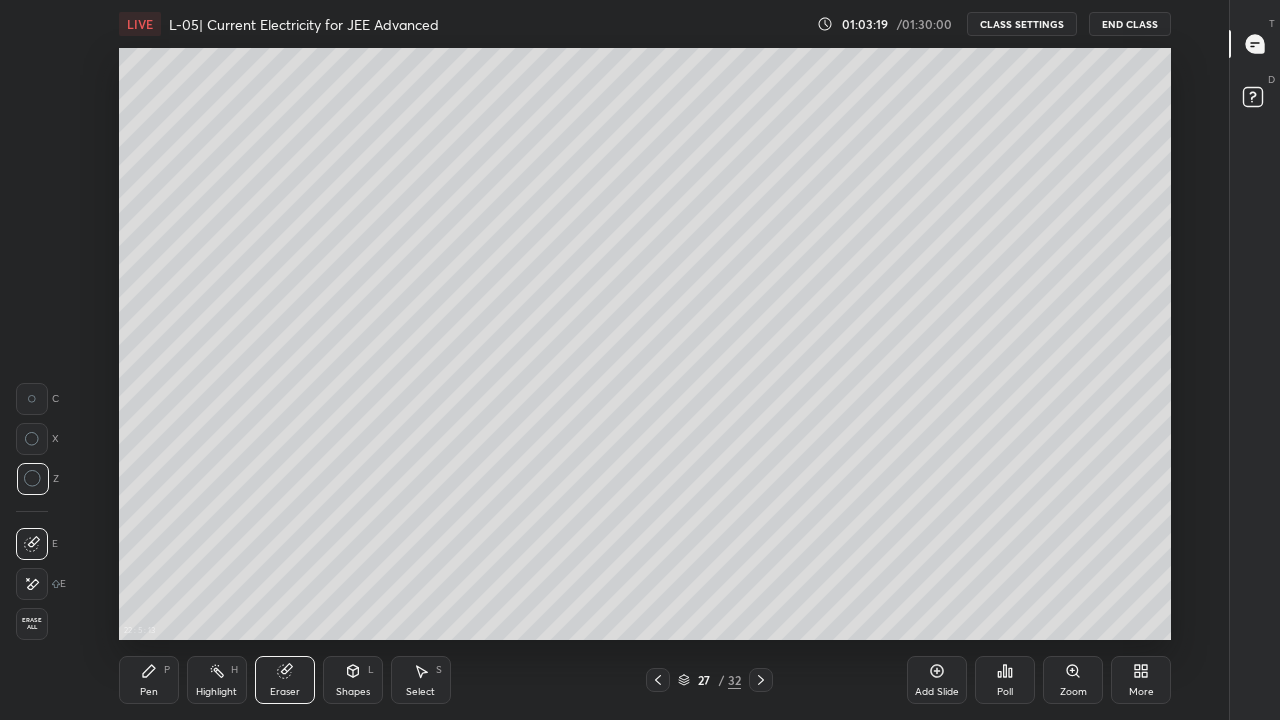 click 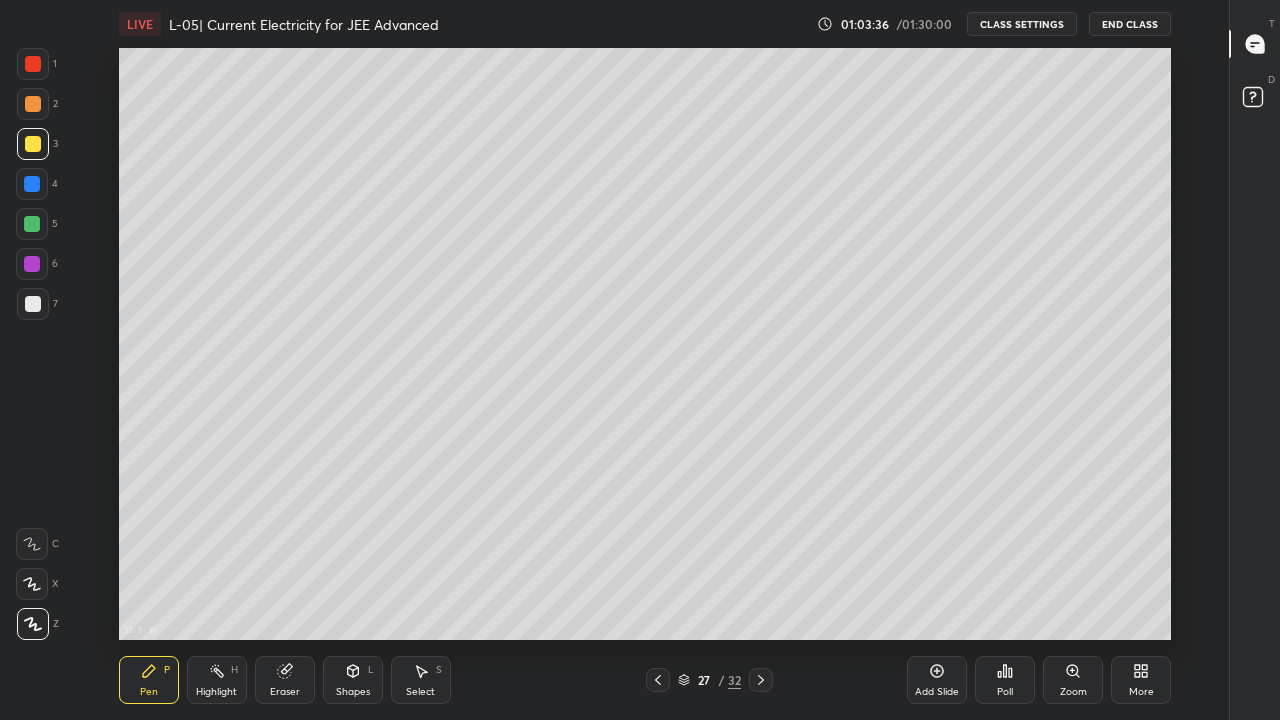 click at bounding box center (32, 264) 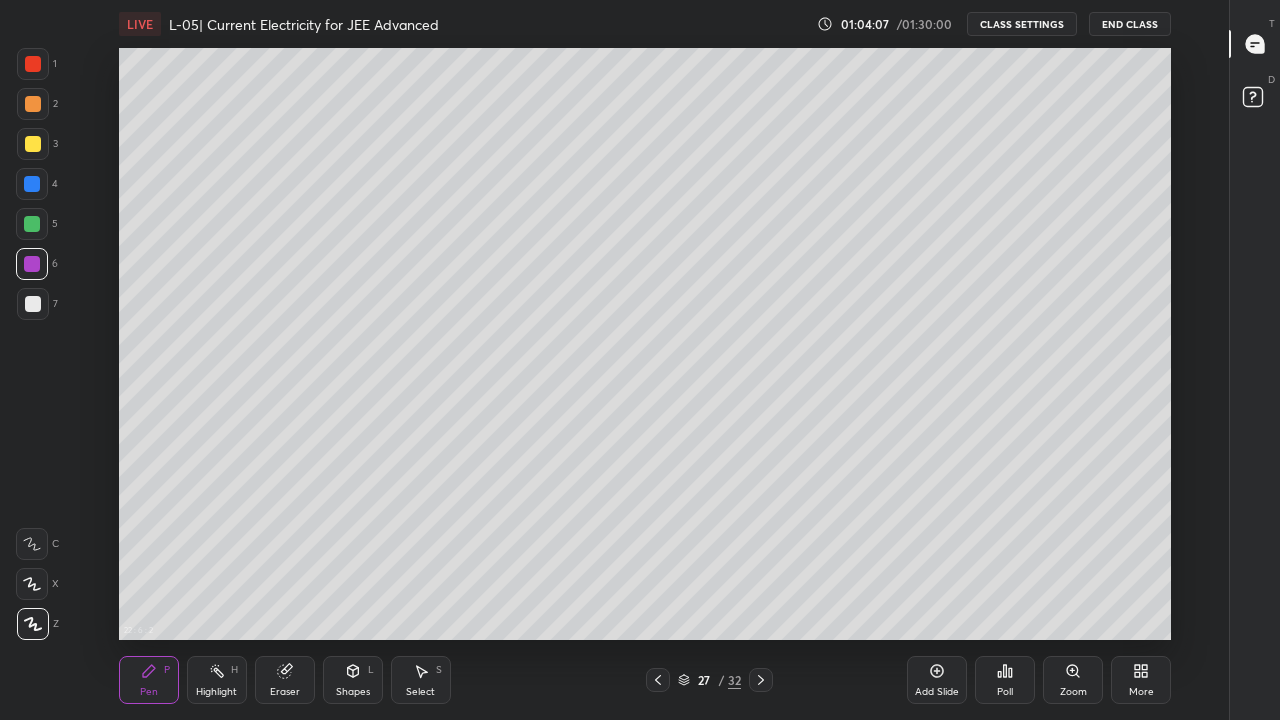 click 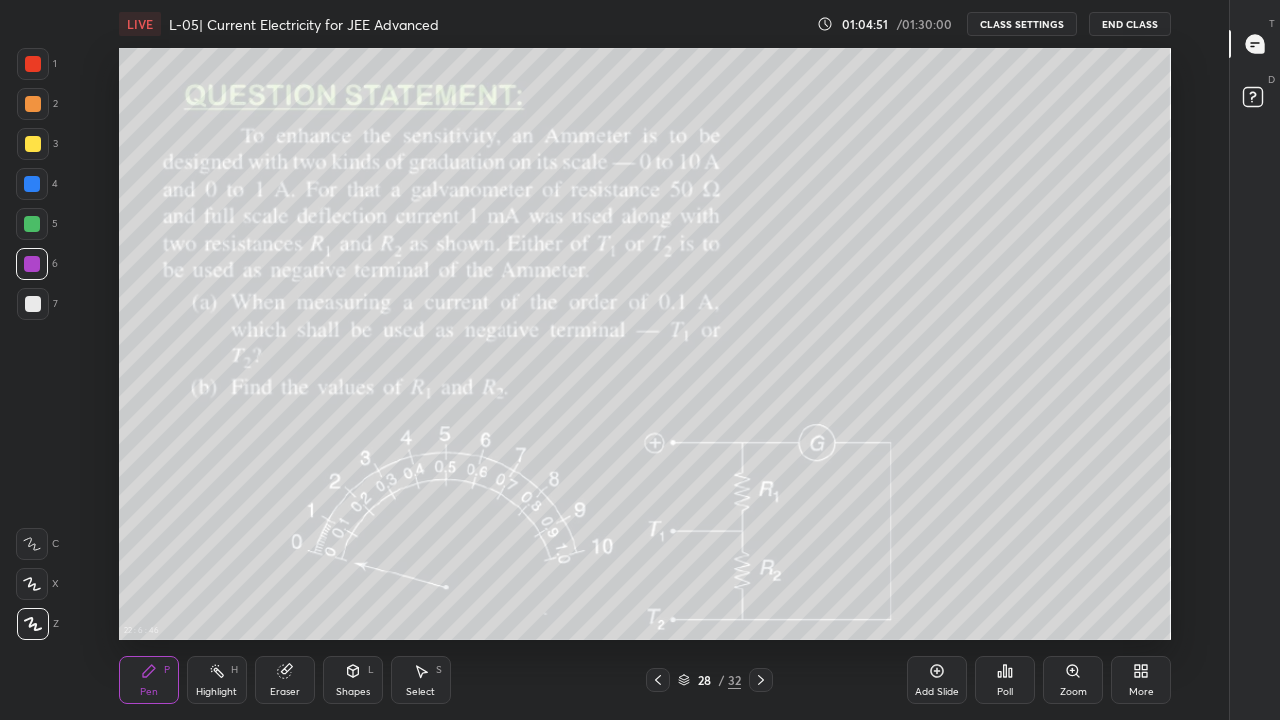 click on "28" at bounding box center [704, 680] 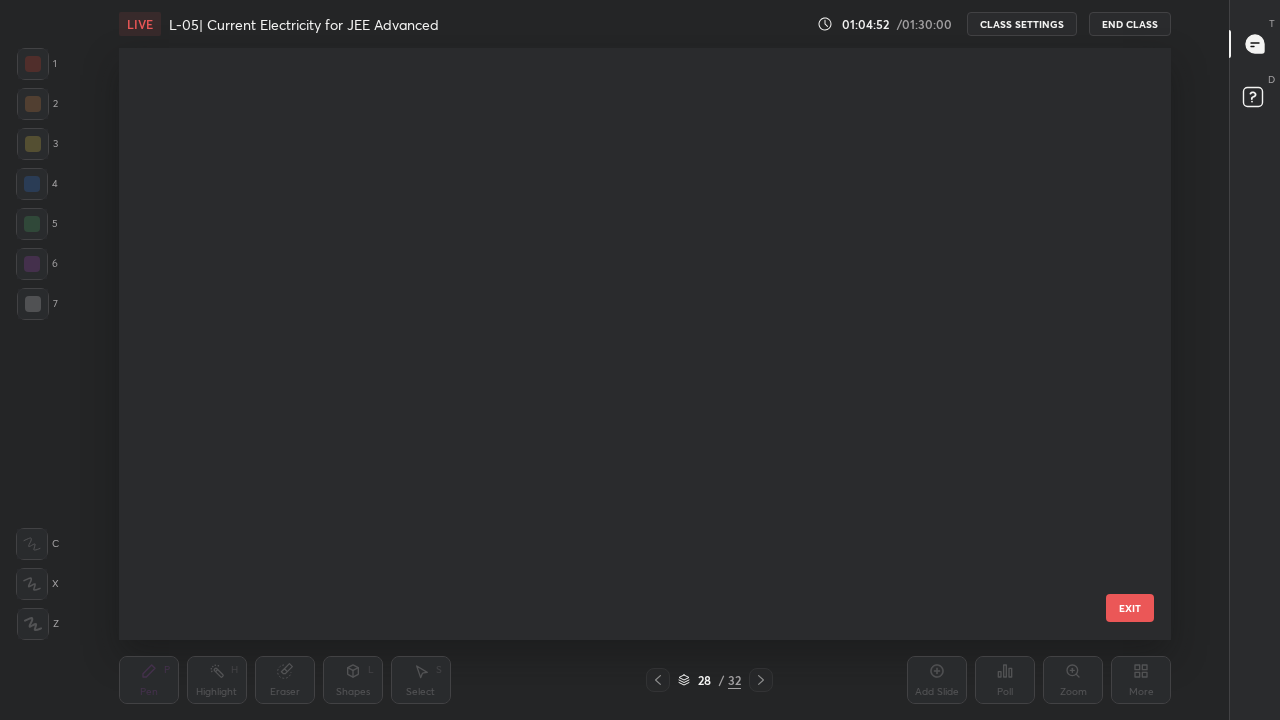 scroll, scrollTop: 1230, scrollLeft: 0, axis: vertical 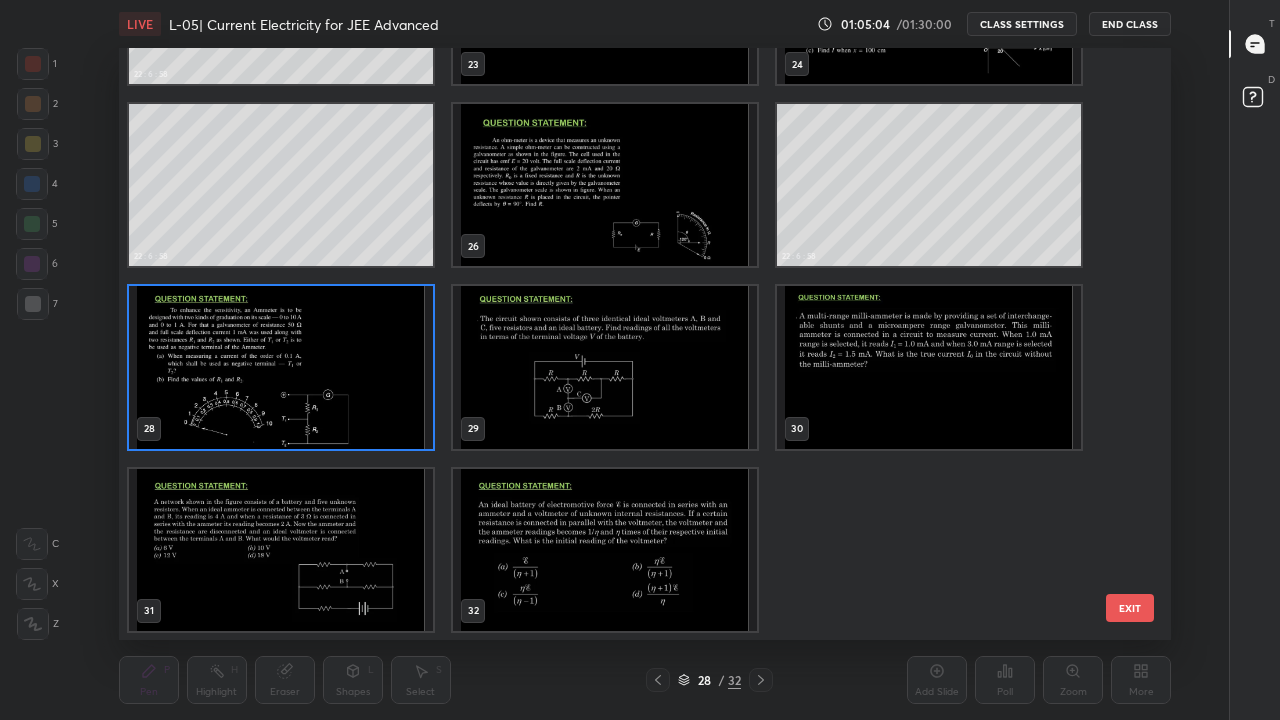 click at bounding box center [281, 367] 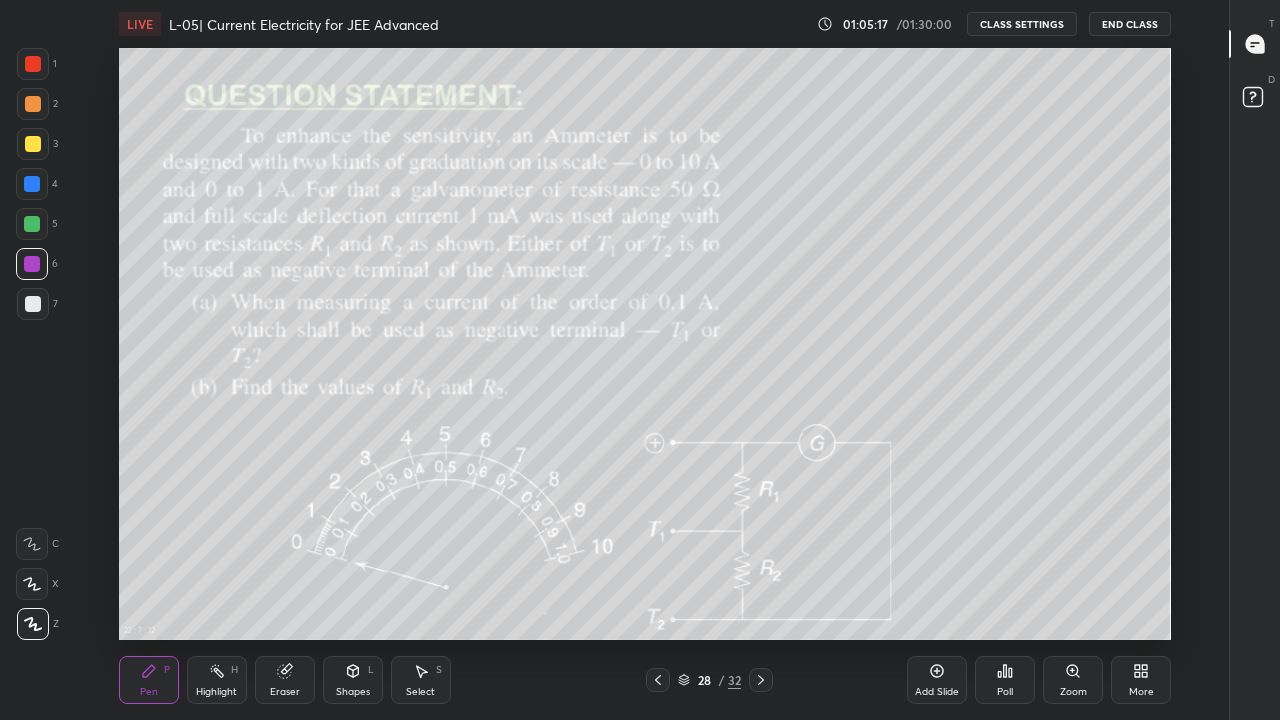 click at bounding box center (32, 184) 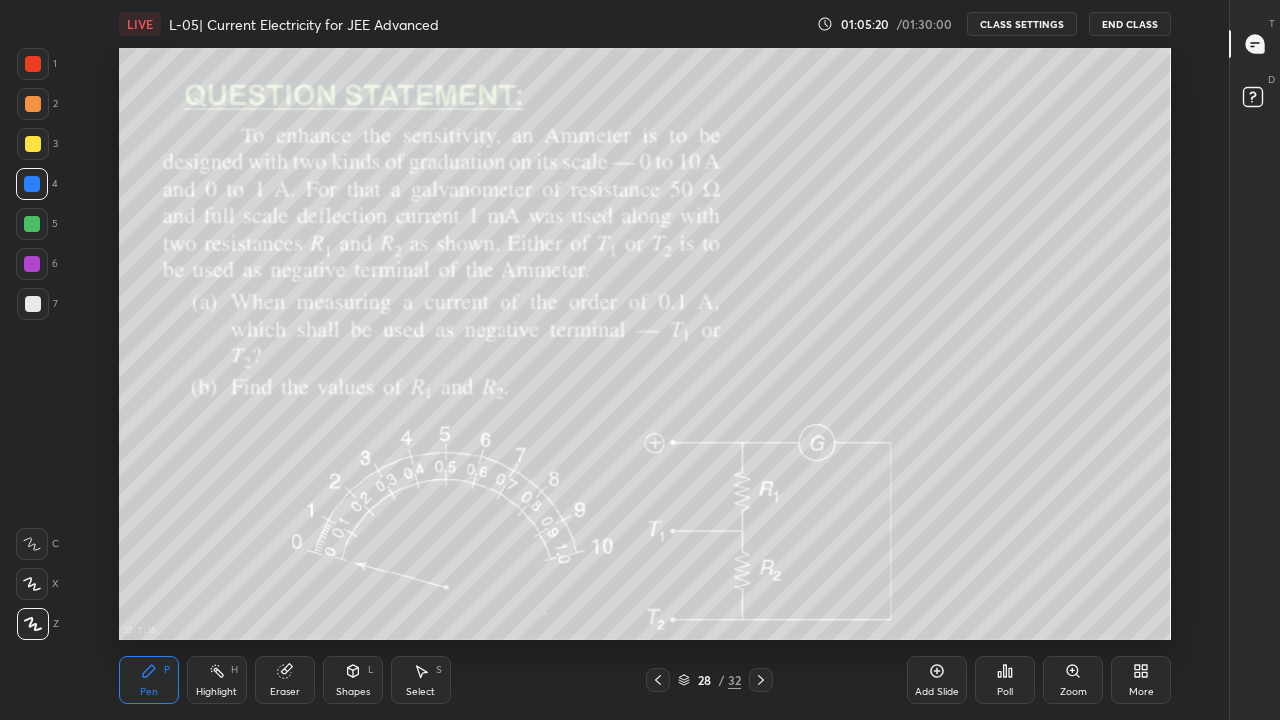 click on "Eraser" at bounding box center (285, 680) 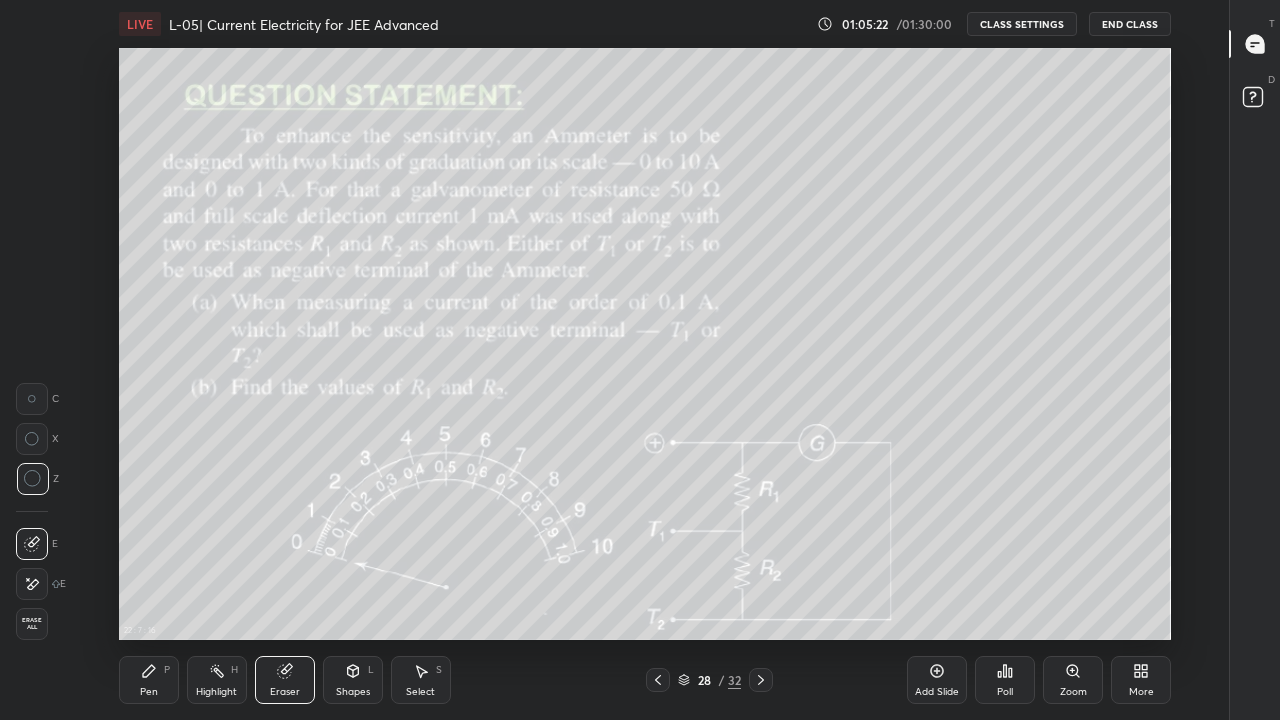click 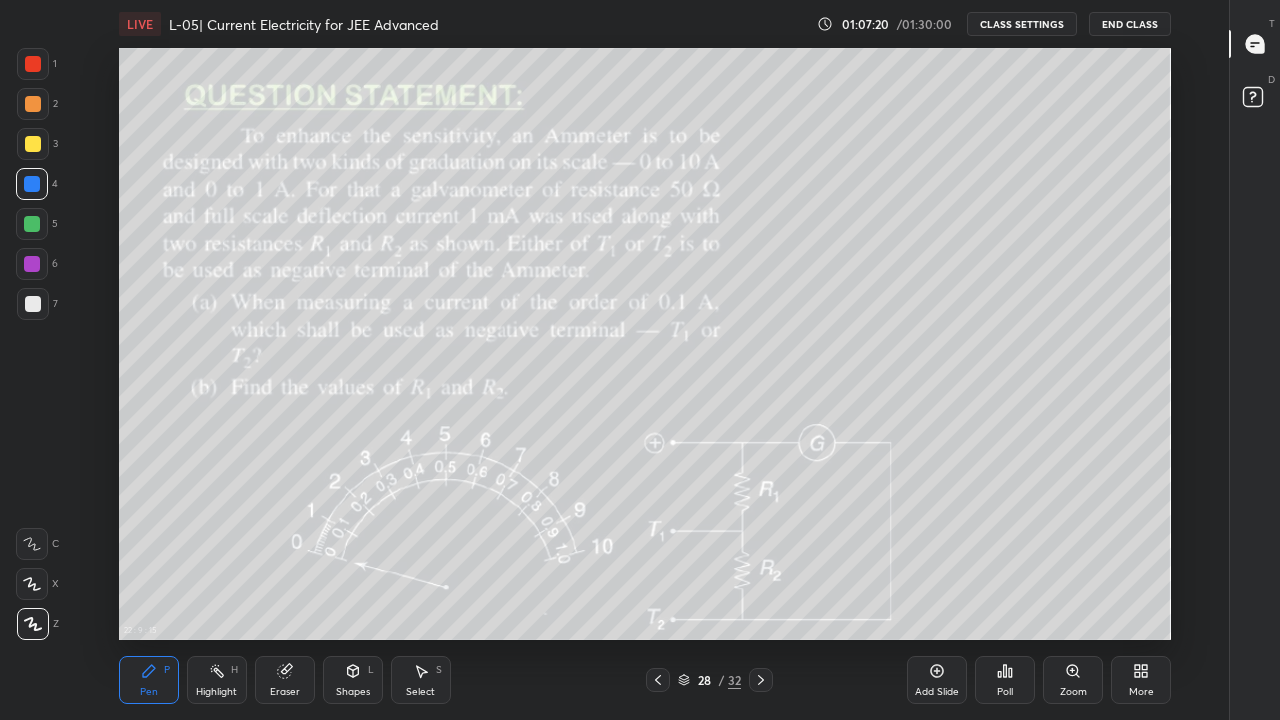 click on "Eraser" at bounding box center (285, 692) 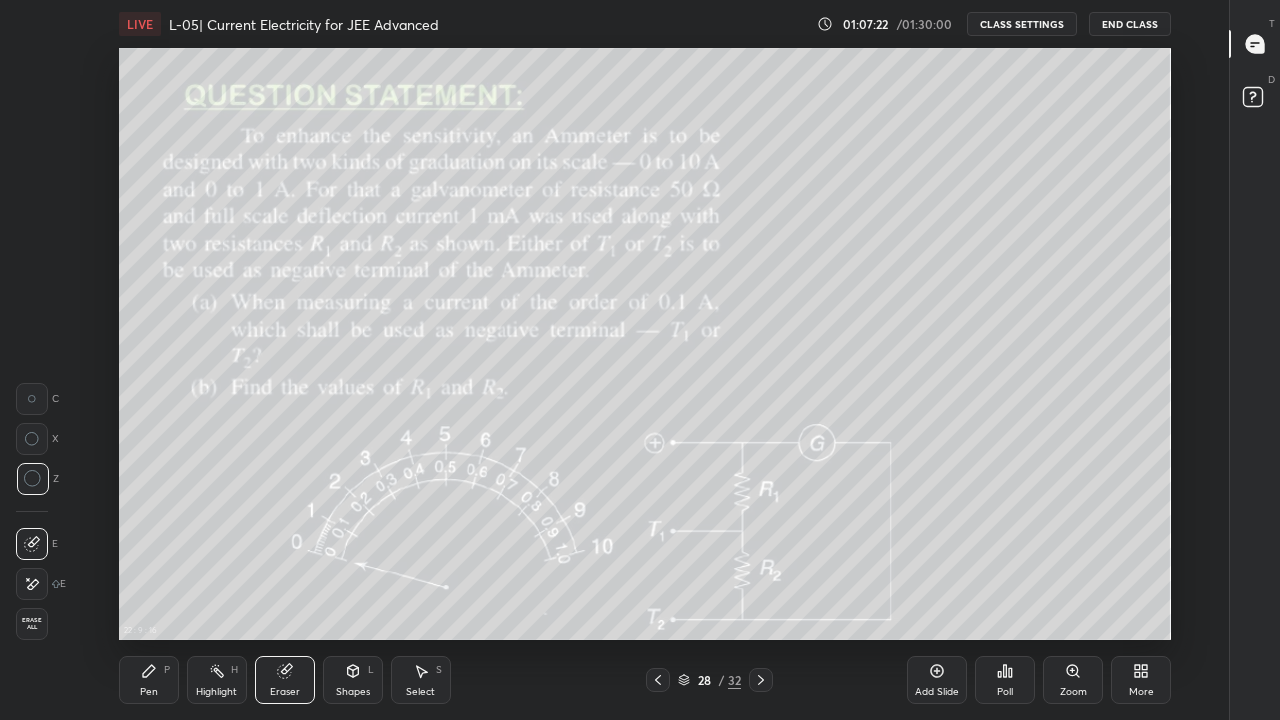 click on "Pen P" at bounding box center [149, 680] 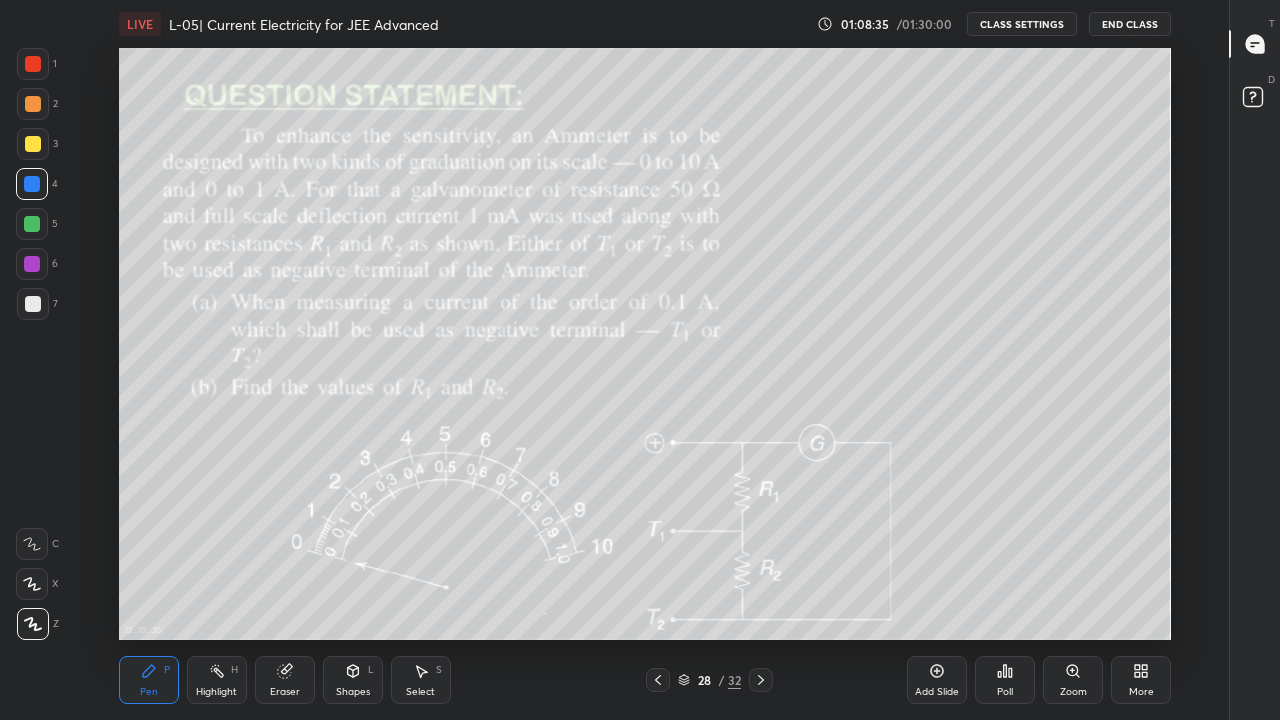 click on "Eraser" at bounding box center [285, 692] 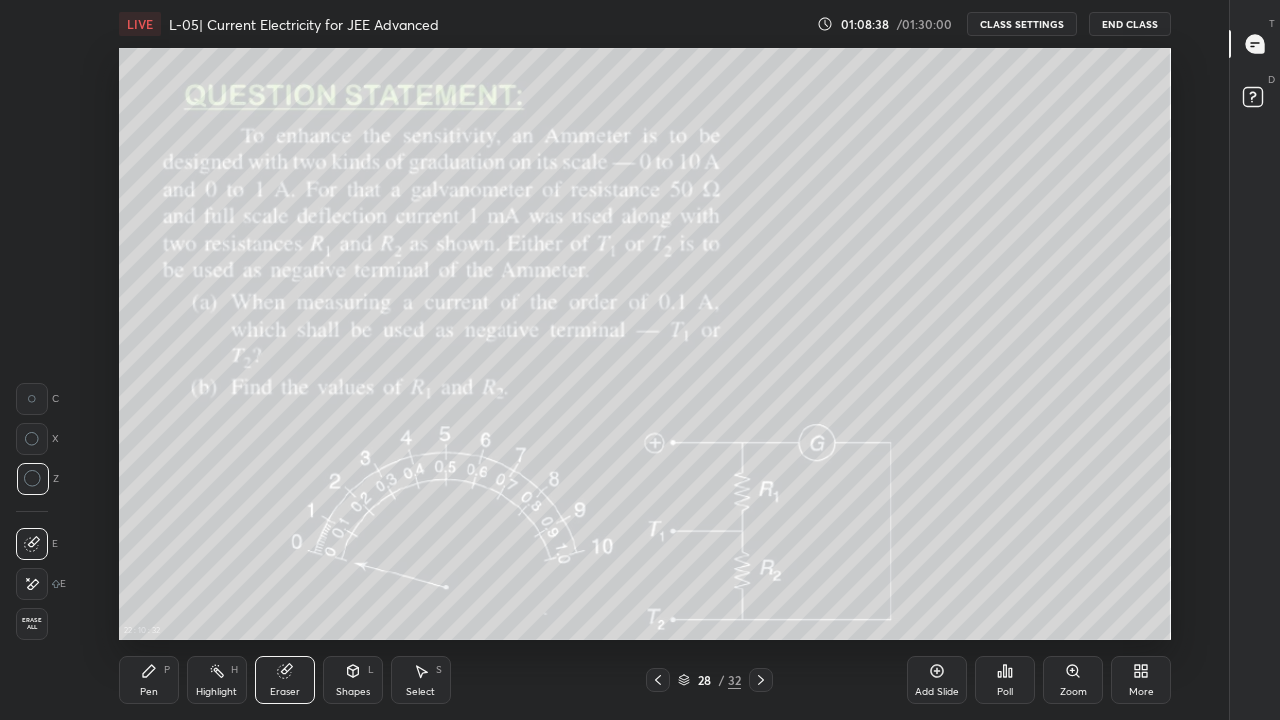 click 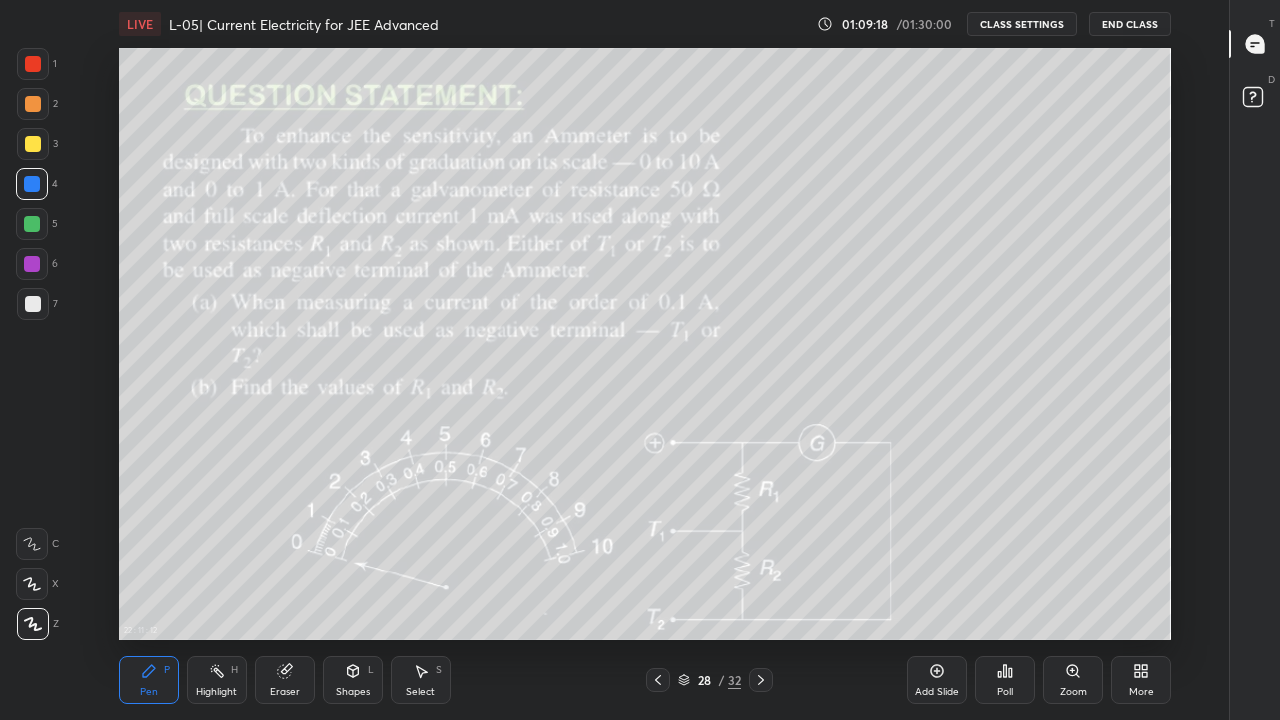 click on "Highlight" at bounding box center (216, 692) 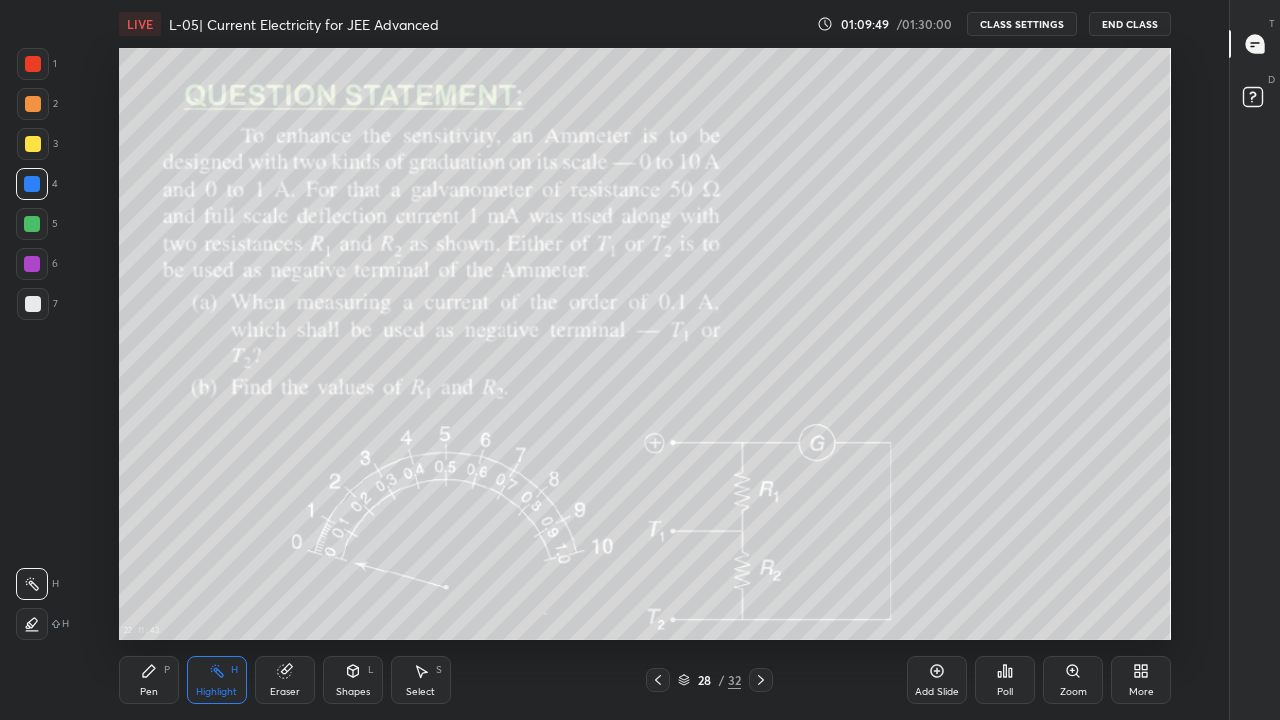 click 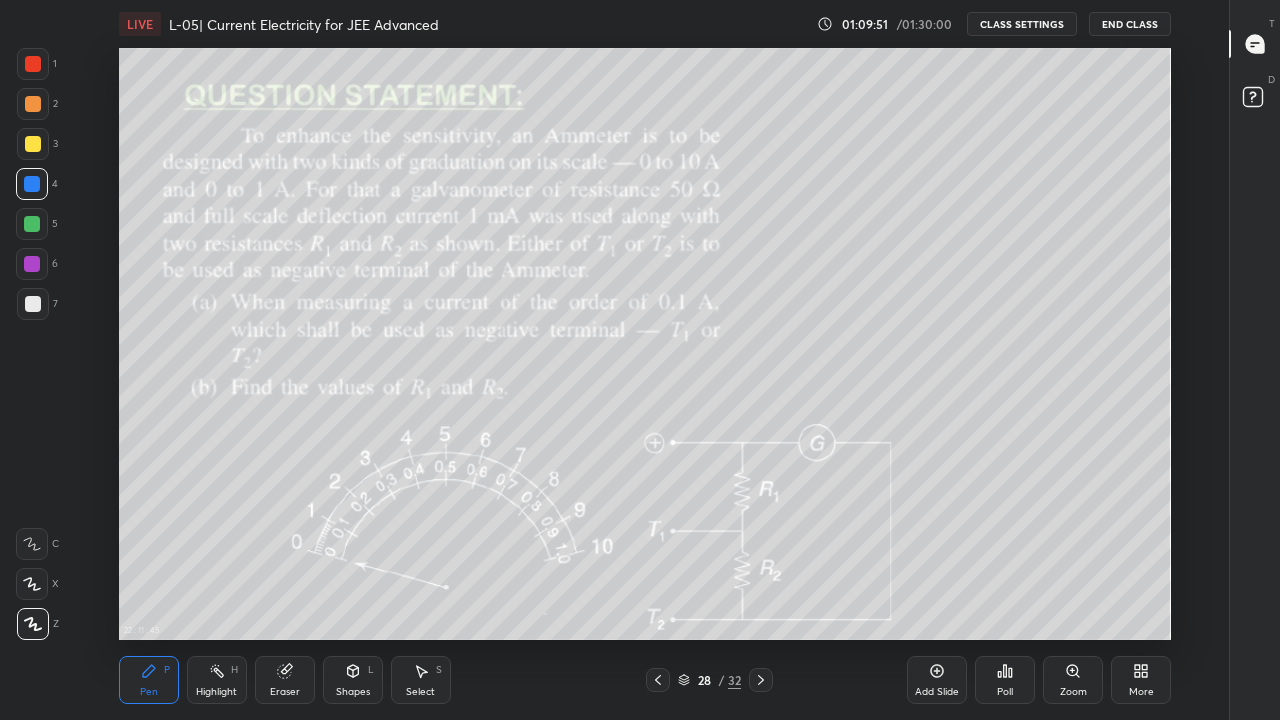 click on "Add Slide" at bounding box center [937, 692] 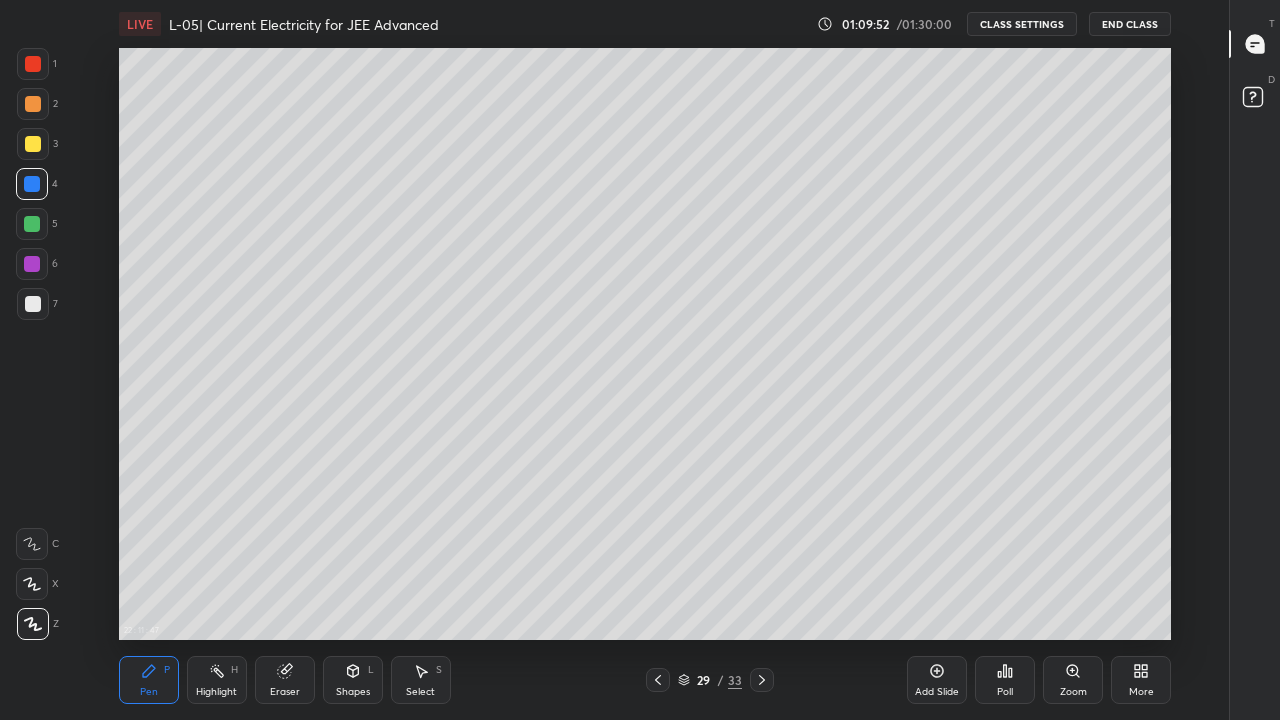 click at bounding box center [33, 144] 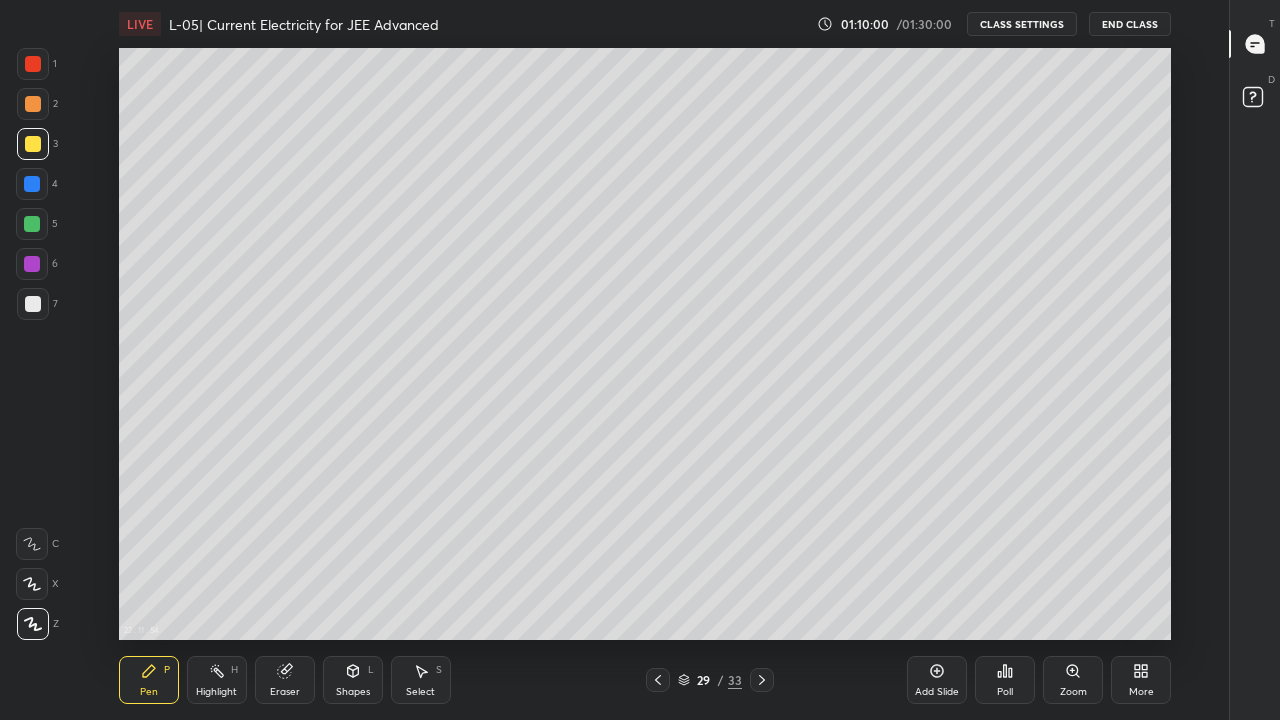 click 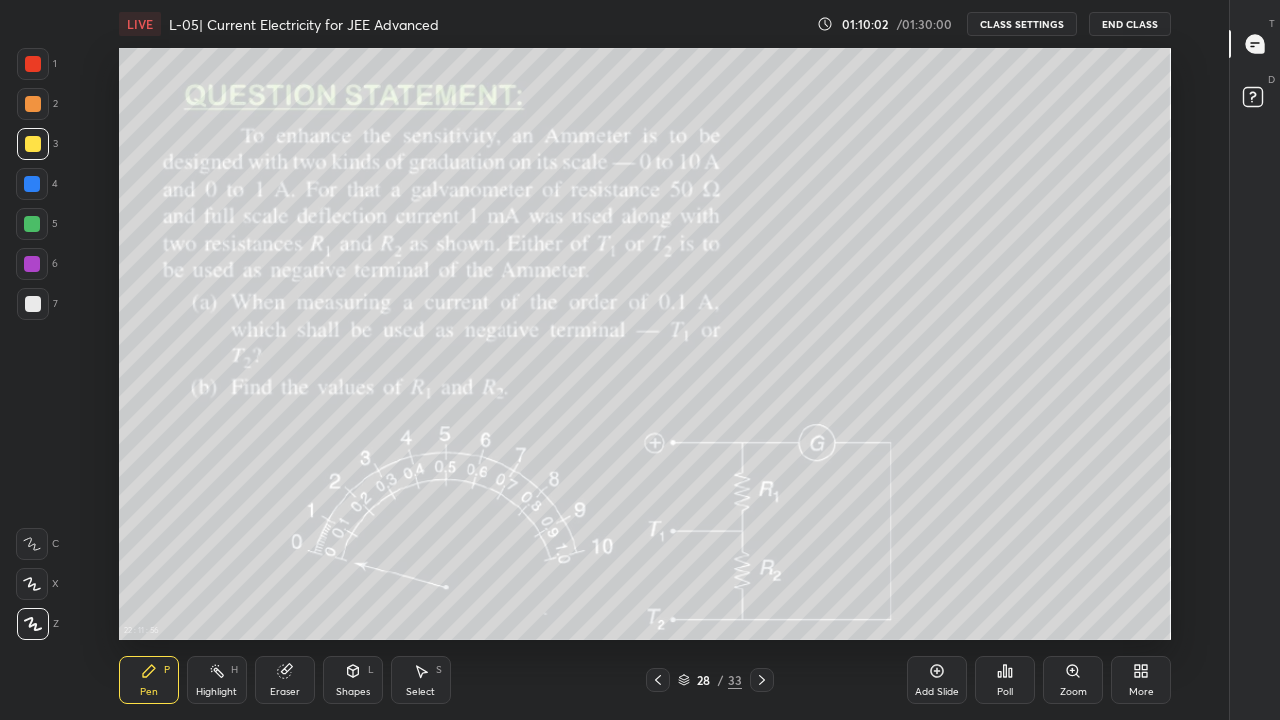 click 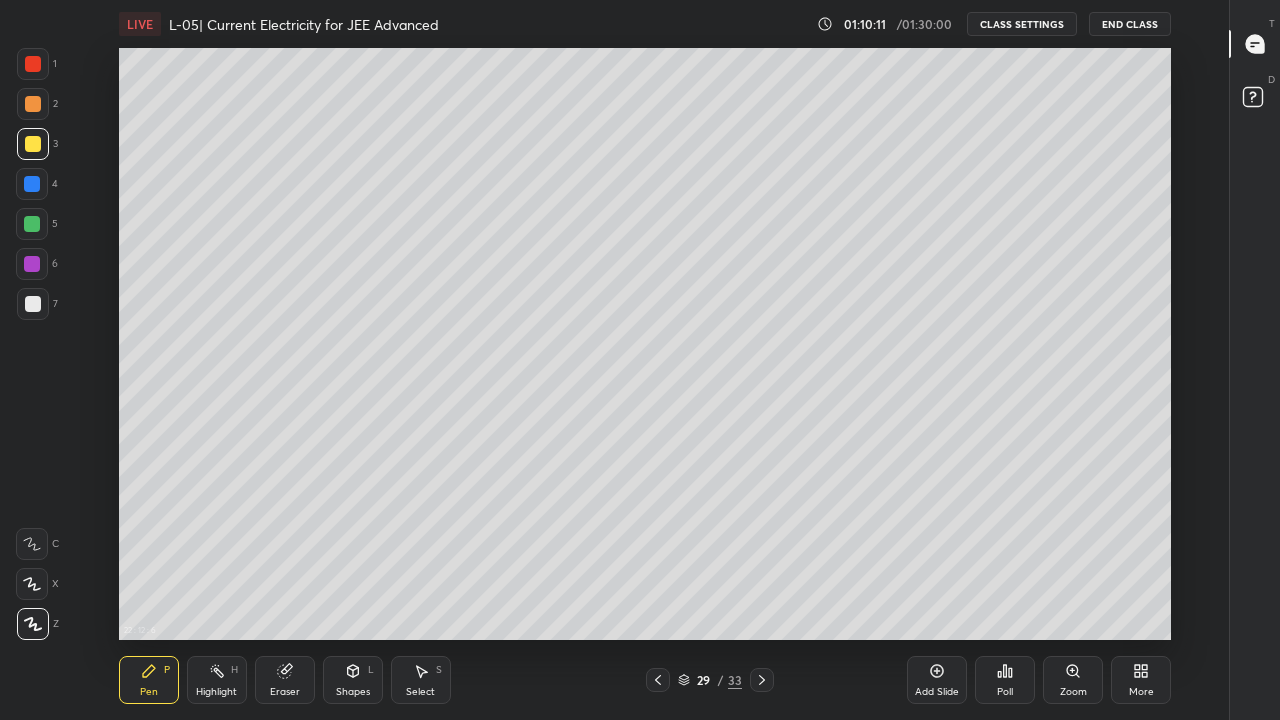 click on "Eraser" at bounding box center [285, 680] 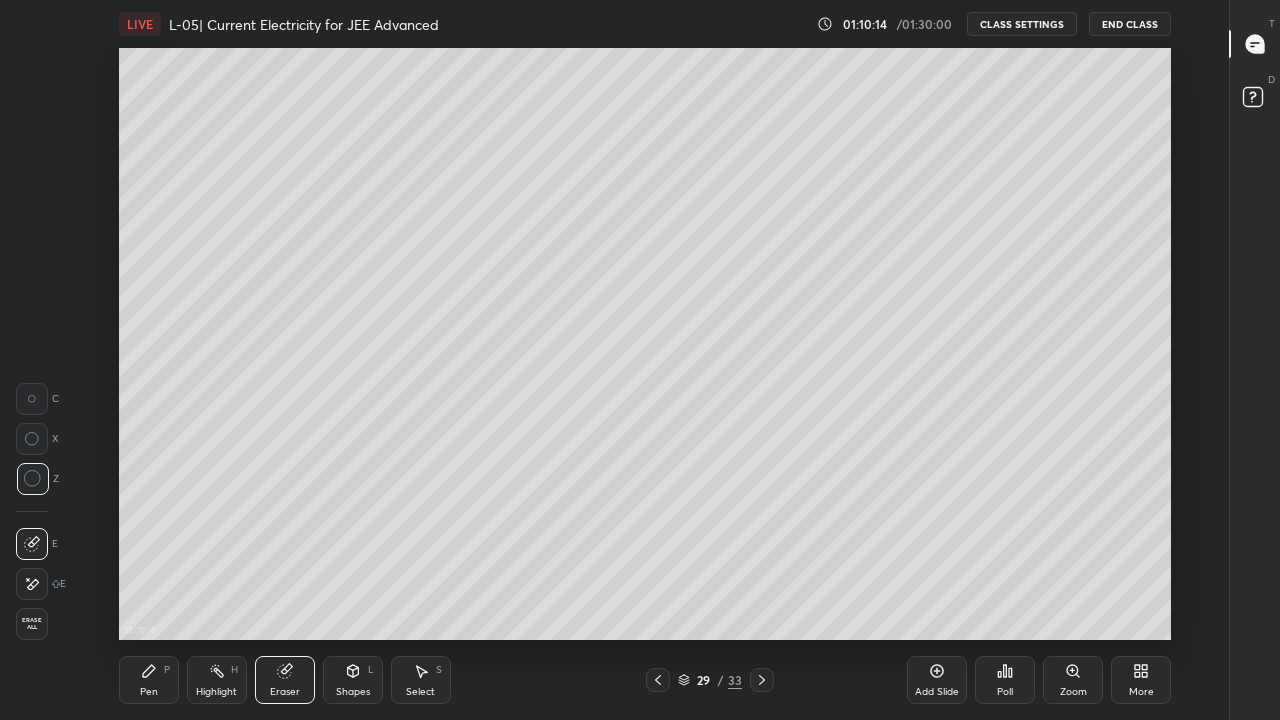 click 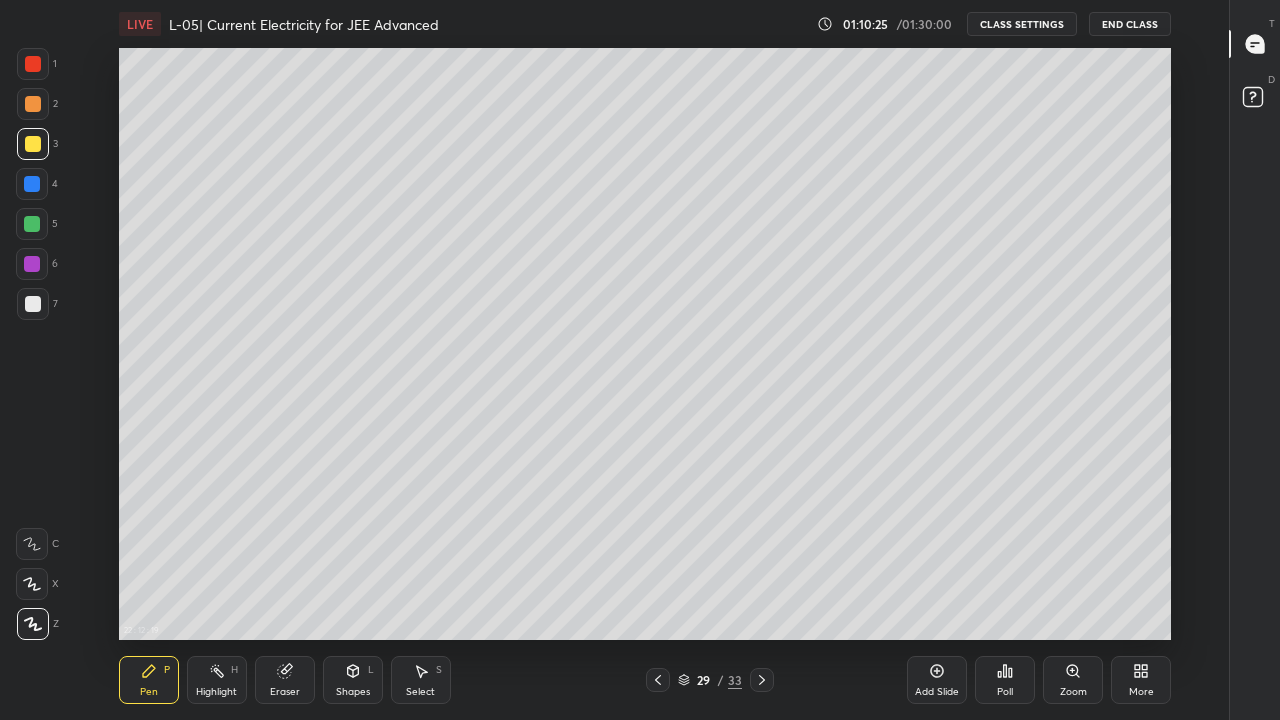 click at bounding box center [33, 304] 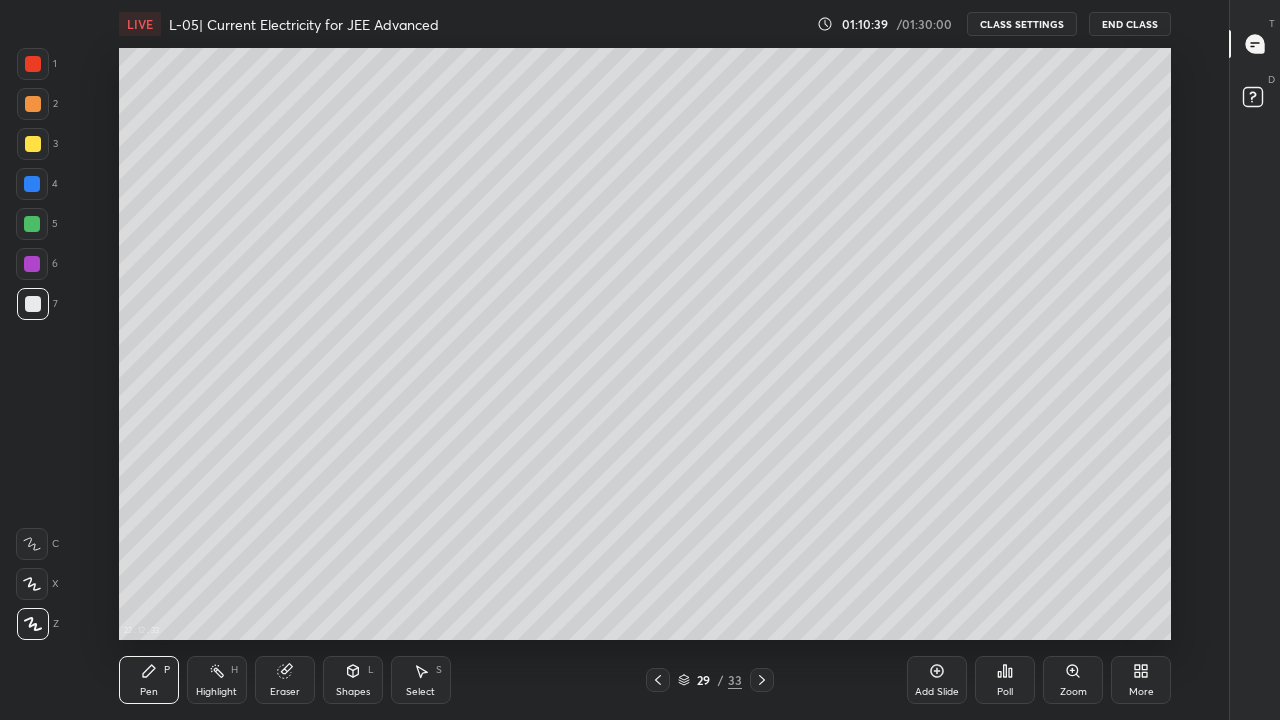 click at bounding box center [33, 144] 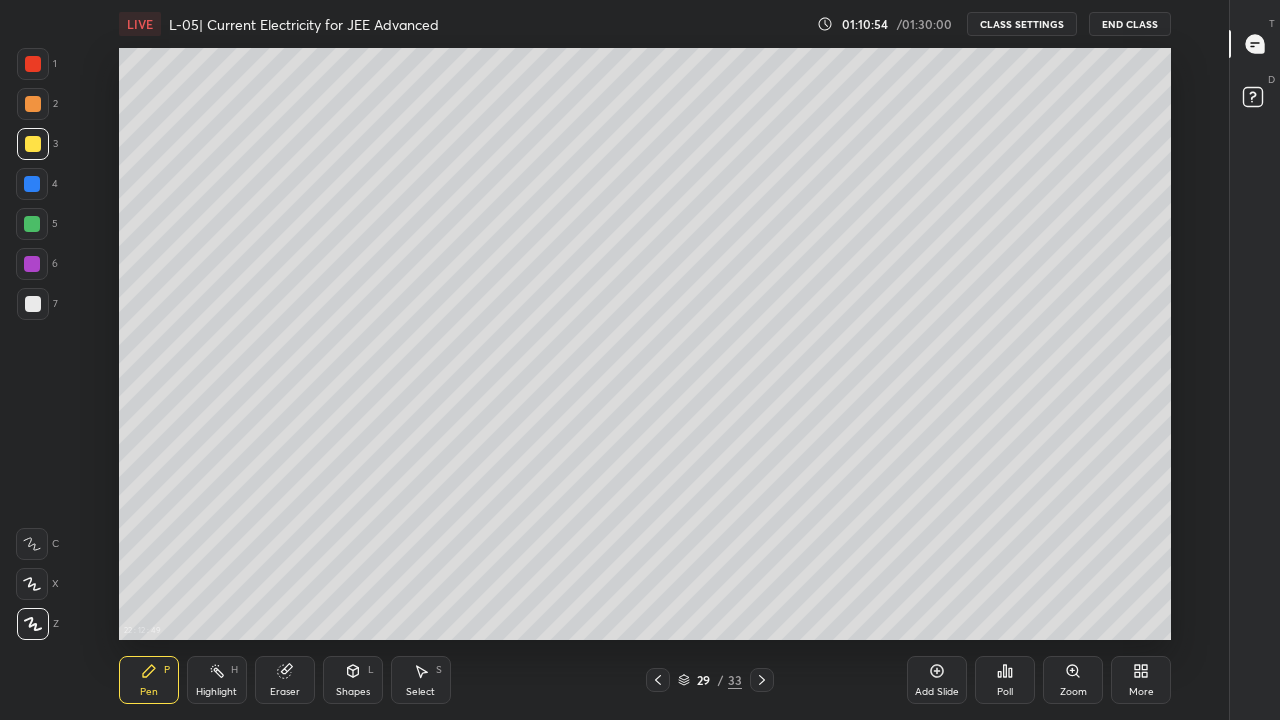 click 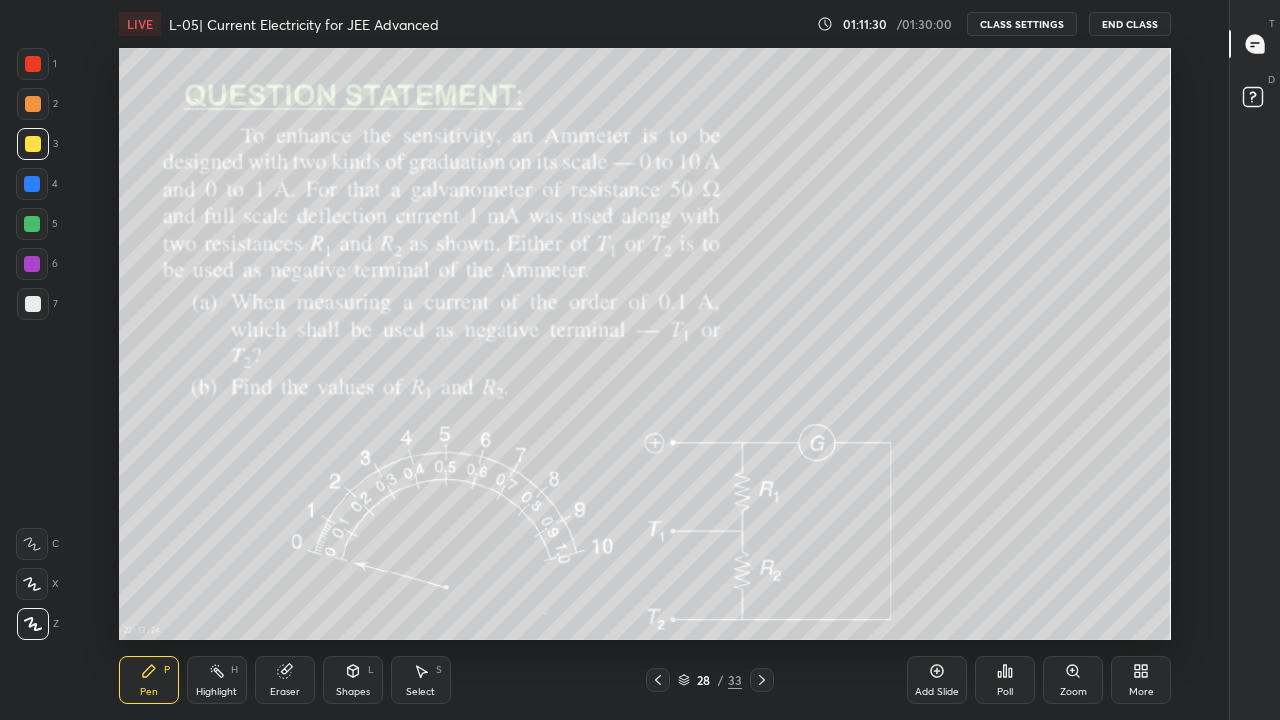 click on "Eraser" at bounding box center (285, 680) 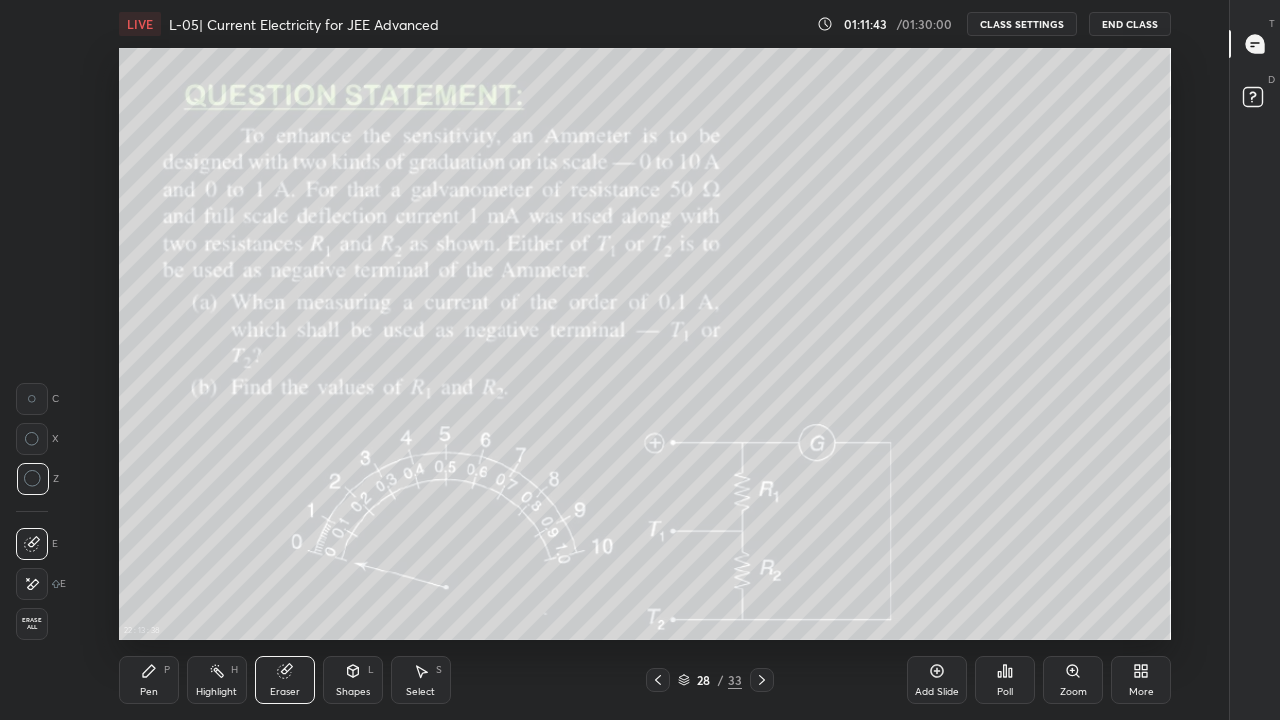 click 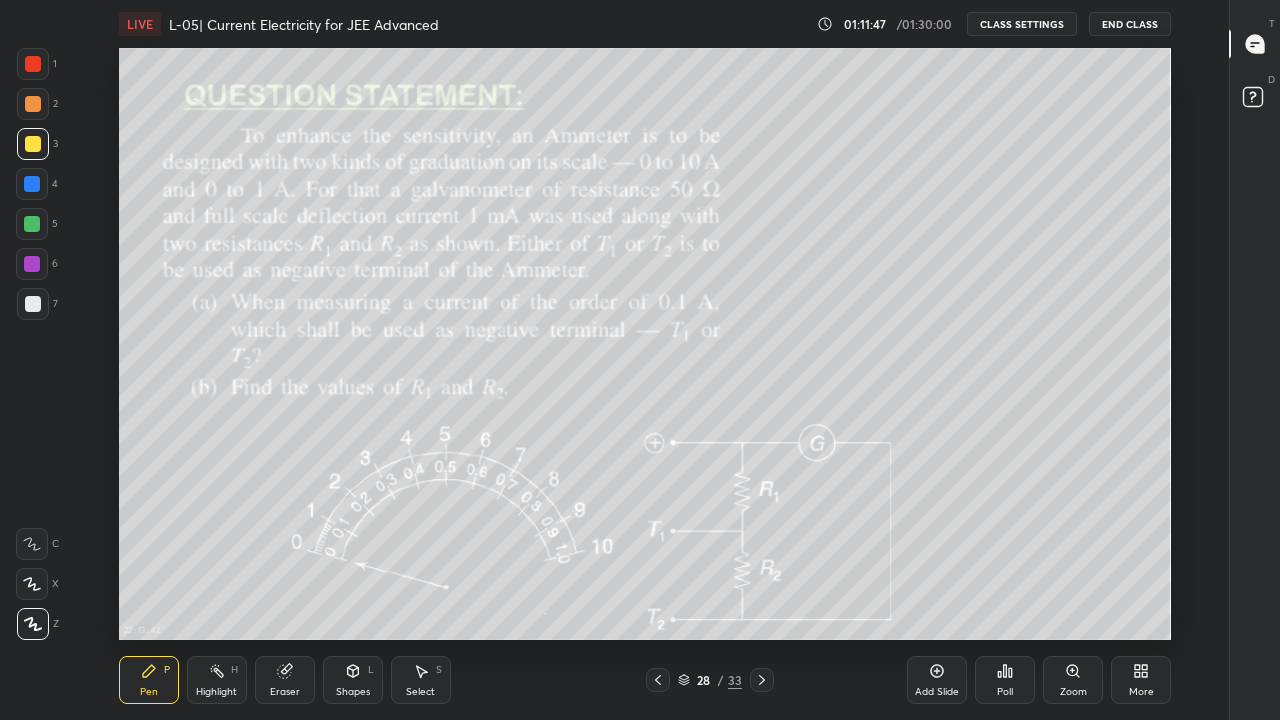 click 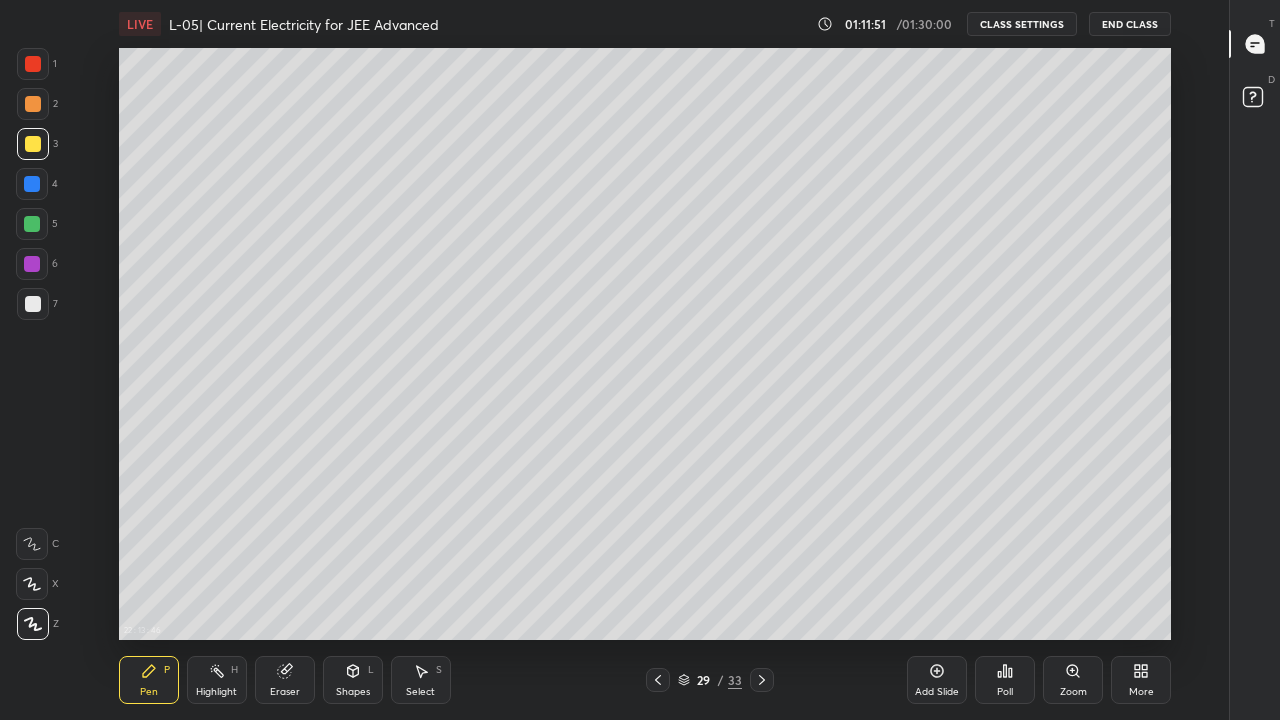 click at bounding box center (32, 264) 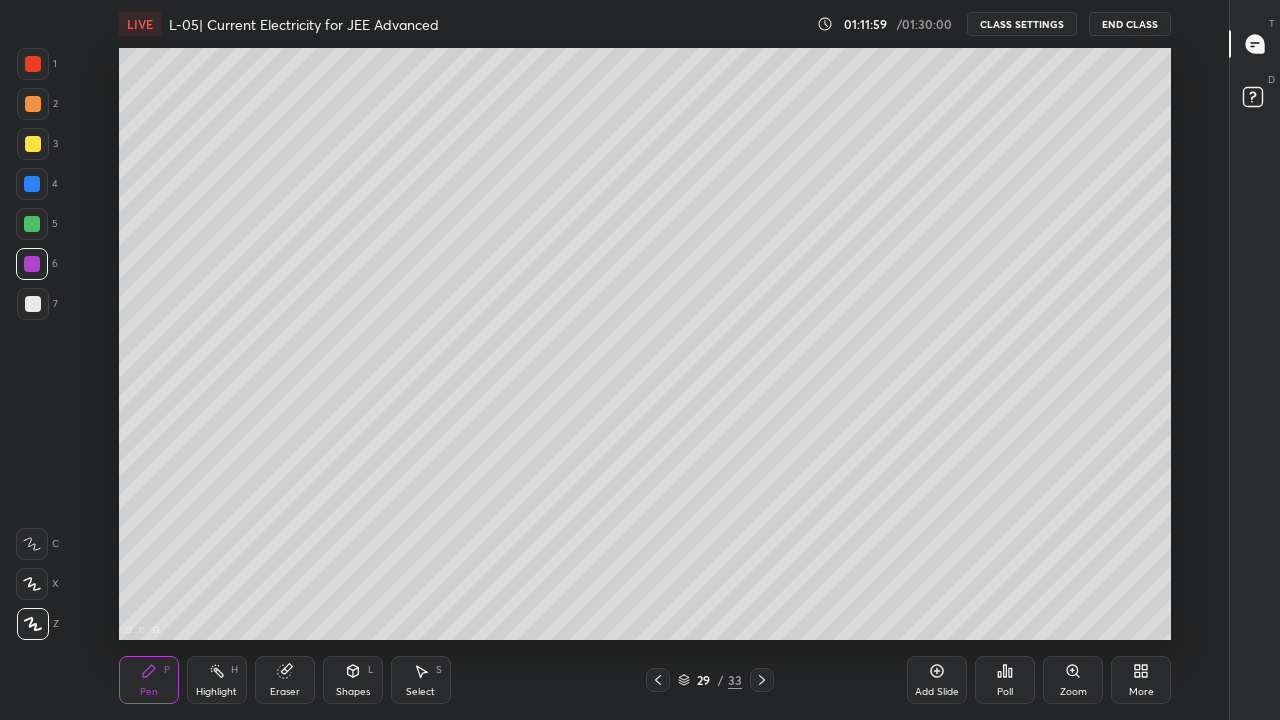 click on "Eraser" at bounding box center [285, 692] 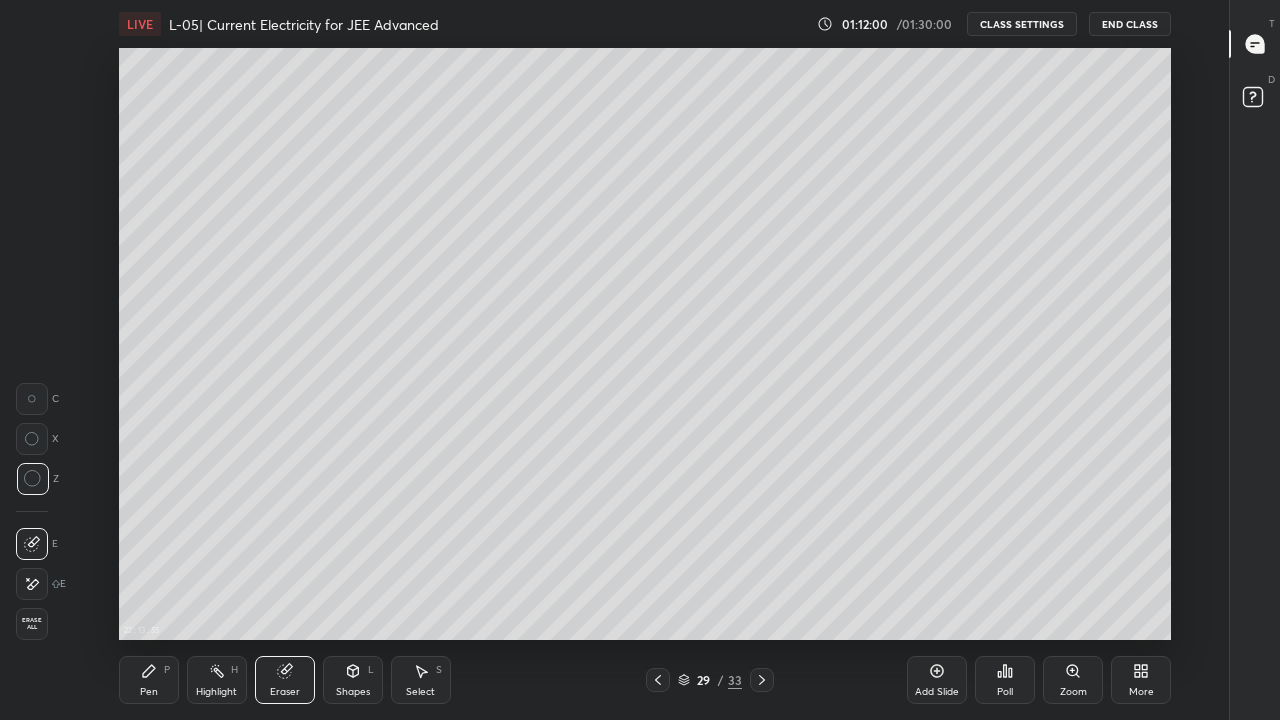 click 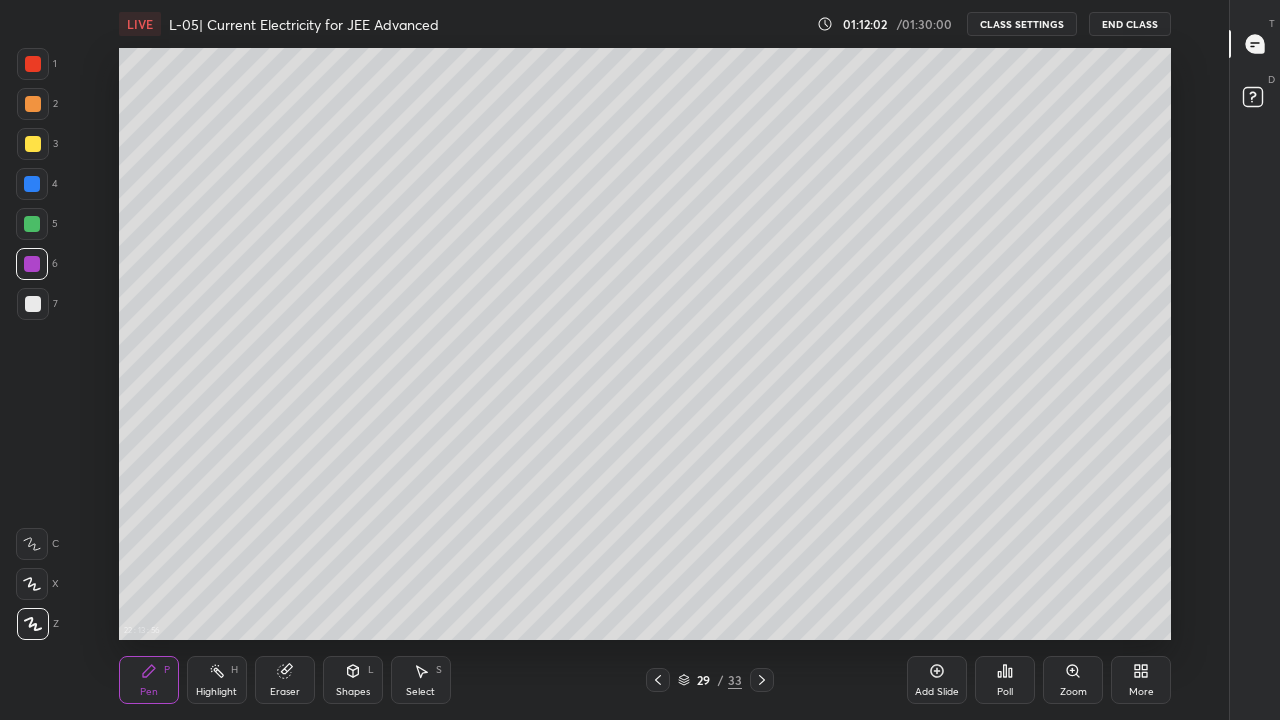 click 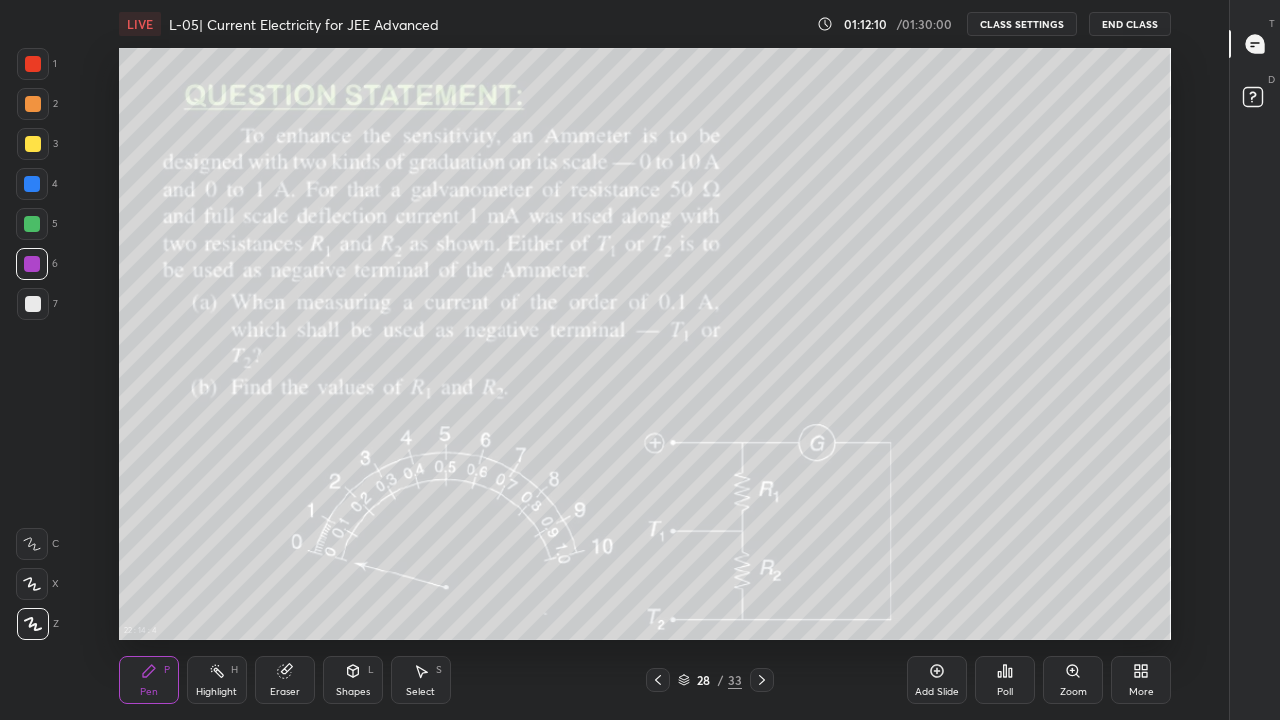 click 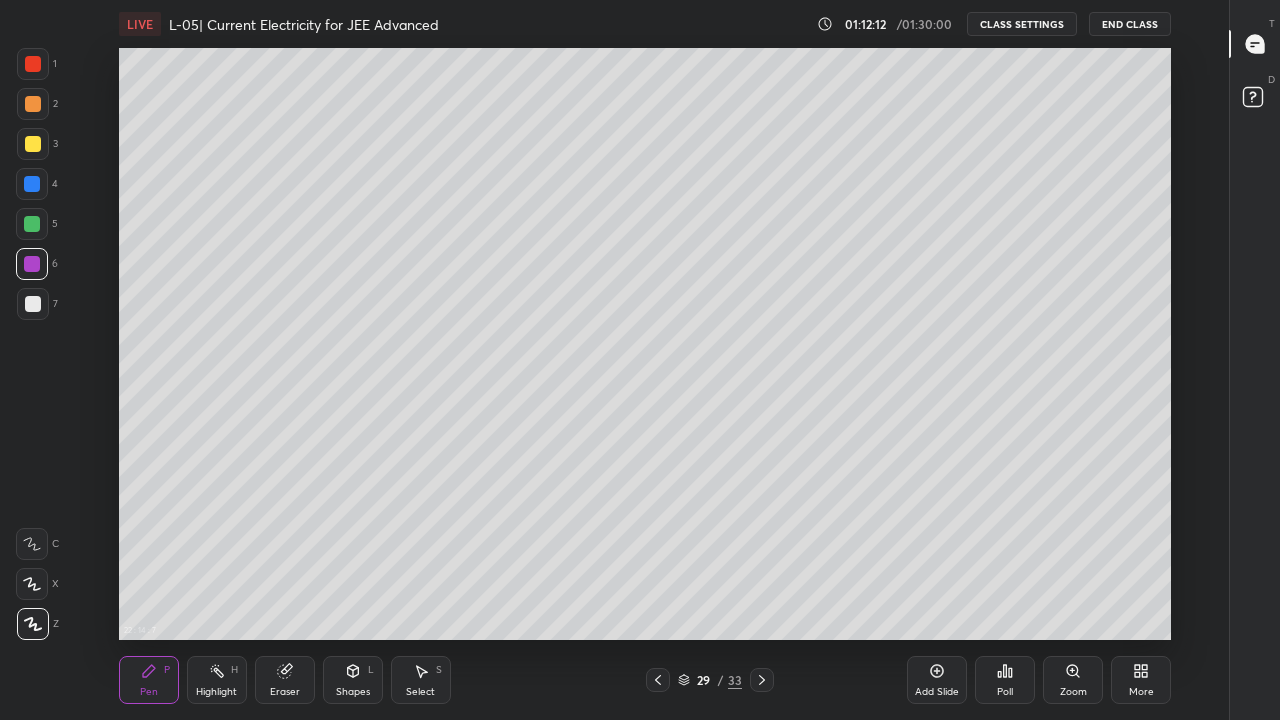 click at bounding box center [33, 144] 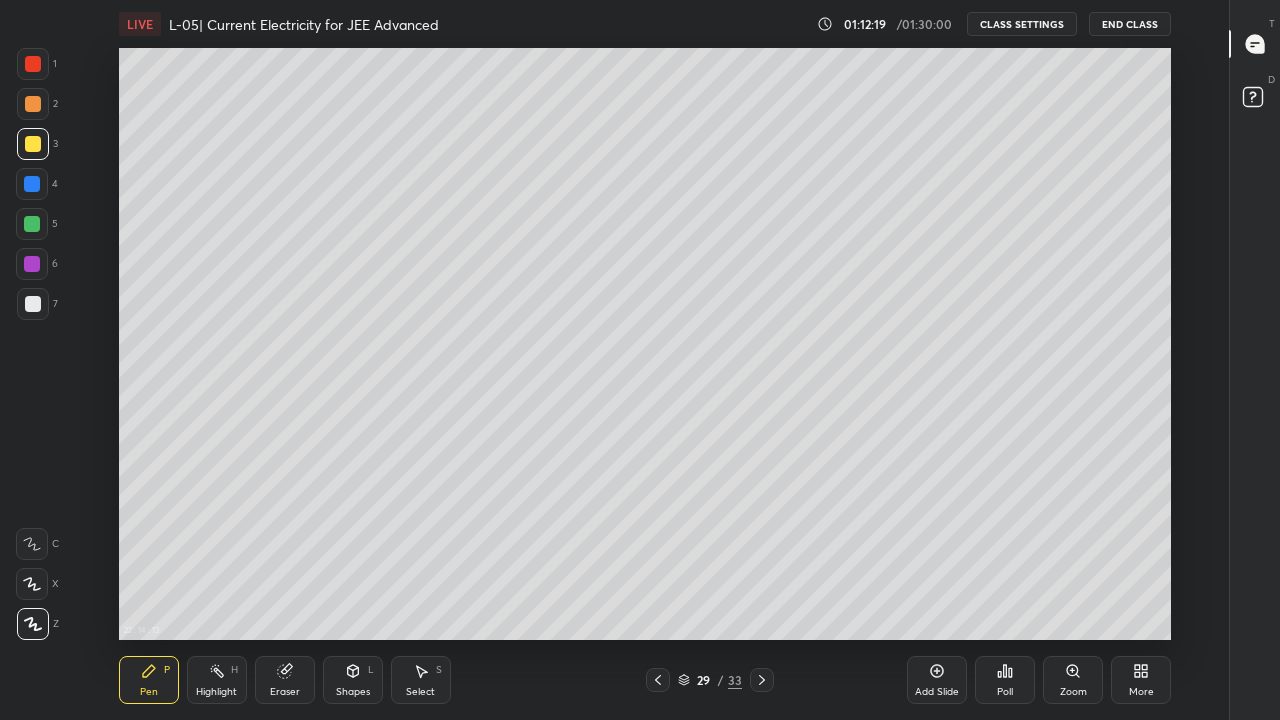 click at bounding box center [658, 680] 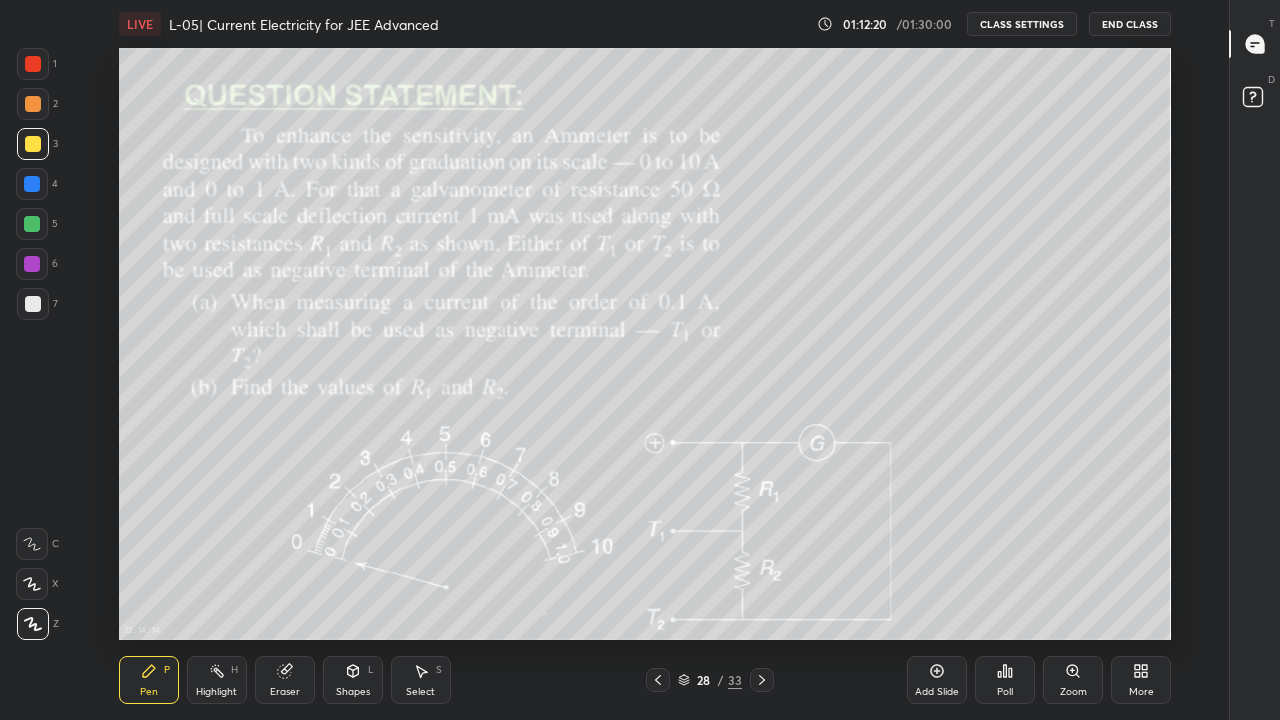 click 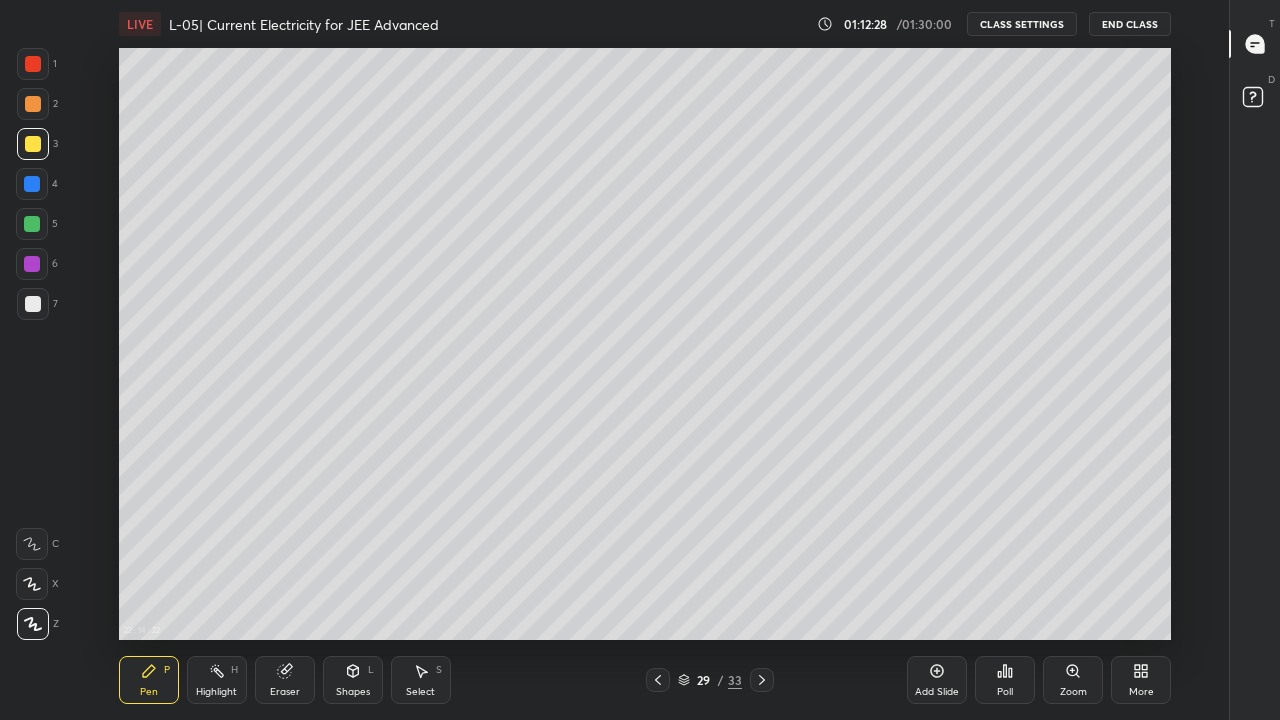 click 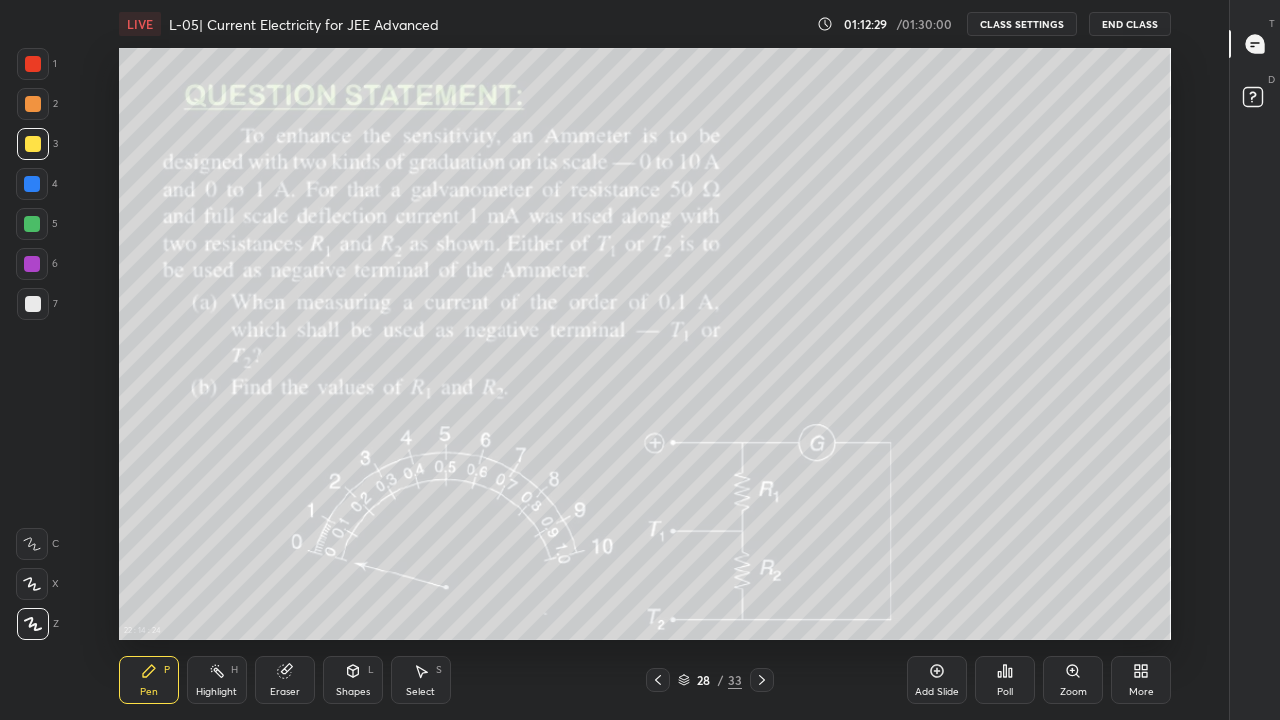 click 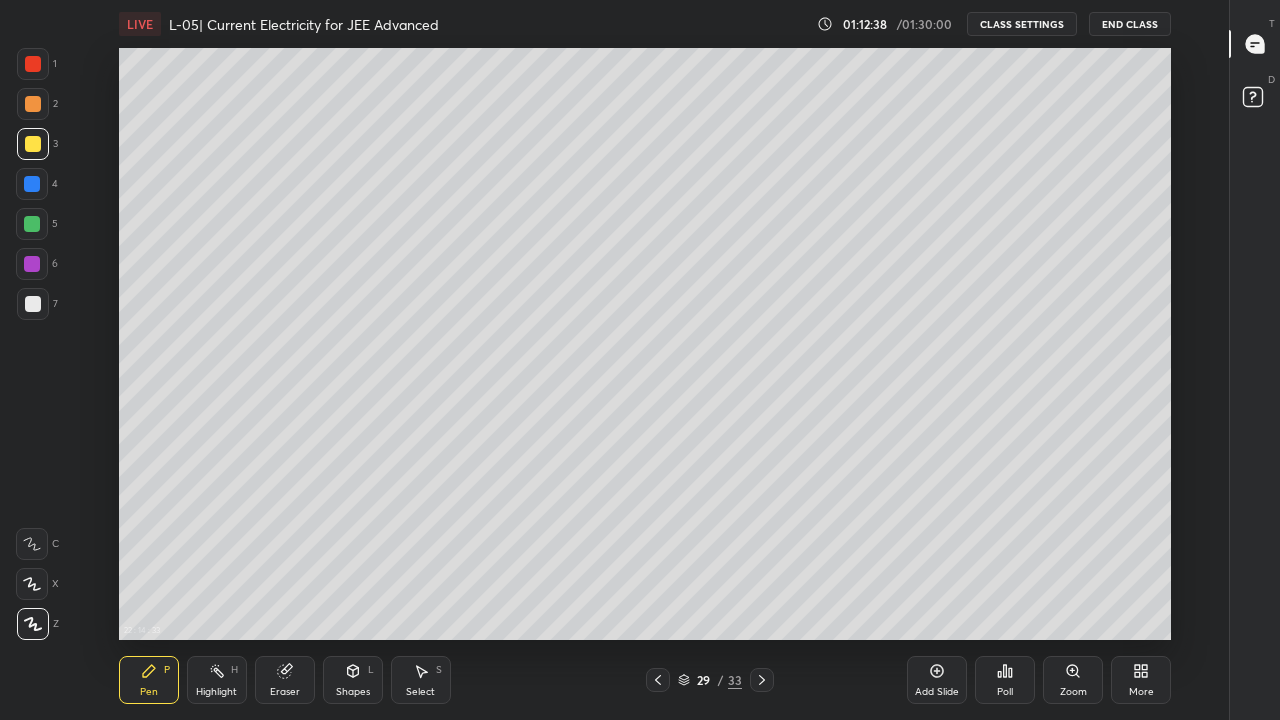 click at bounding box center [32, 264] 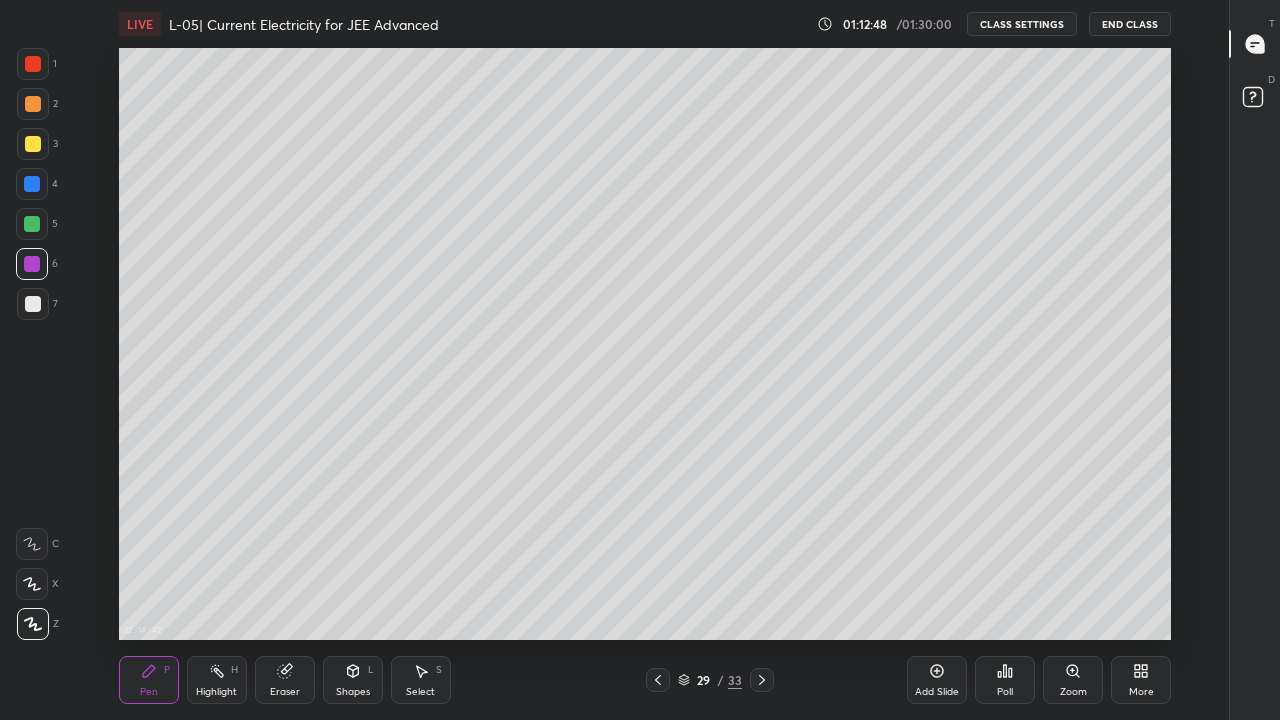 click on "Eraser" at bounding box center [285, 692] 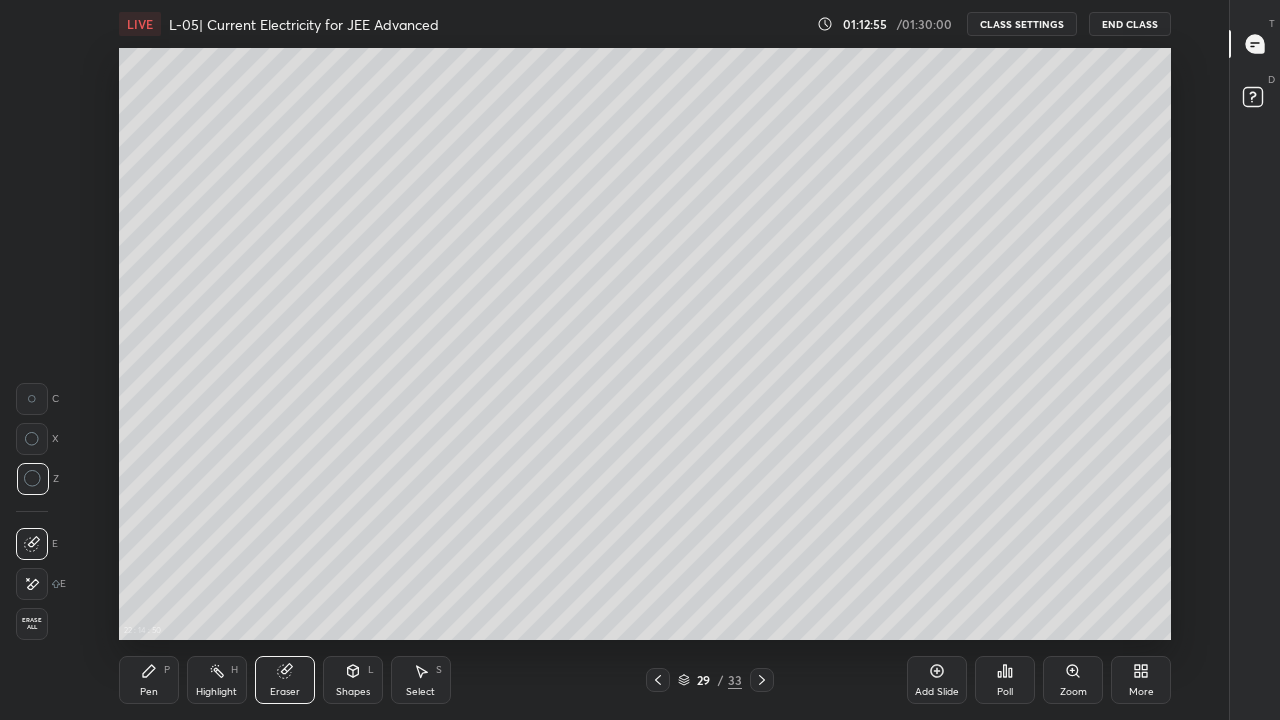 click on "Pen" at bounding box center (149, 692) 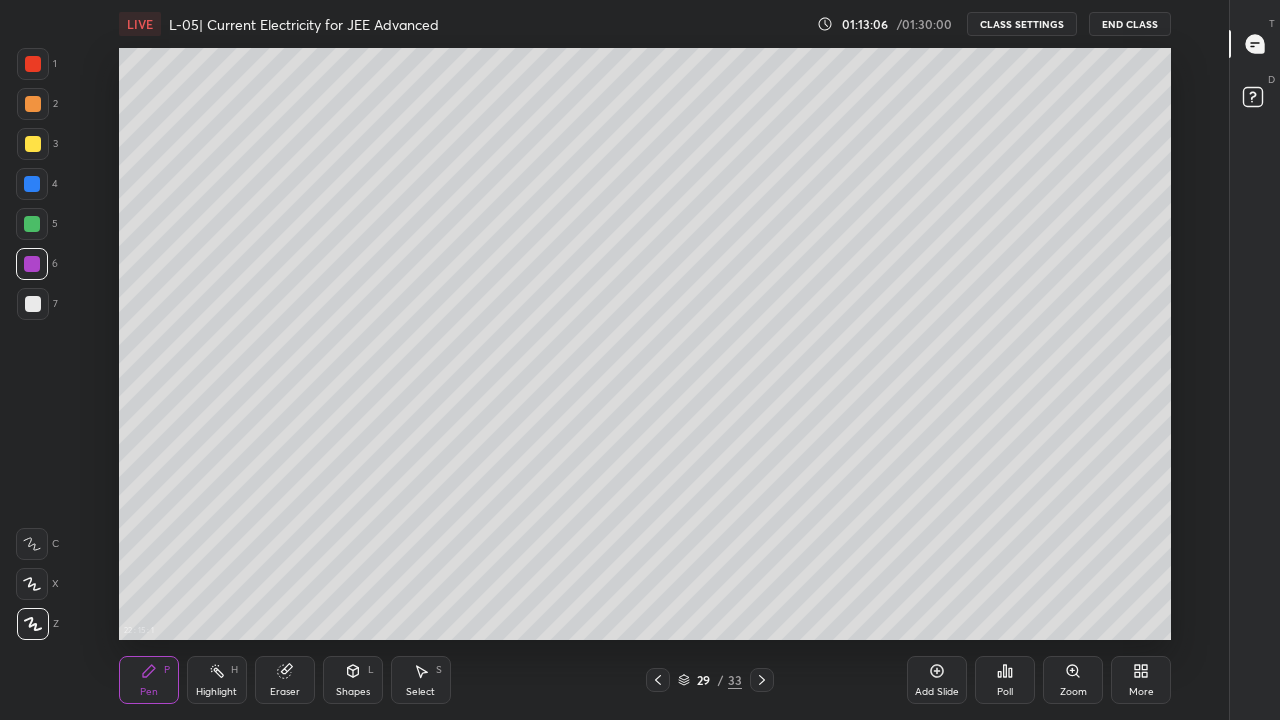 click at bounding box center [33, 304] 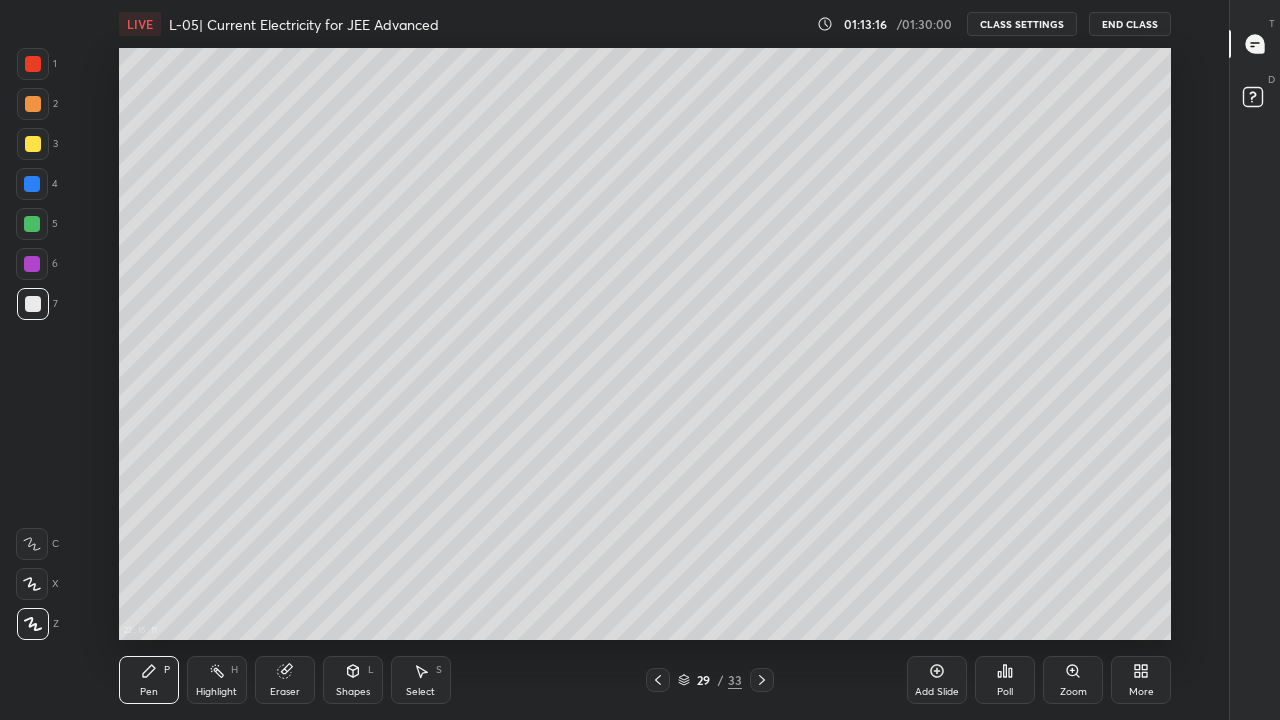 click at bounding box center (658, 680) 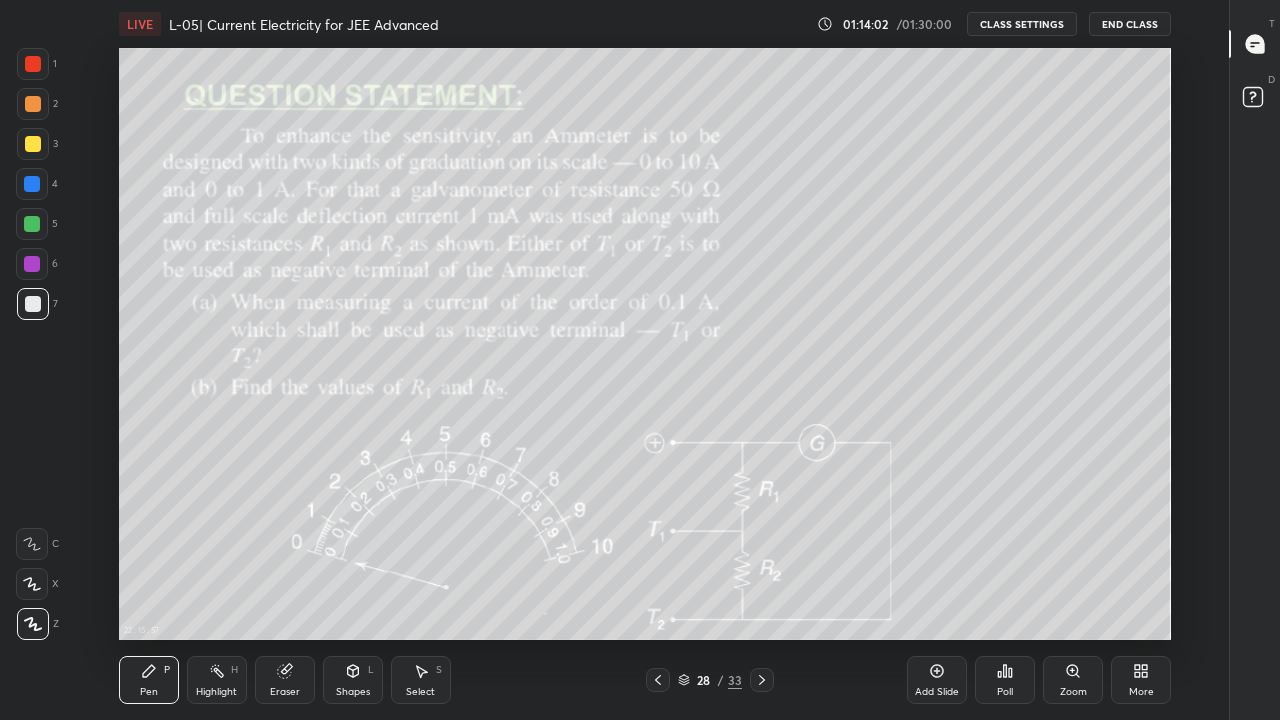 click on "Eraser" at bounding box center (285, 692) 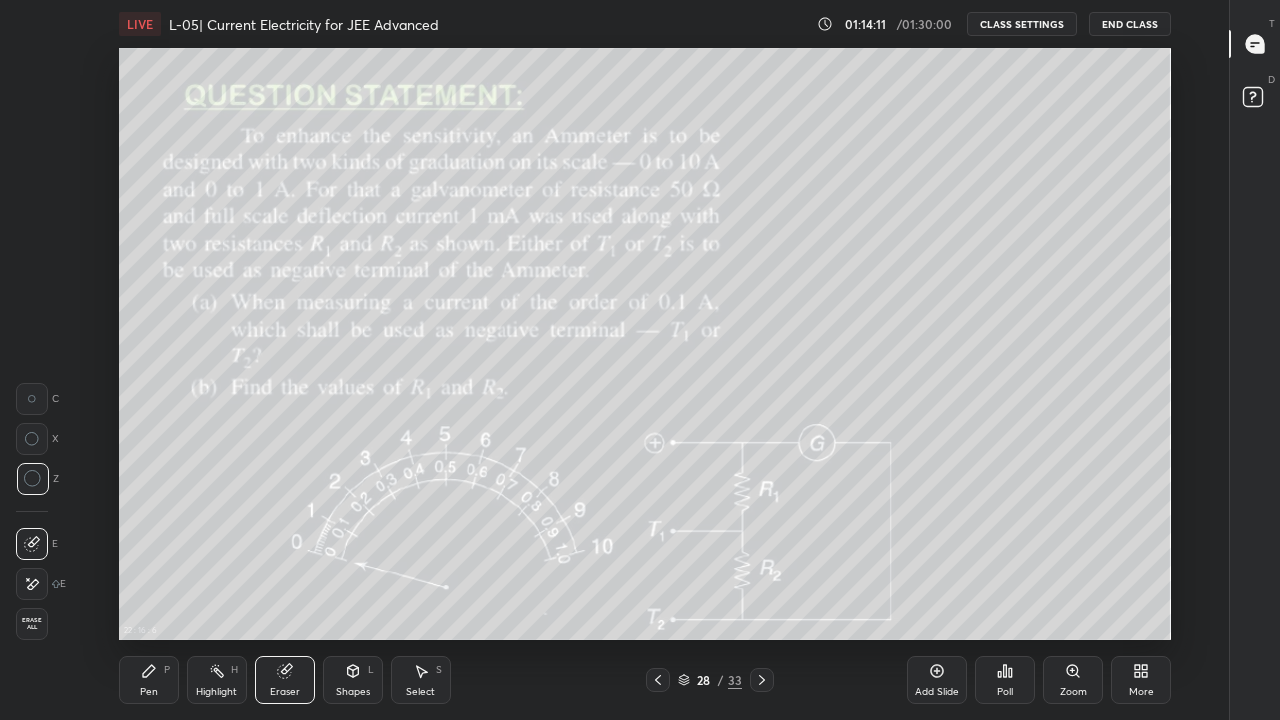 click on "Pen P" at bounding box center (149, 680) 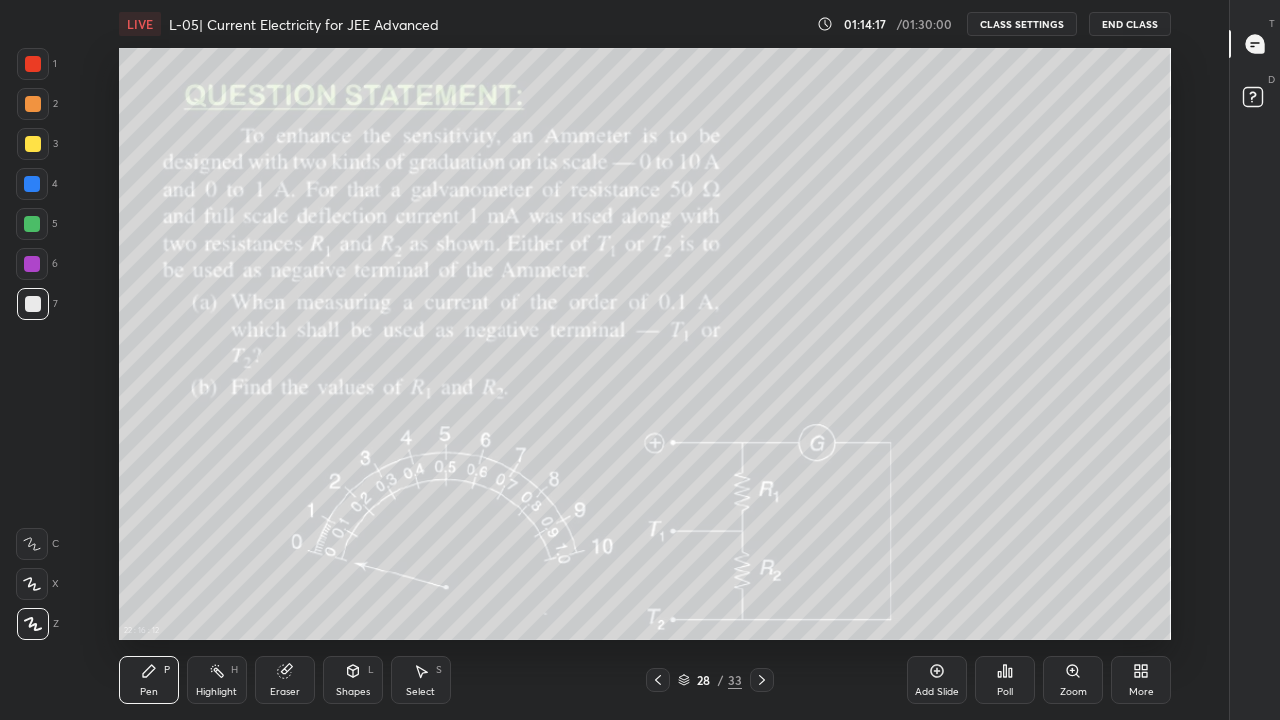 click on "Eraser" at bounding box center [285, 692] 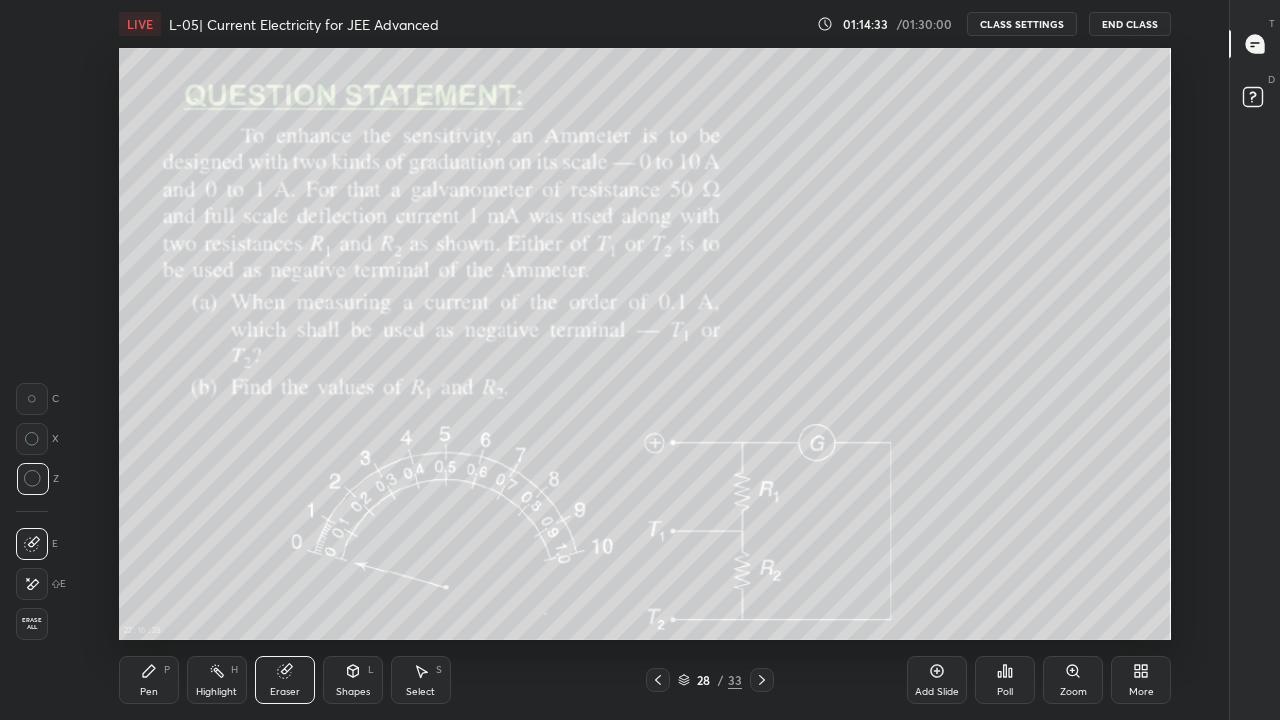 click 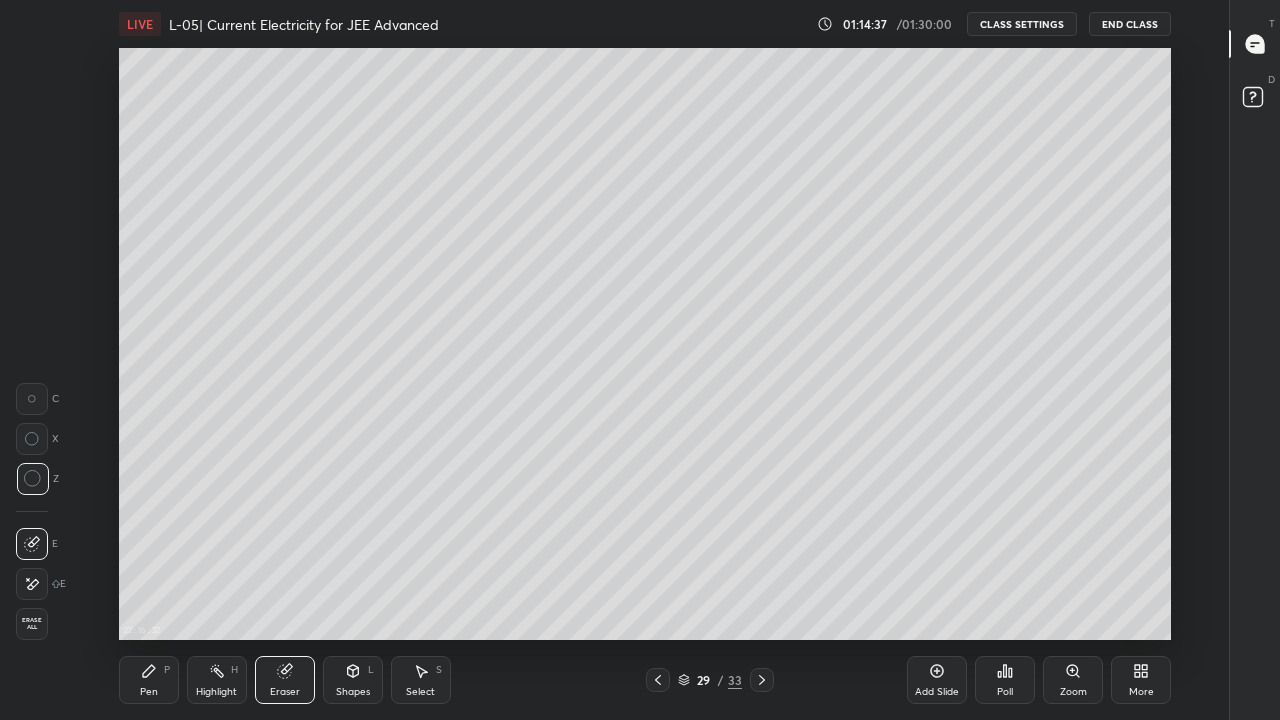 click on "Add Slide" at bounding box center [937, 692] 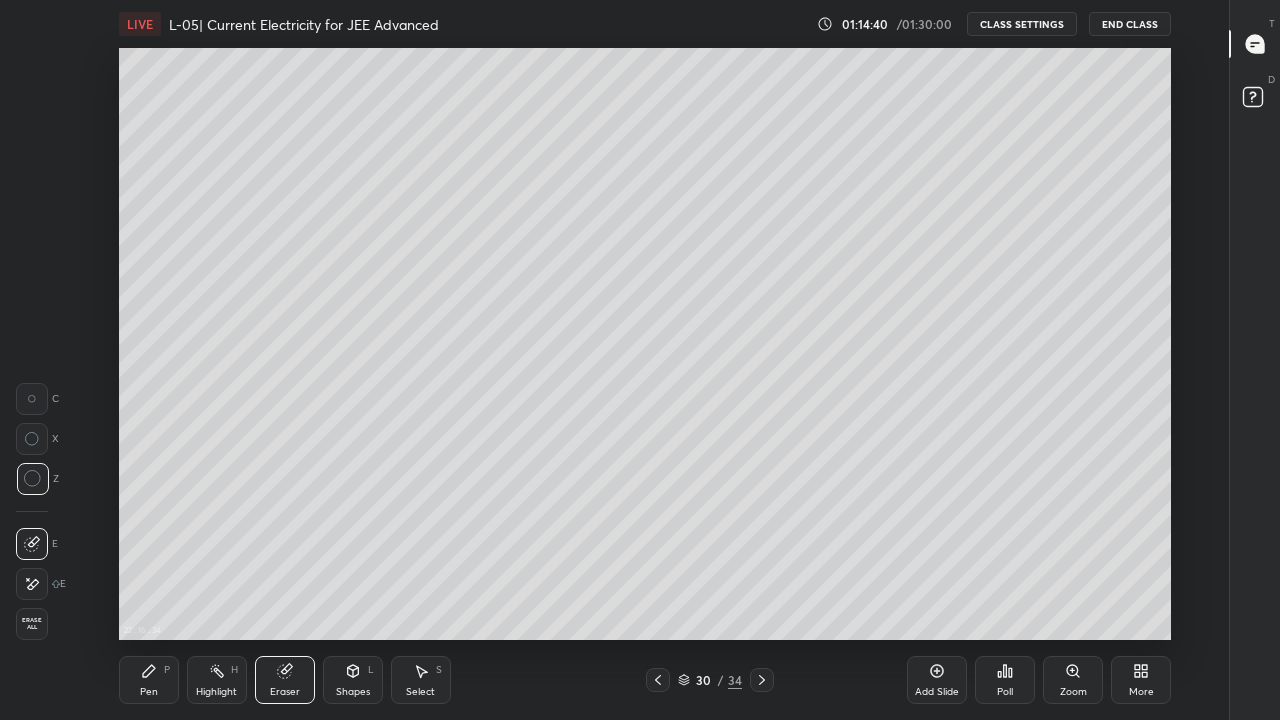 click on "Pen P" at bounding box center (149, 680) 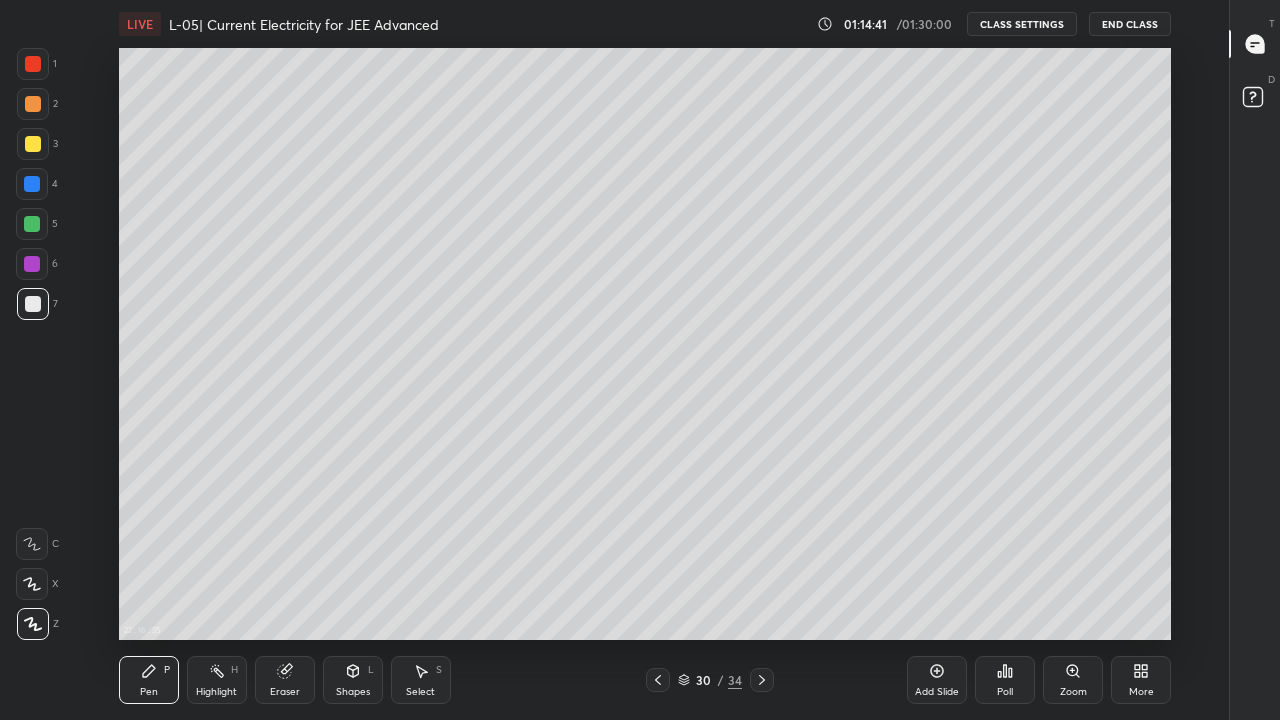 click at bounding box center (32, 224) 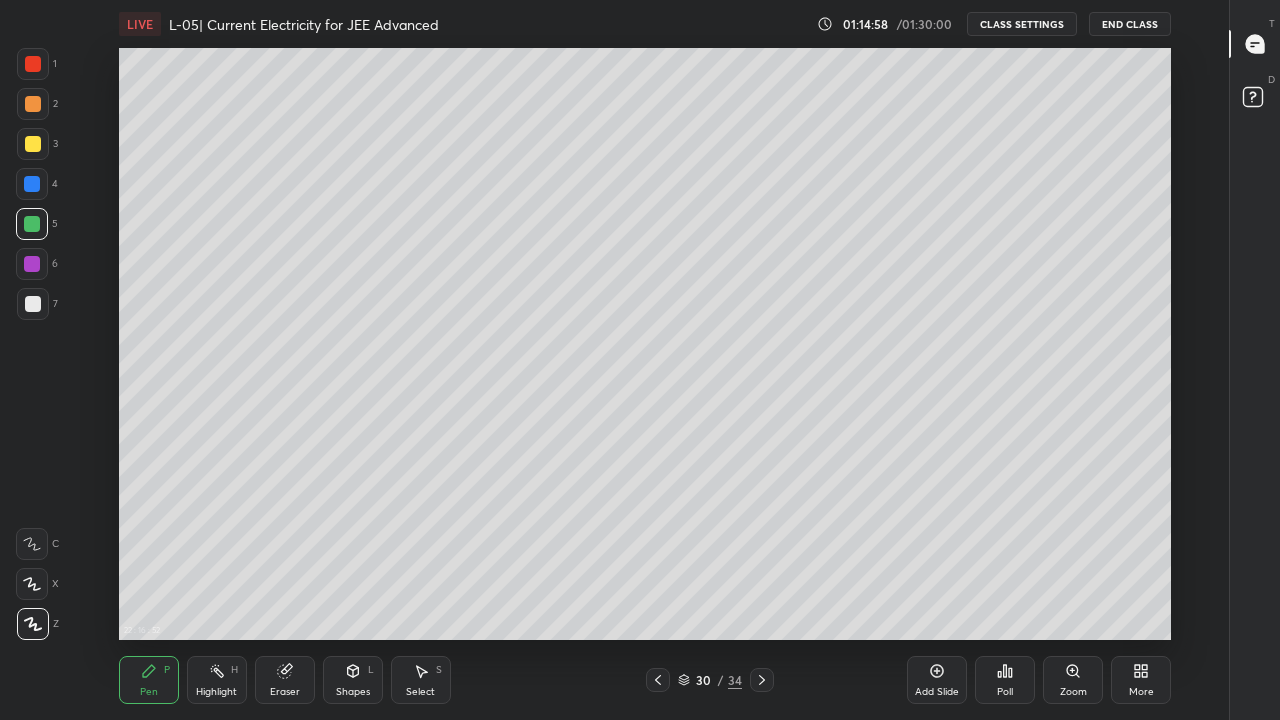 click at bounding box center [33, 144] 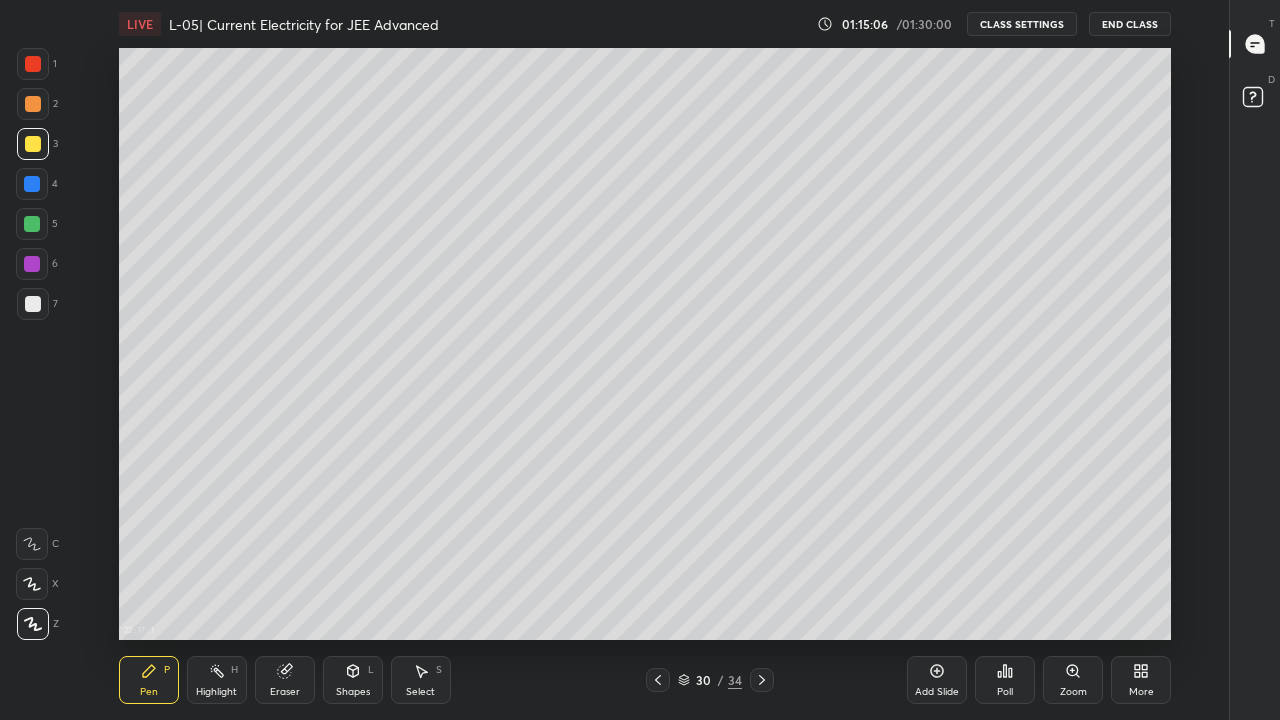 click at bounding box center (32, 224) 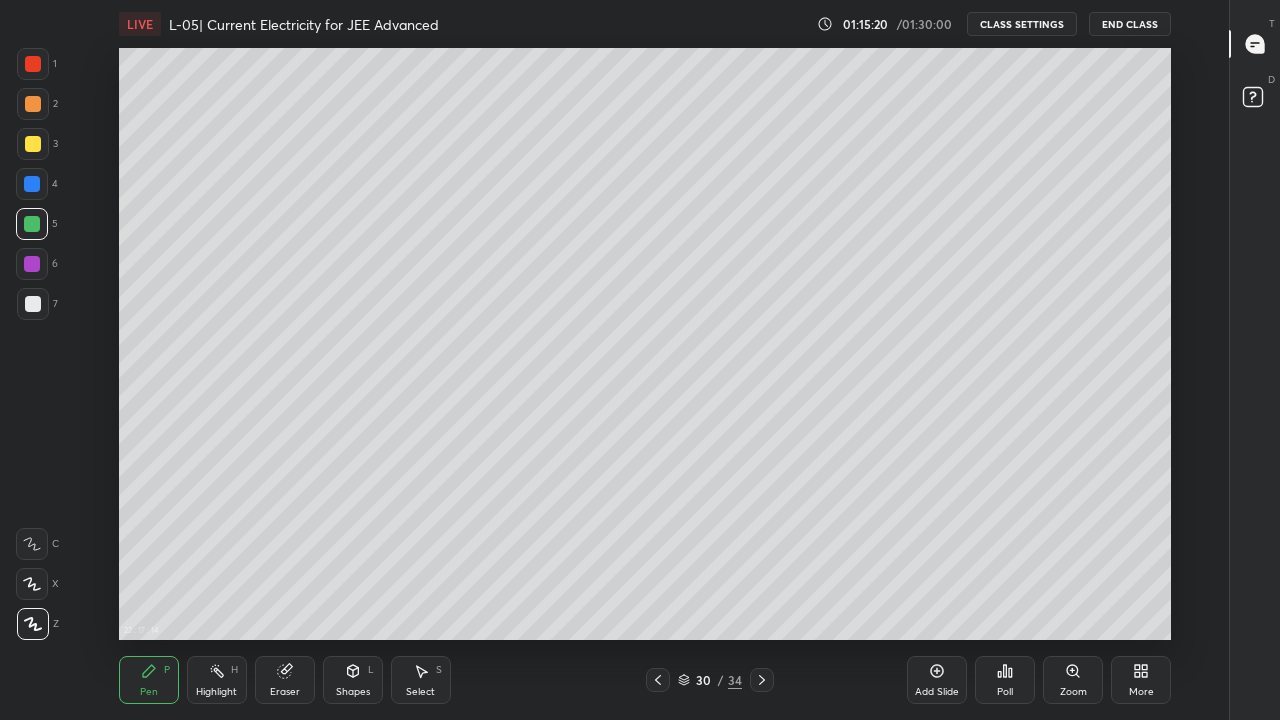 click at bounding box center [33, 304] 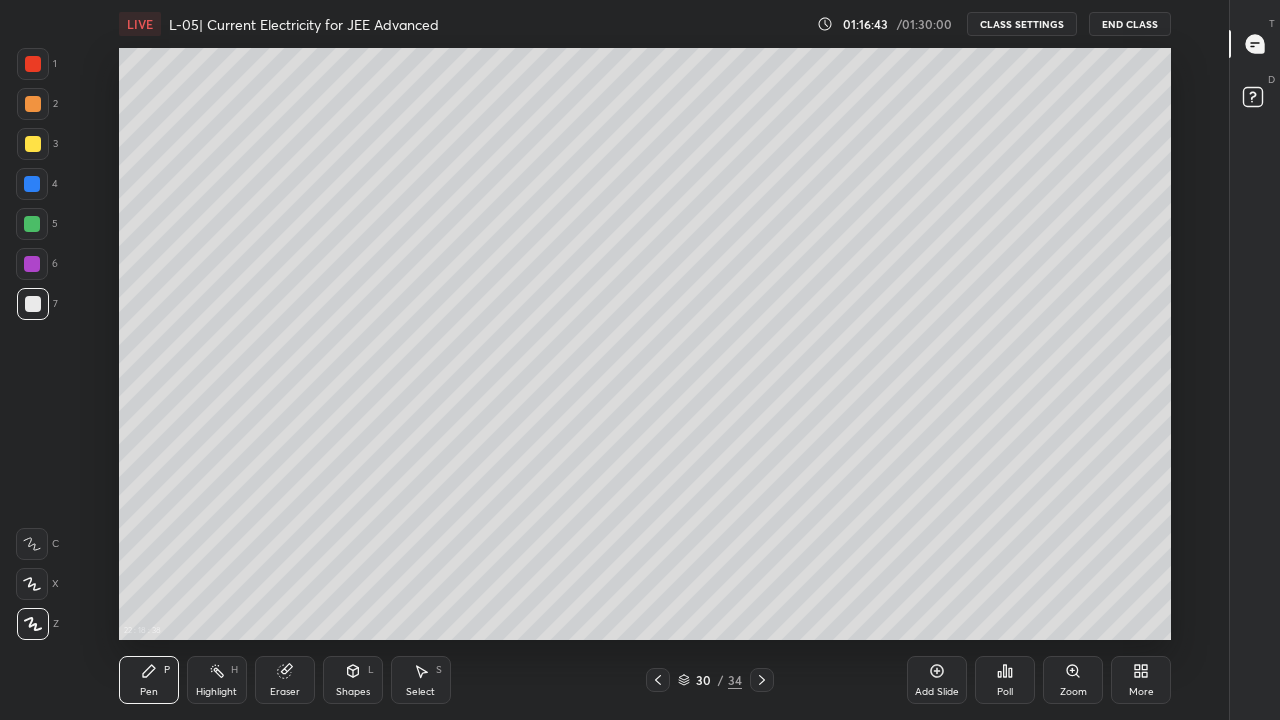 click at bounding box center [658, 680] 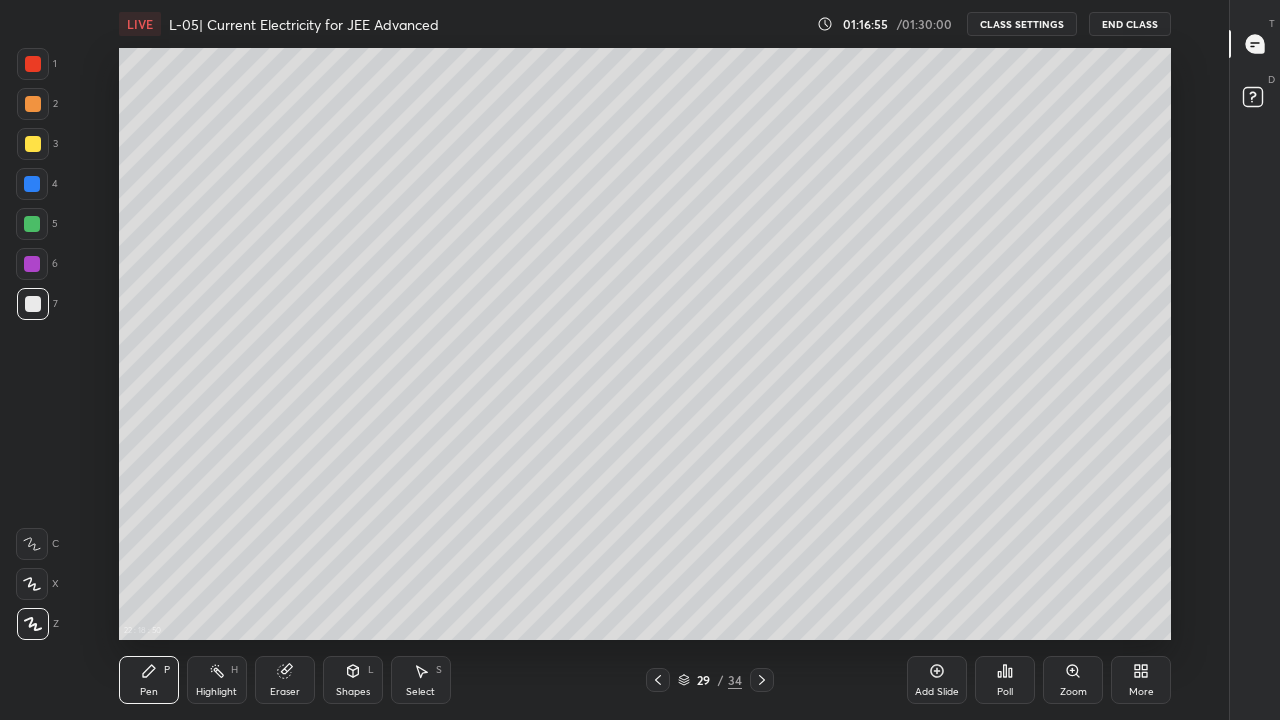 click on "Eraser" at bounding box center [285, 680] 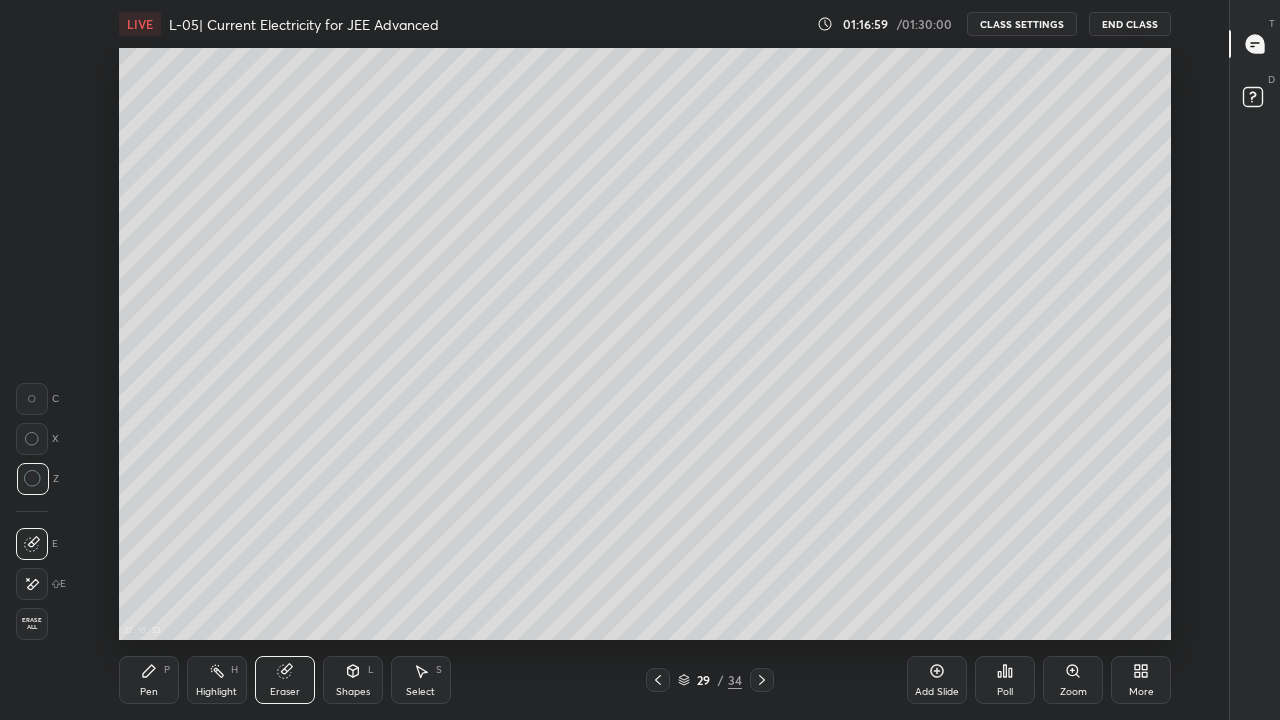 click on "Pen P" at bounding box center [149, 680] 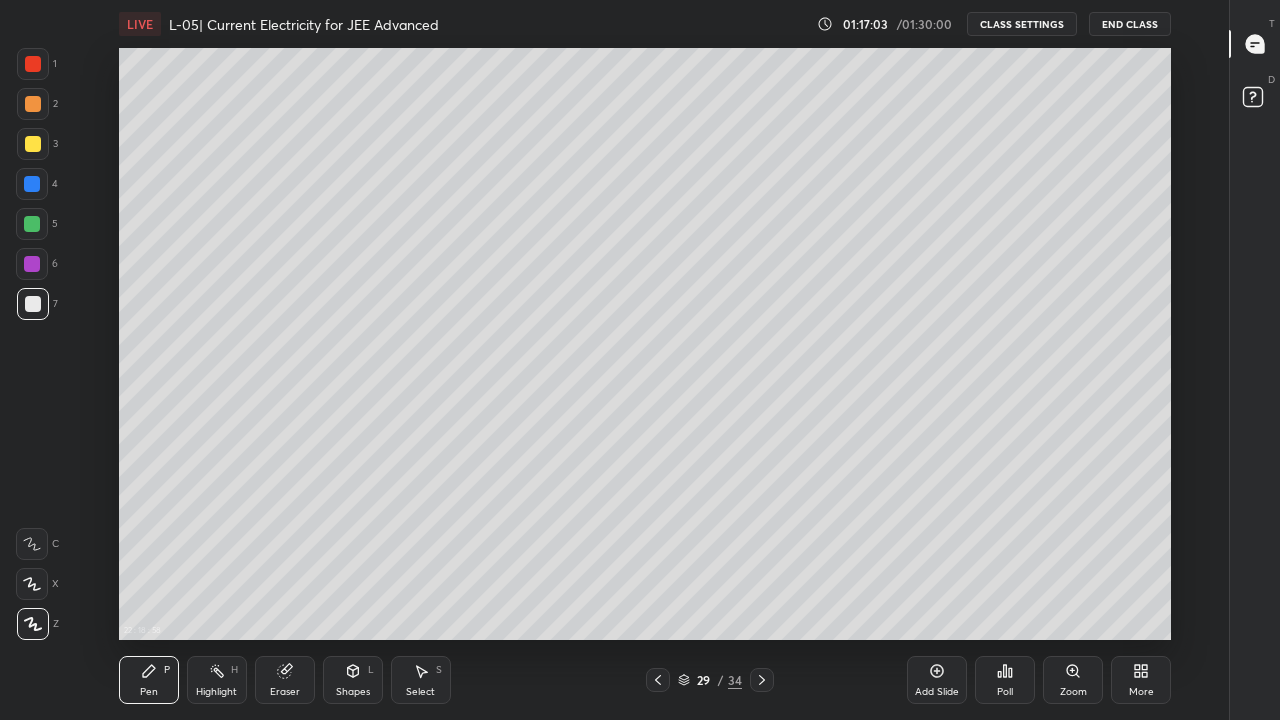 click at bounding box center [32, 224] 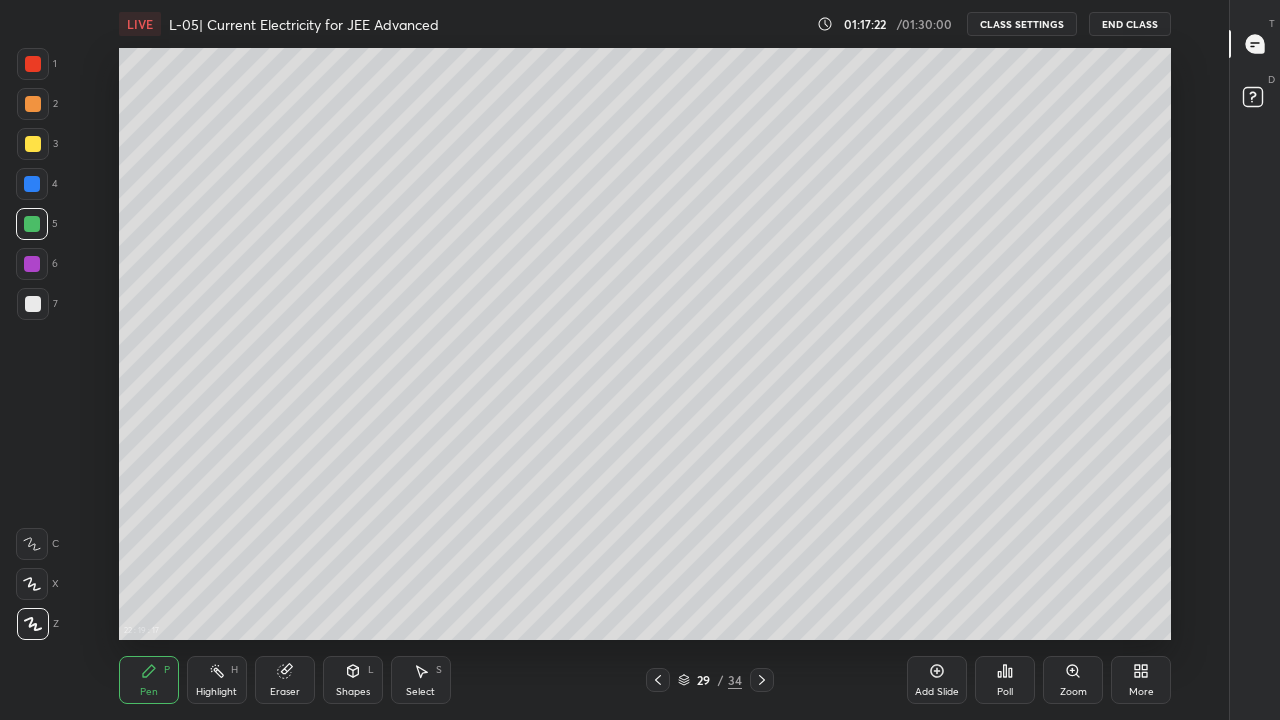 click on "Highlight H" at bounding box center [217, 680] 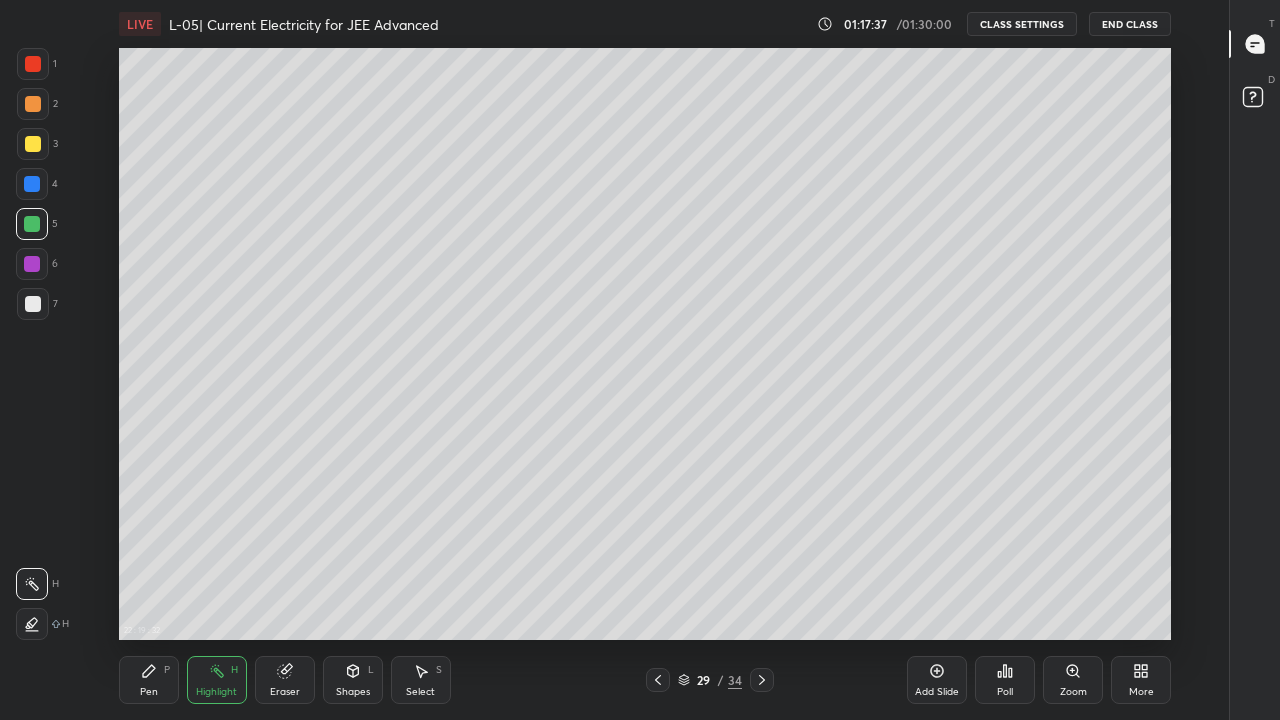 click on "Pen P" at bounding box center (149, 680) 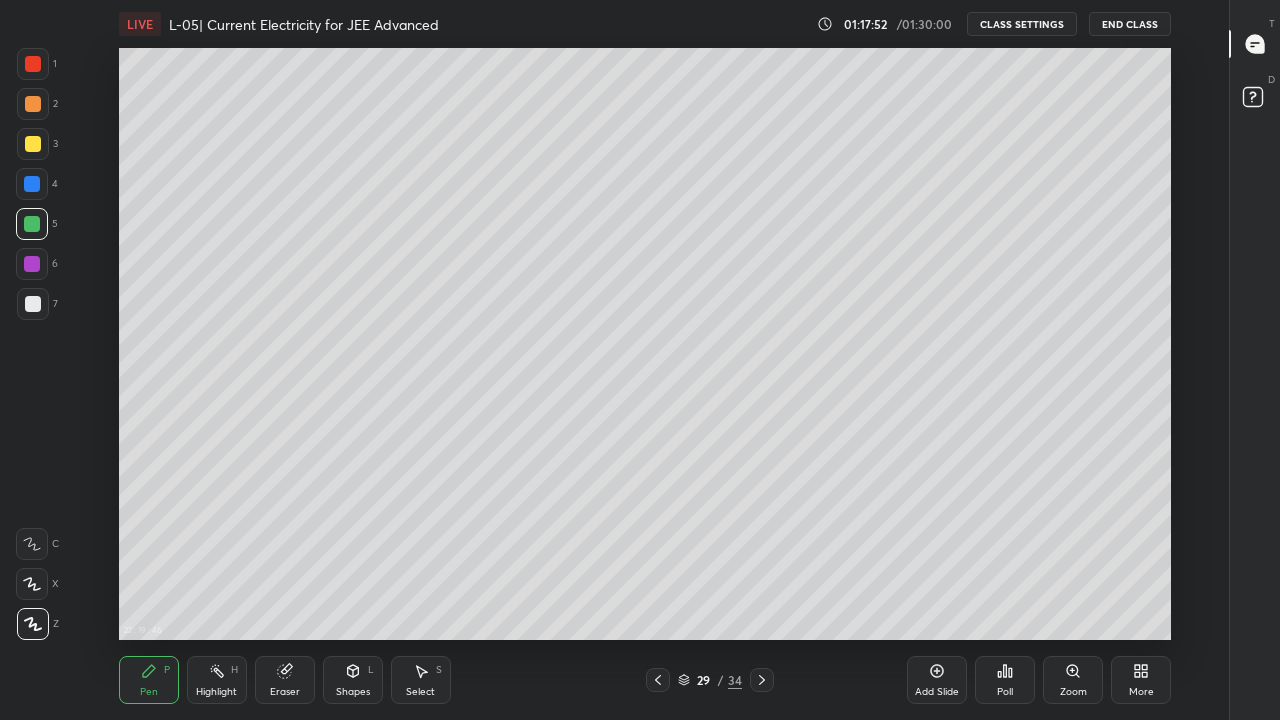 click on "Highlight H" at bounding box center (217, 680) 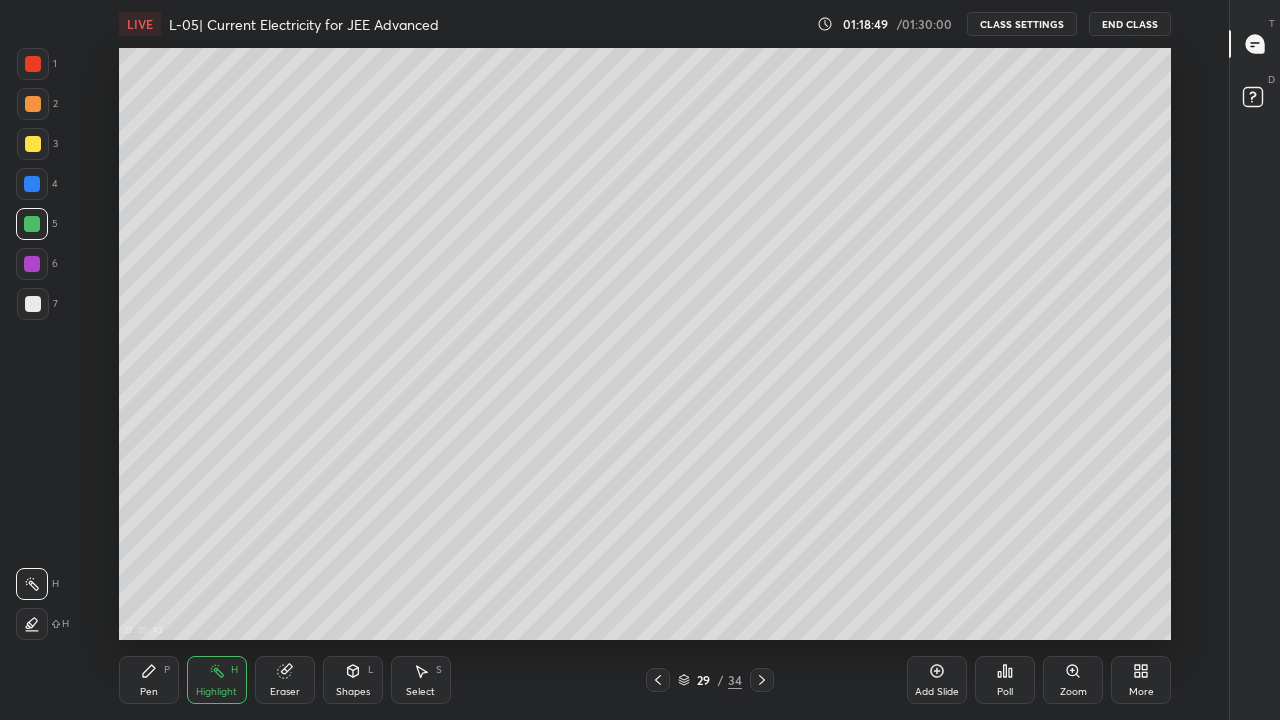 click at bounding box center (762, 680) 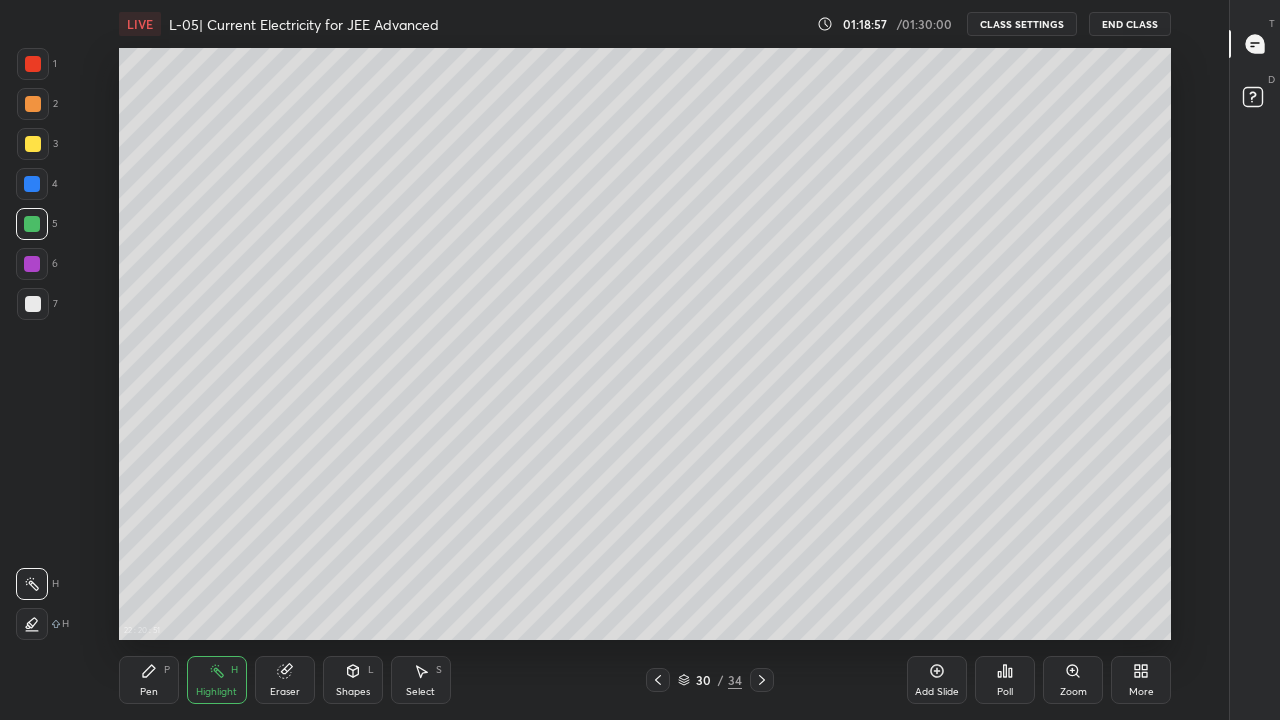 click 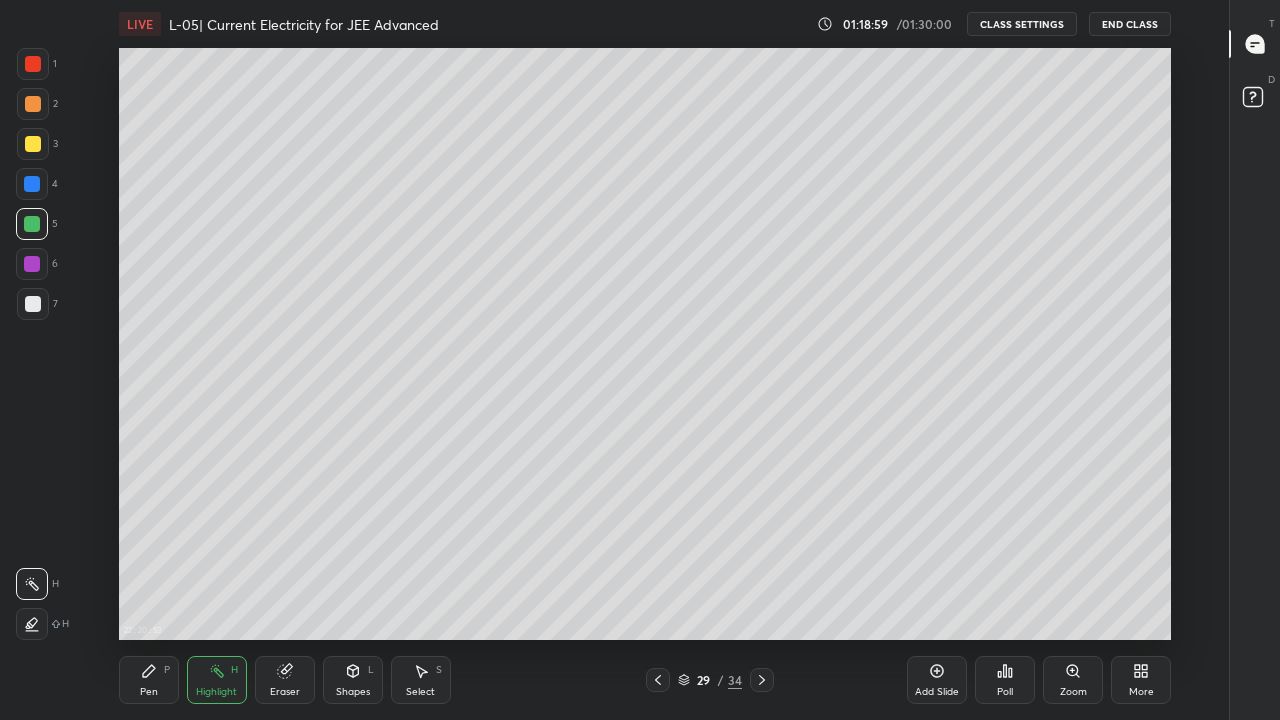 click 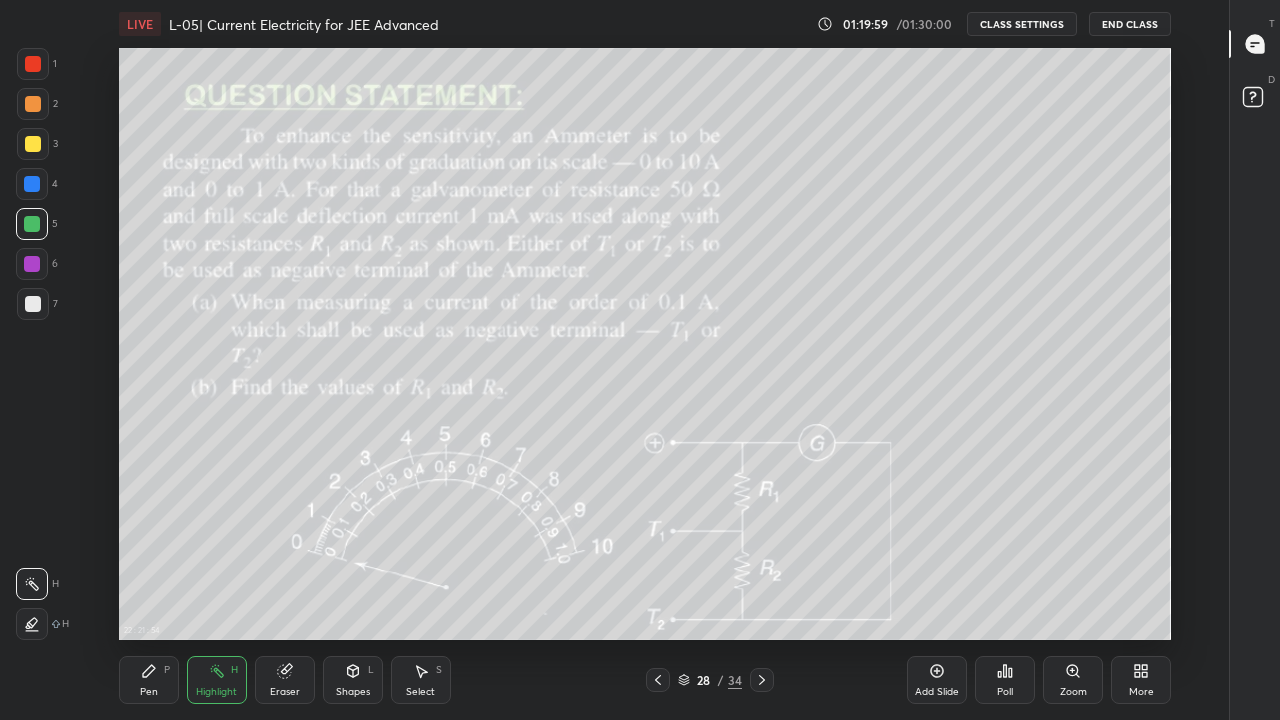 click 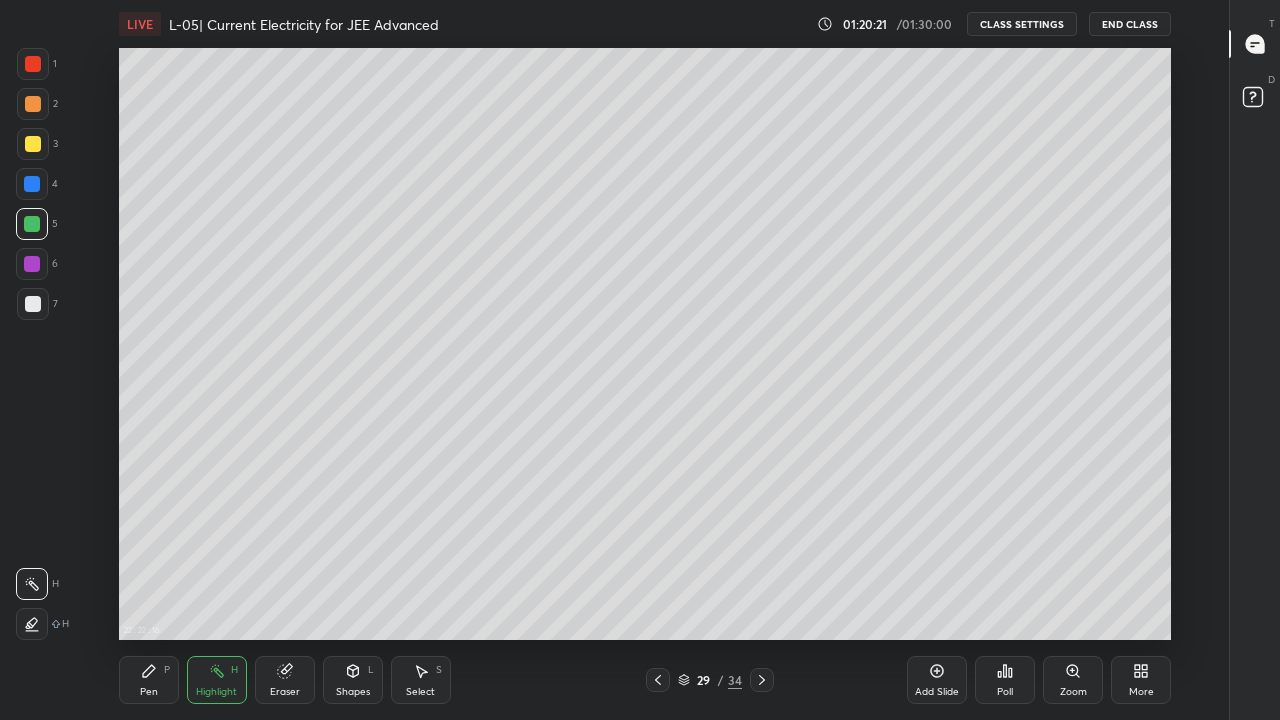 click 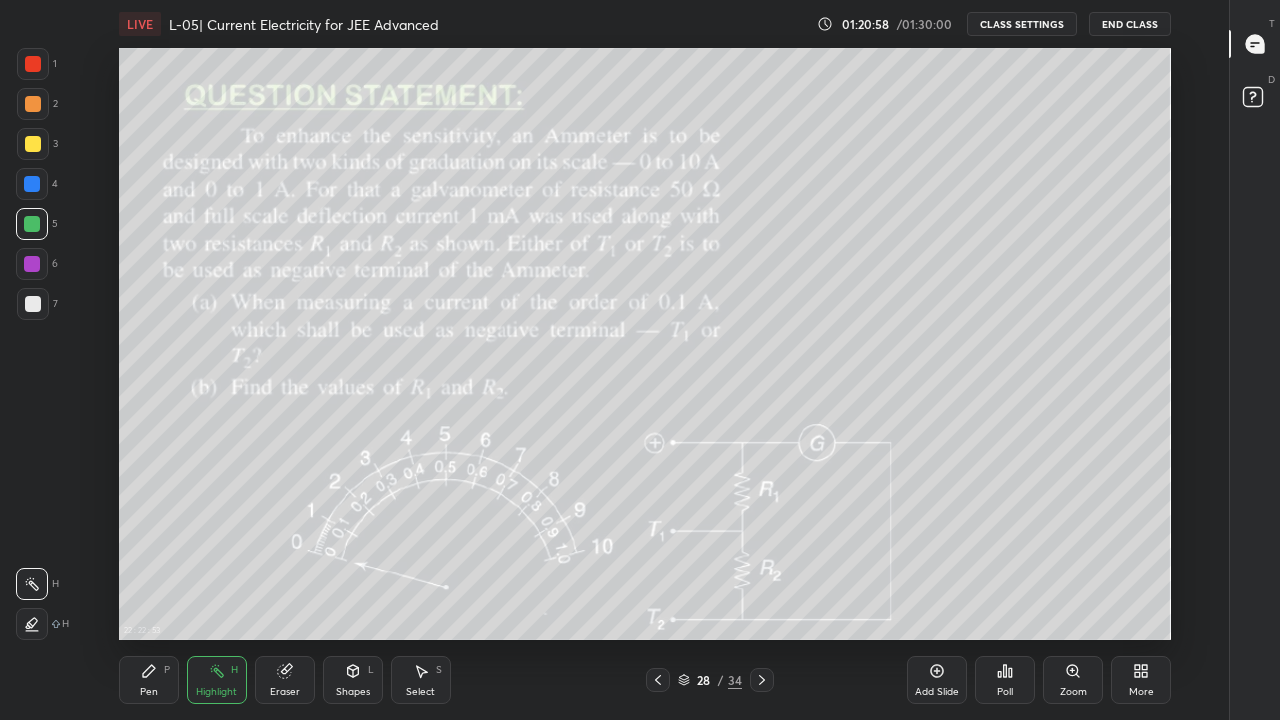 click on "Pen P" at bounding box center [149, 680] 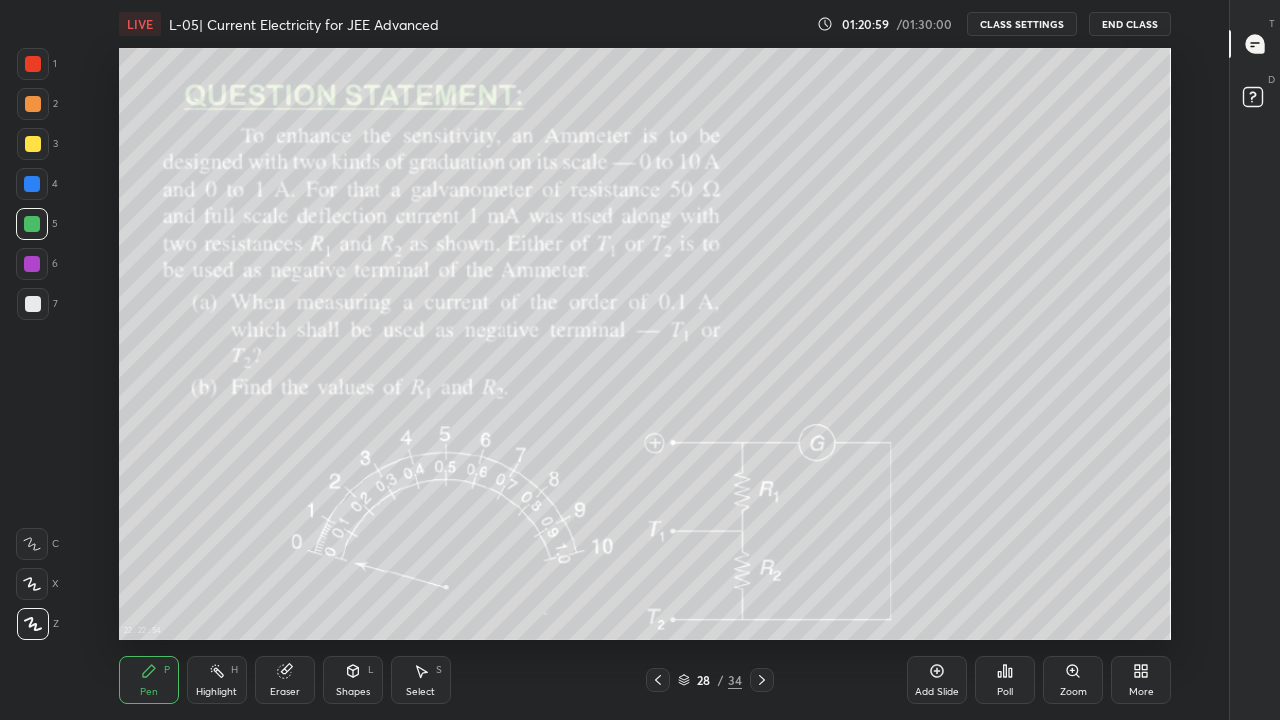 click at bounding box center (32, 264) 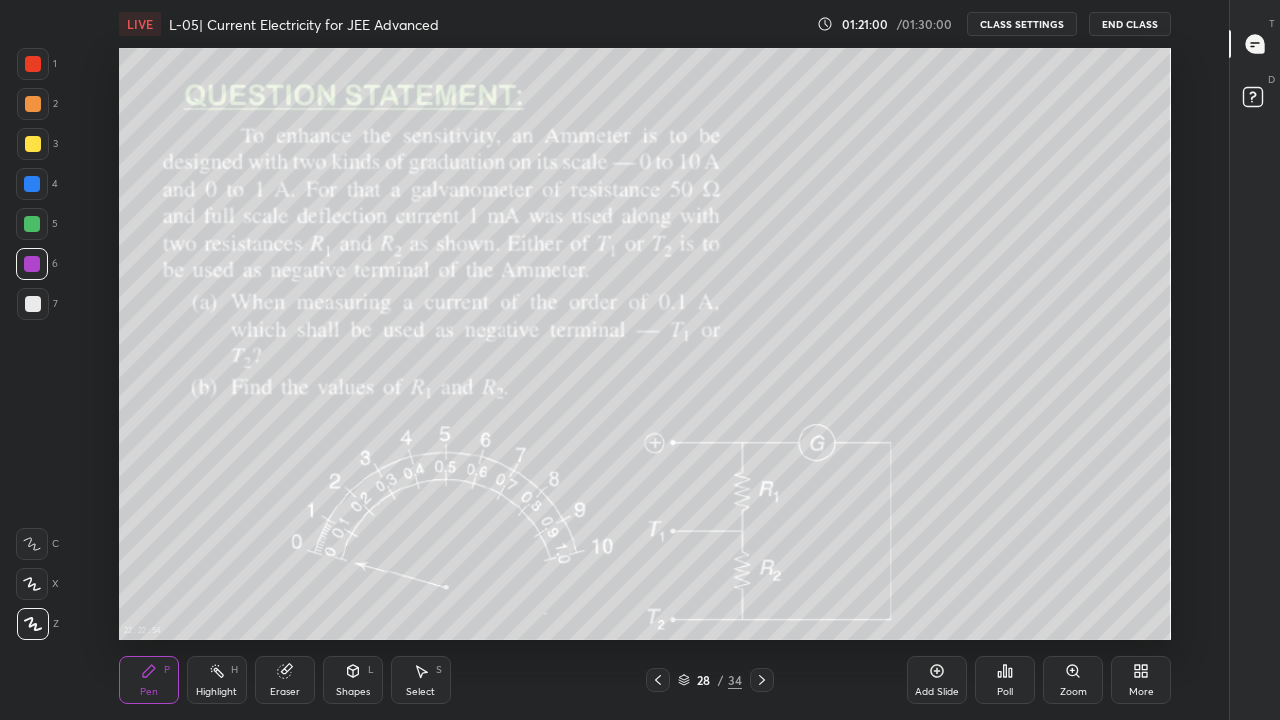 click at bounding box center (32, 184) 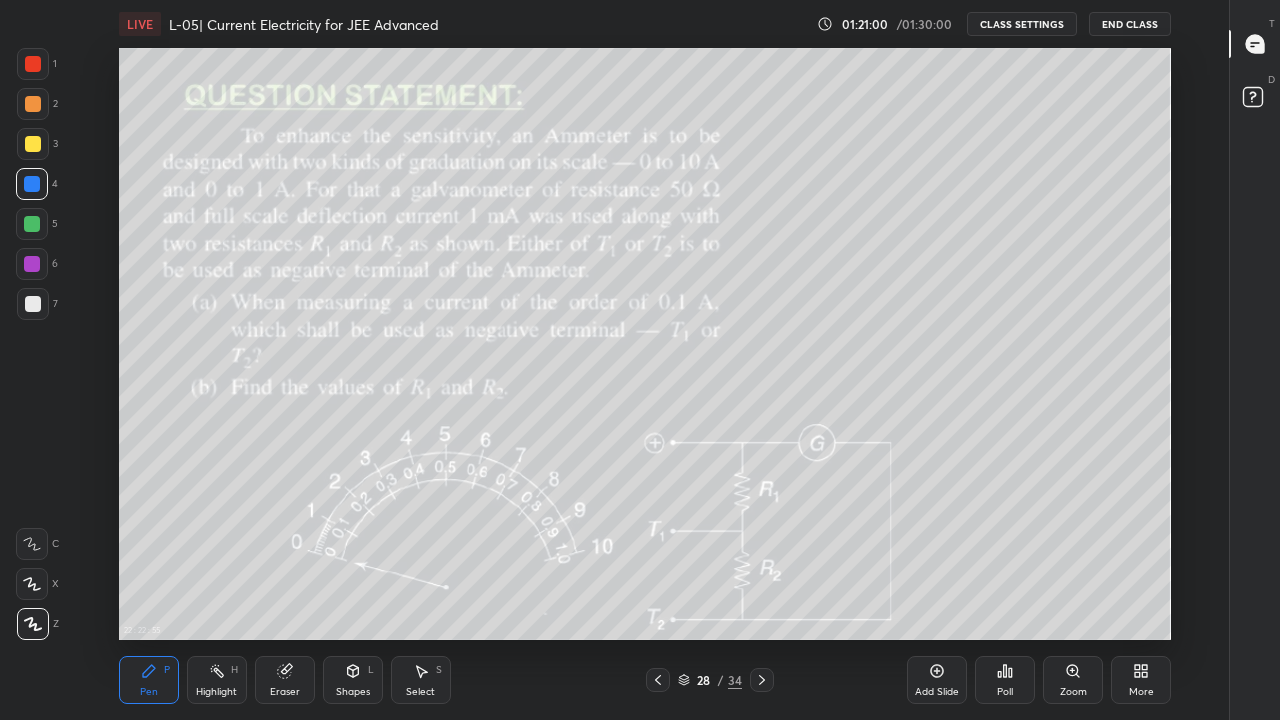 click at bounding box center (33, 144) 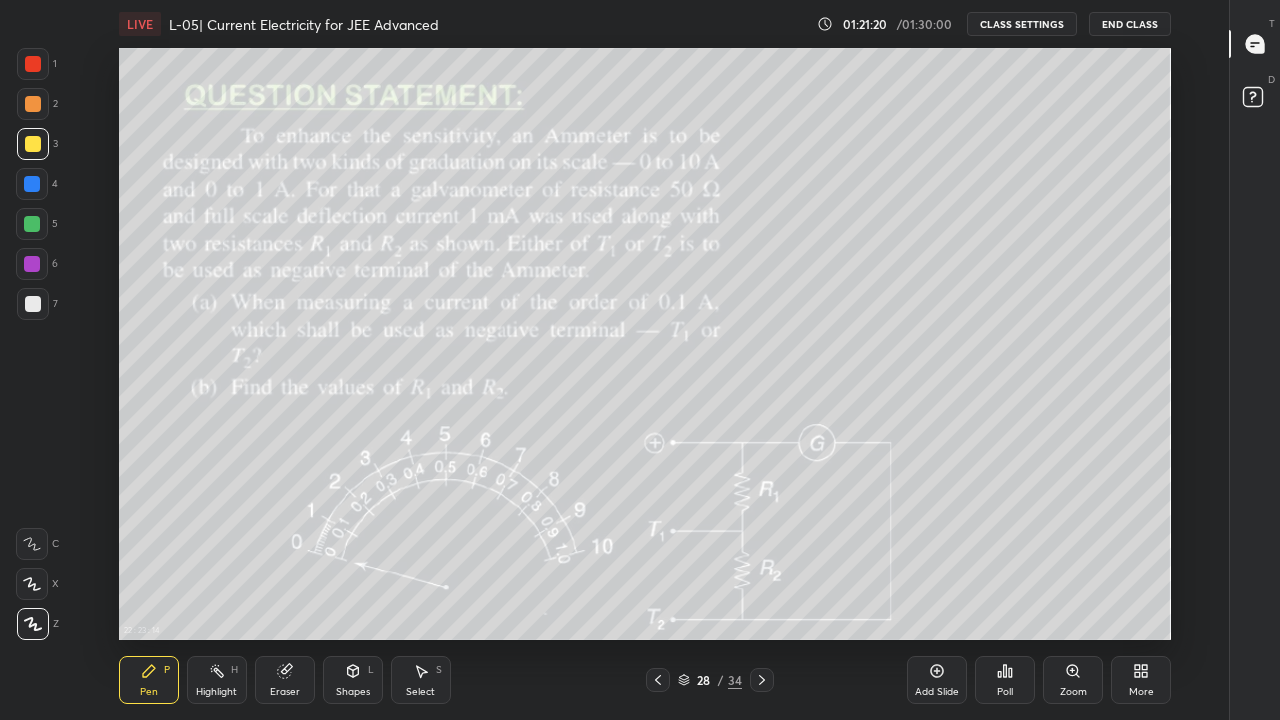 click 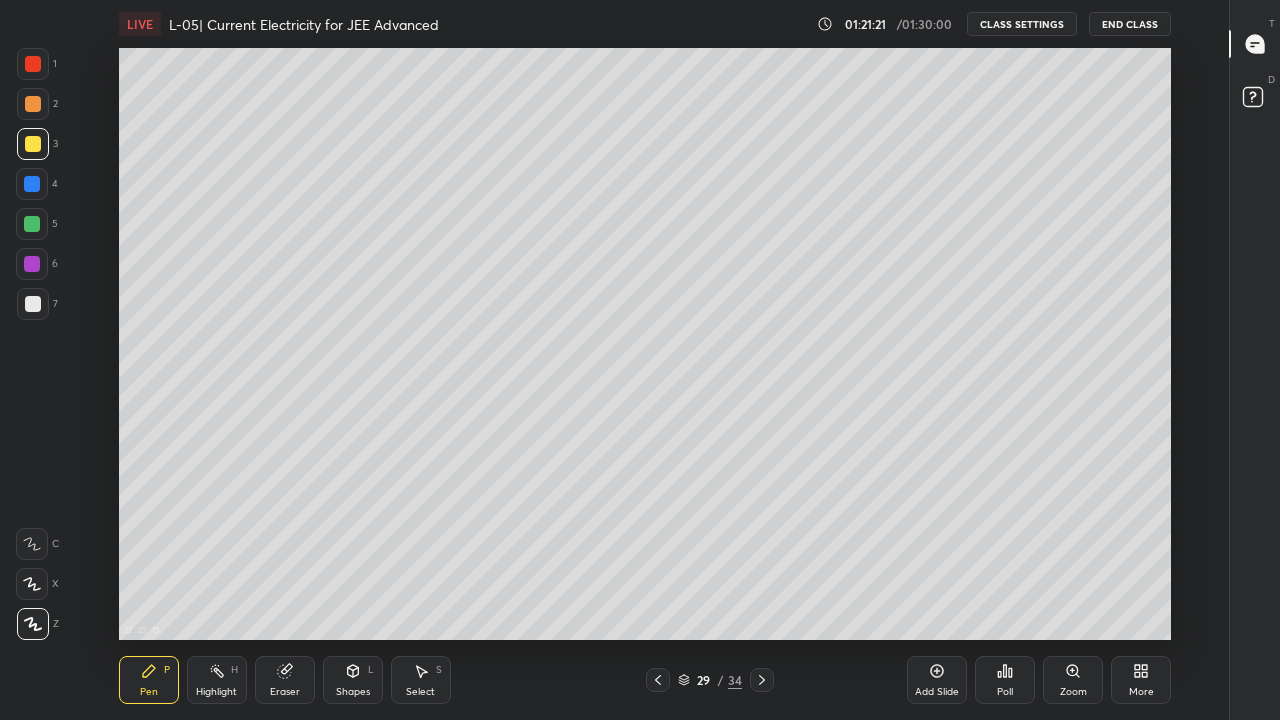 click on "Add Slide" at bounding box center (937, 680) 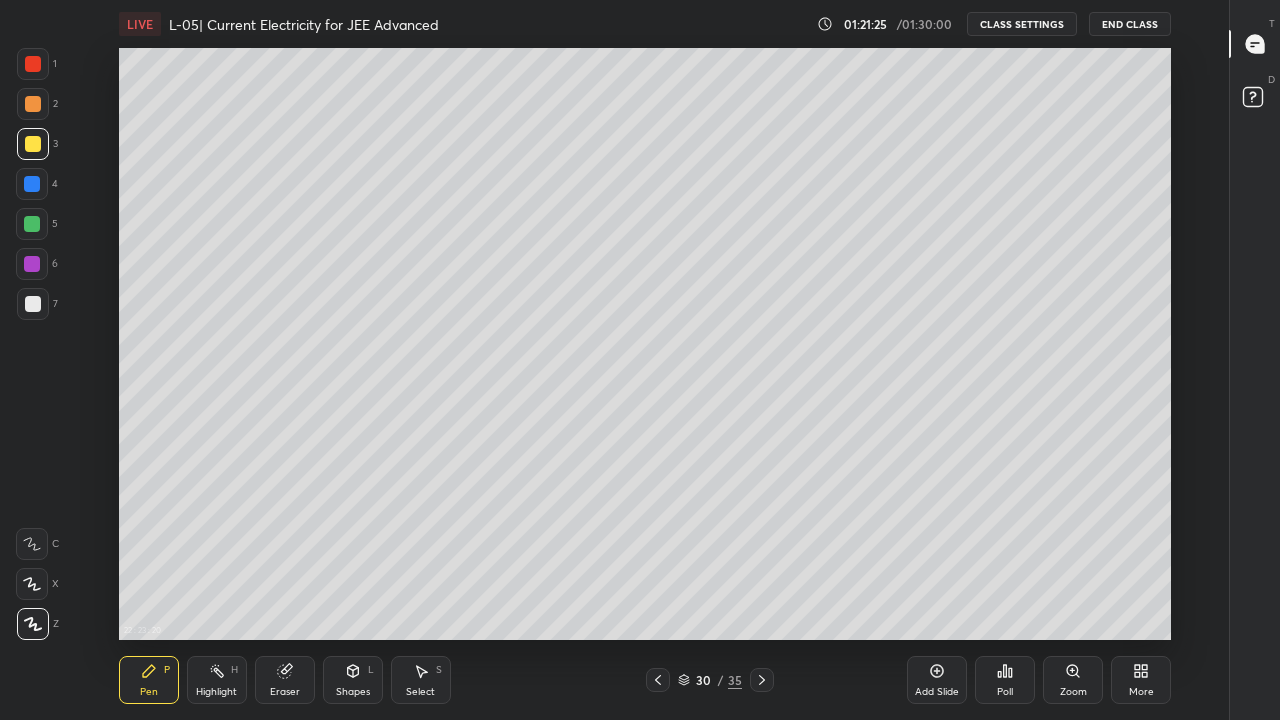 click at bounding box center (33, 304) 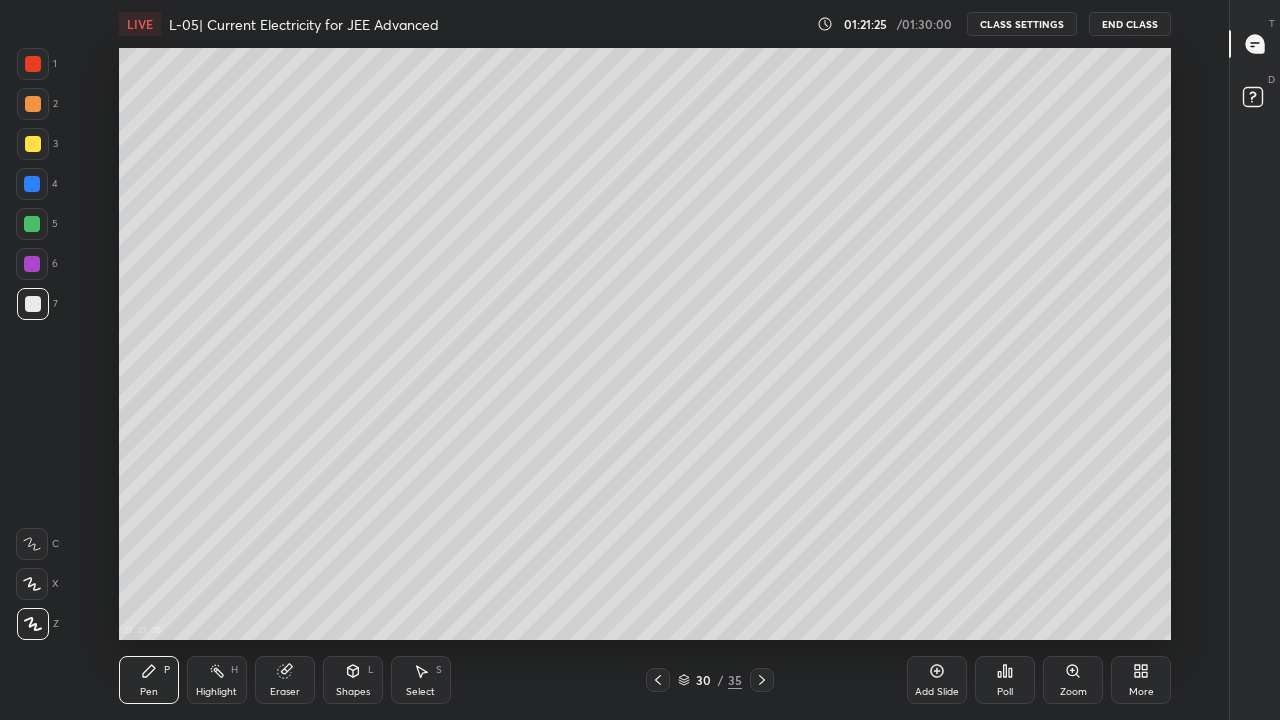 click at bounding box center (32, 264) 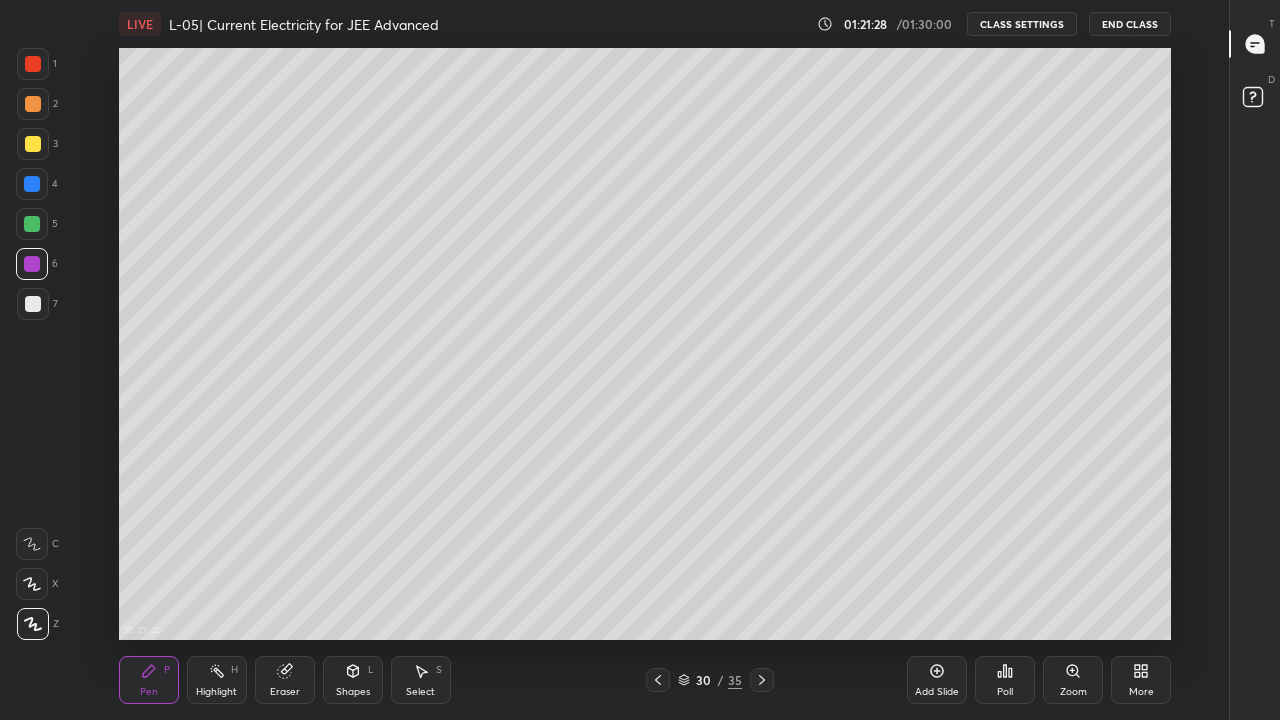 click 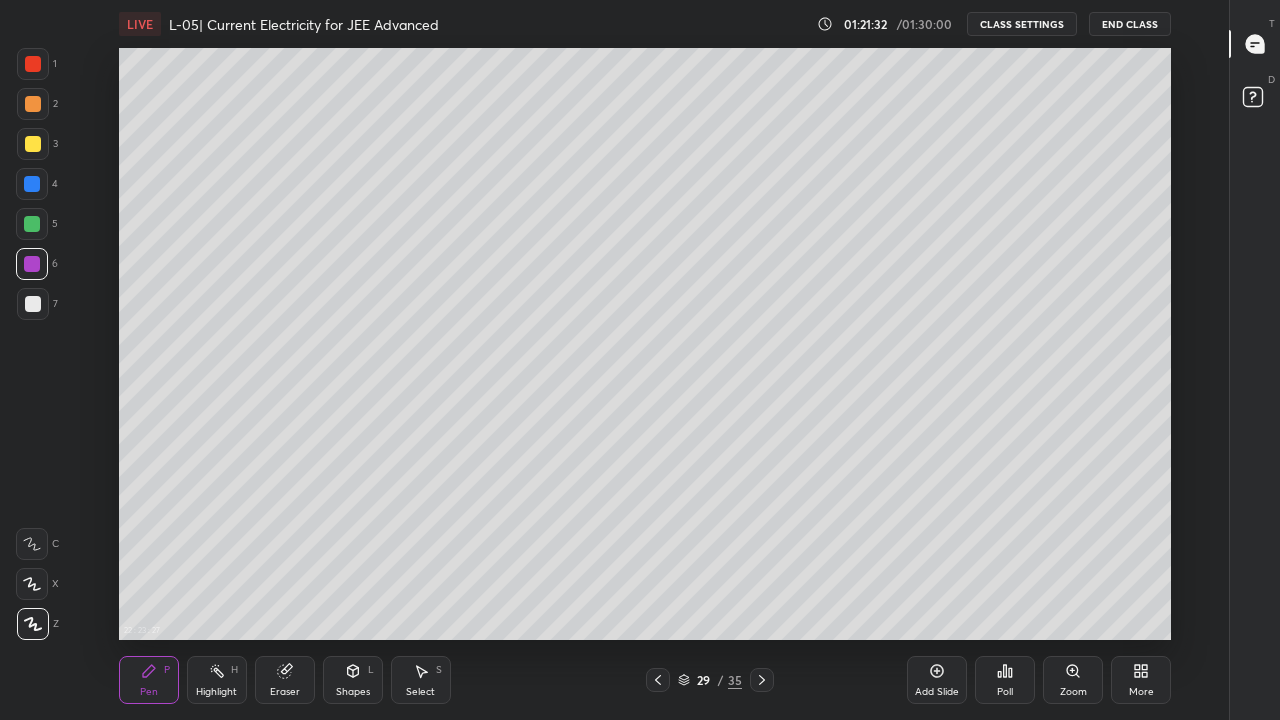 click 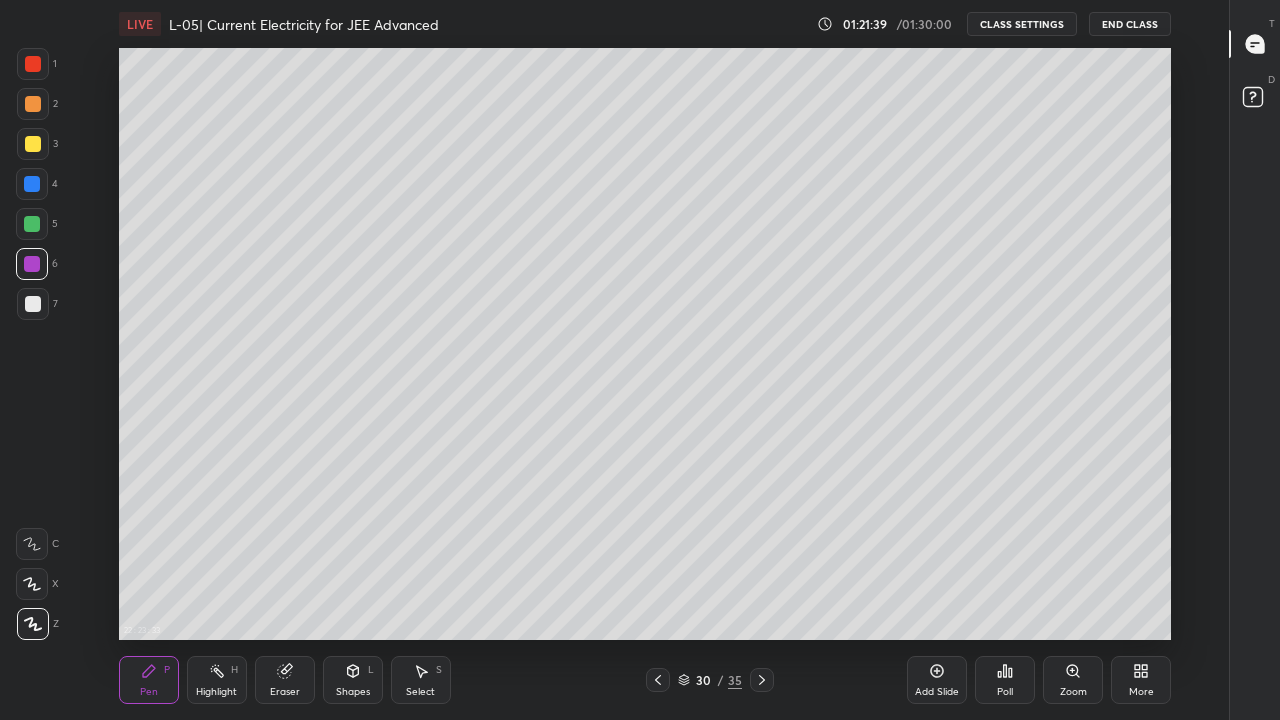 click at bounding box center [33, 304] 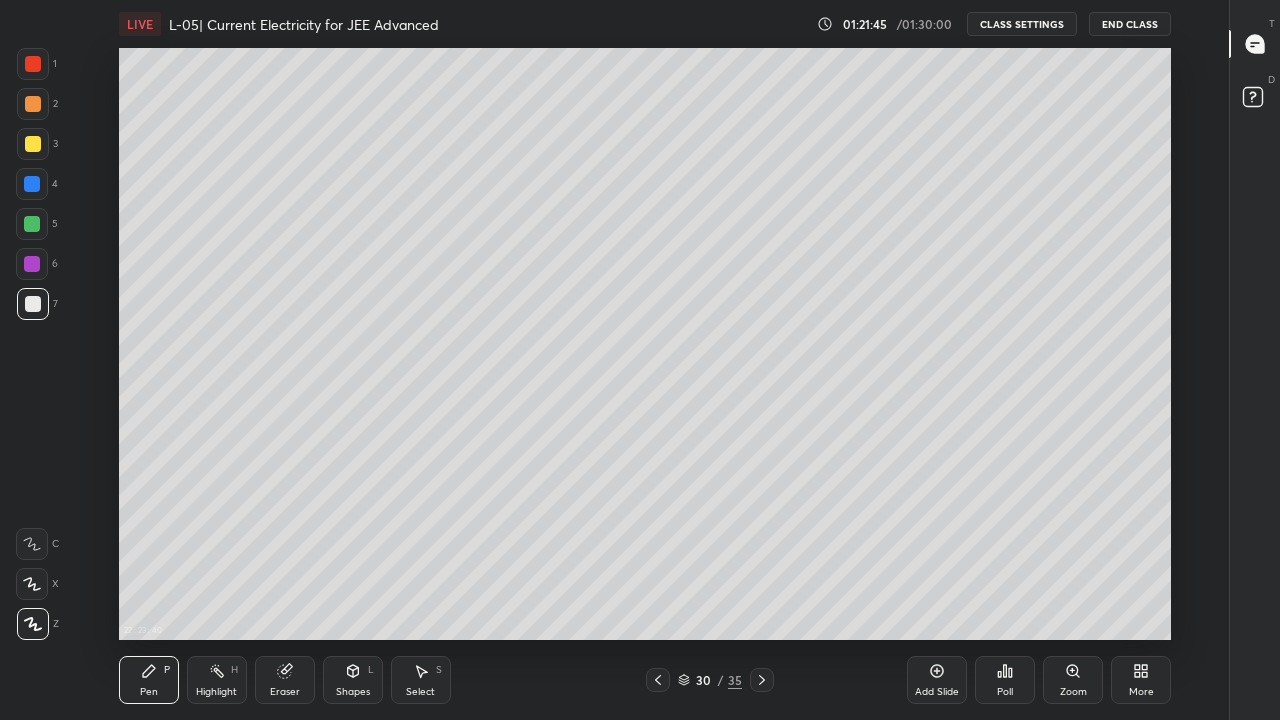 click at bounding box center (32, 184) 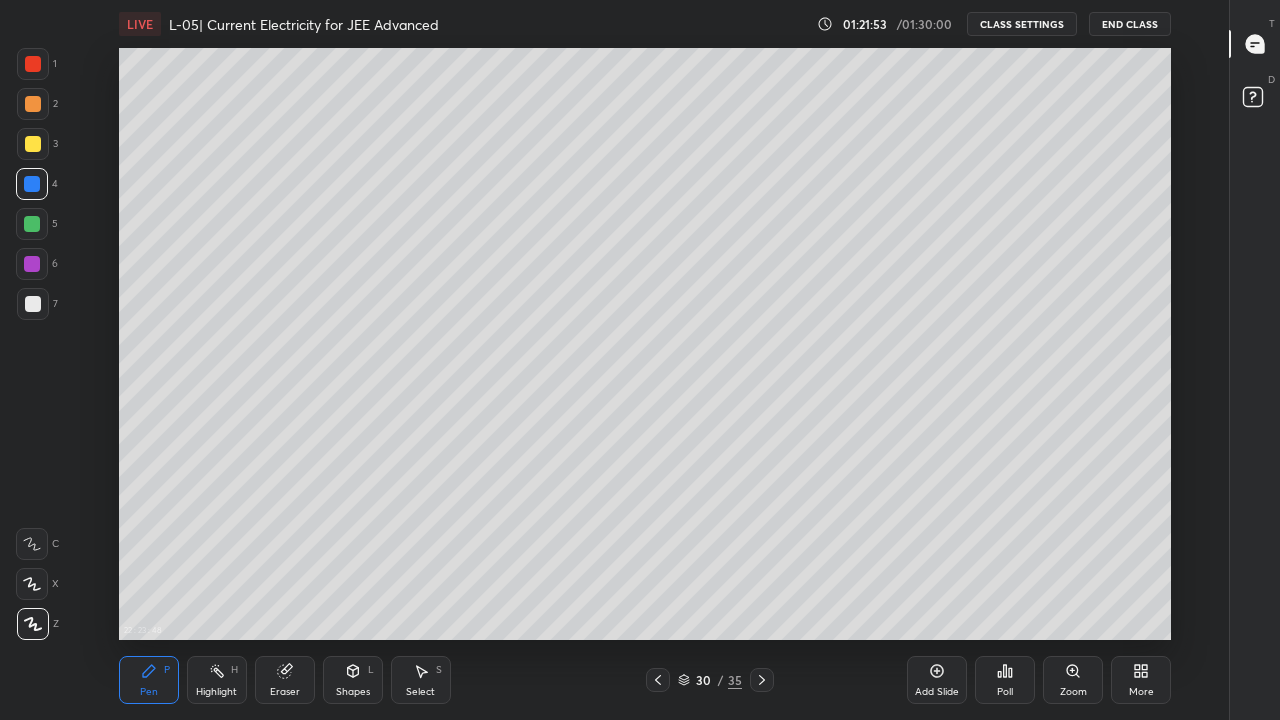 click at bounding box center [33, 304] 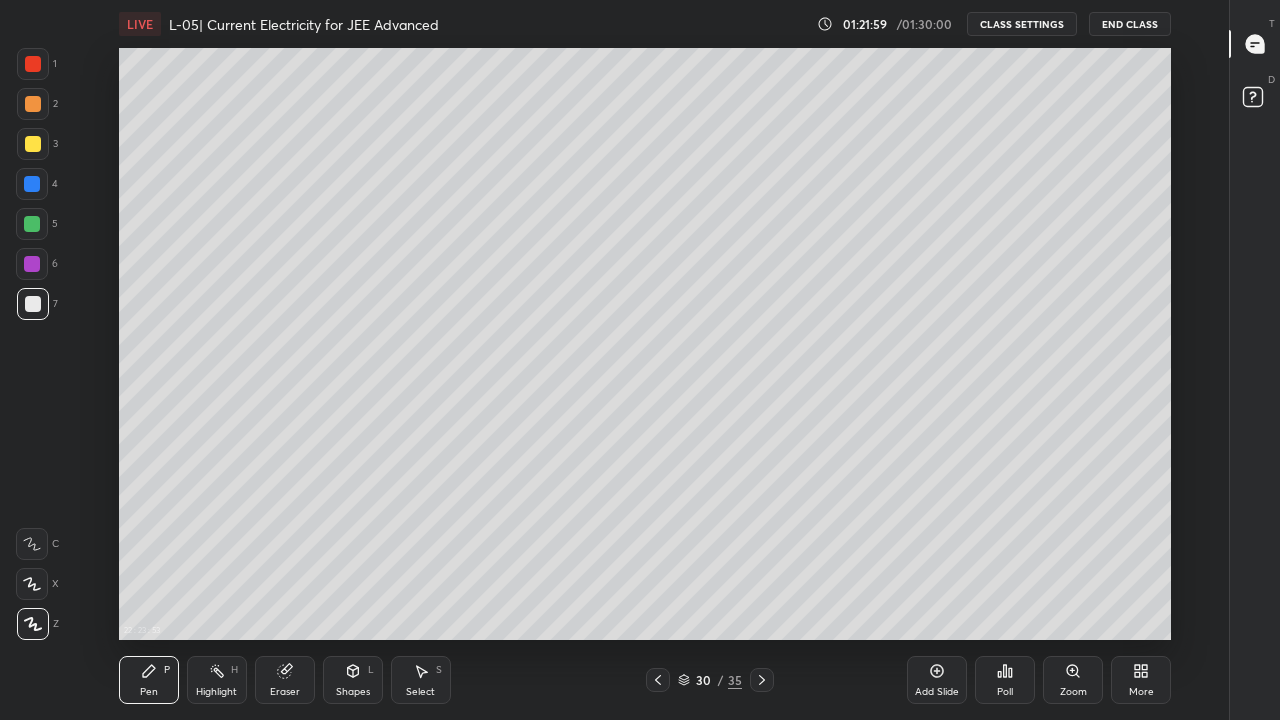 click at bounding box center (32, 184) 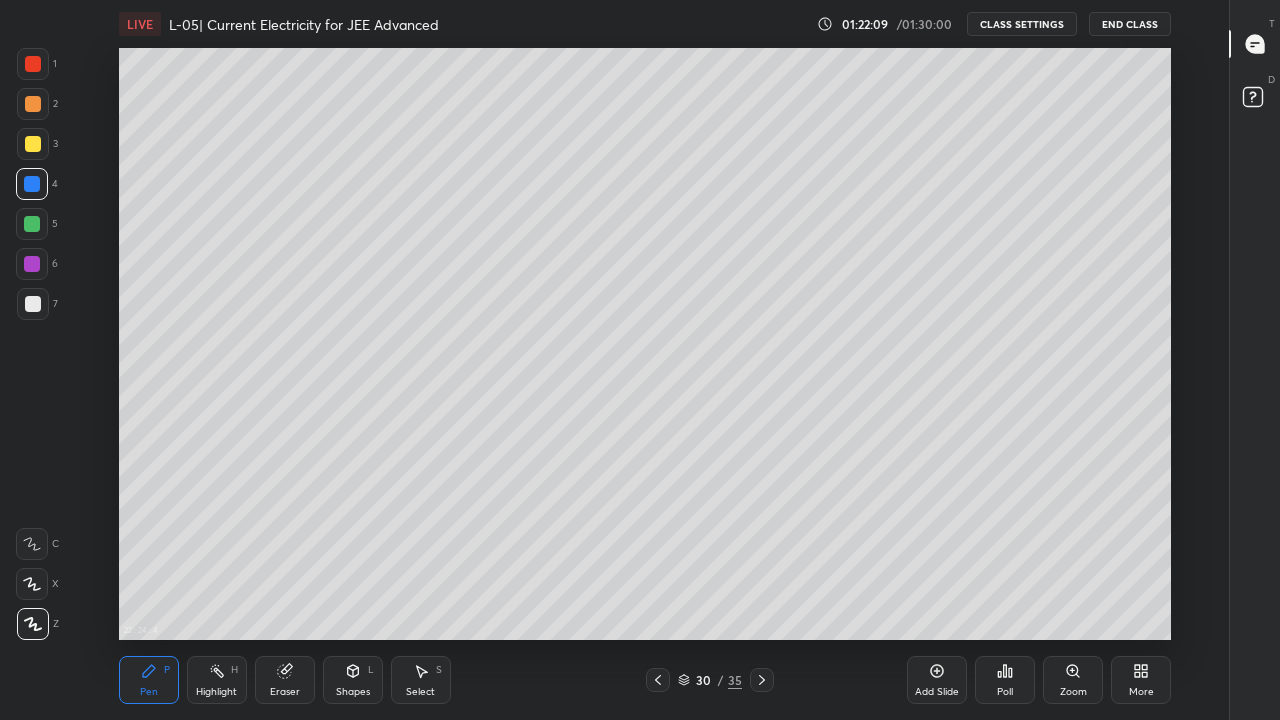 click at bounding box center (33, 304) 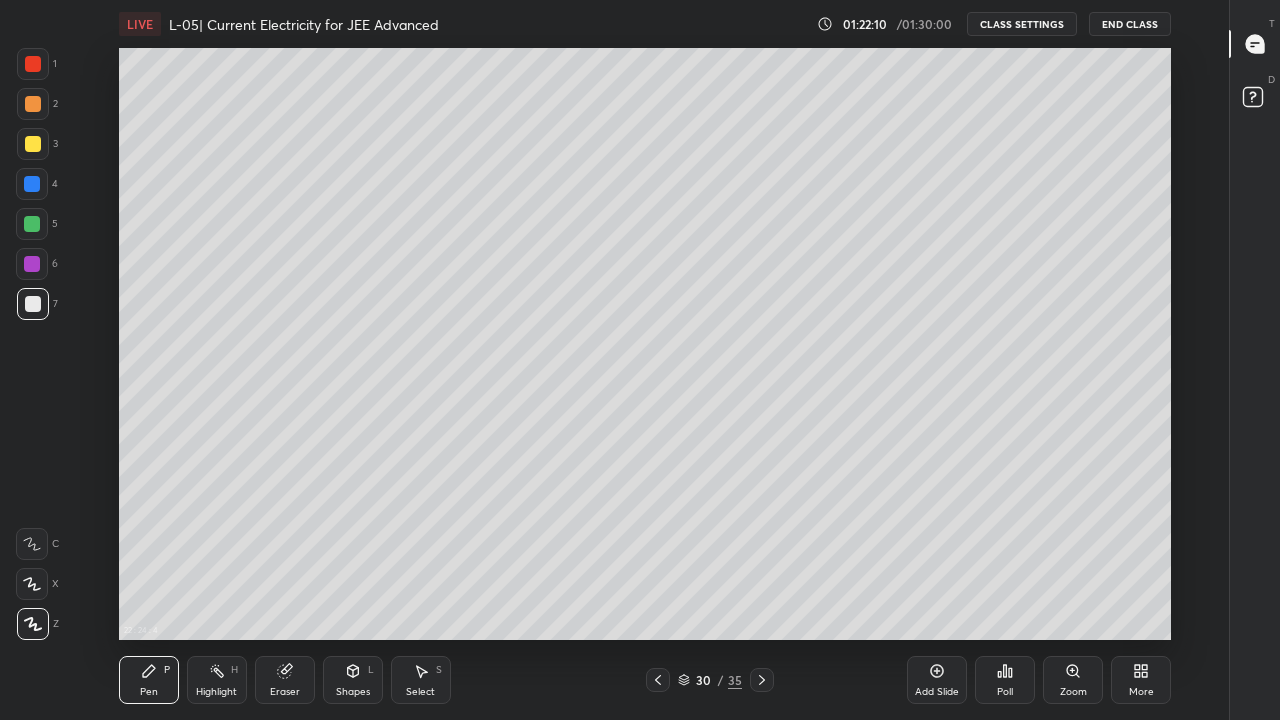 click at bounding box center [33, 144] 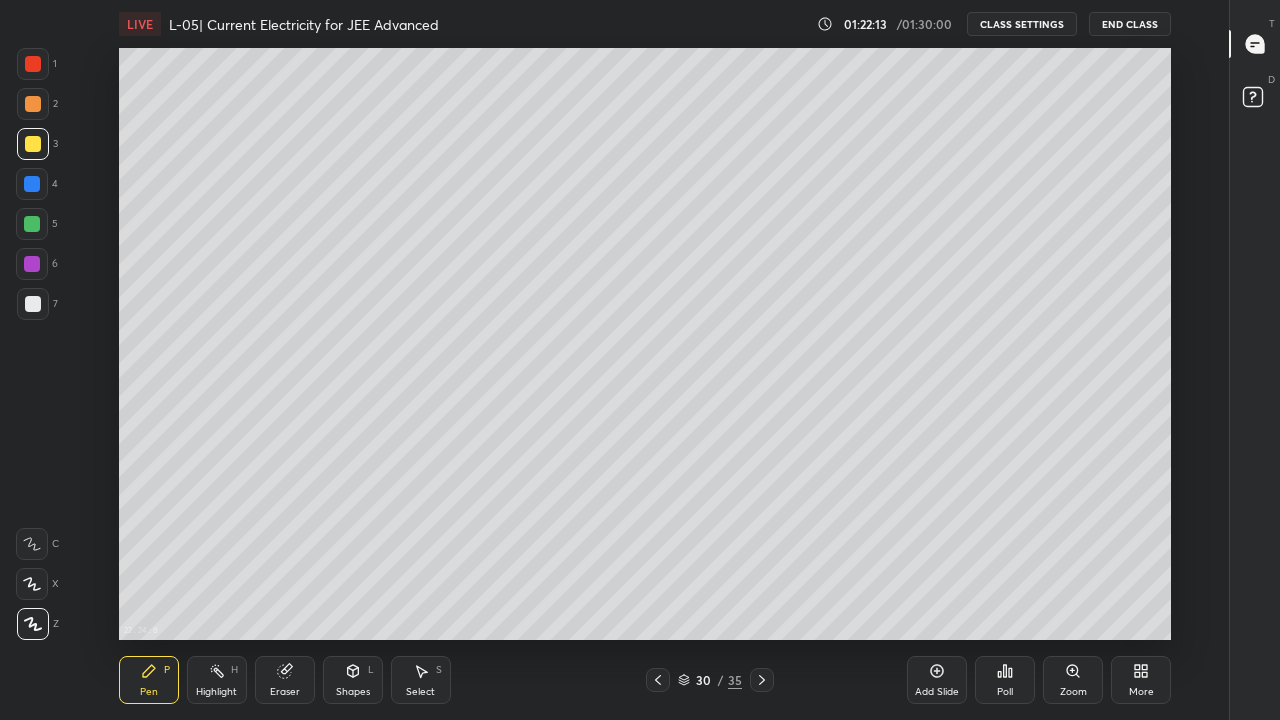 click on "Eraser" at bounding box center [285, 680] 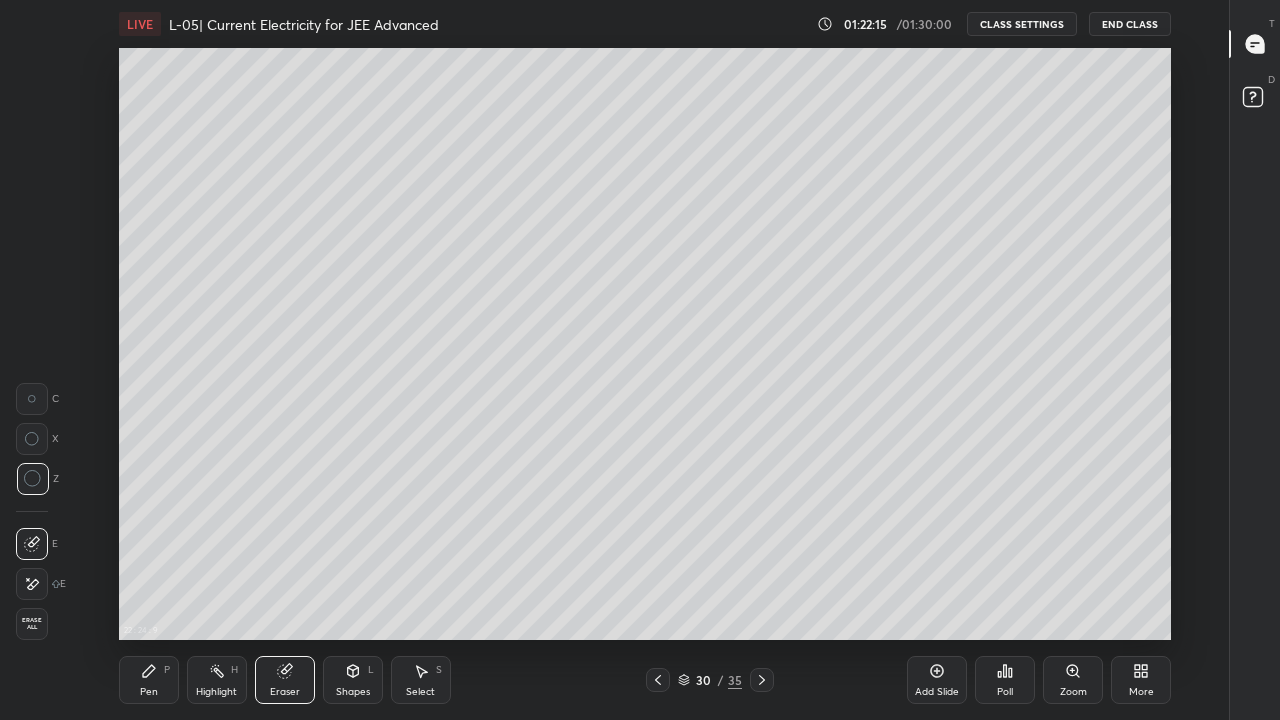 click on "Pen P" at bounding box center [149, 680] 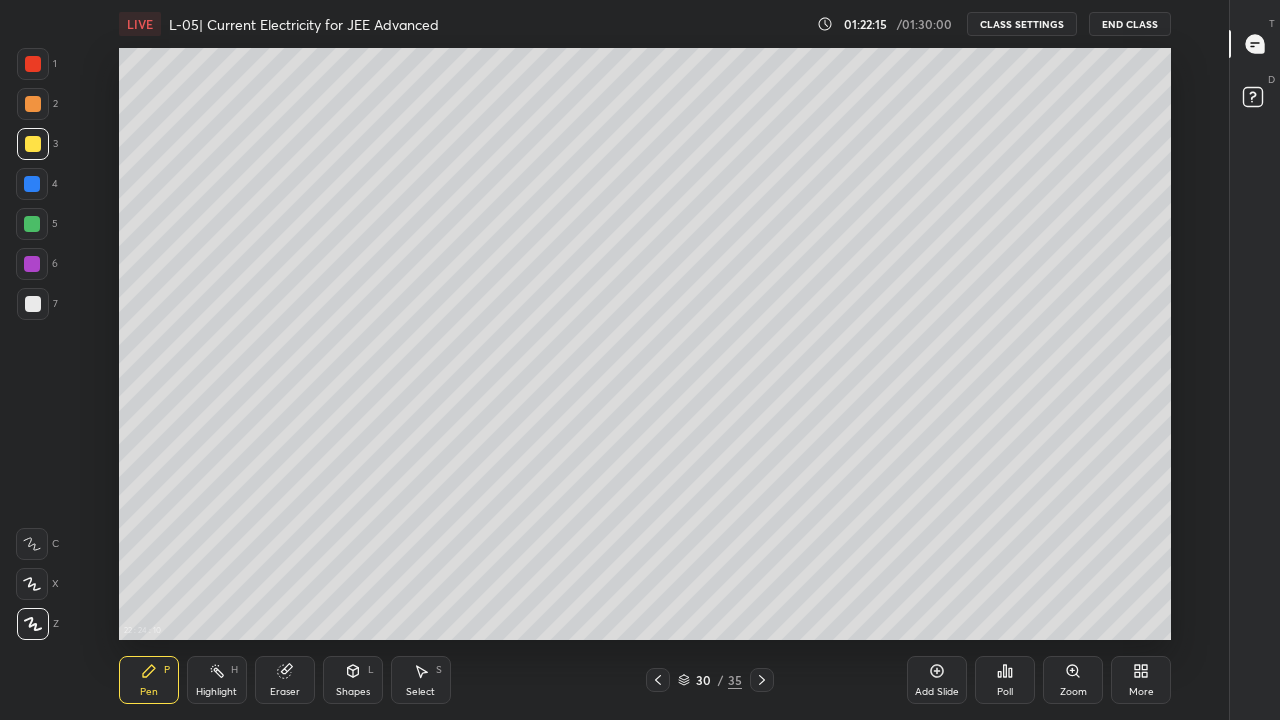 click at bounding box center (33, 304) 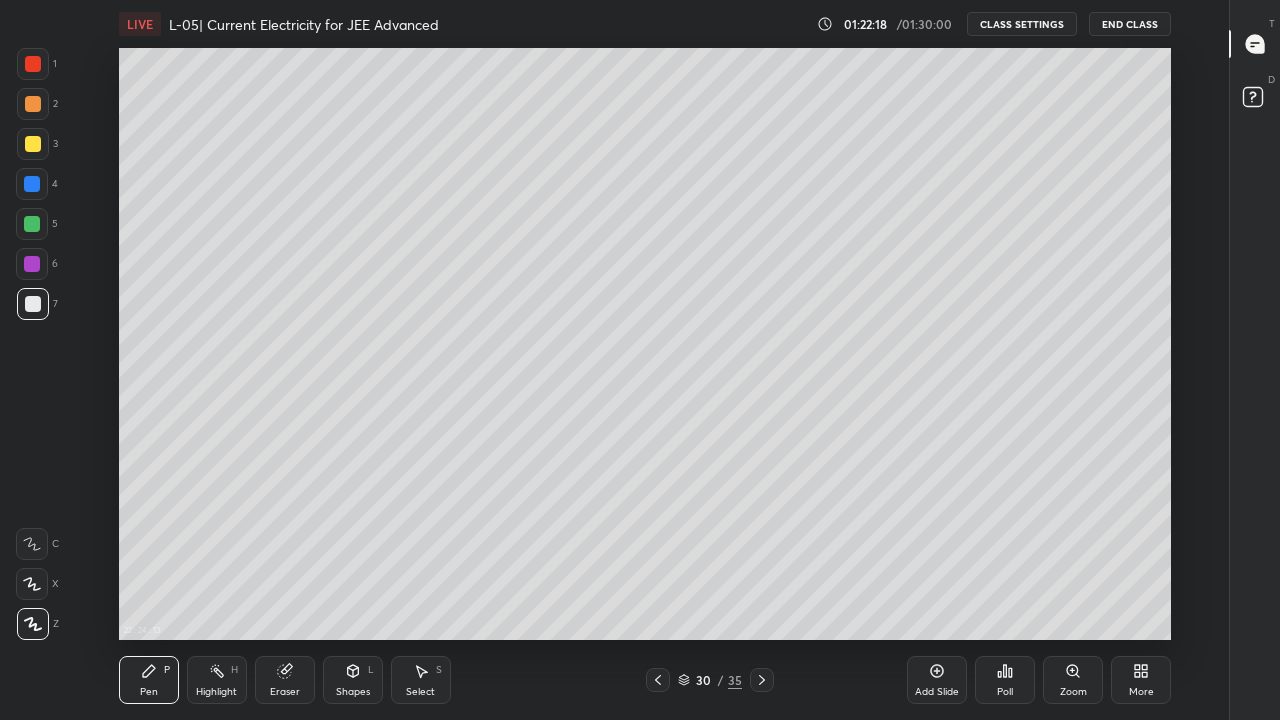 click at bounding box center (32, 264) 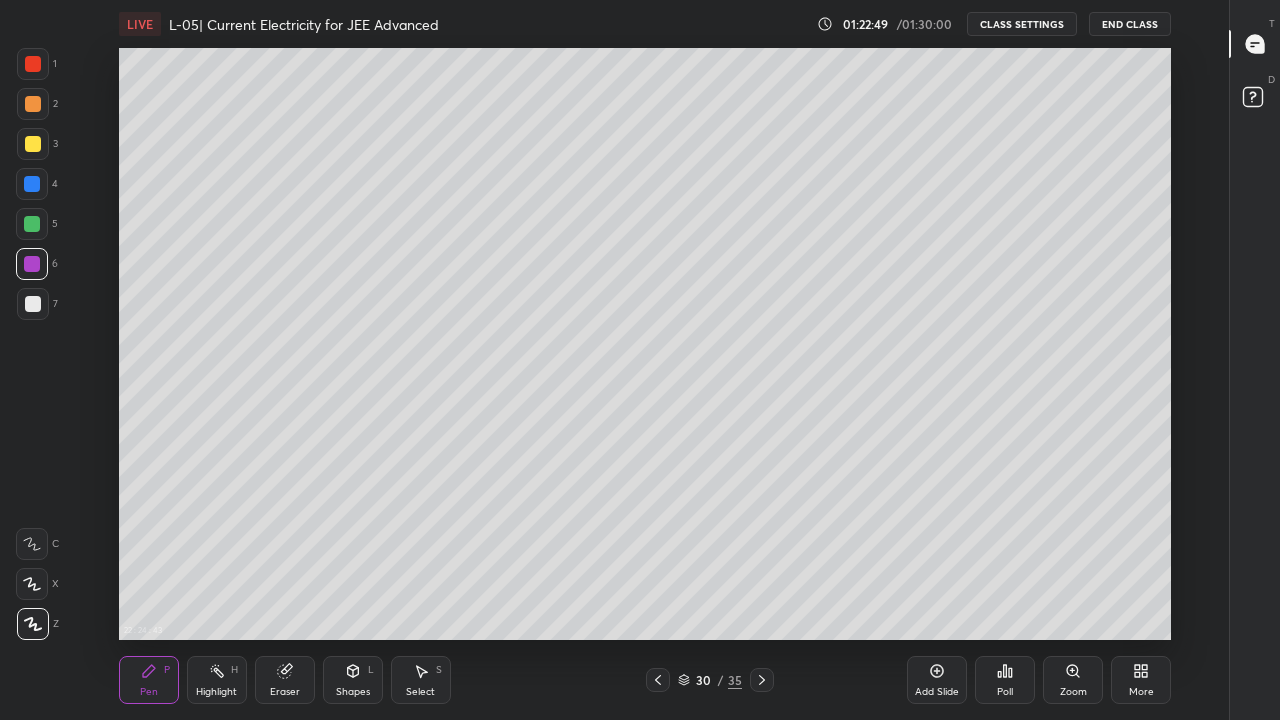 click at bounding box center [32, 224] 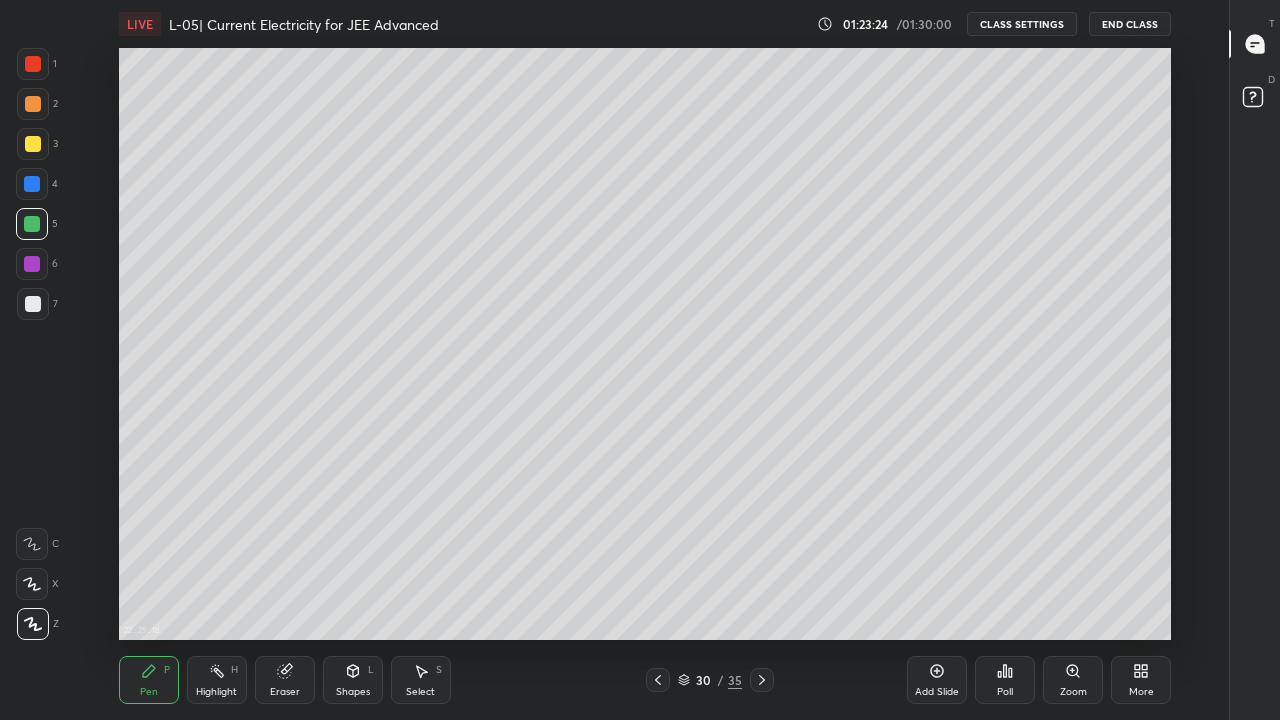 click at bounding box center [33, 304] 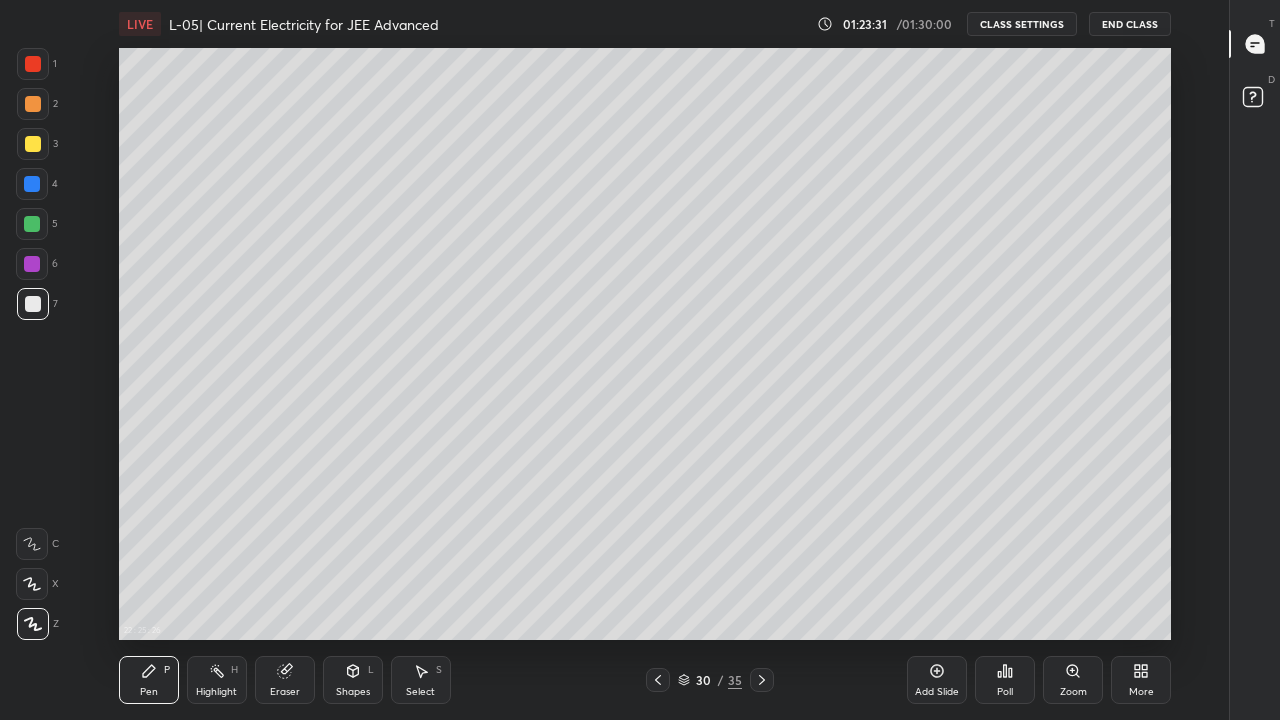 click on "Eraser" at bounding box center (285, 680) 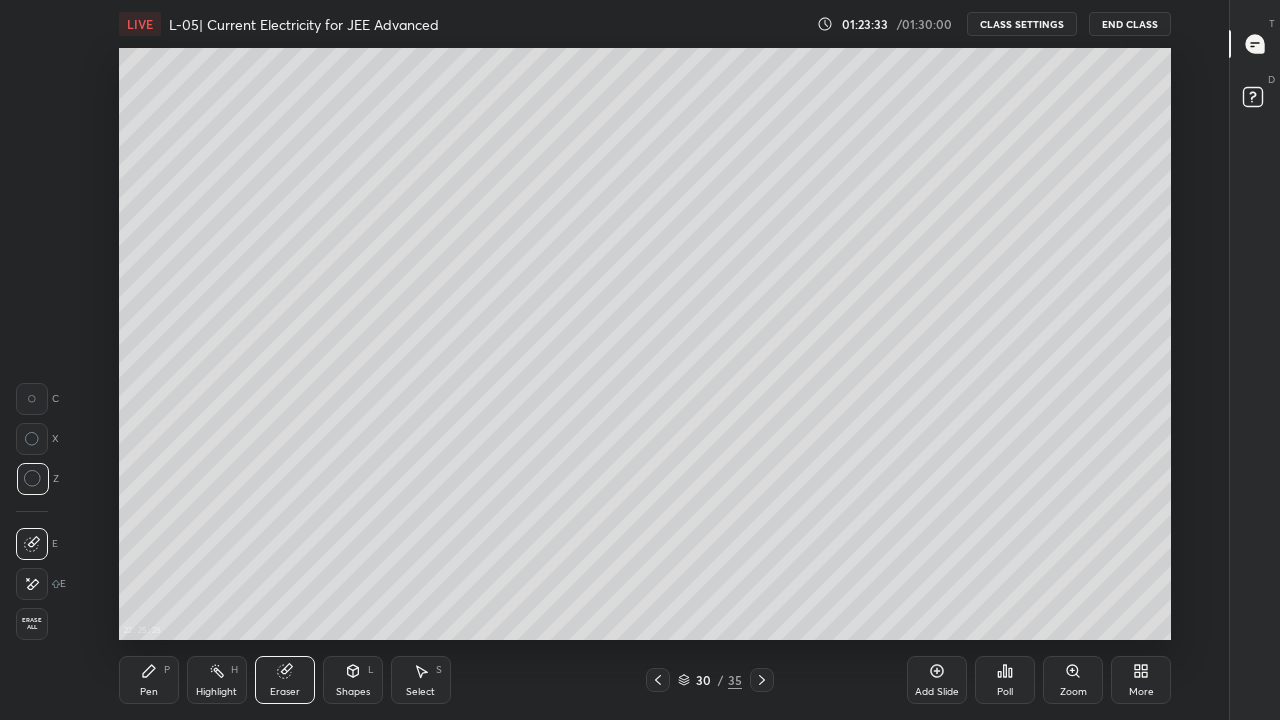 click 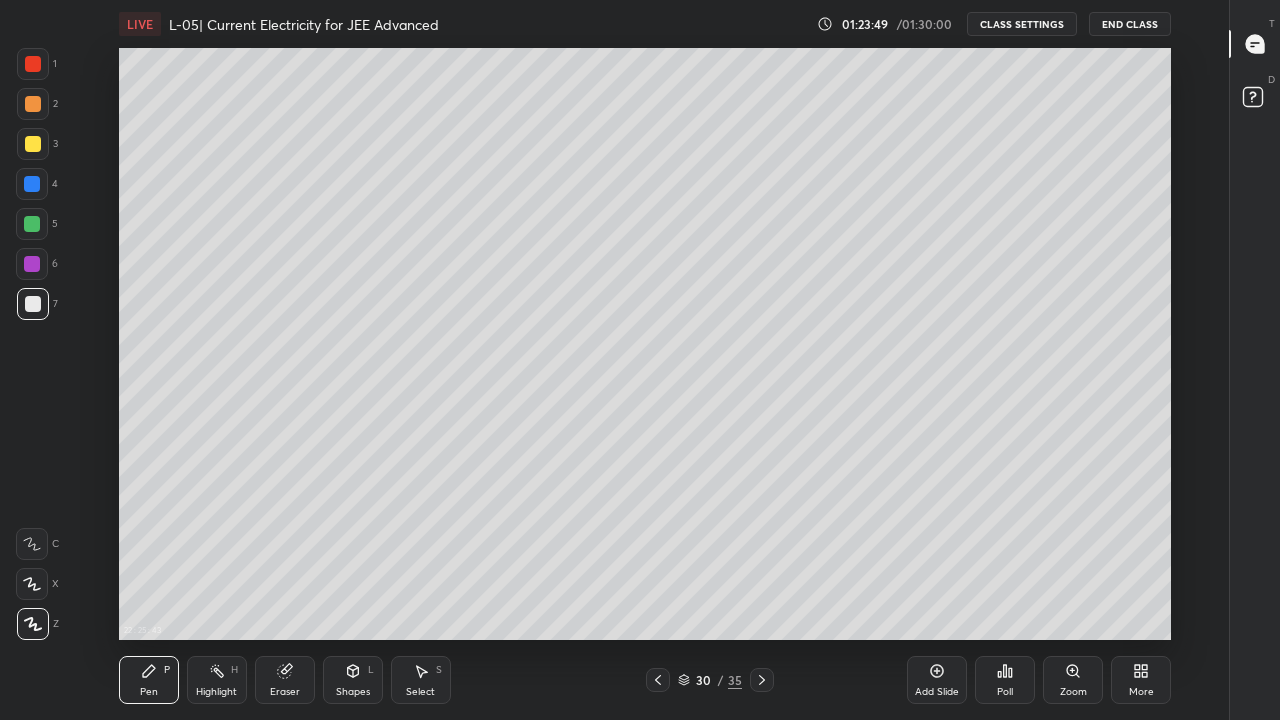 click at bounding box center (33, 144) 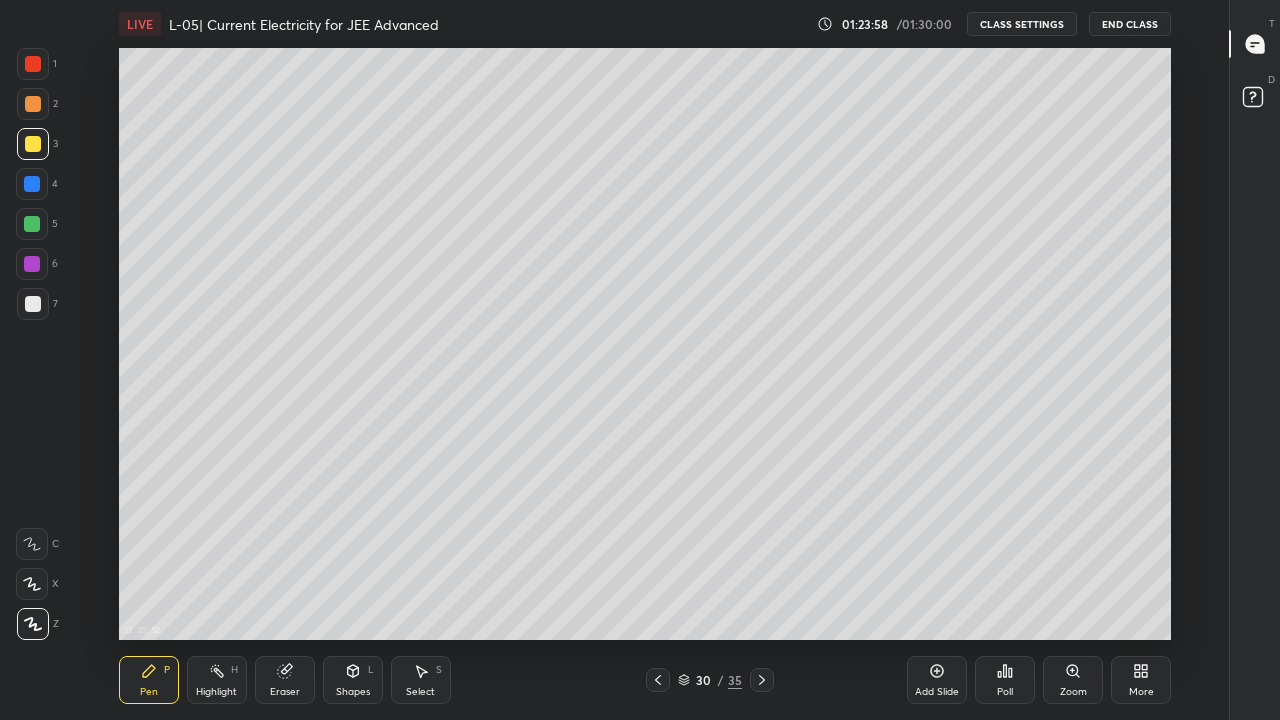 click on "Eraser" at bounding box center (285, 692) 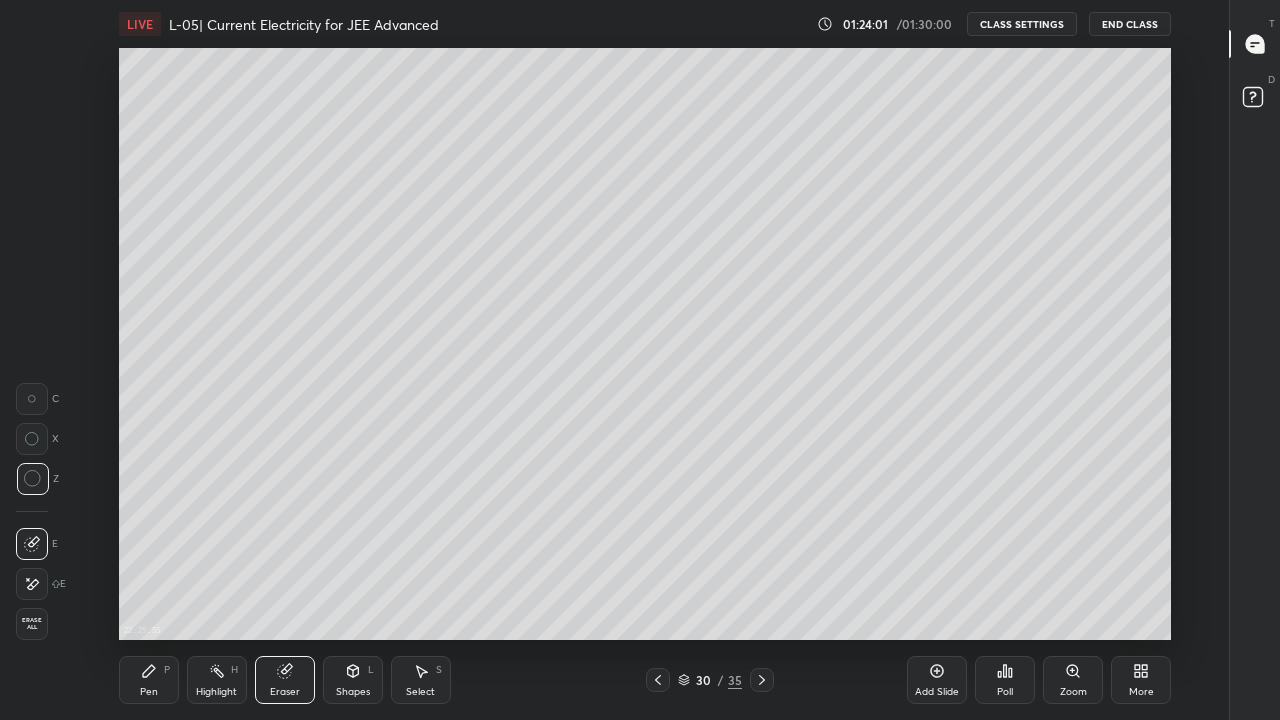 click on "Pen" at bounding box center [149, 692] 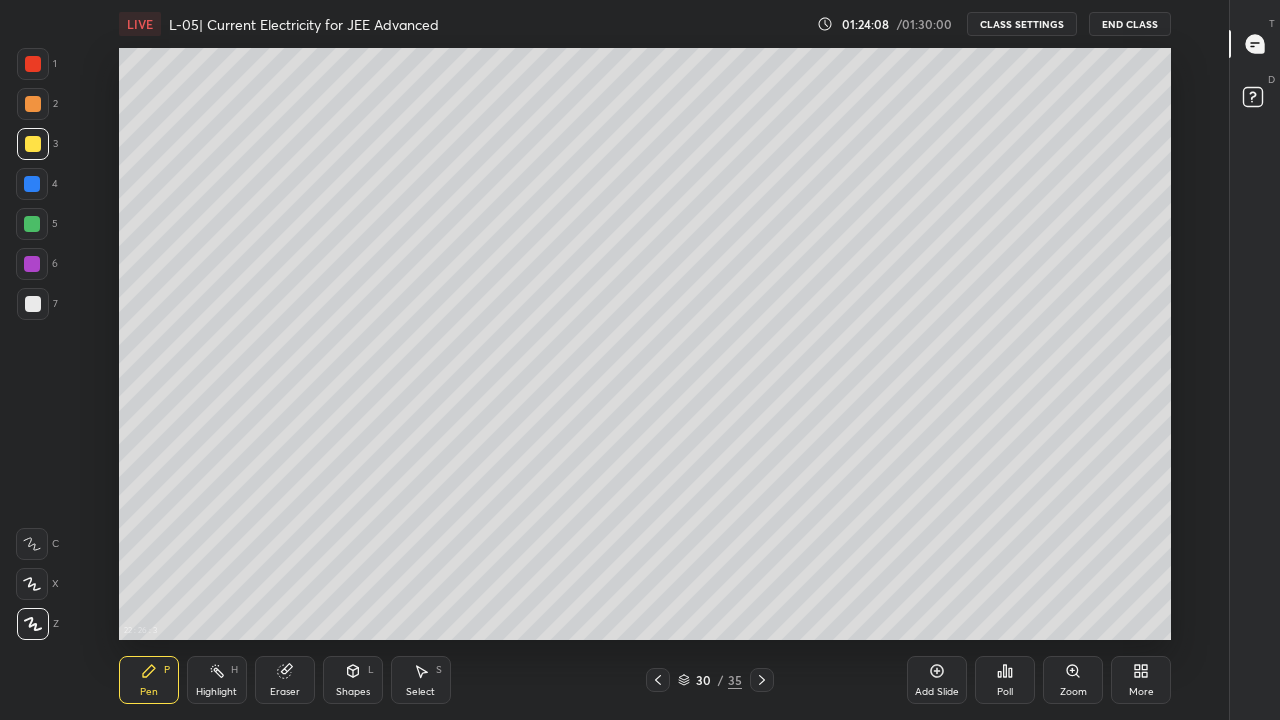 click on "Eraser" at bounding box center (285, 680) 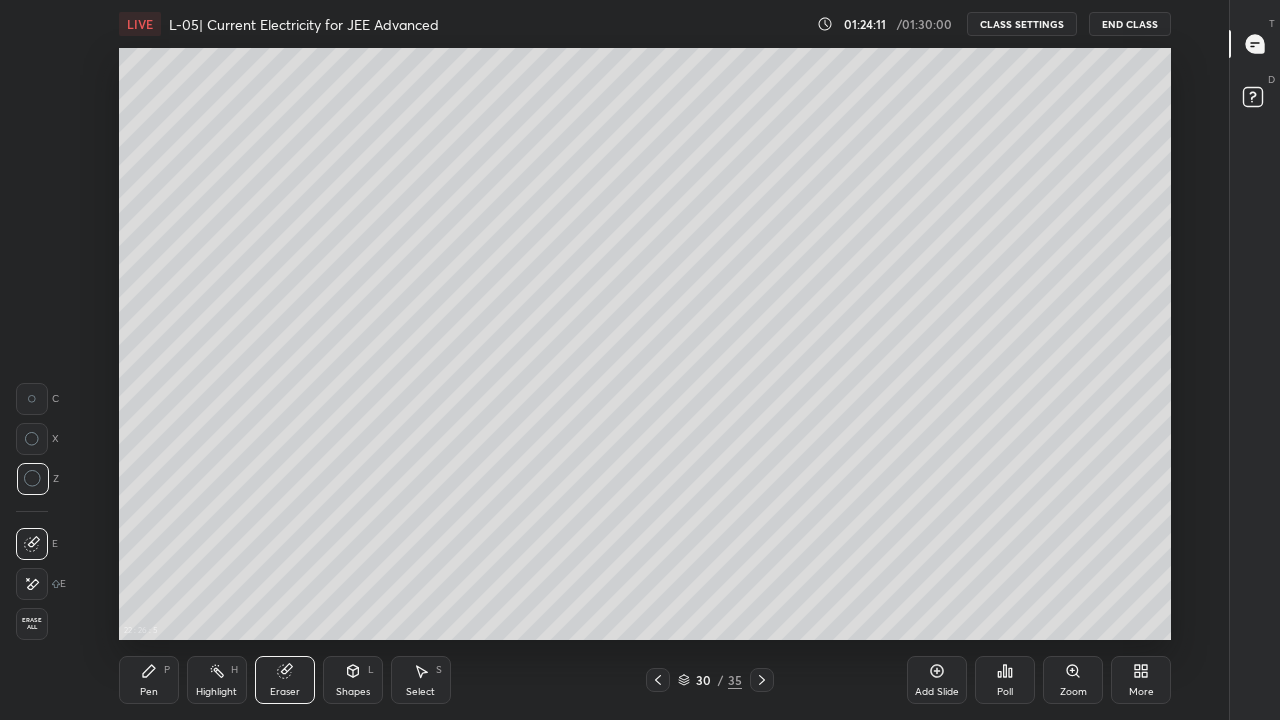 click on "P" at bounding box center [167, 670] 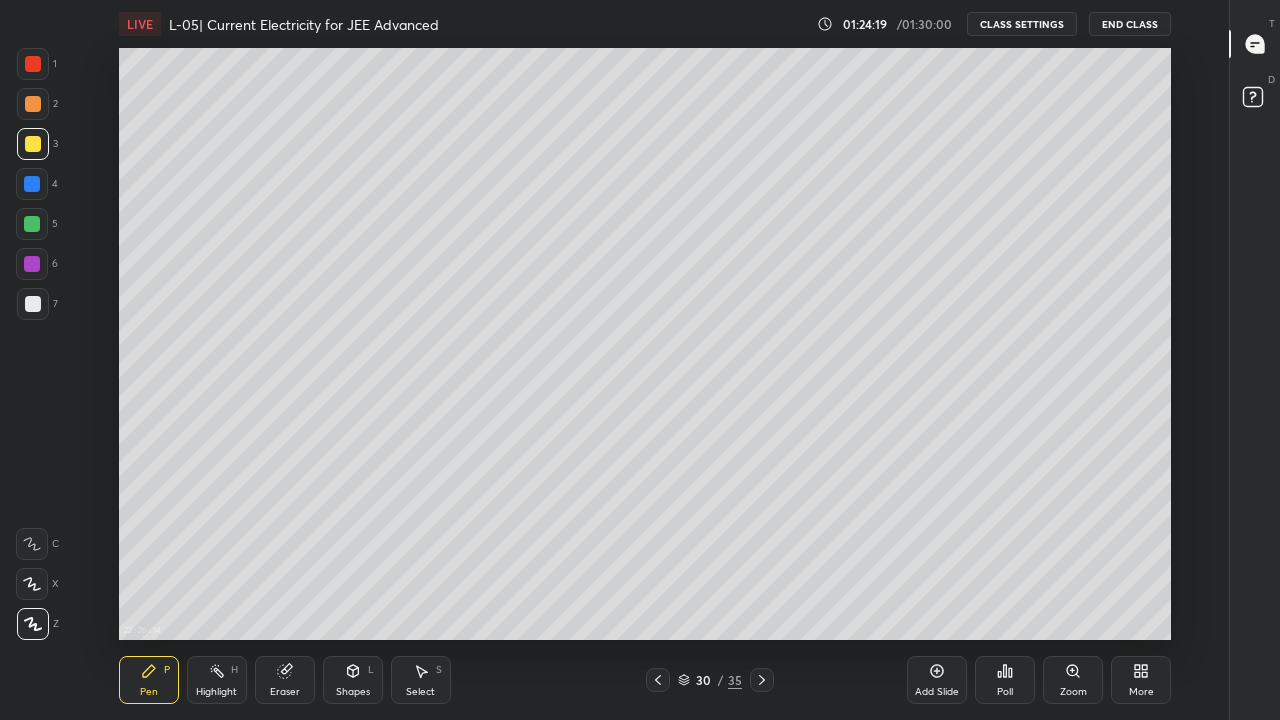 click on "Eraser" at bounding box center [285, 680] 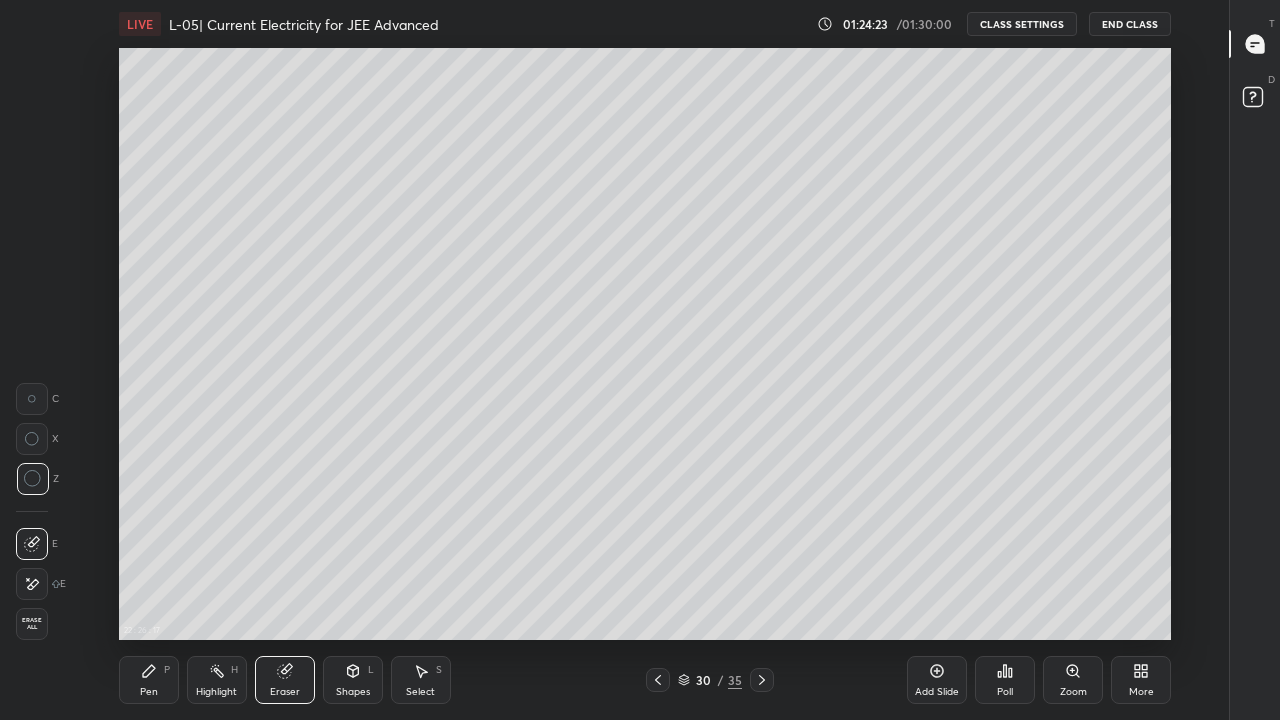 click on "Shapes L" at bounding box center (353, 680) 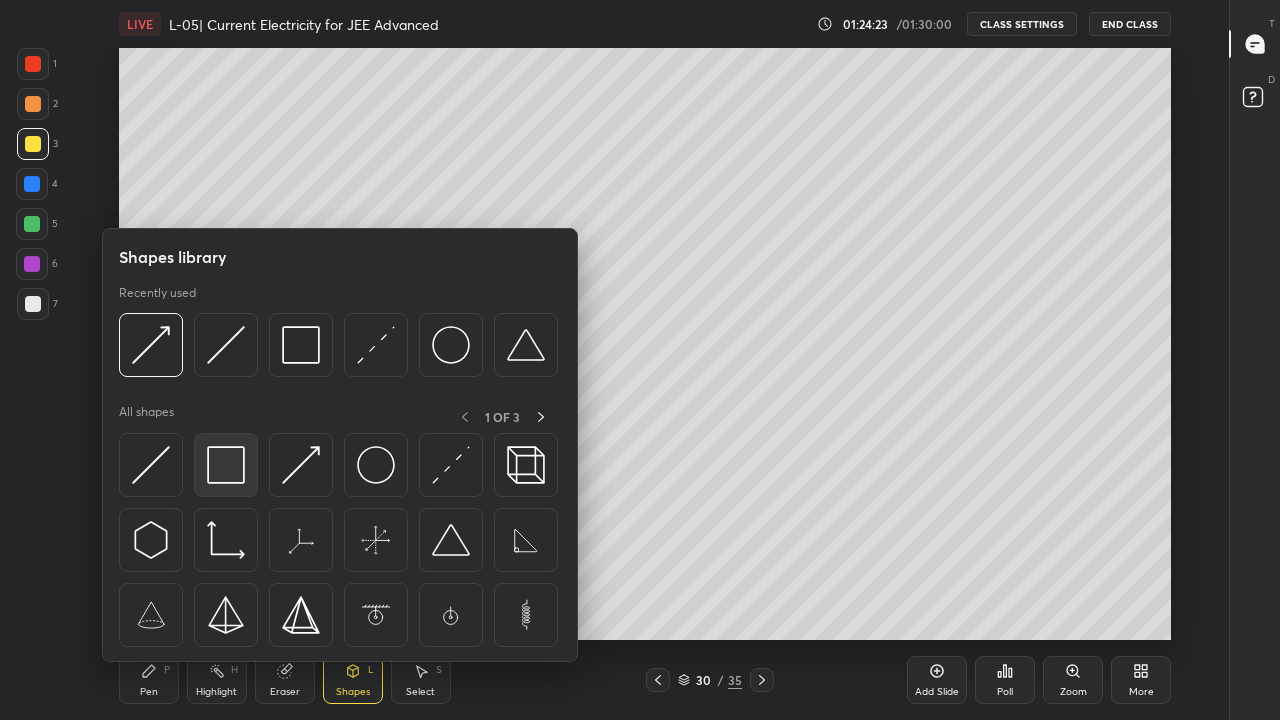 click at bounding box center [226, 465] 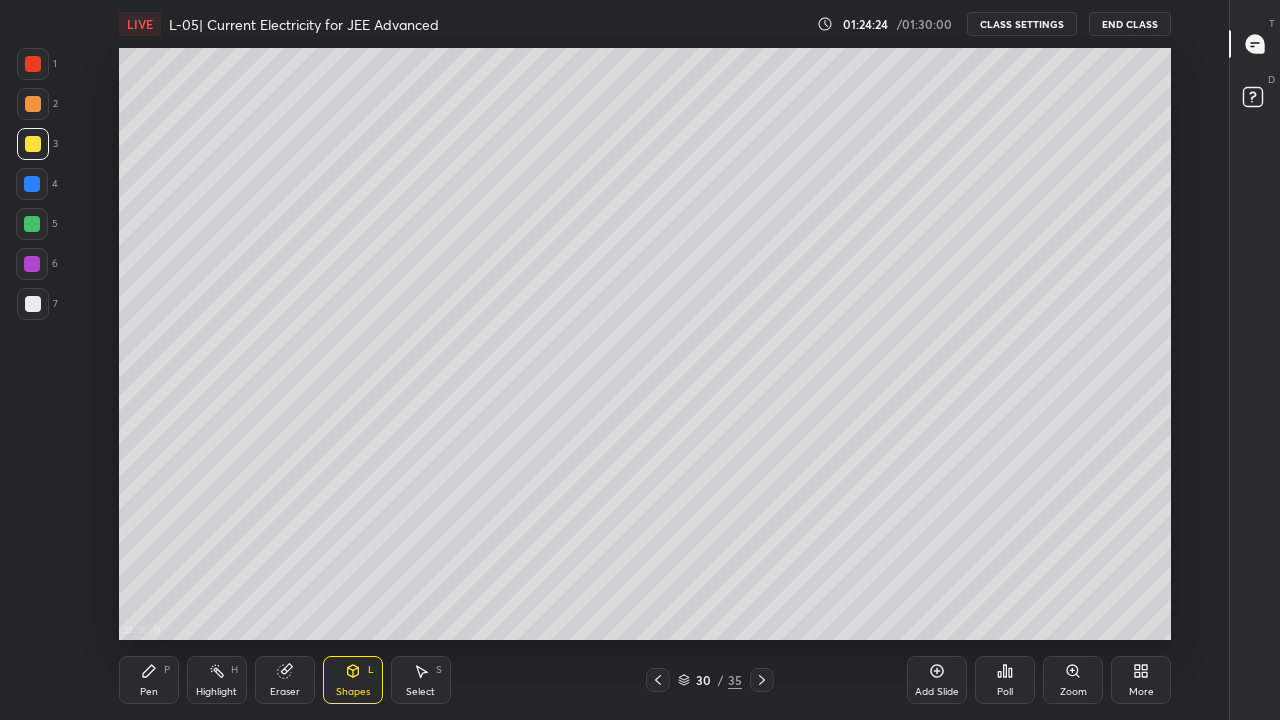 click at bounding box center [33, 64] 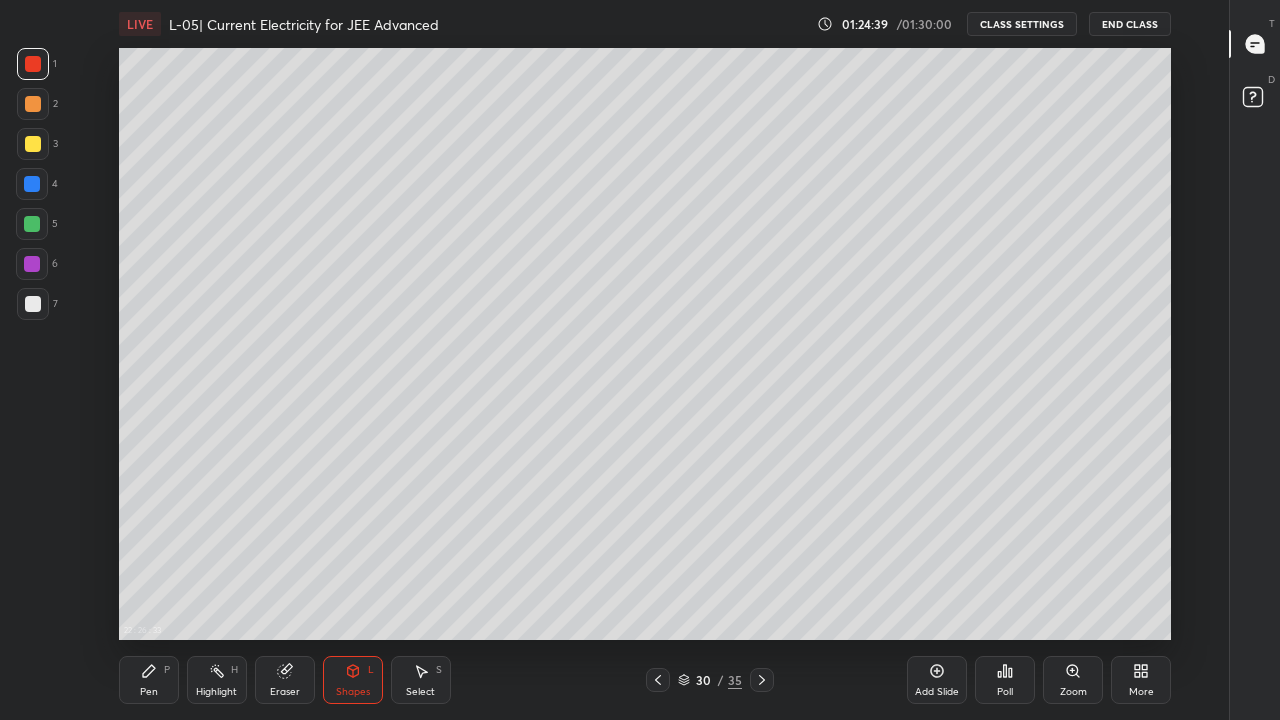 click on "Pen" at bounding box center [149, 692] 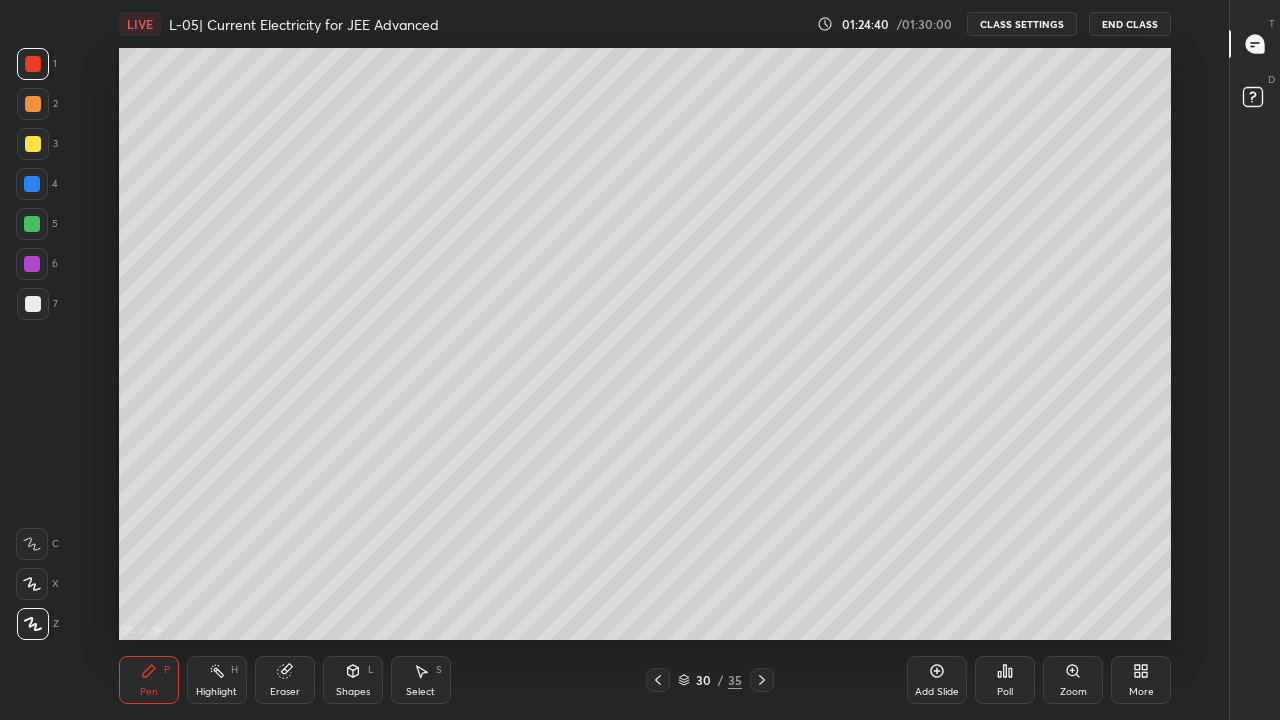 click at bounding box center [32, 224] 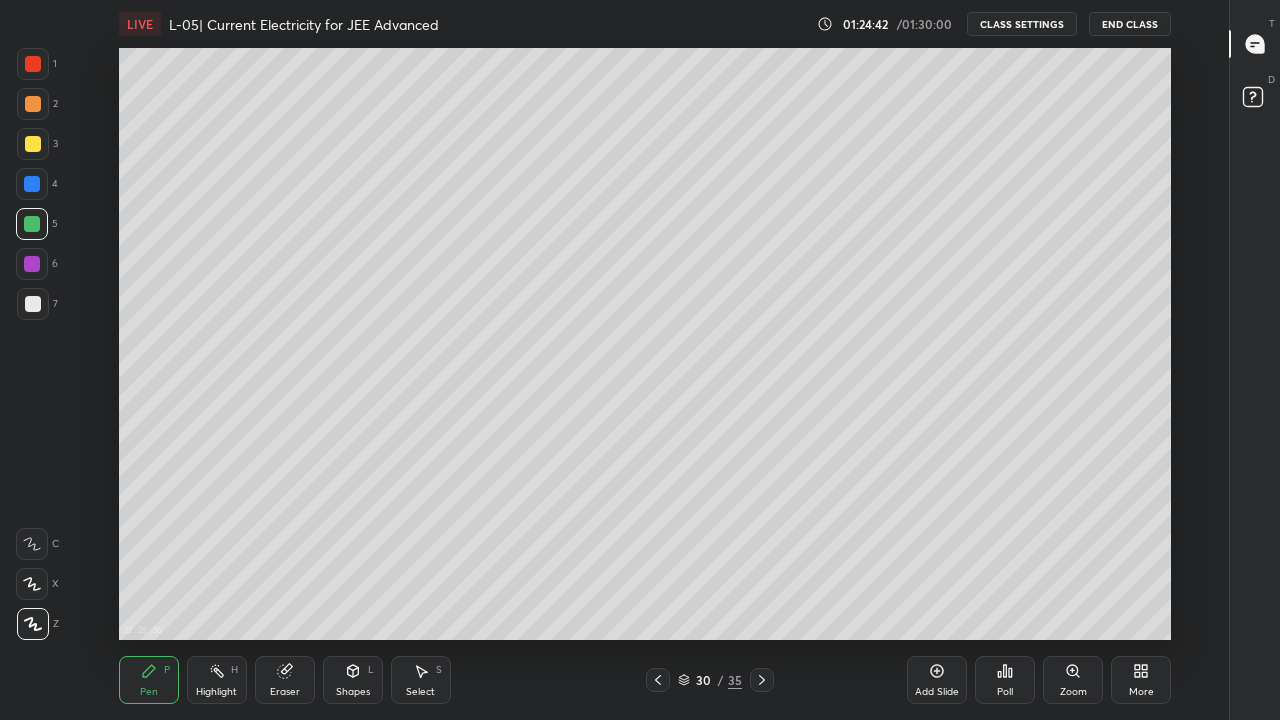 click on "Add Slide" at bounding box center (937, 680) 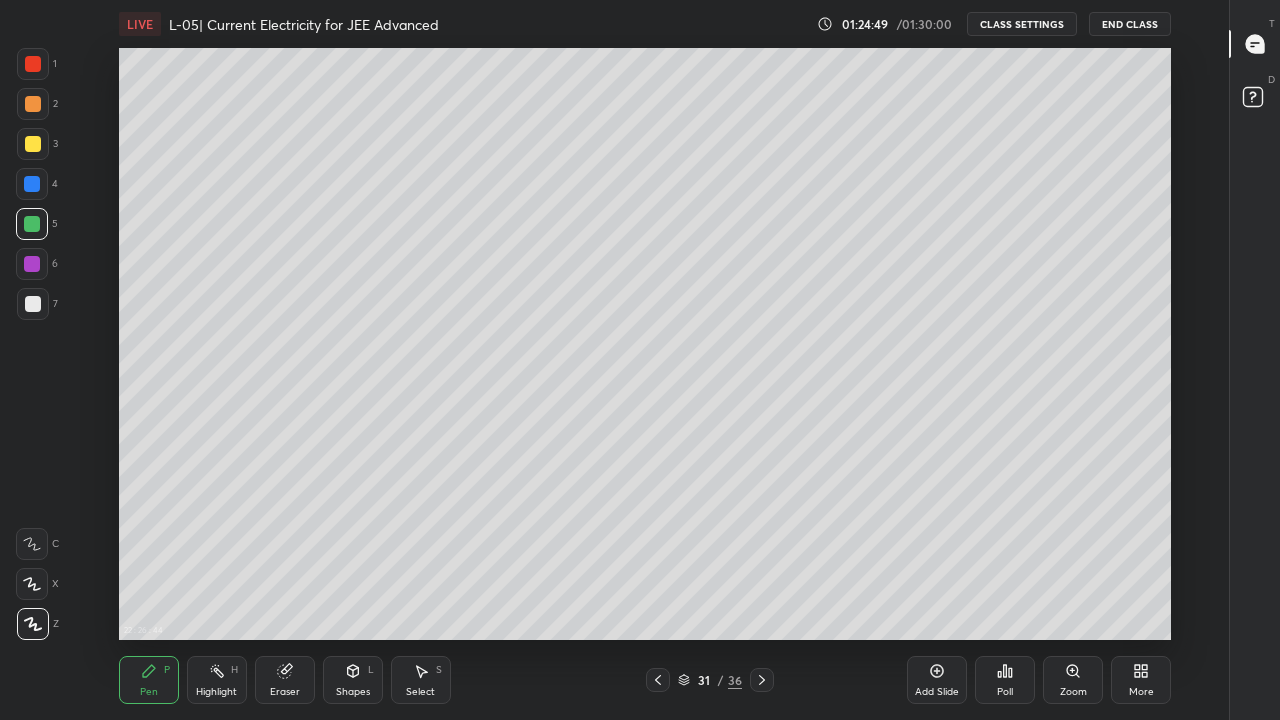 click at bounding box center (33, 304) 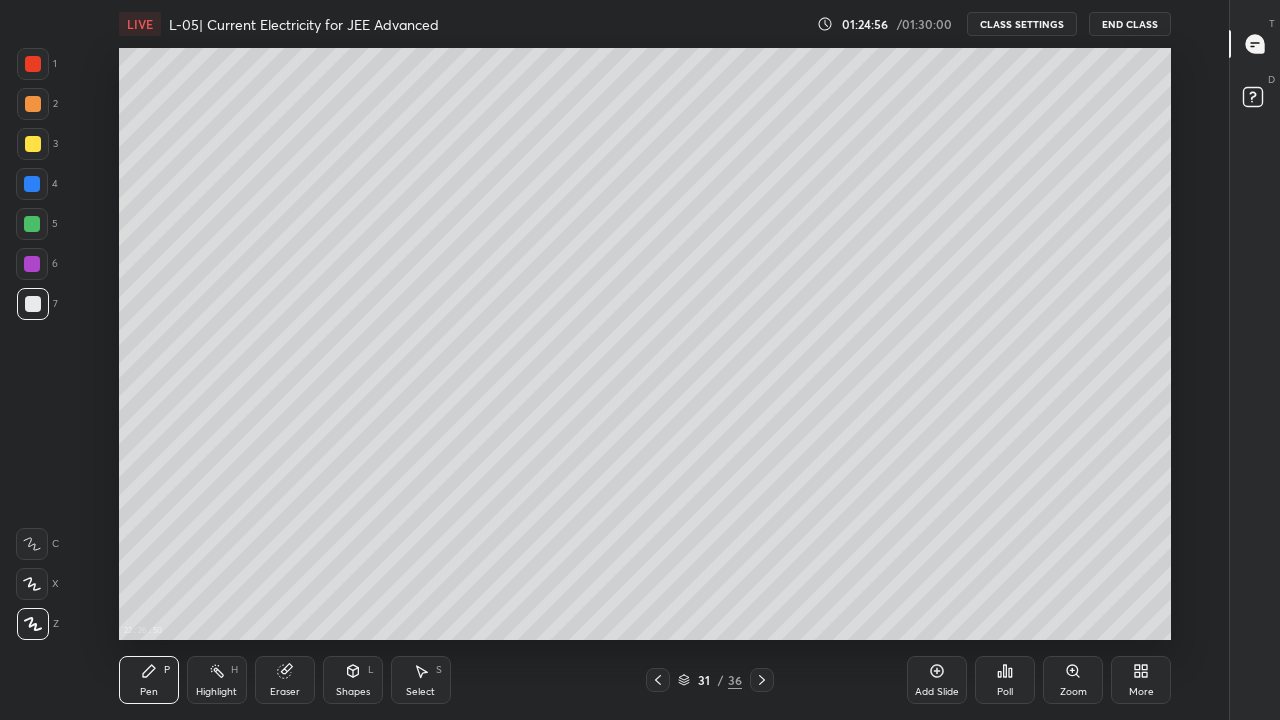 click at bounding box center (32, 184) 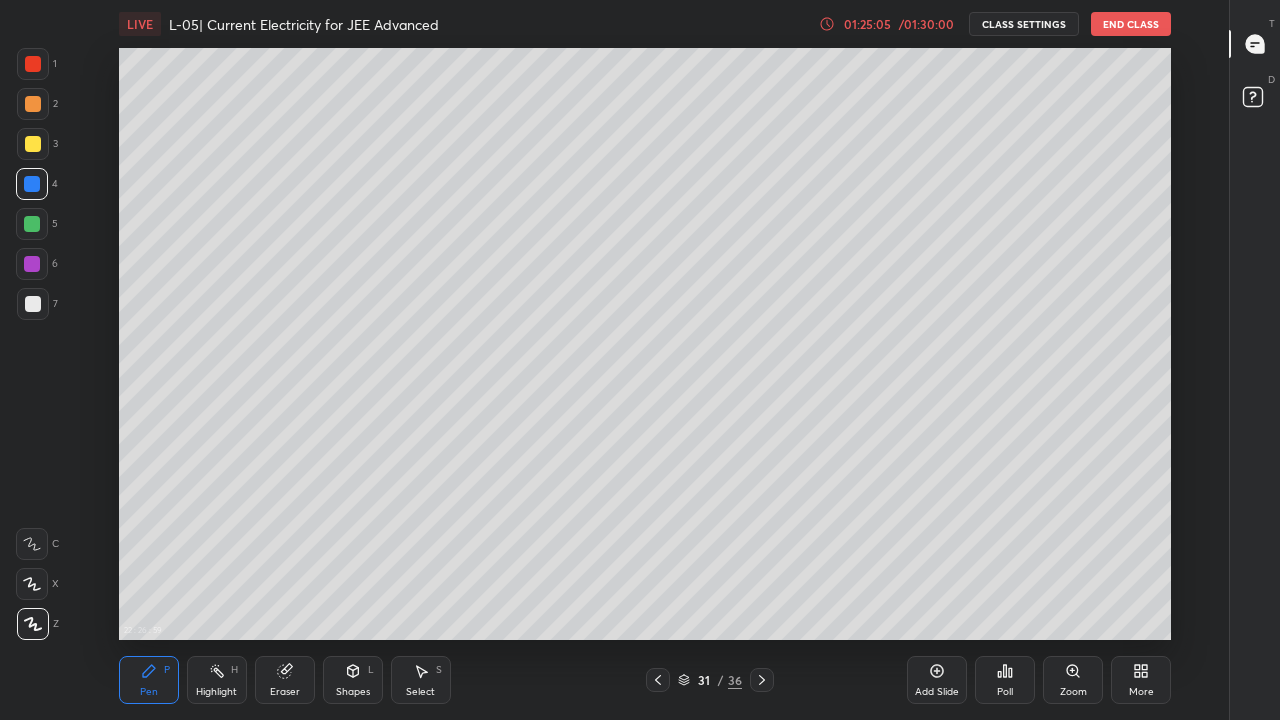 click on "01:25:05" at bounding box center (867, 24) 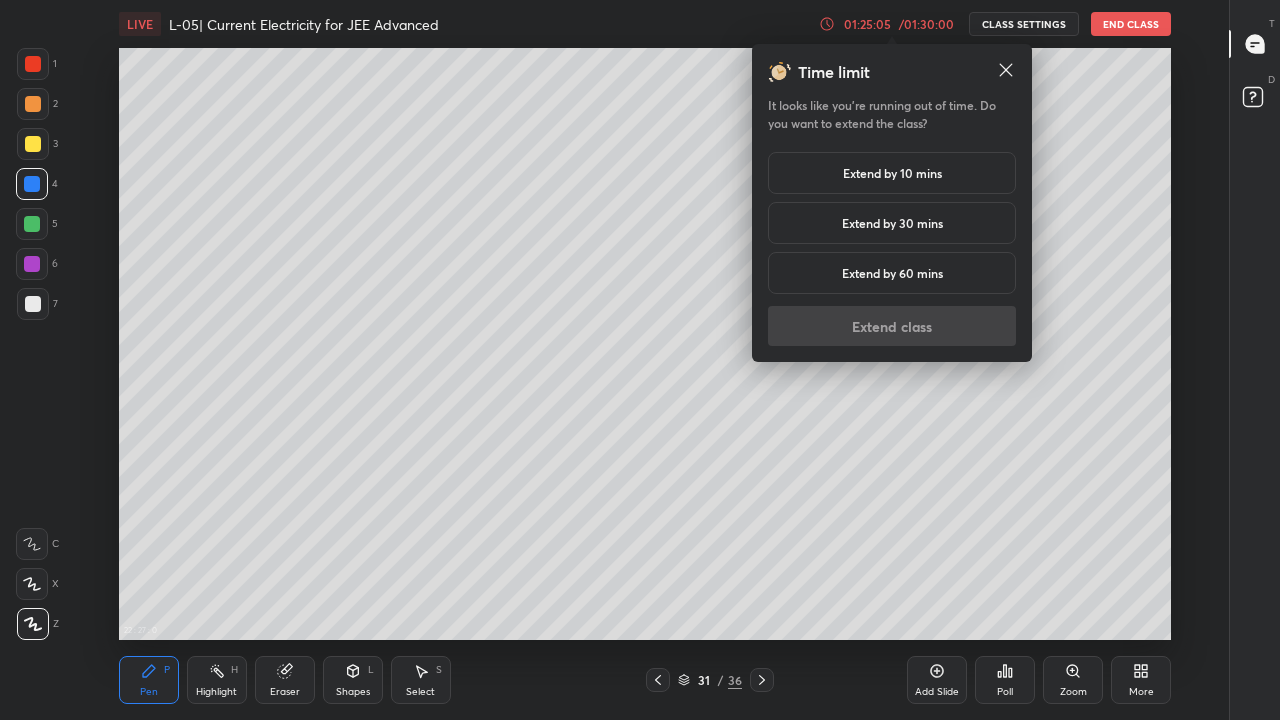 click on "Extend by 10 mins" at bounding box center [892, 173] 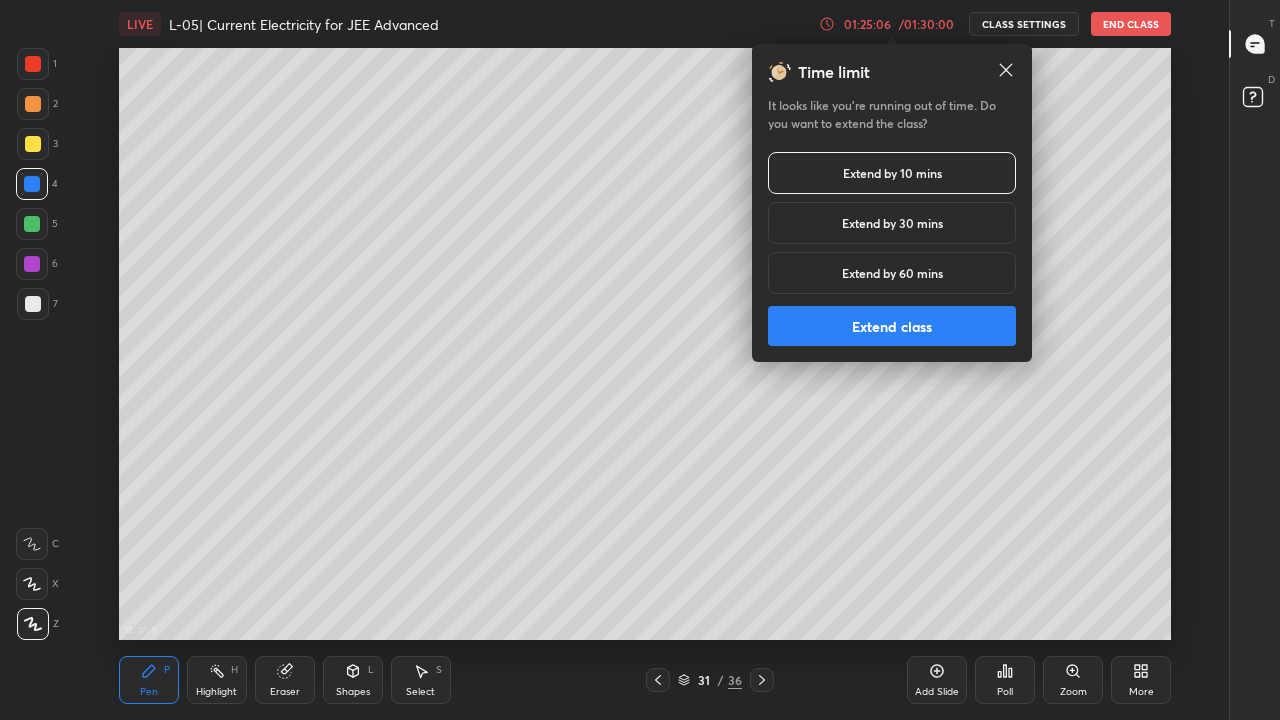 click on "Extend class" at bounding box center (892, 326) 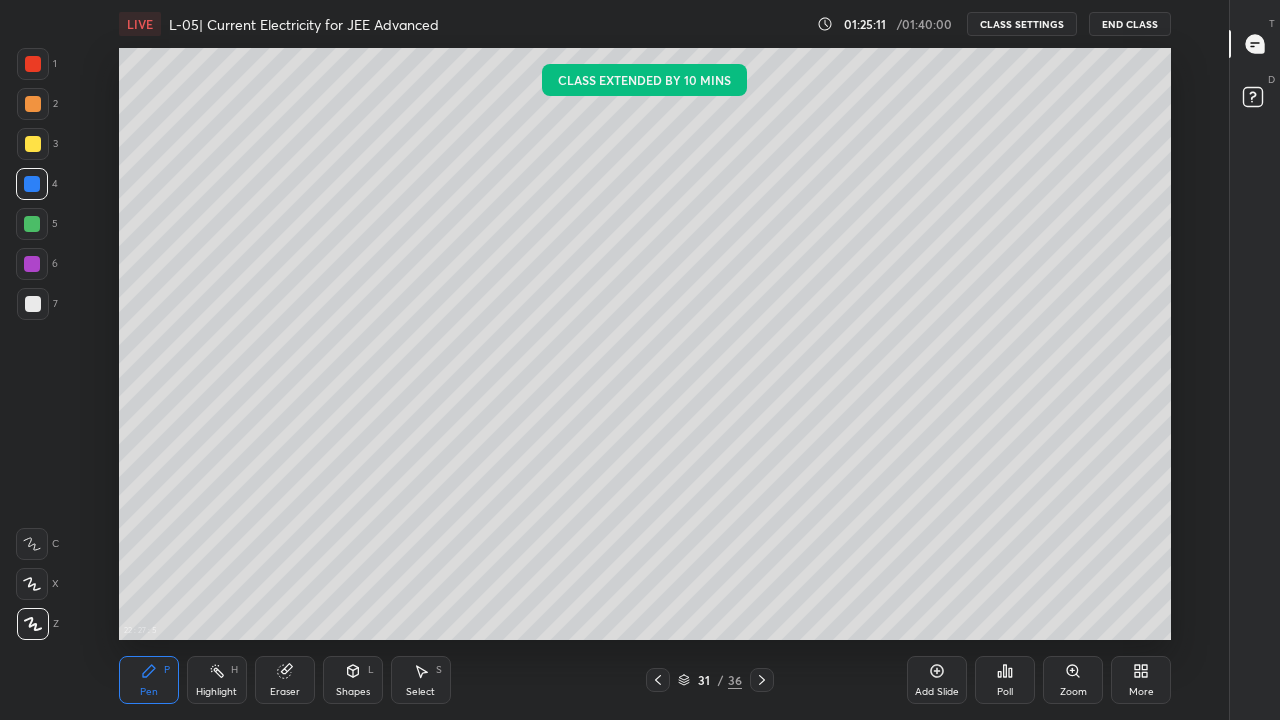click at bounding box center (33, 304) 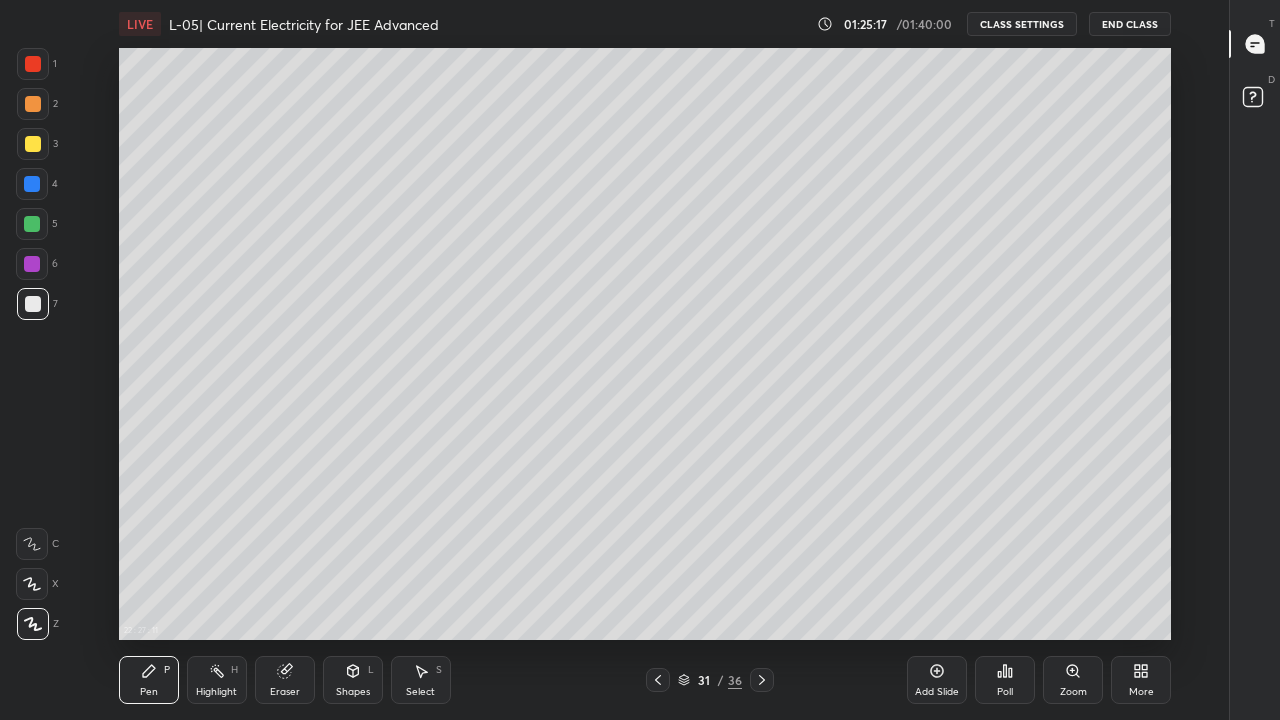 click at bounding box center [32, 264] 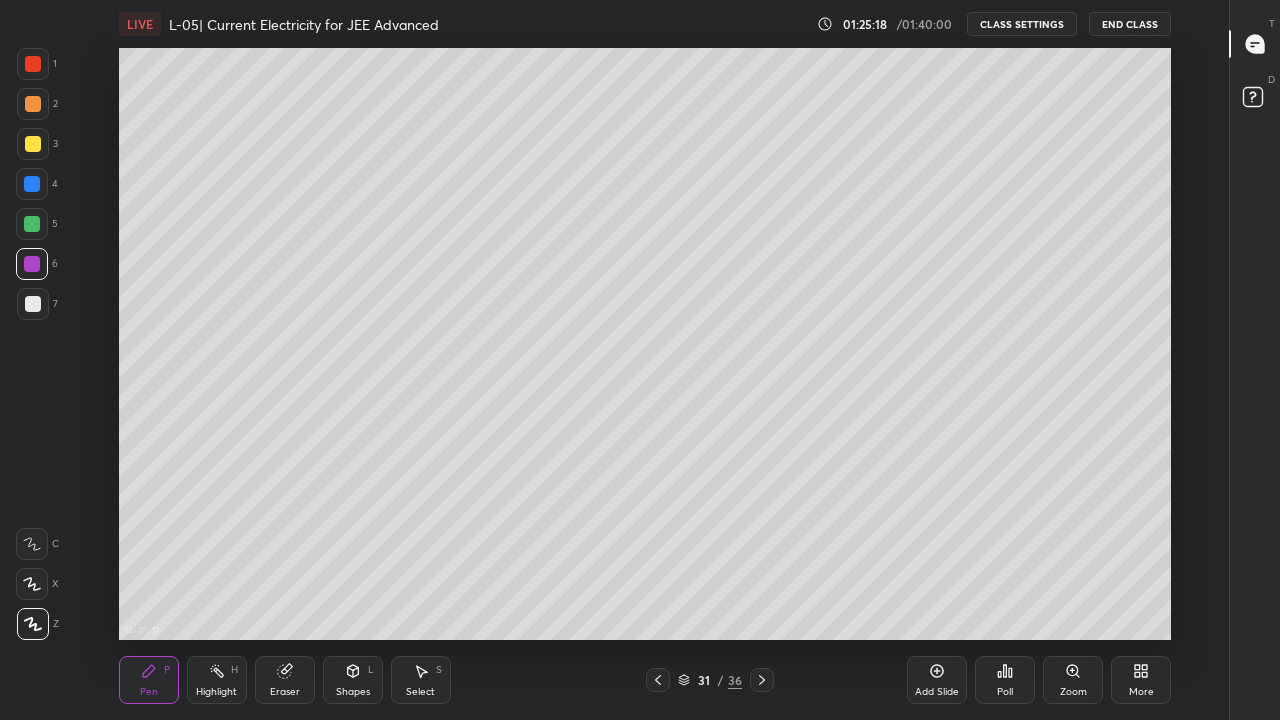 click on "Pen" at bounding box center [149, 692] 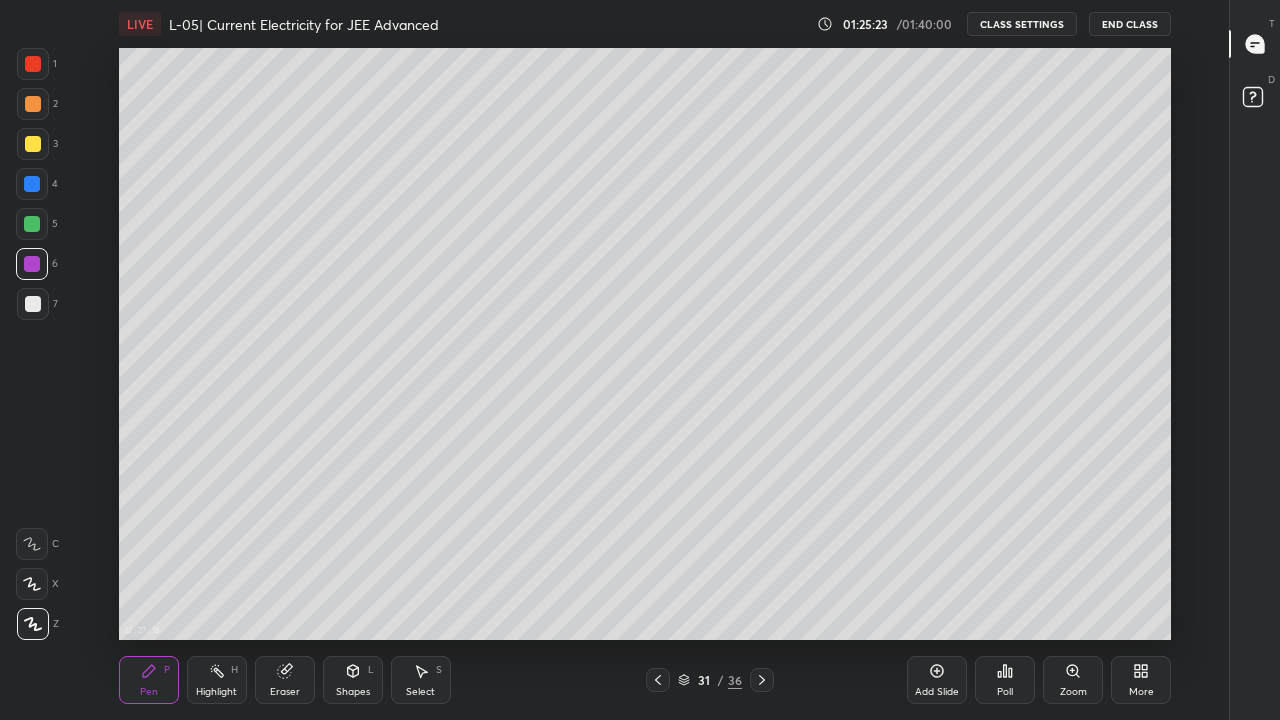 click on "Eraser" at bounding box center [285, 680] 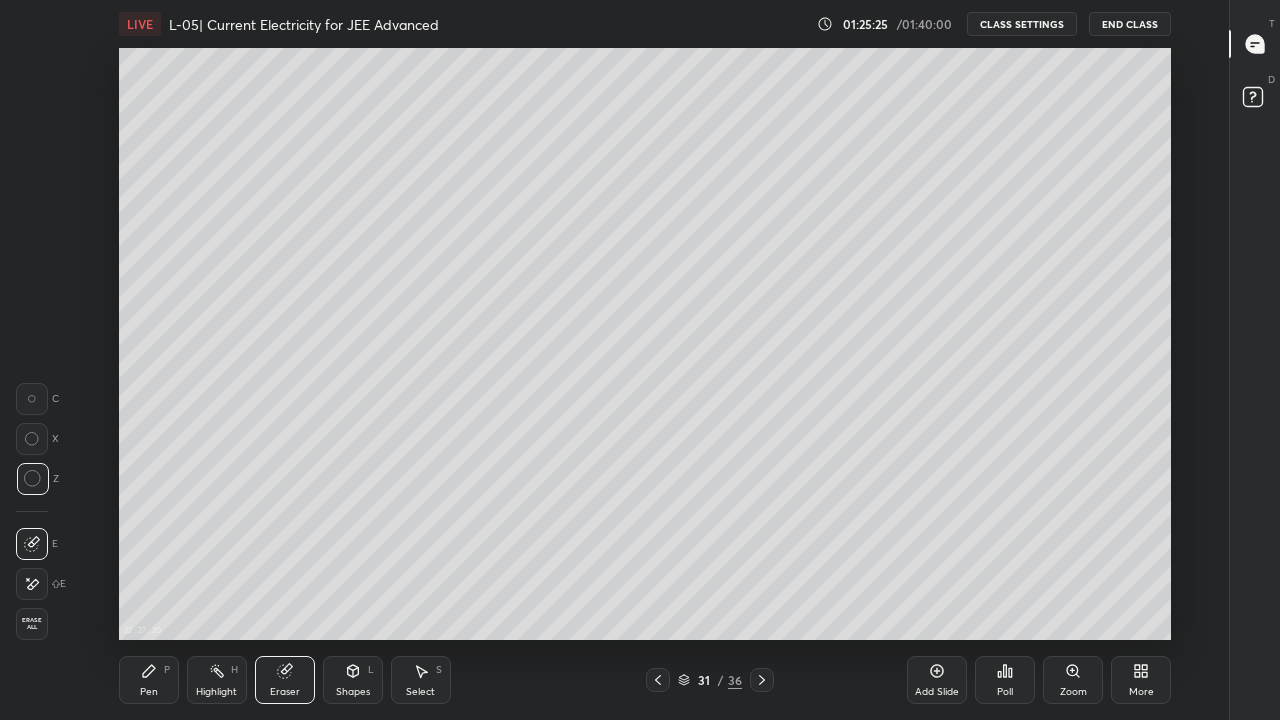 click on "Pen" at bounding box center (149, 692) 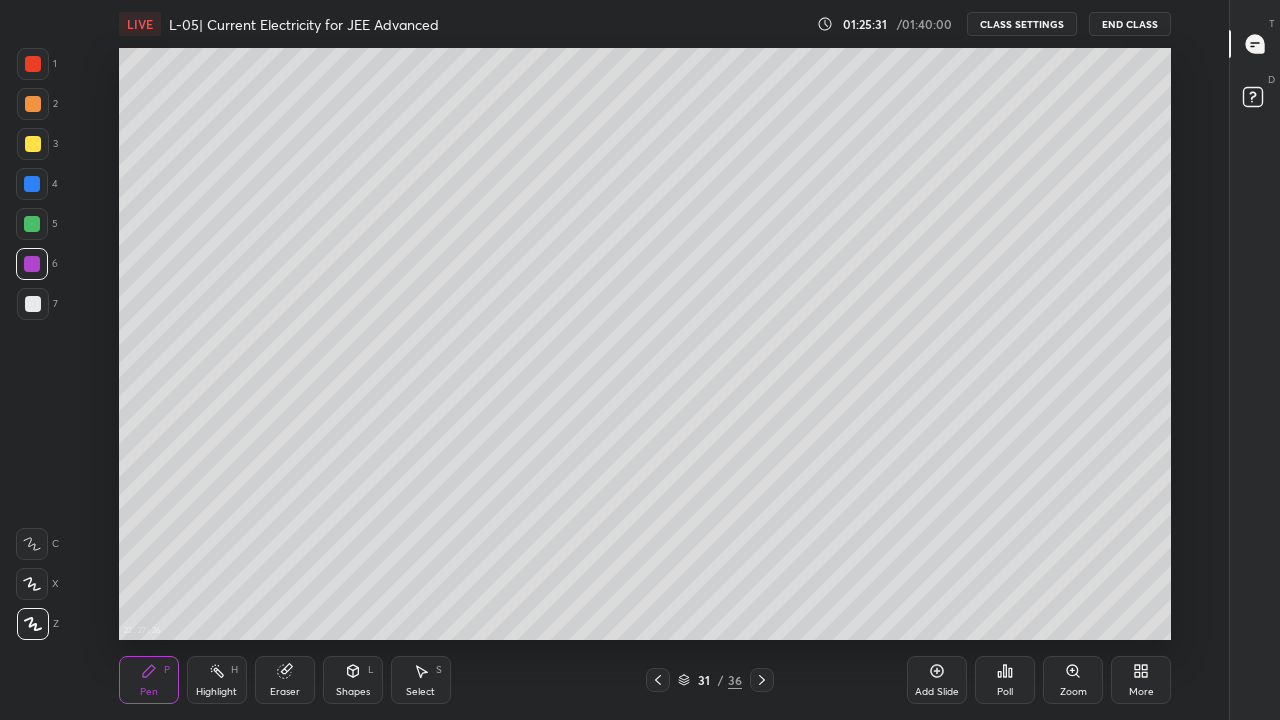 click on "Eraser" at bounding box center (285, 692) 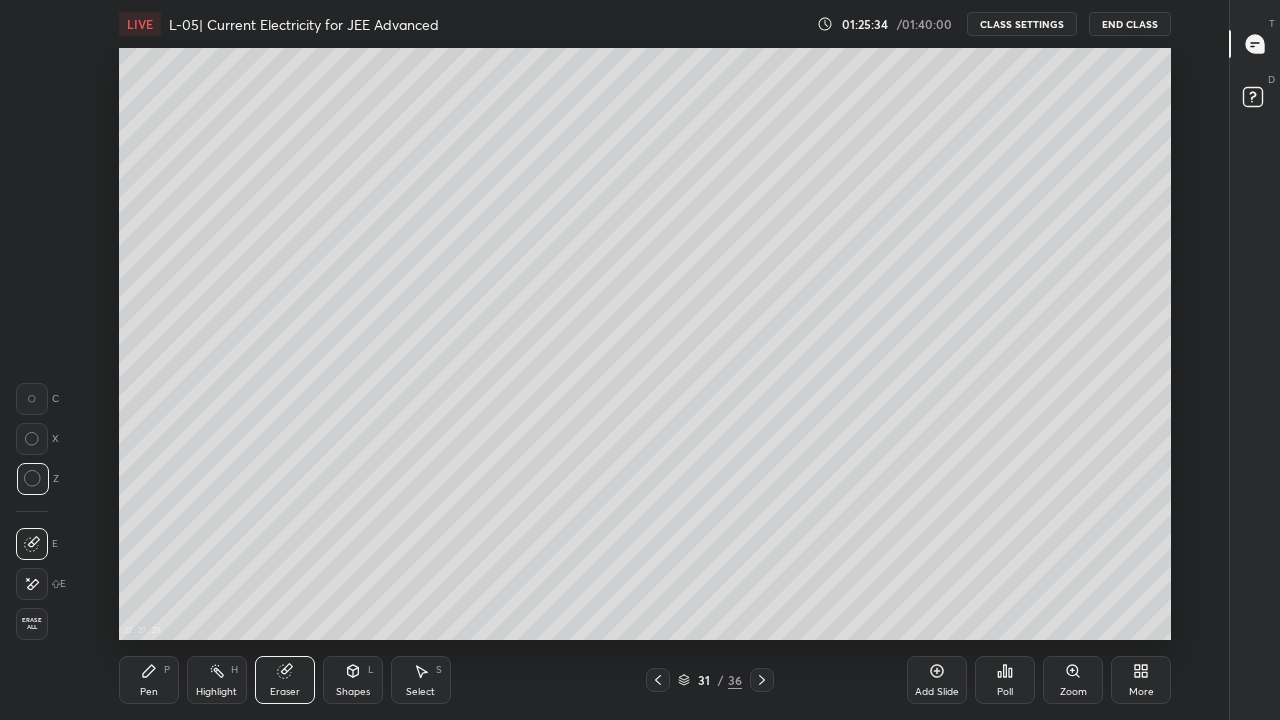 click on "Pen P" at bounding box center [149, 680] 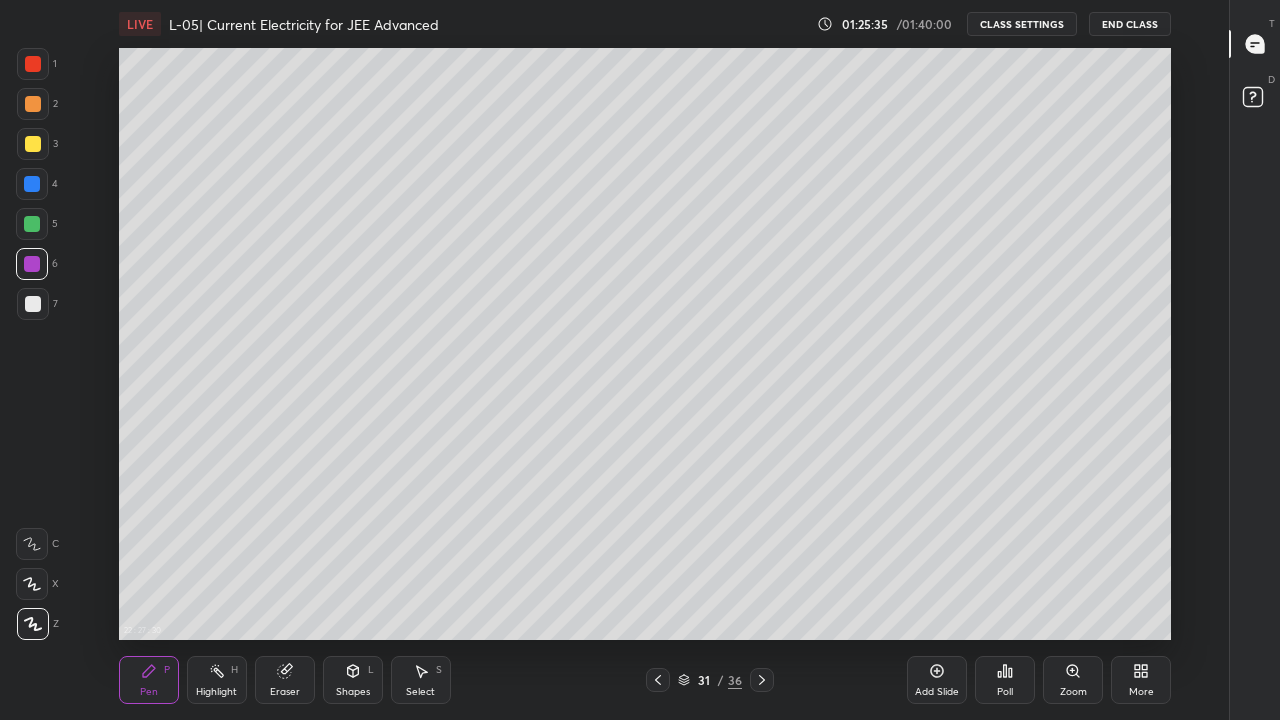 click at bounding box center (33, 304) 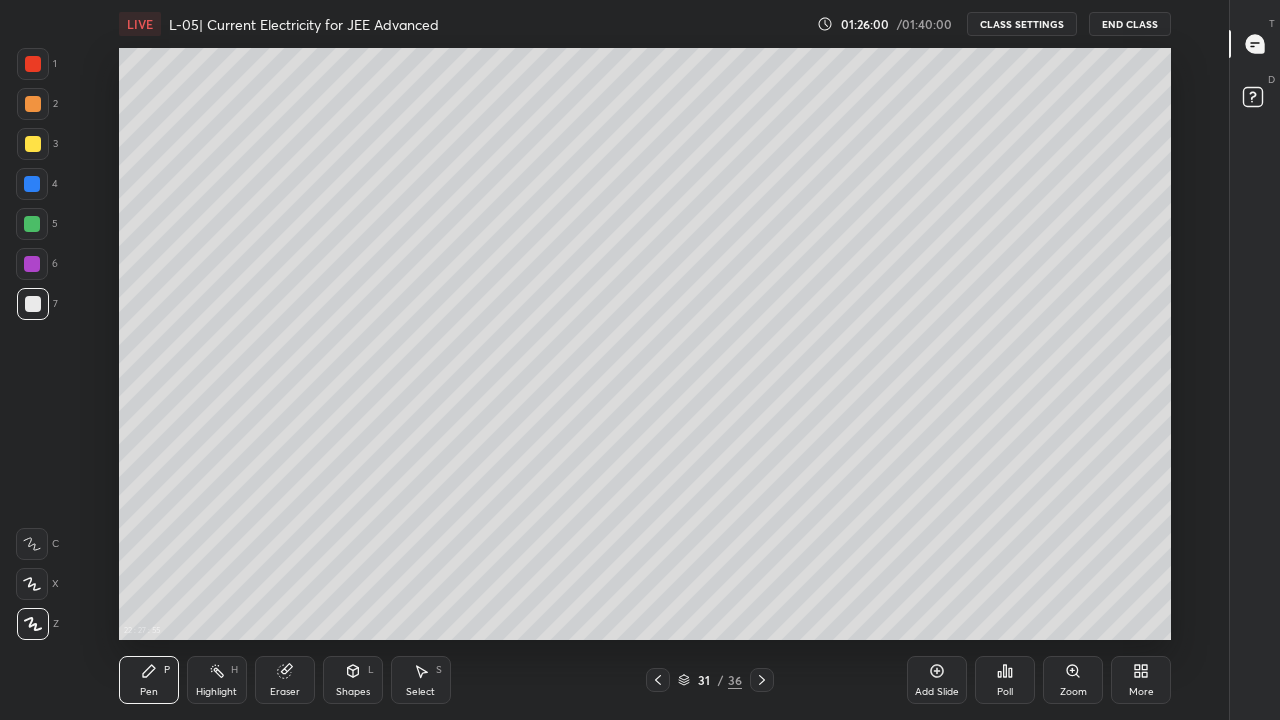 click 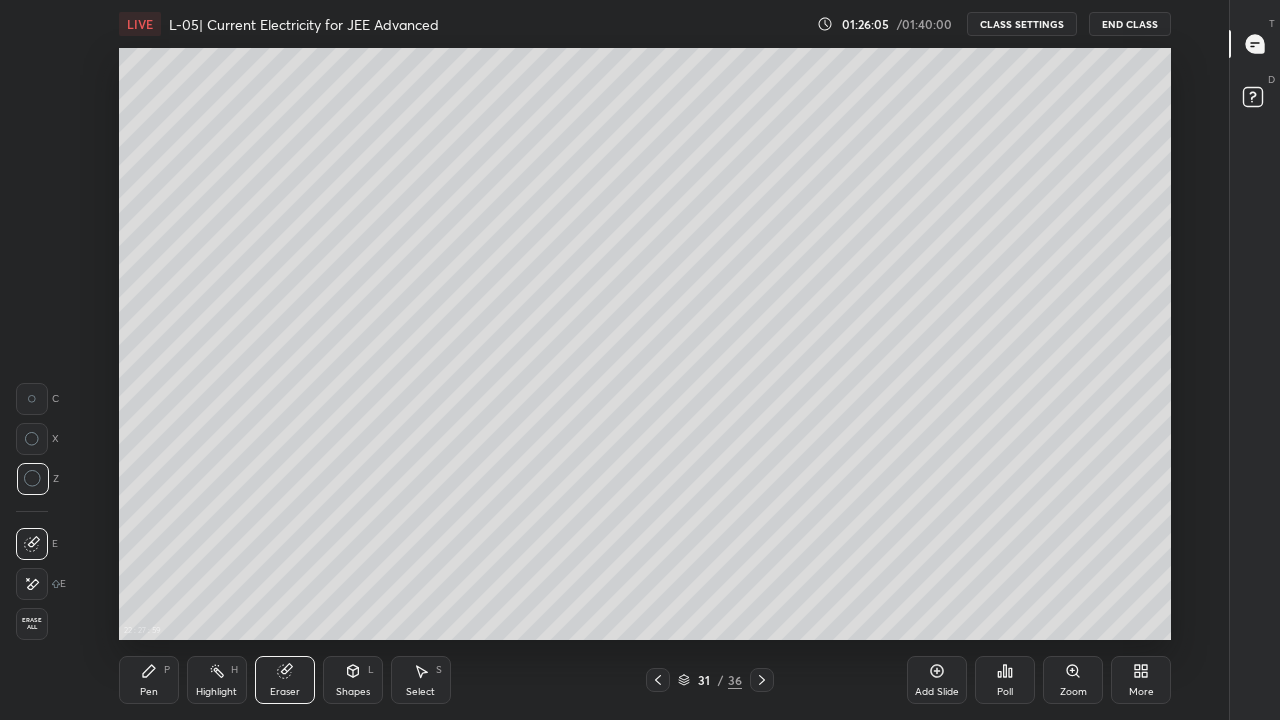 click on "Pen P" at bounding box center [149, 680] 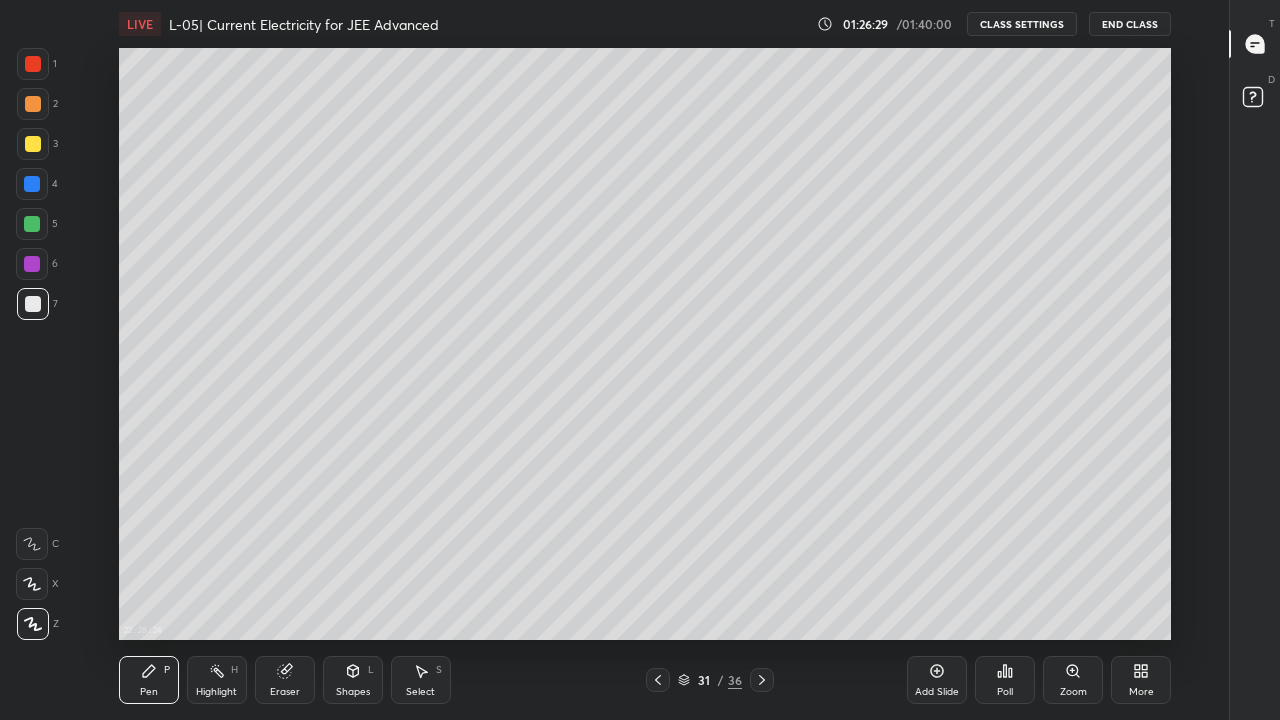 click 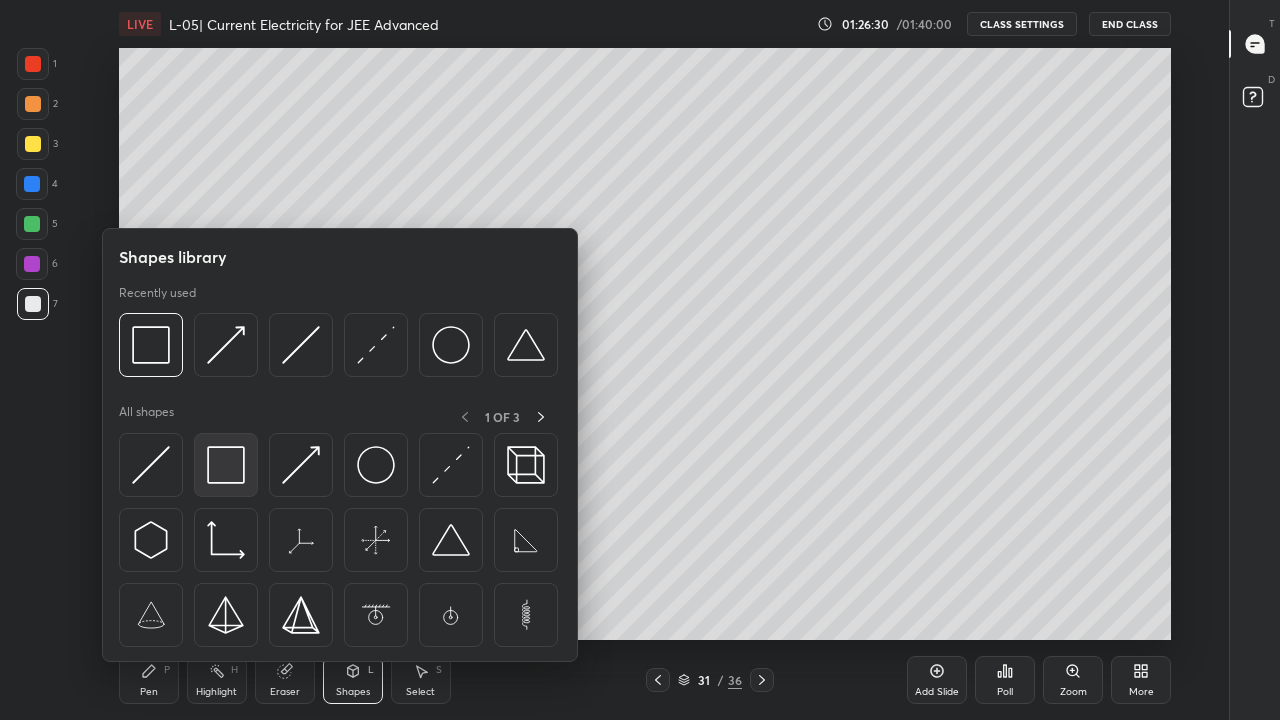 click at bounding box center [226, 465] 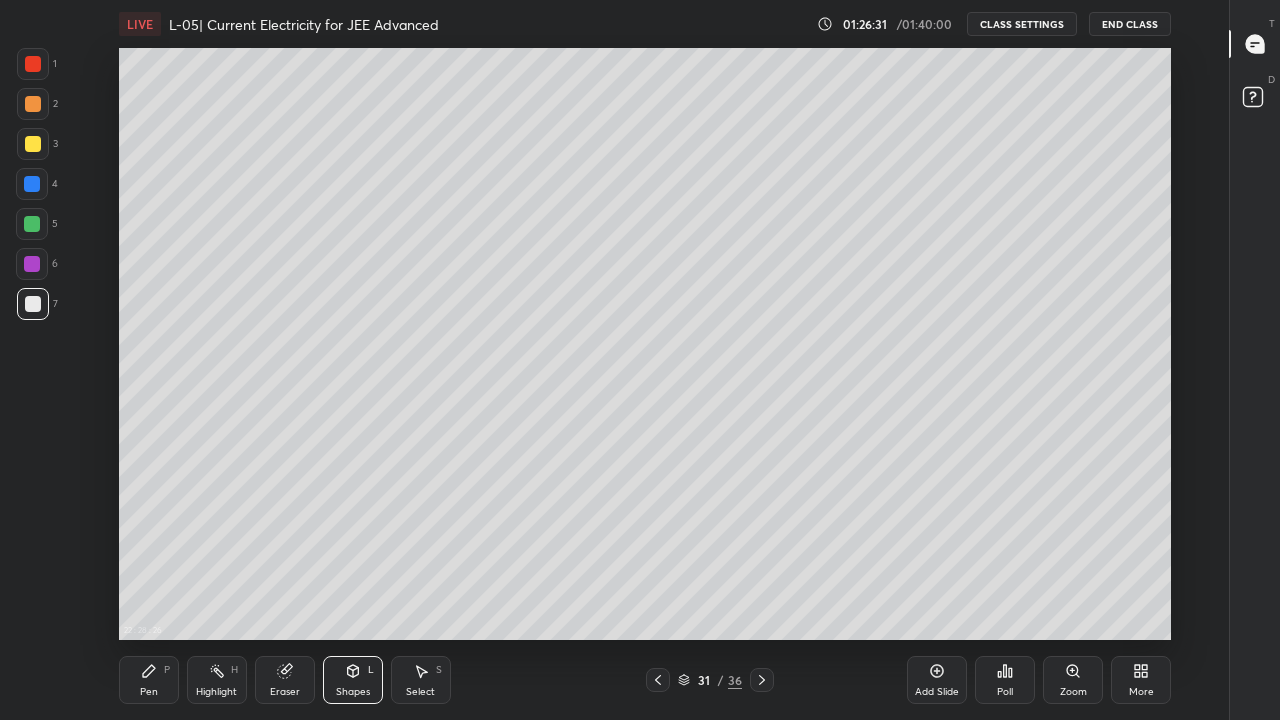 click at bounding box center (33, 64) 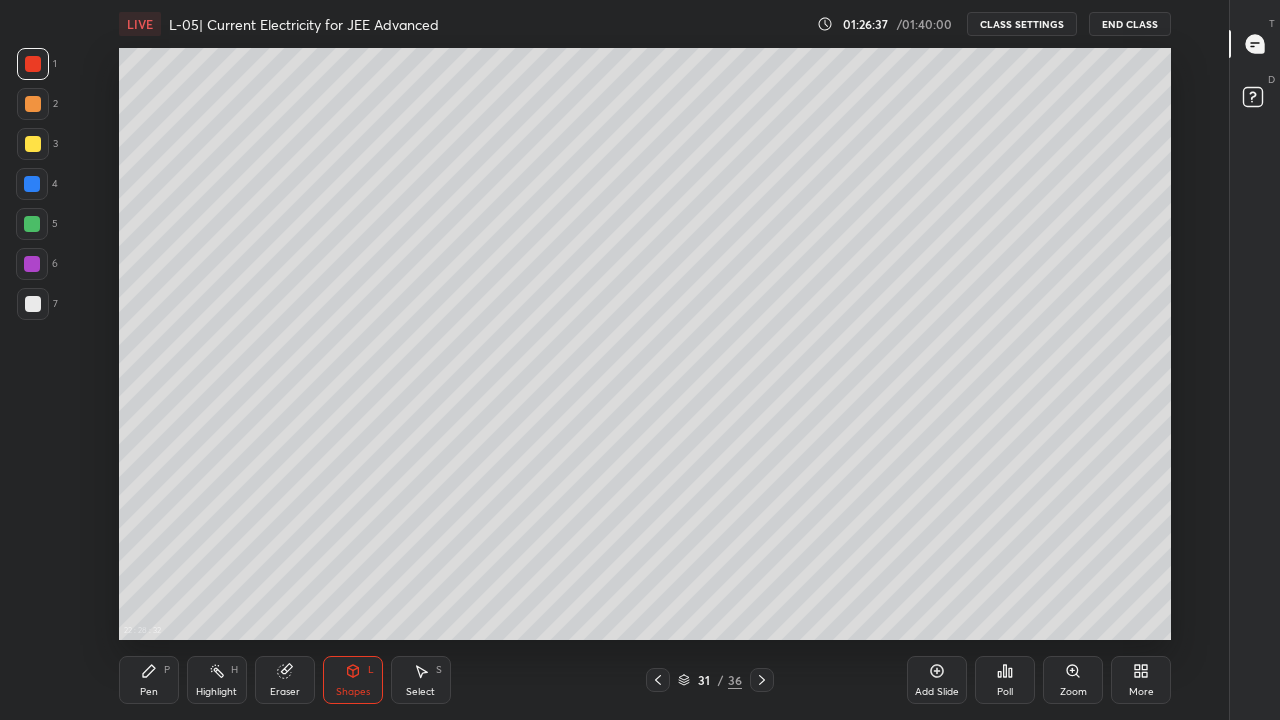click at bounding box center (33, 144) 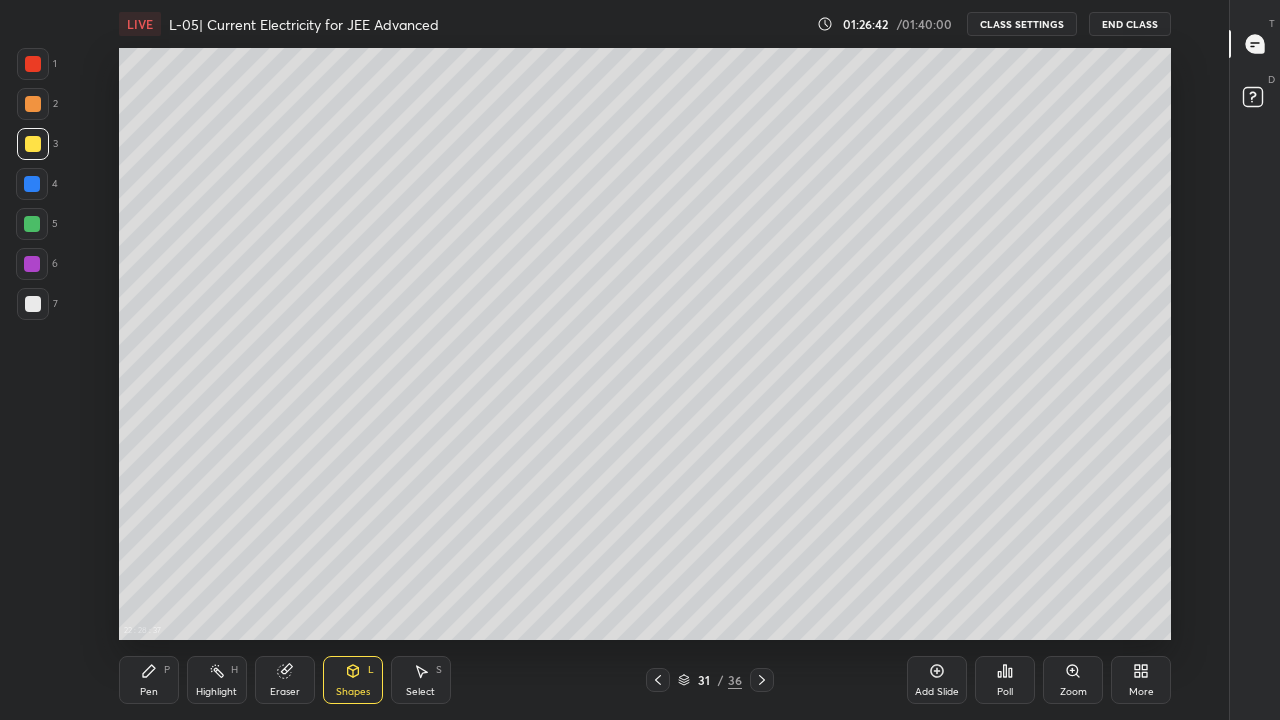 click 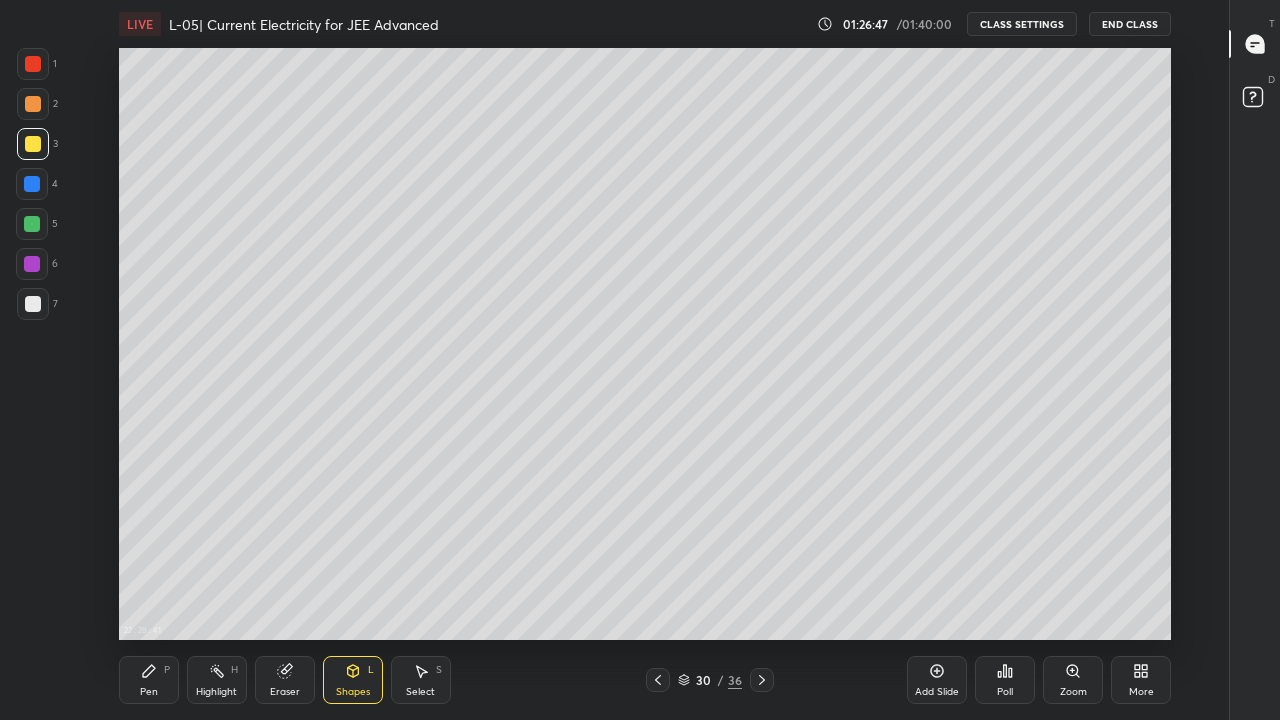 click 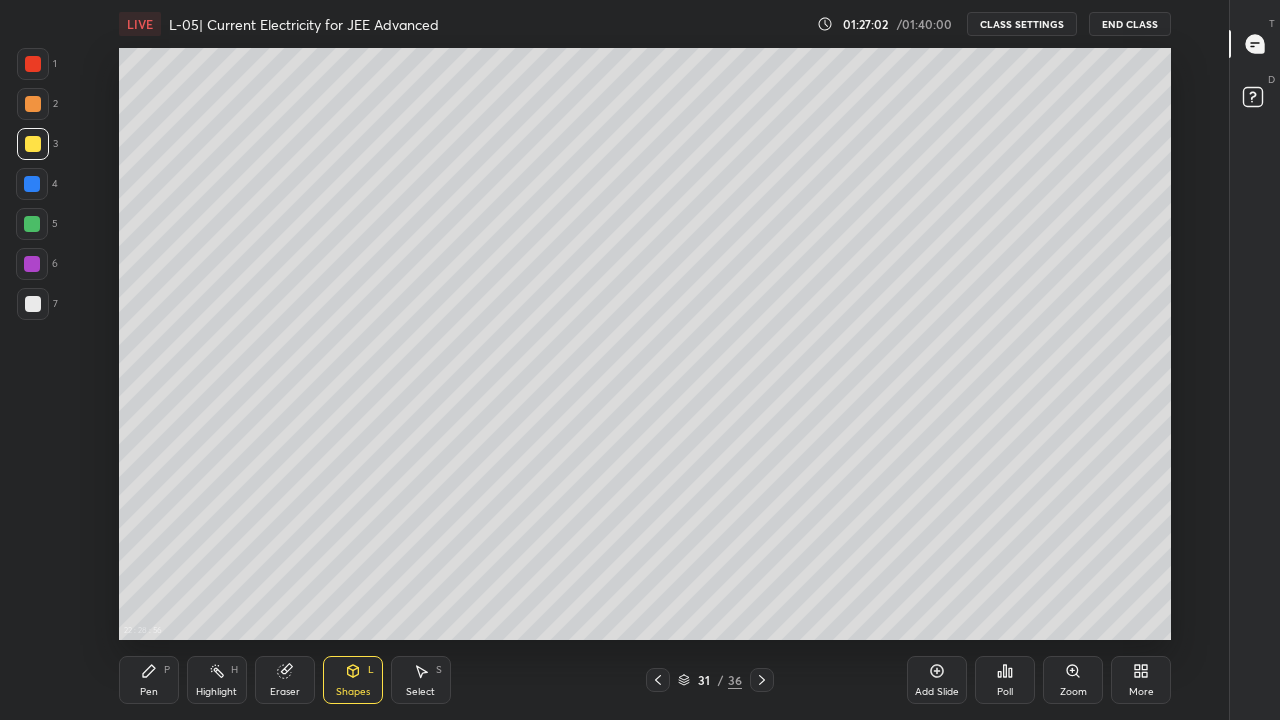 click on "Pen P" at bounding box center (149, 680) 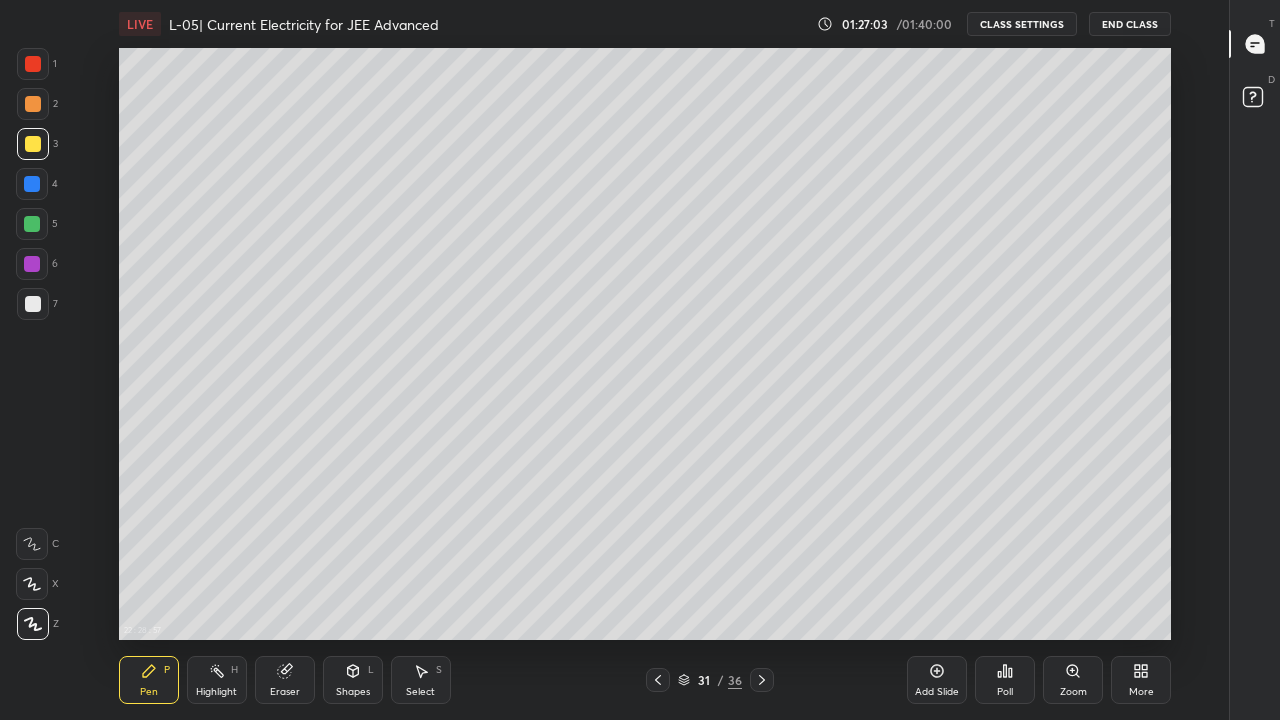 click at bounding box center [32, 264] 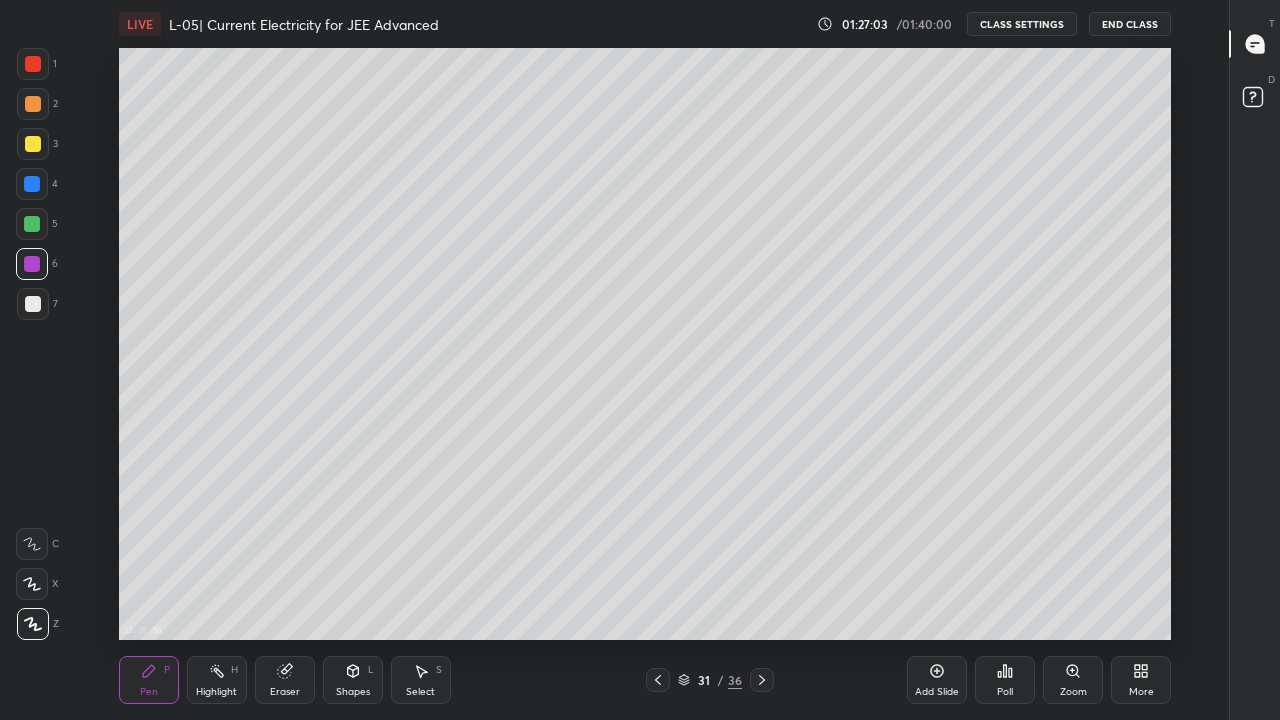 click at bounding box center [32, 224] 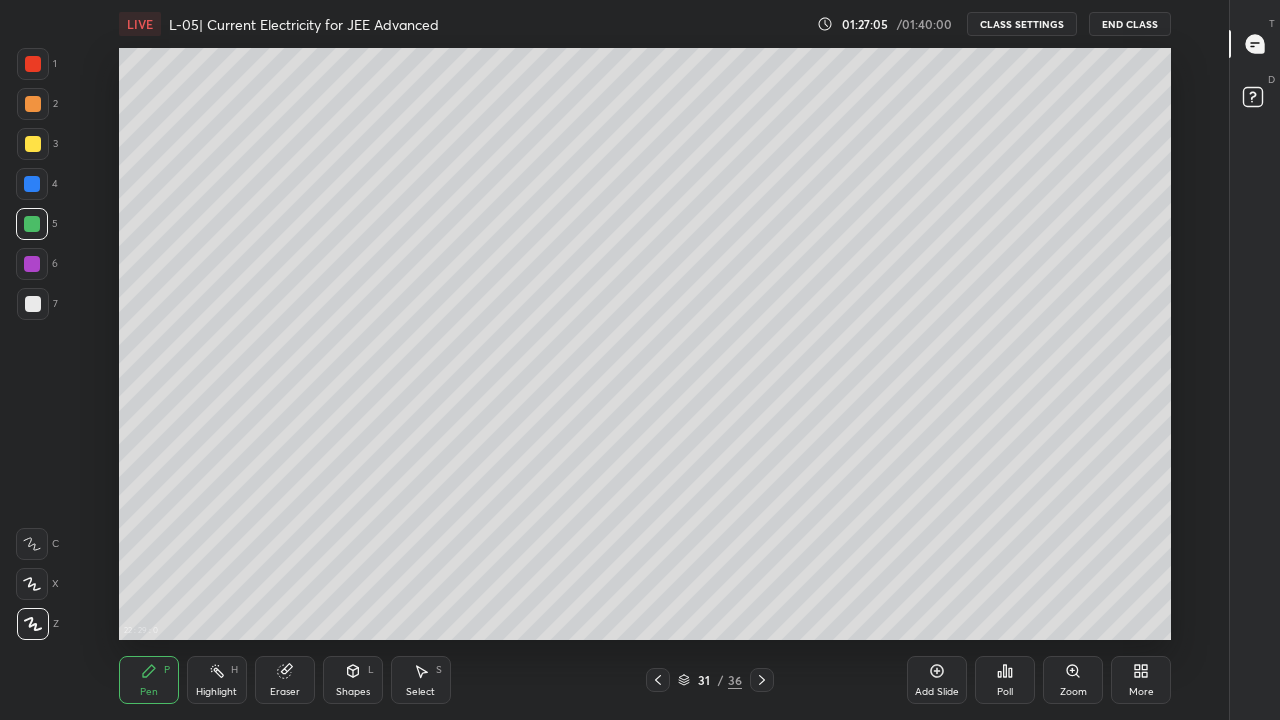 click 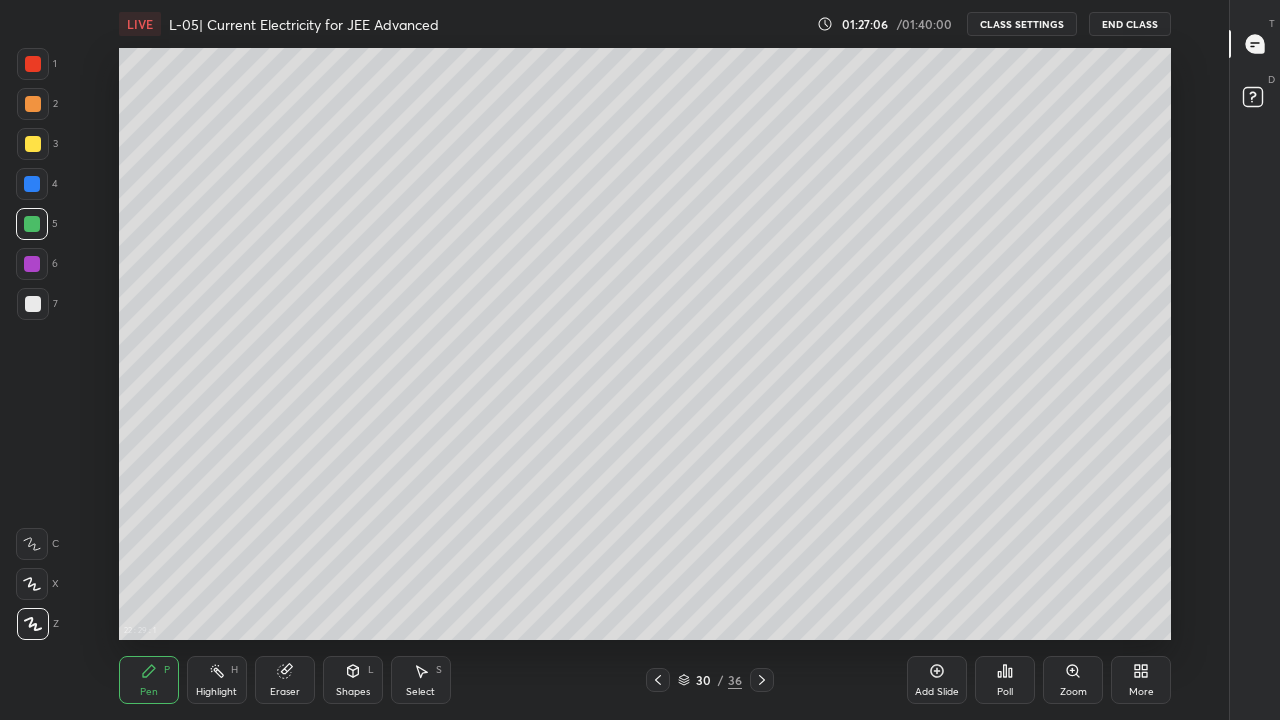 click 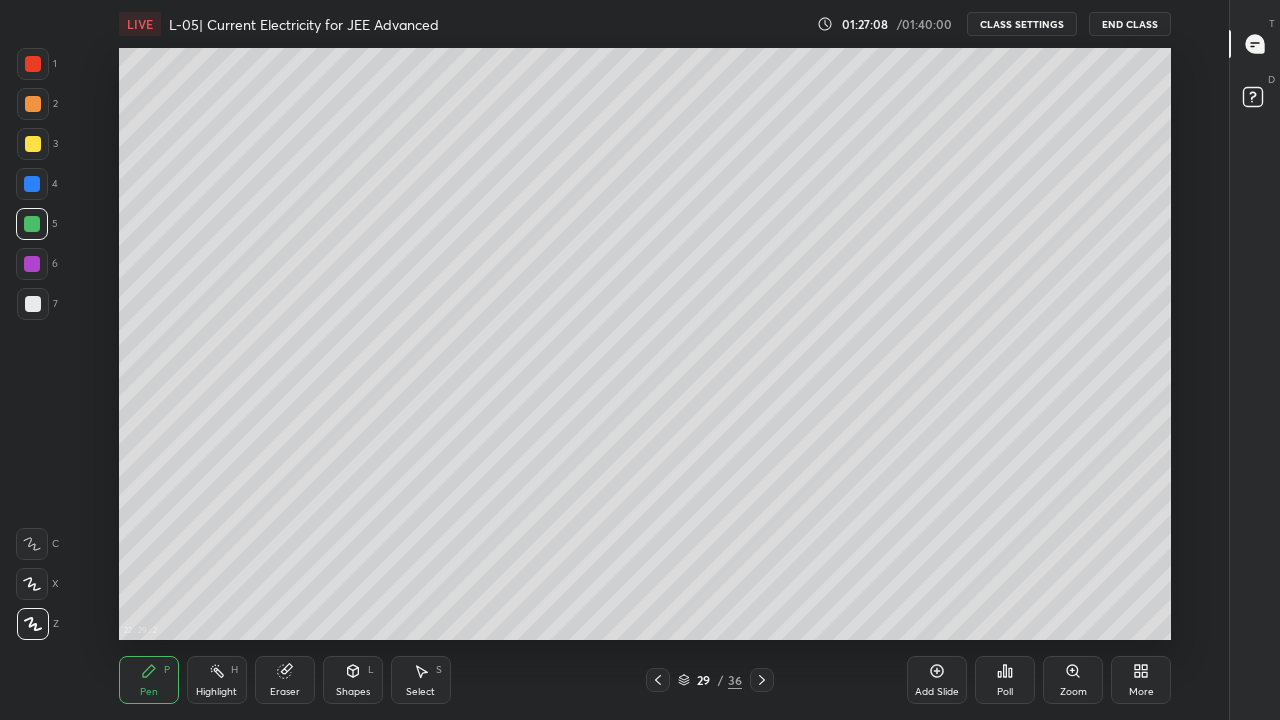click 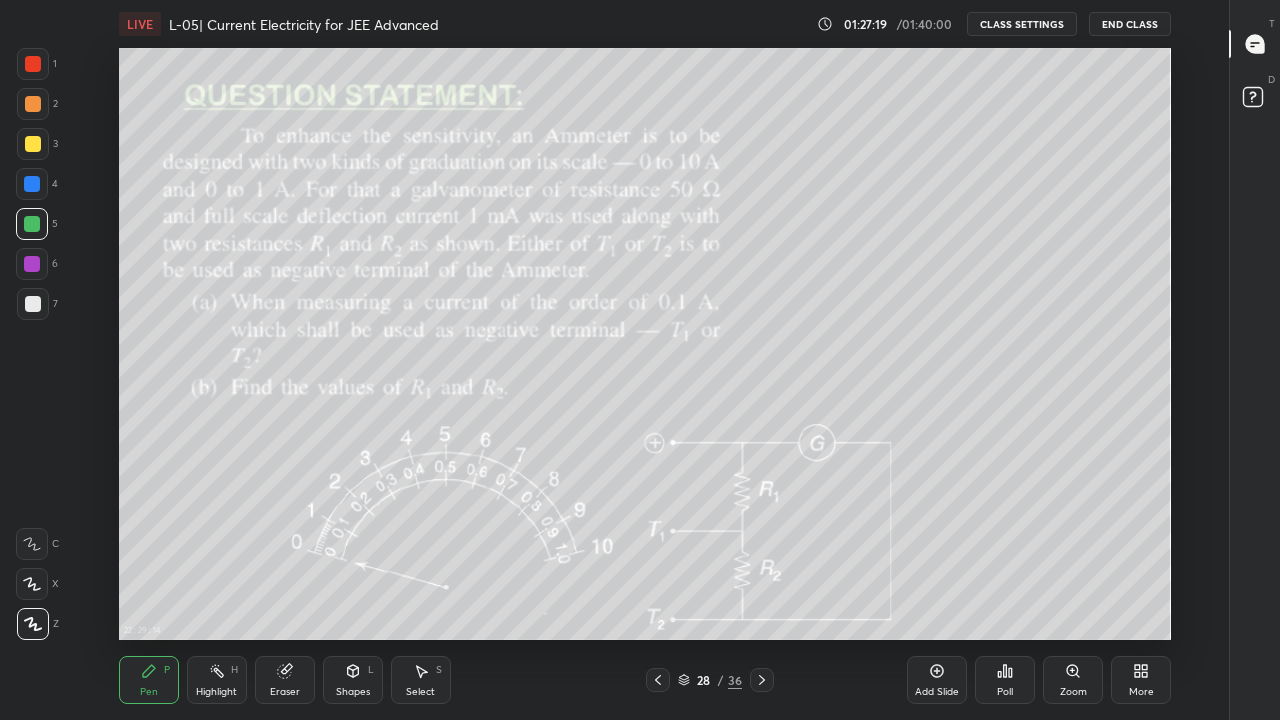 click 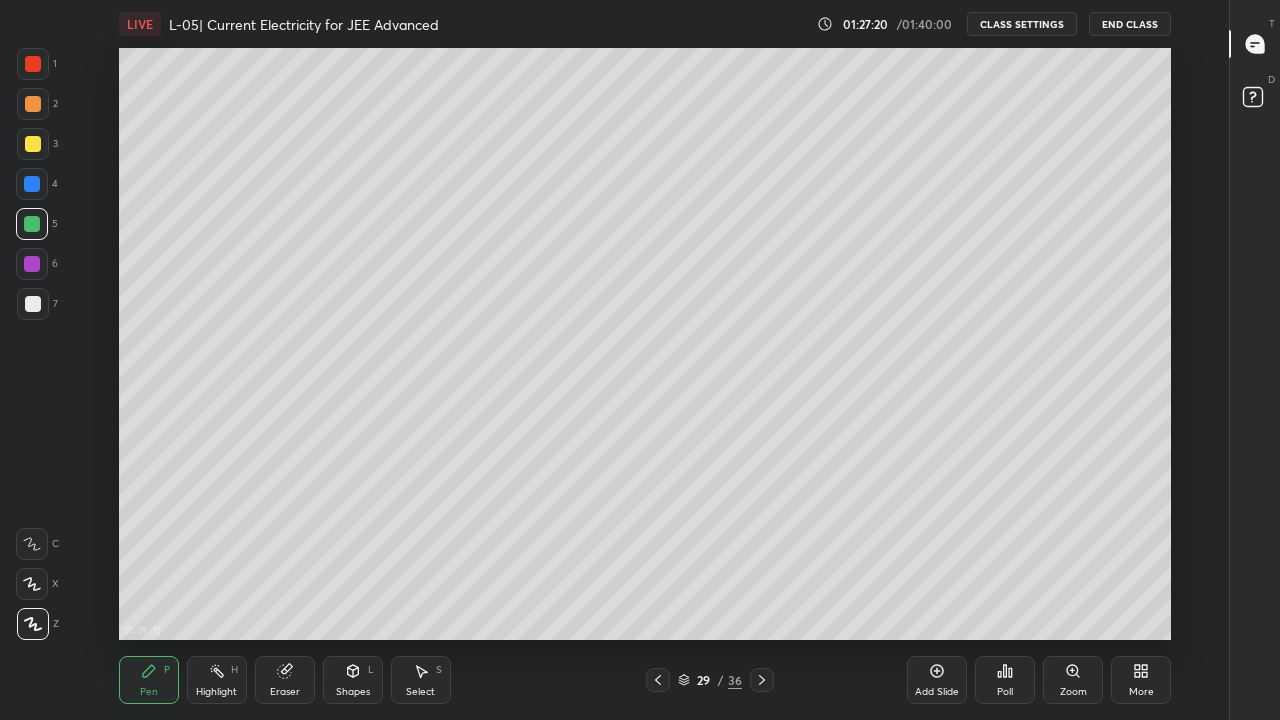 click 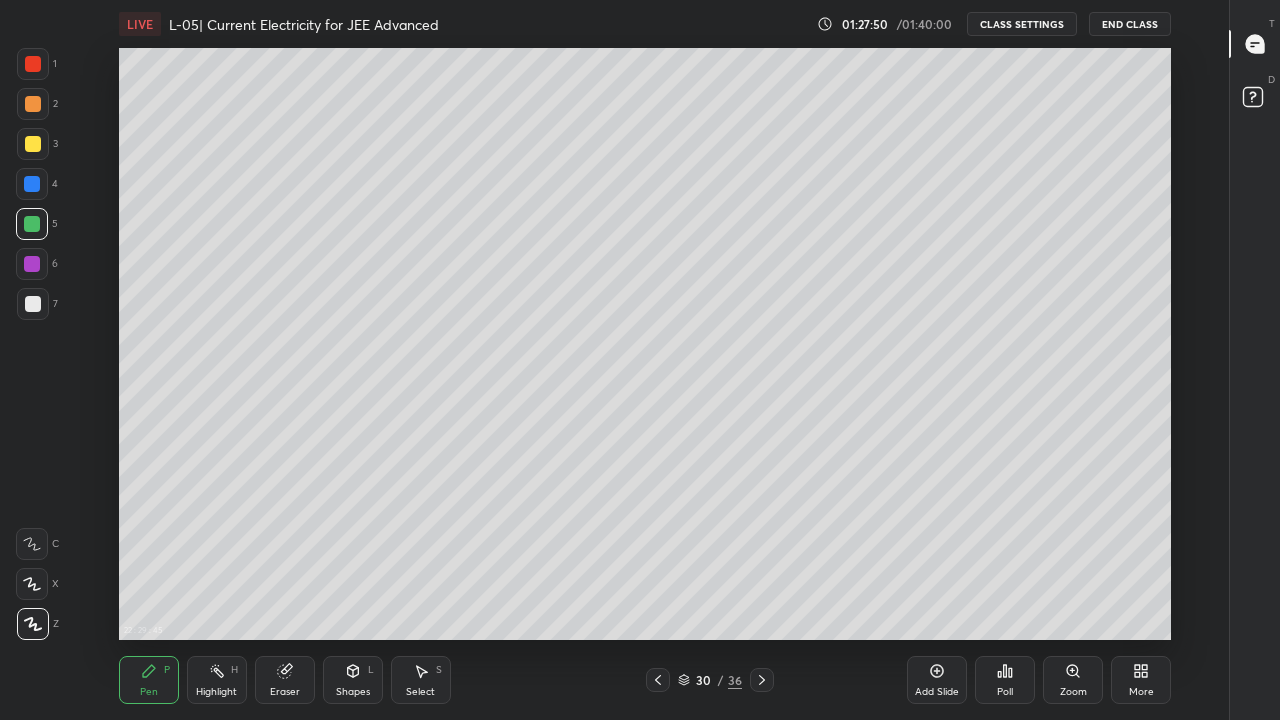 click 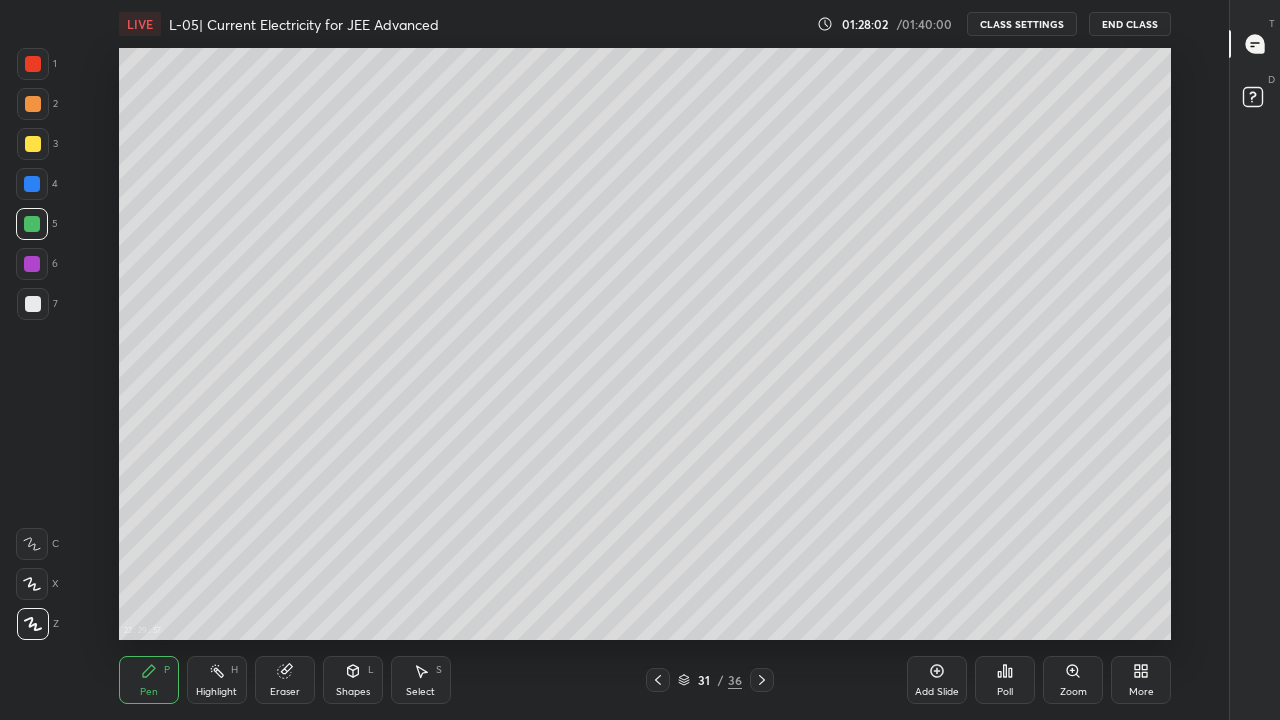 click 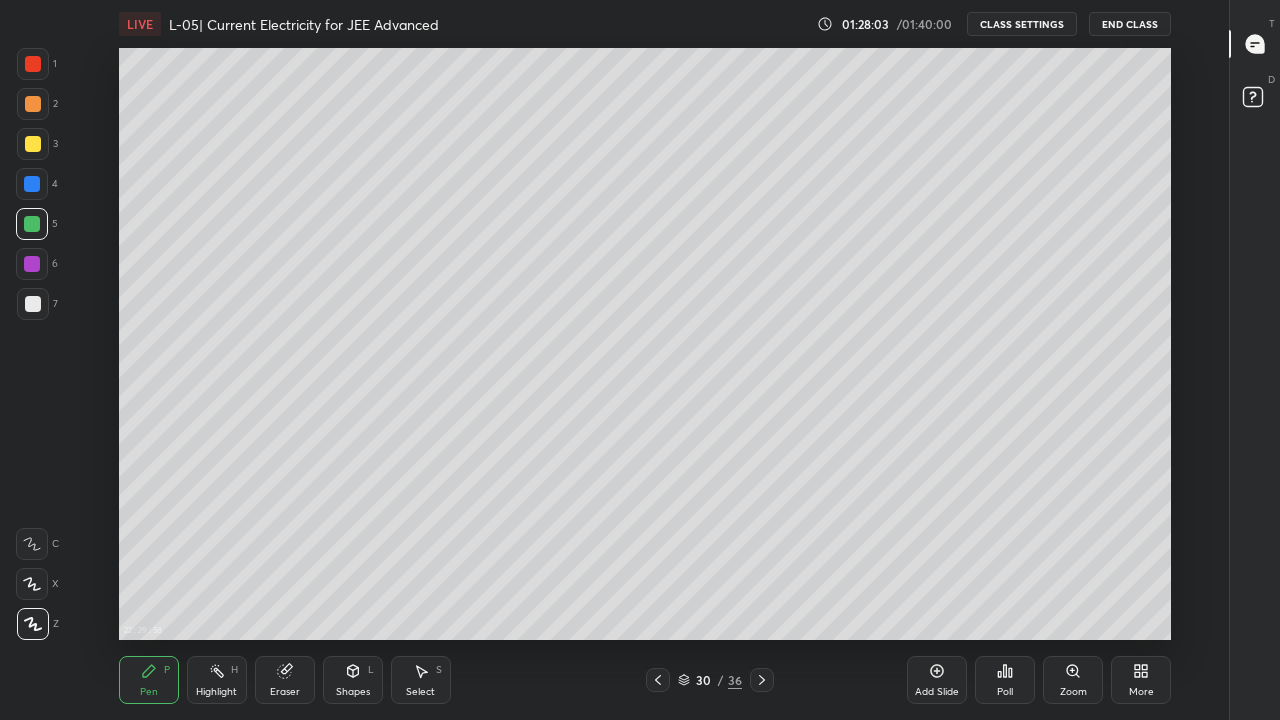 click 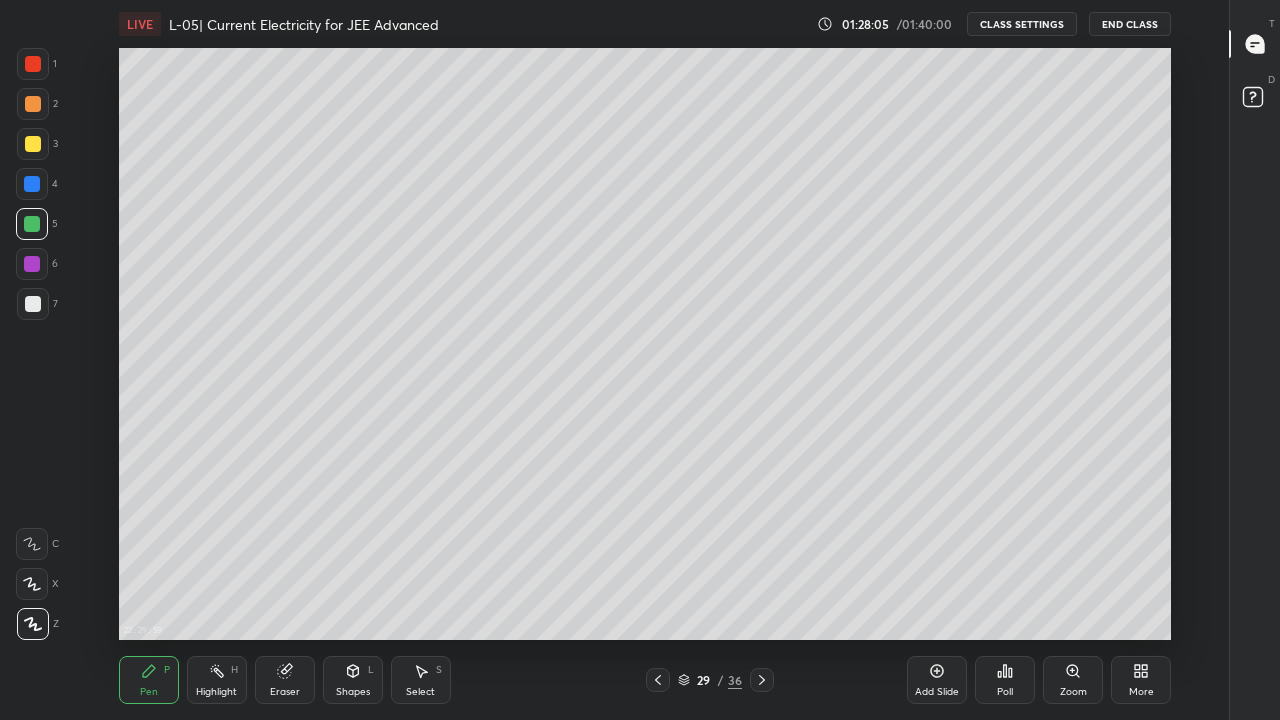 click 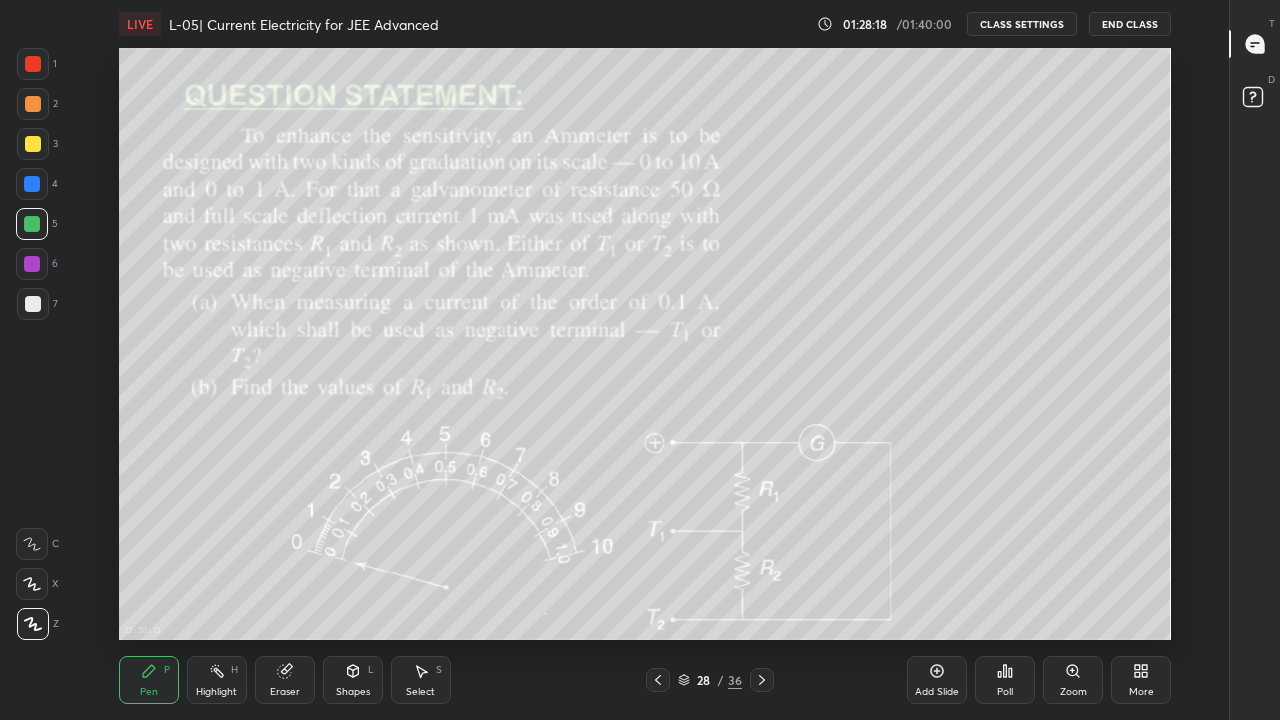 click at bounding box center (762, 680) 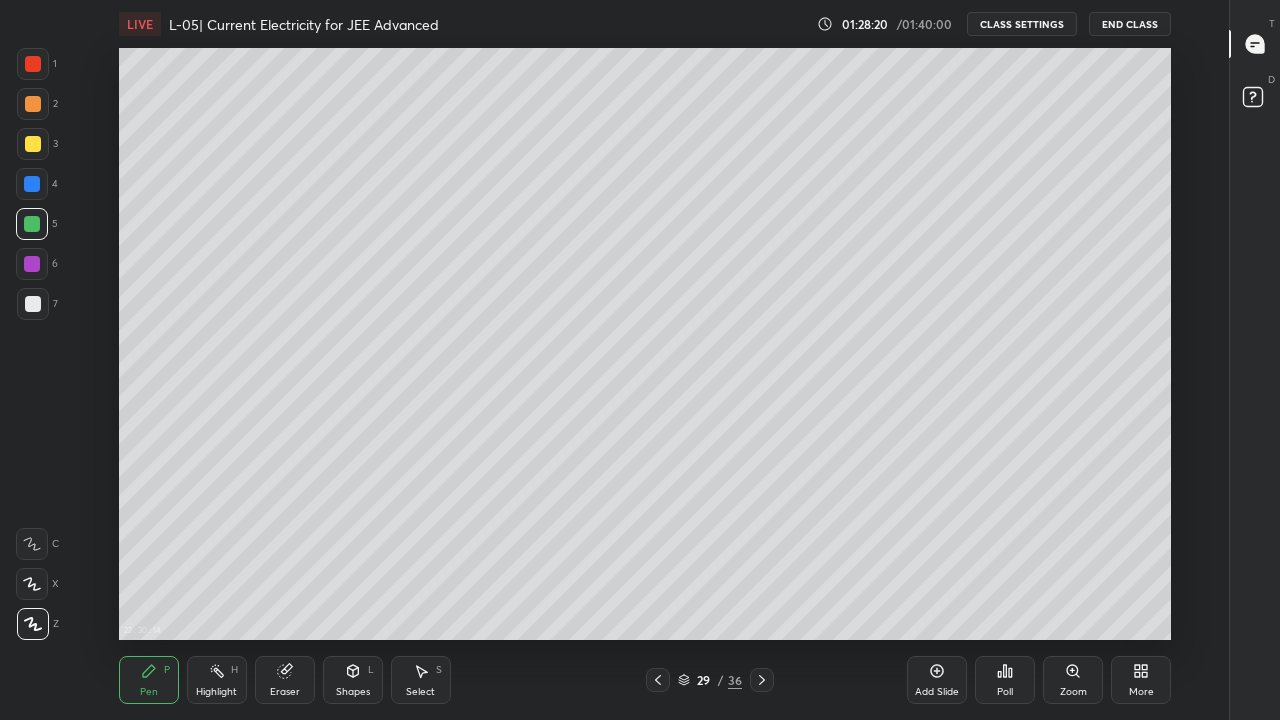 click at bounding box center [762, 680] 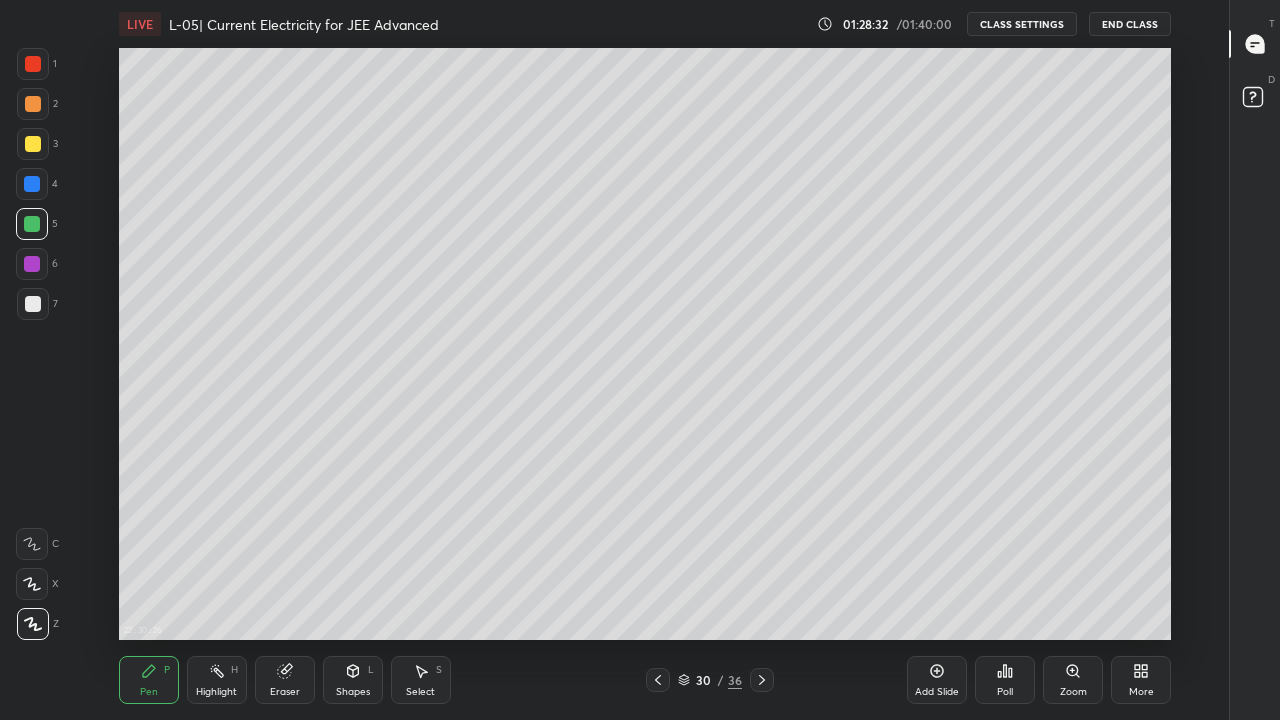 click at bounding box center [762, 680] 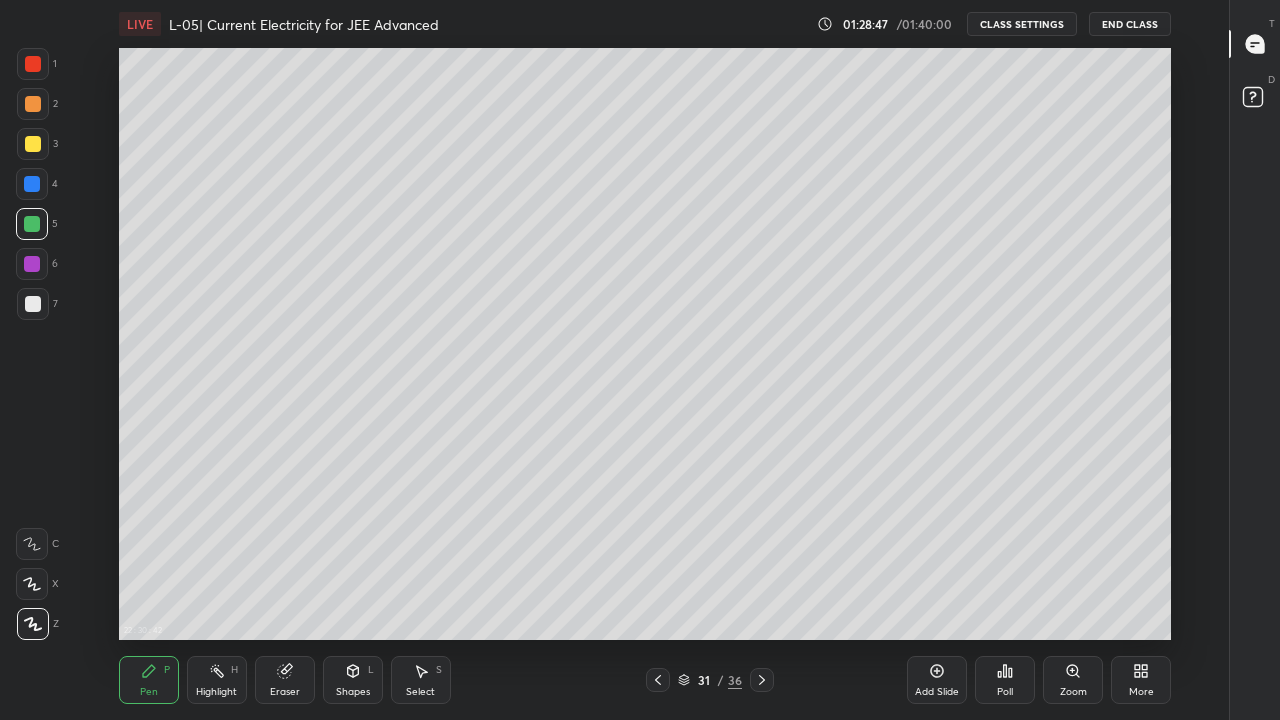 click 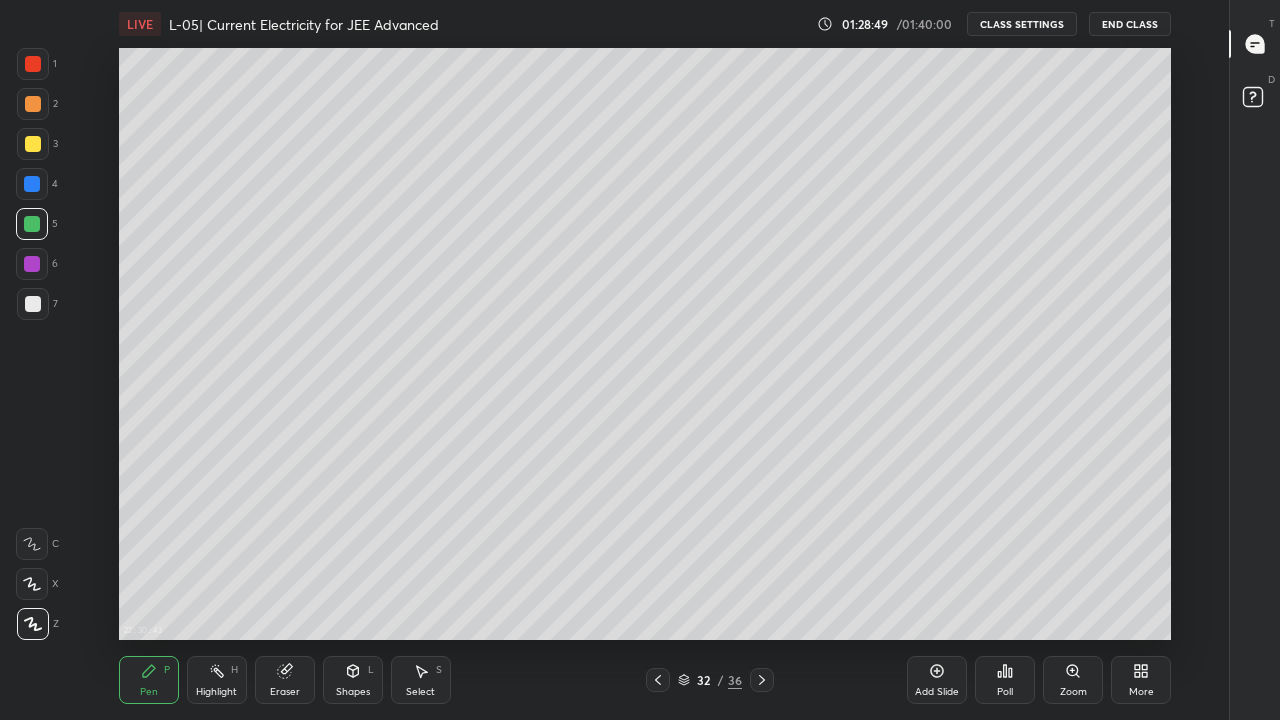 click 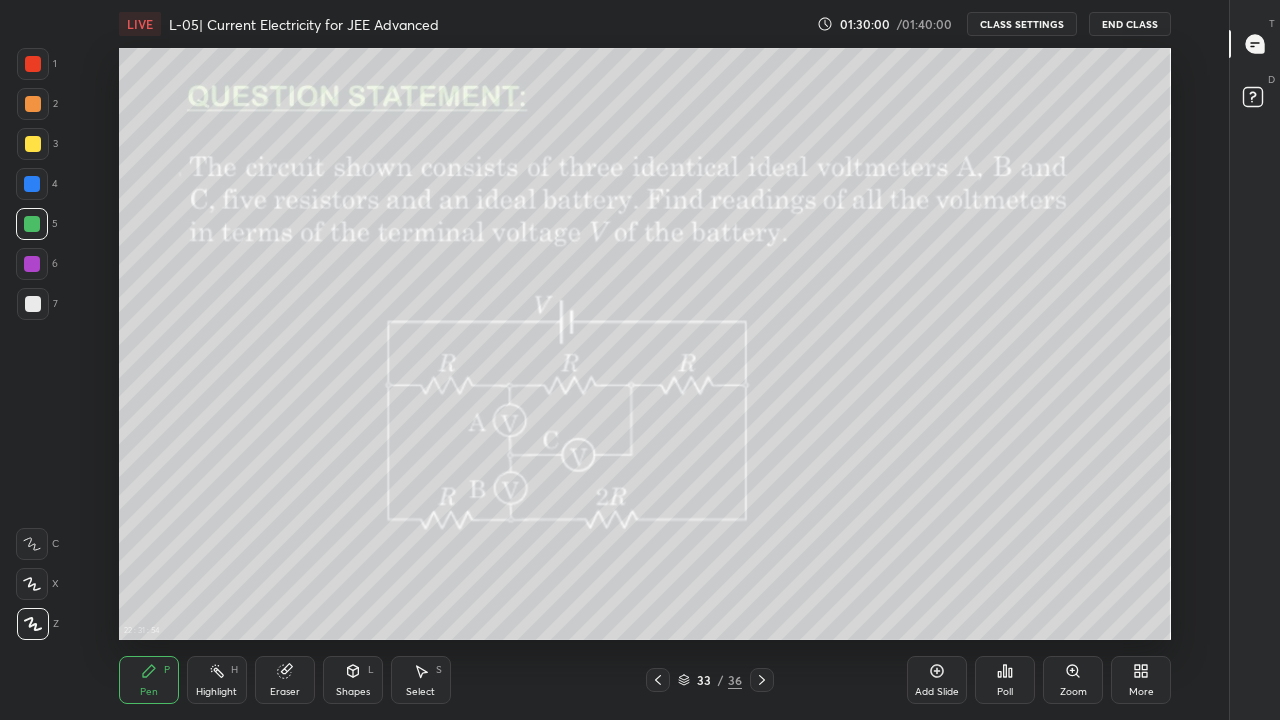 click on "LIVE L-05| Current Electricity for JEE Advanced" at bounding box center [464, 24] 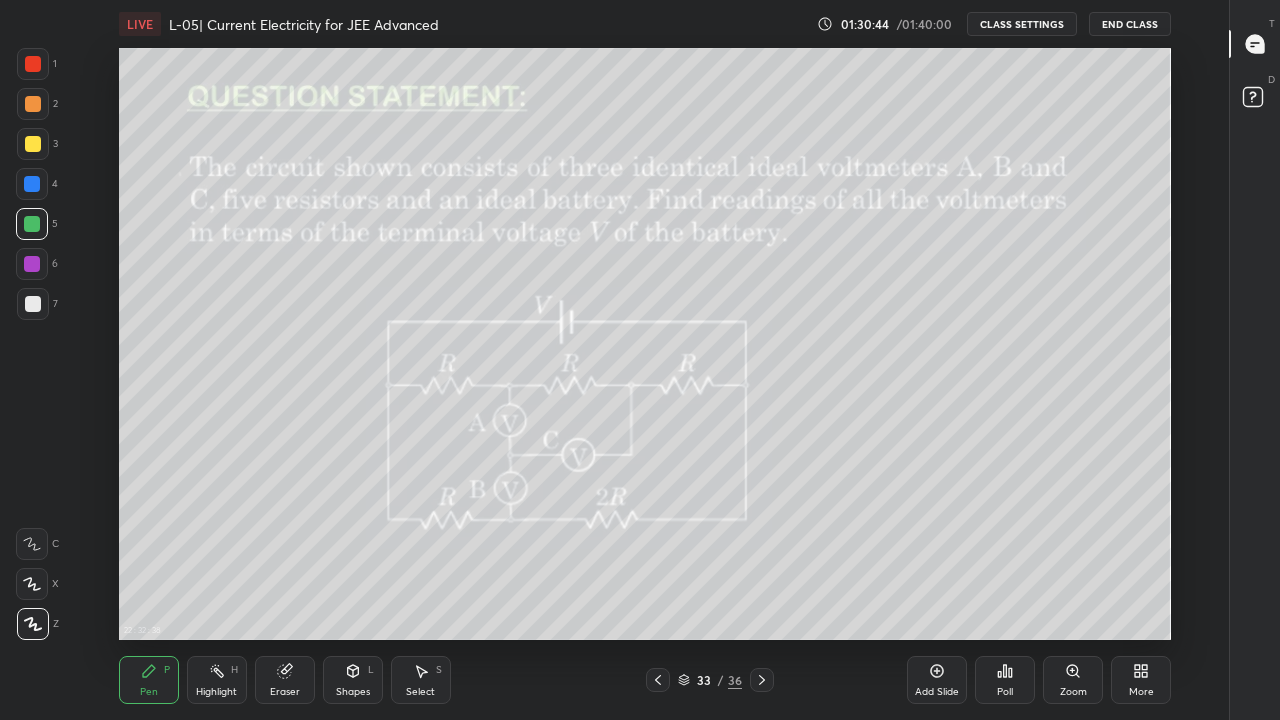 click on "Eraser" at bounding box center [285, 680] 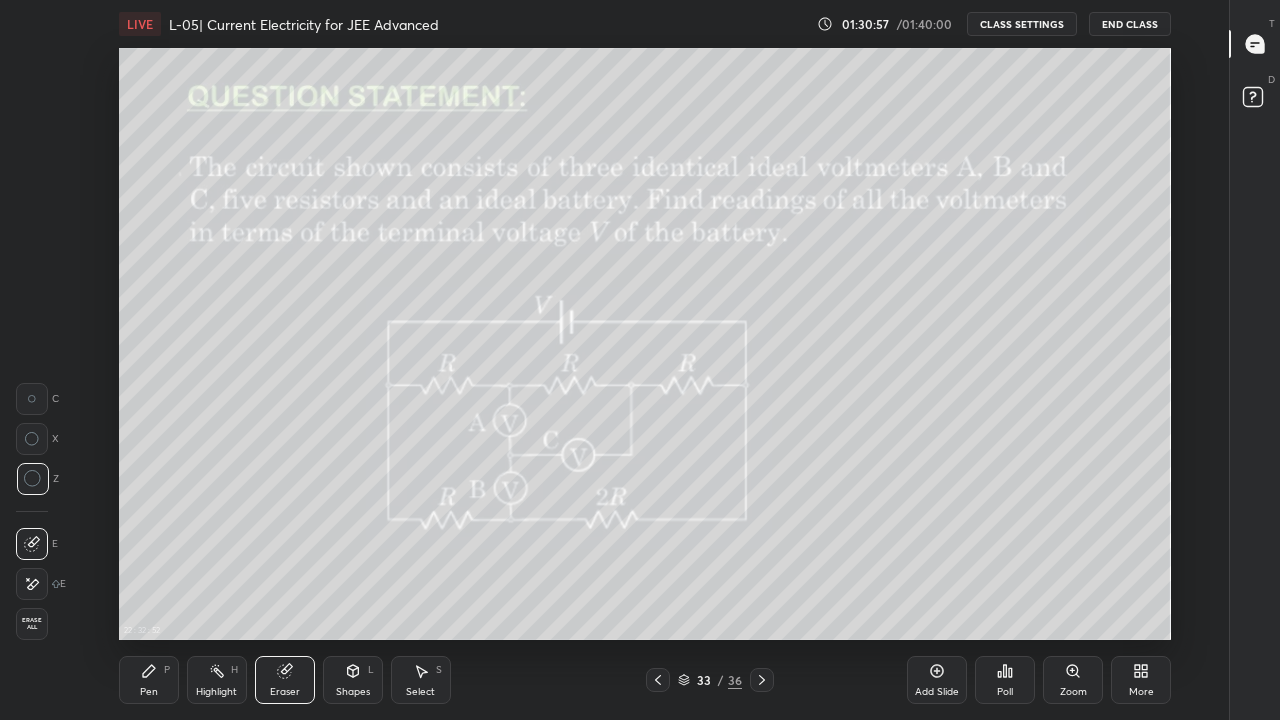 click 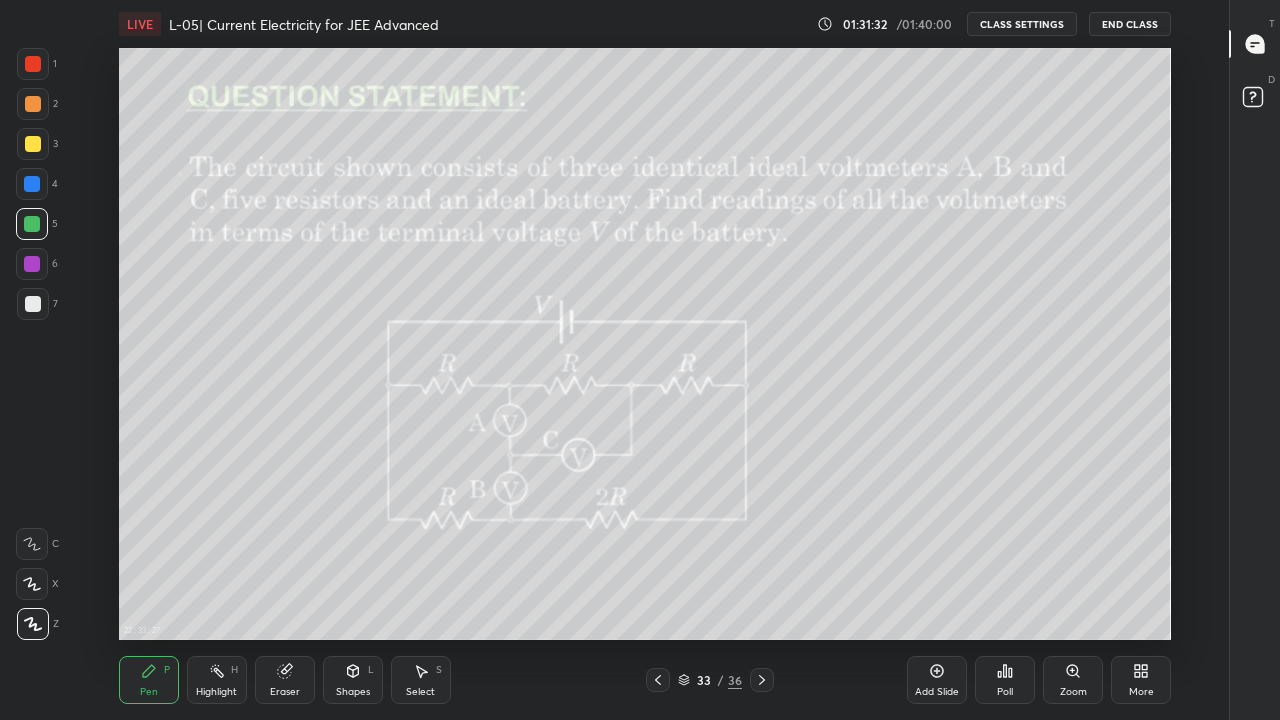 click 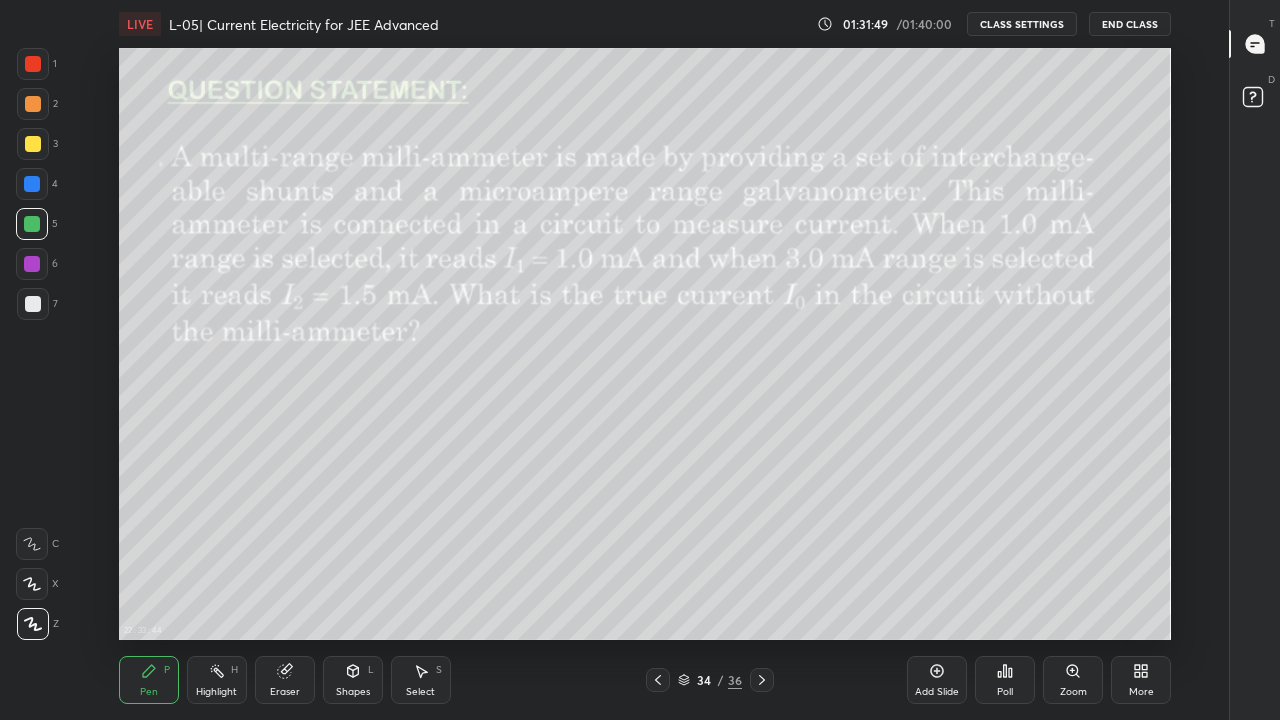 click at bounding box center (762, 680) 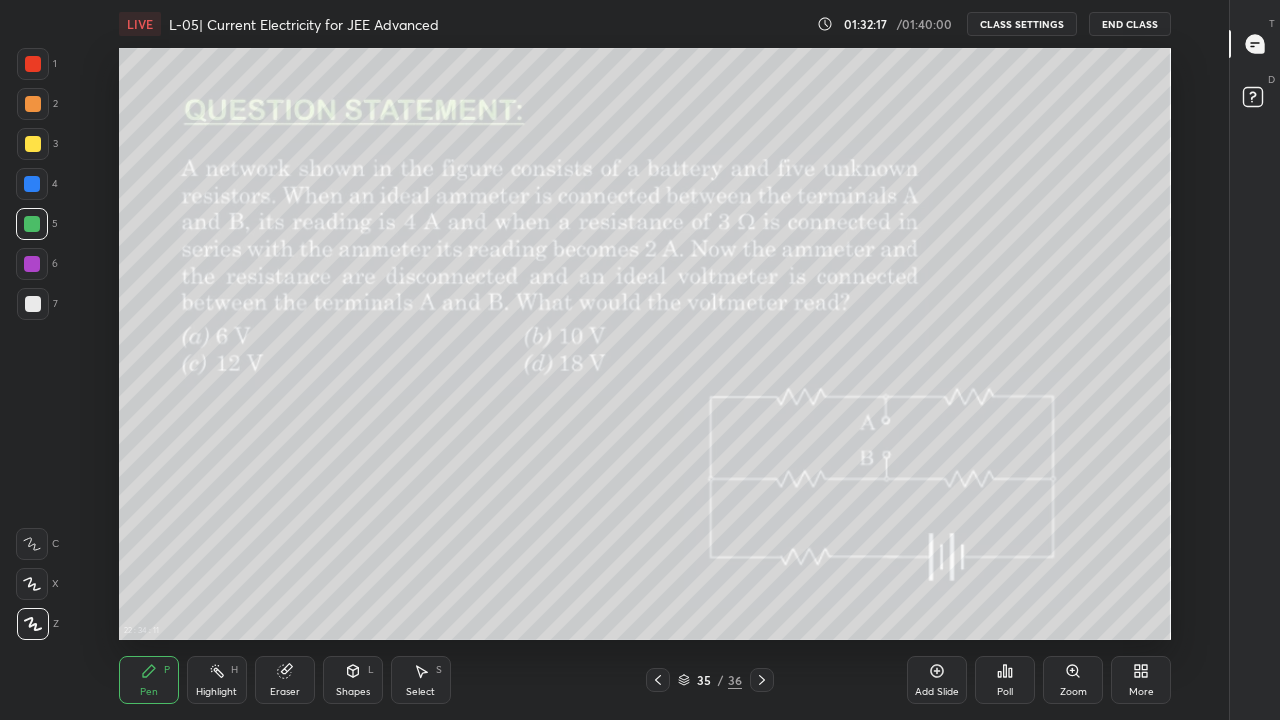 click 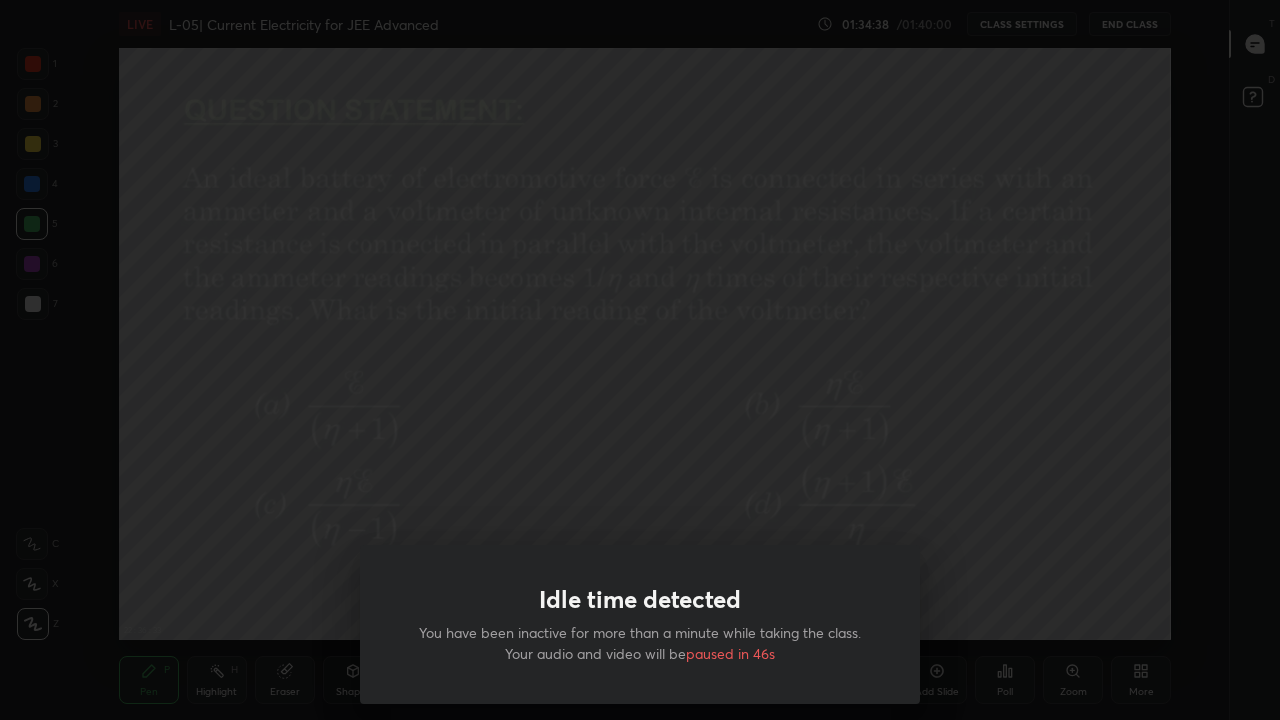 click on "Idle time detected You have been inactive for more than a minute while taking the class. Your audio and video will be  paused in 46s" at bounding box center (640, 360) 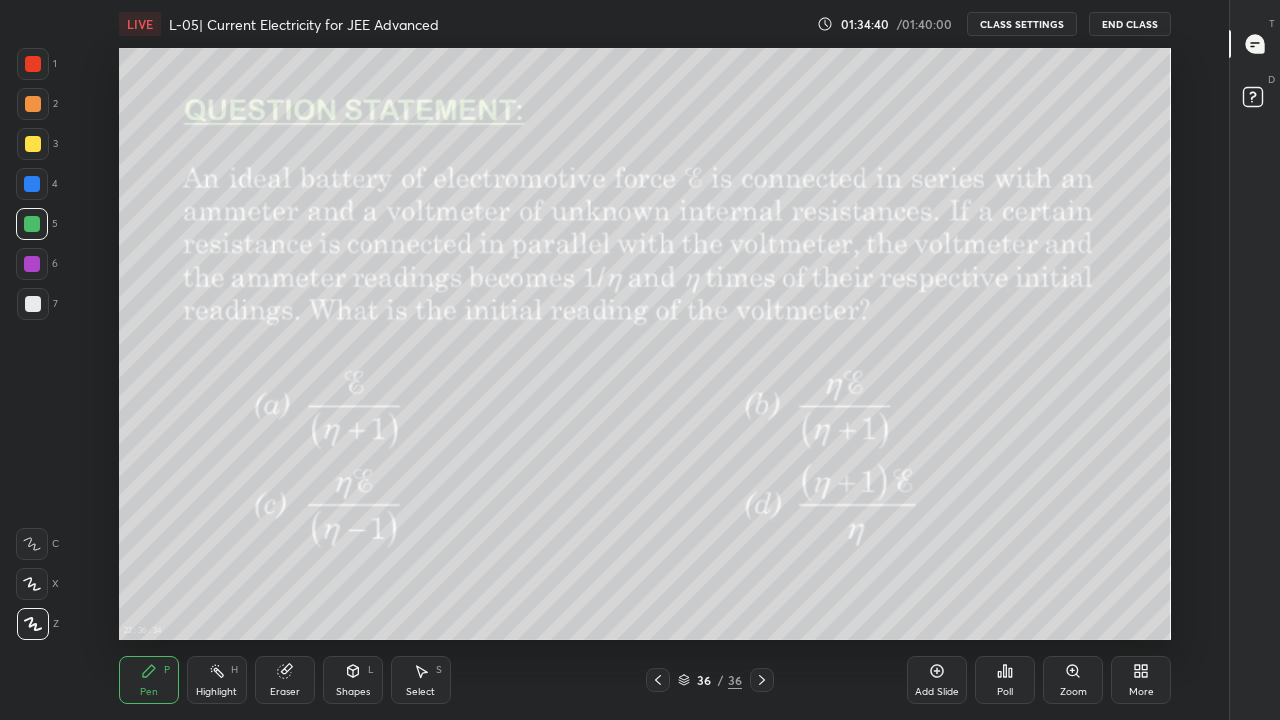 click on "End Class" at bounding box center (1130, 24) 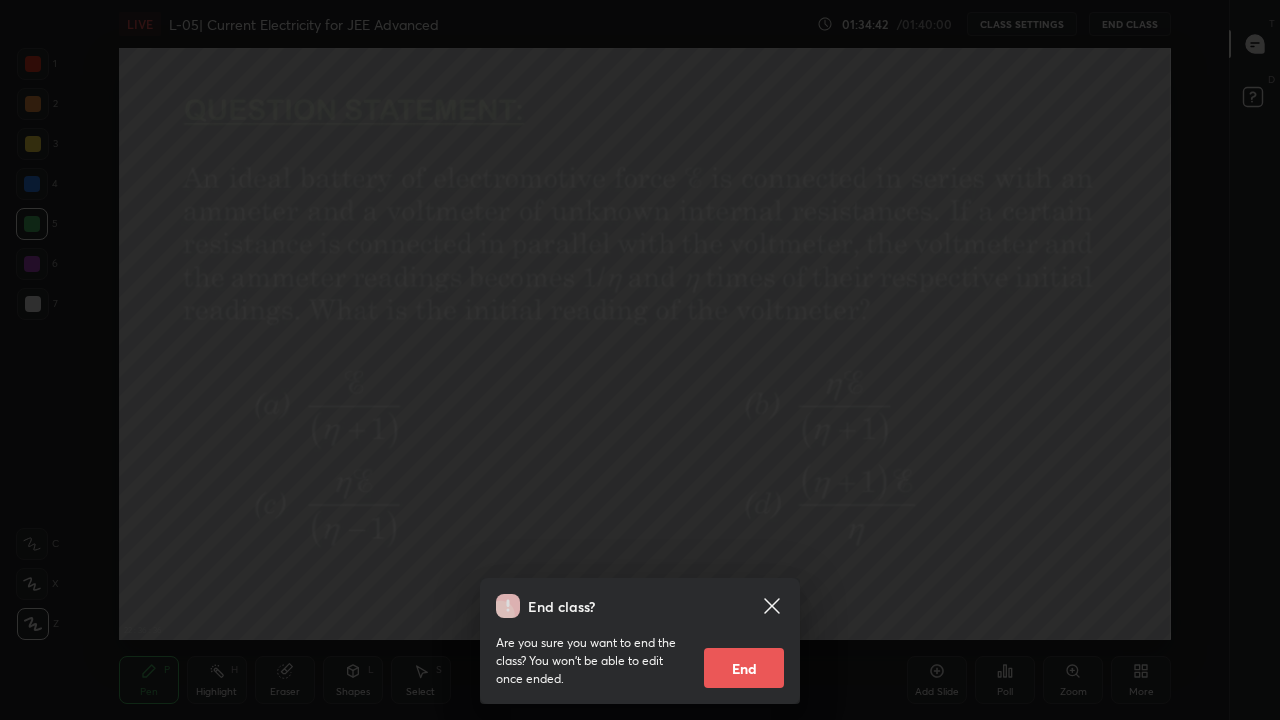 click on "End" at bounding box center (744, 668) 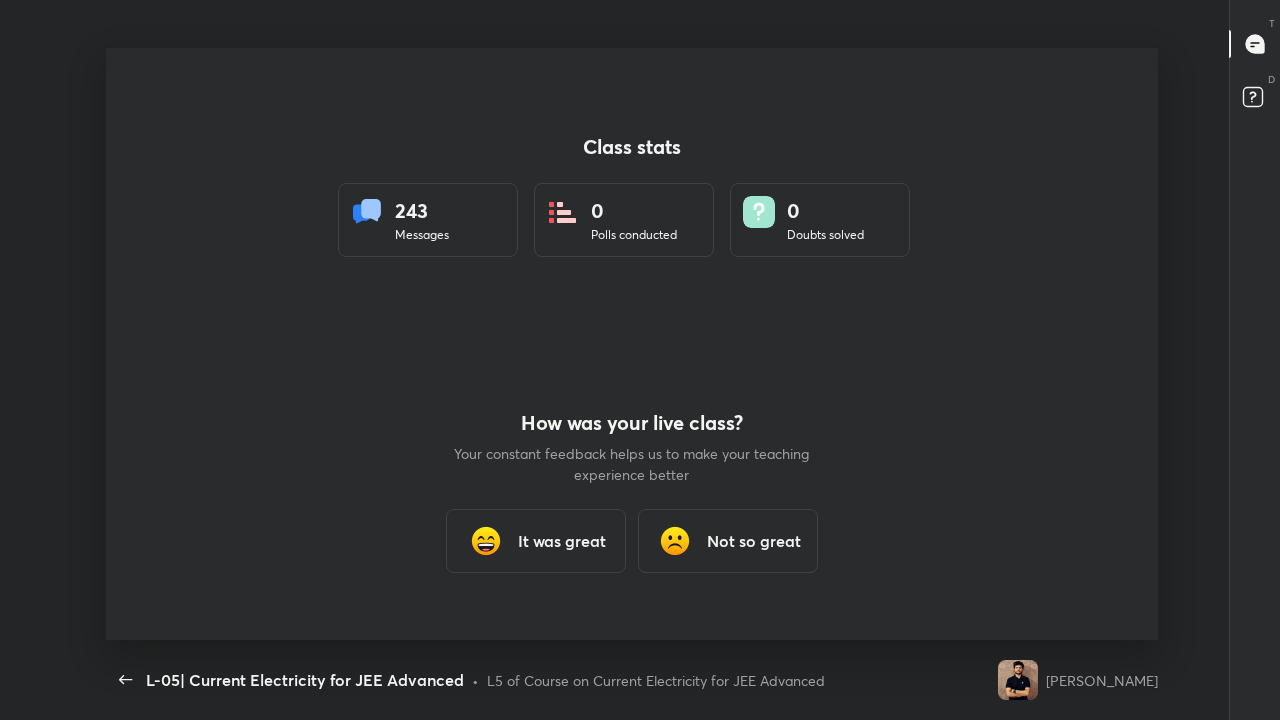 scroll, scrollTop: 99408, scrollLeft: 98738, axis: both 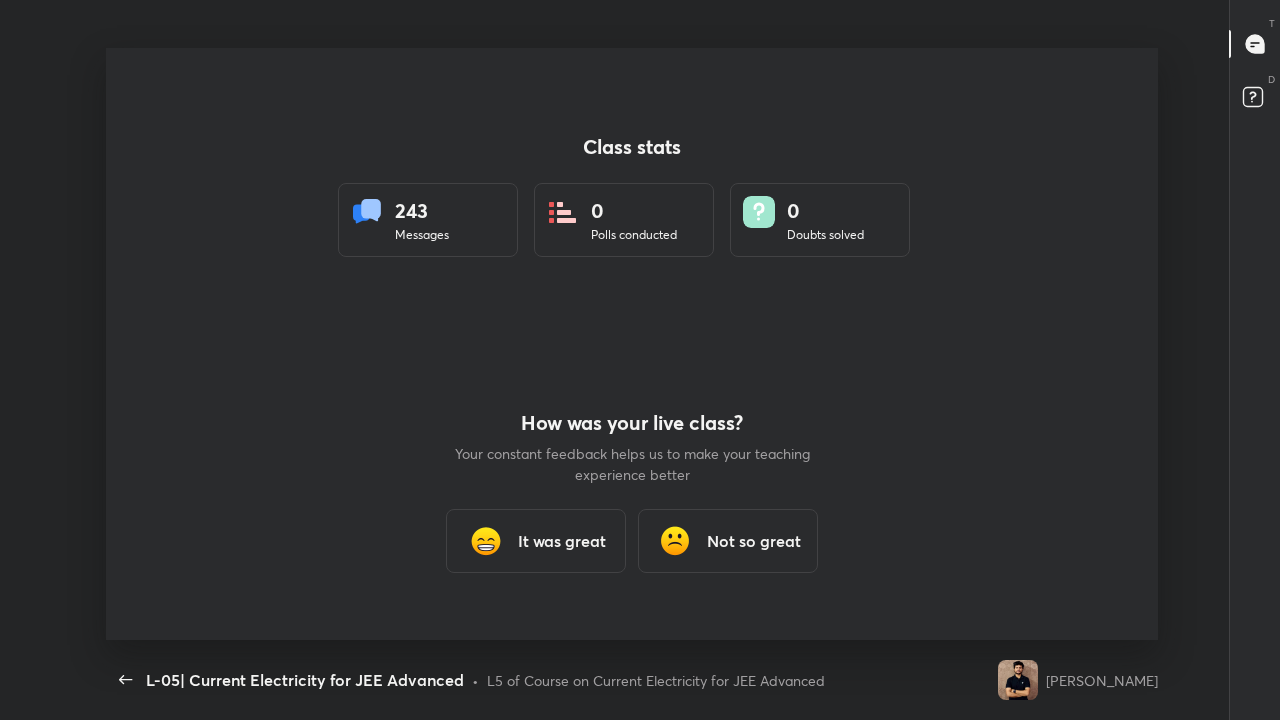 type on "x" 